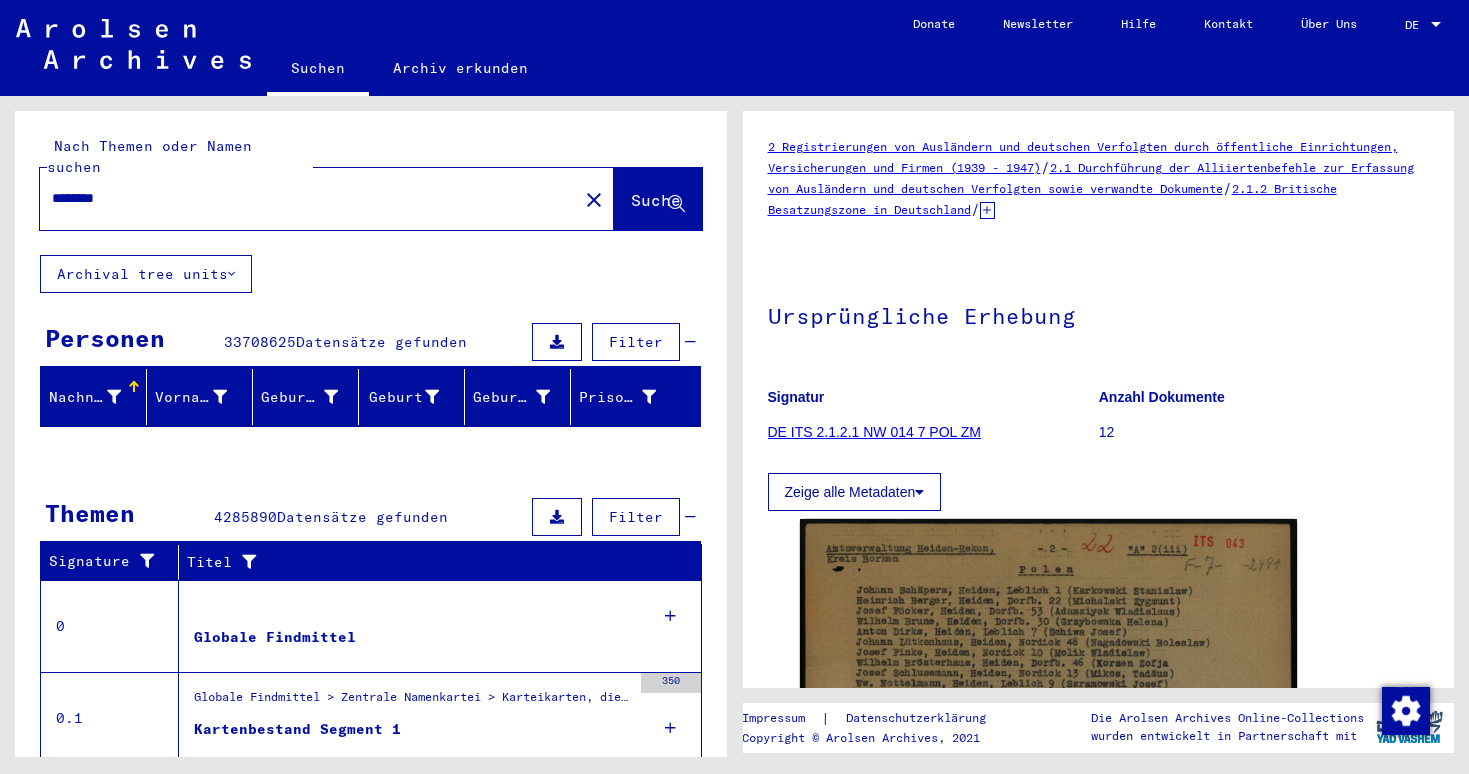 scroll, scrollTop: 0, scrollLeft: 0, axis: both 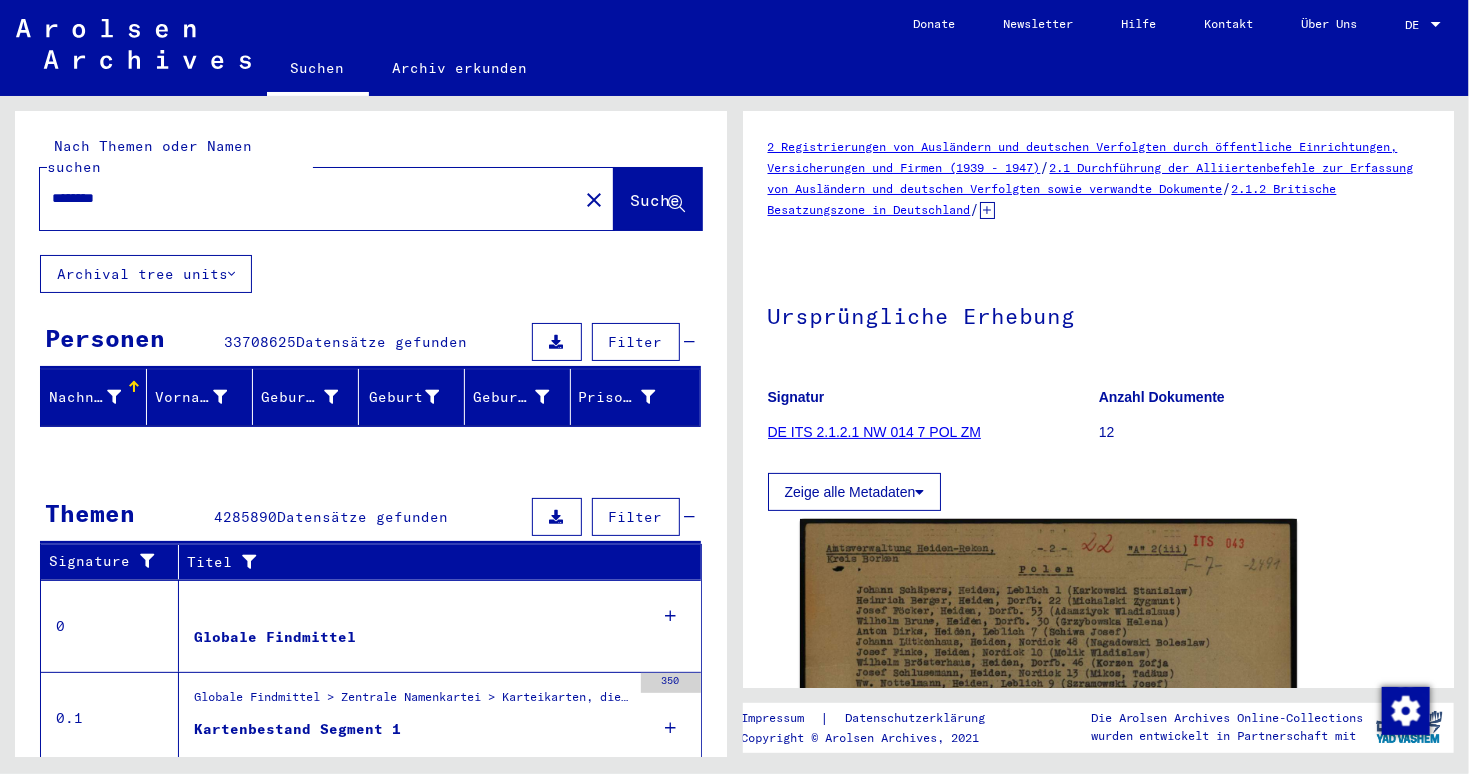 click on "close" 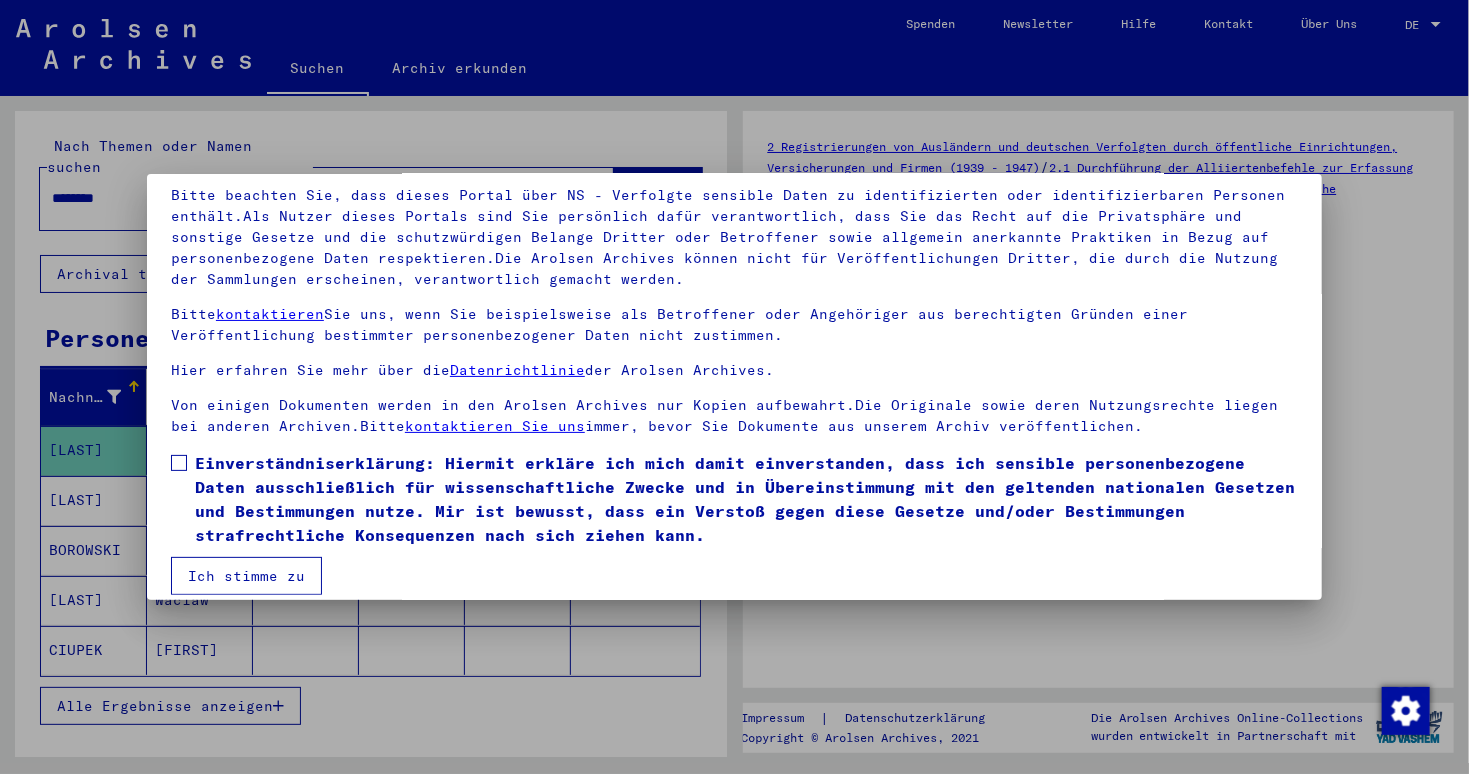 scroll, scrollTop: 152, scrollLeft: 0, axis: vertical 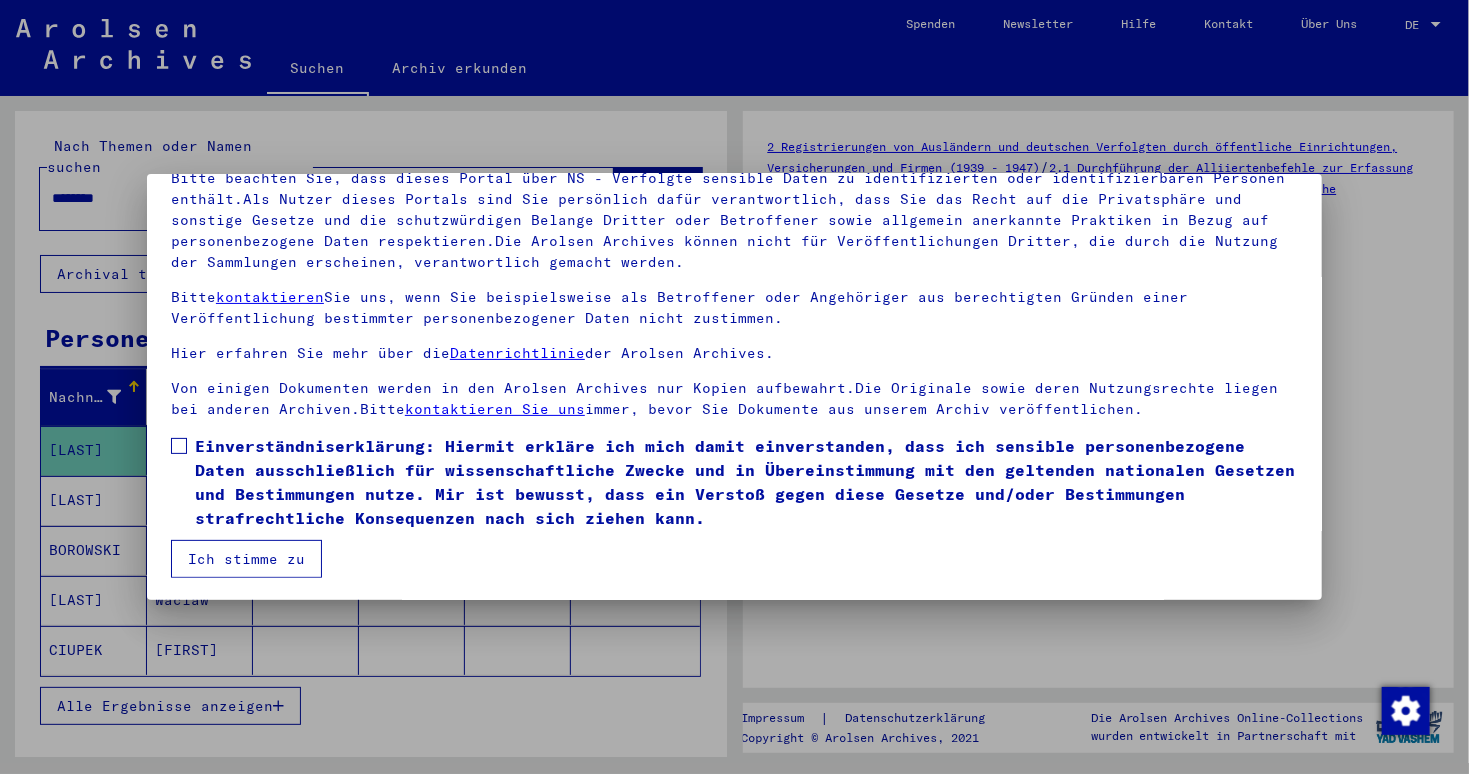 click on "Einverständniserklärung: Hiermit erkläre ich mich damit einverstanden, dass ich sensible personenbezogene Daten ausschließlich für wissenschaftliche Zwecke und in Übereinstimmung mit den geltenden nationalen Gesetzen und Bestimmungen nutze. Mir ist bewusst, dass ein Verstoß gegen diese Gesetze und/oder Bestimmungen strafrechtliche Konsequenzen nach sich ziehen kann." at bounding box center [734, 482] 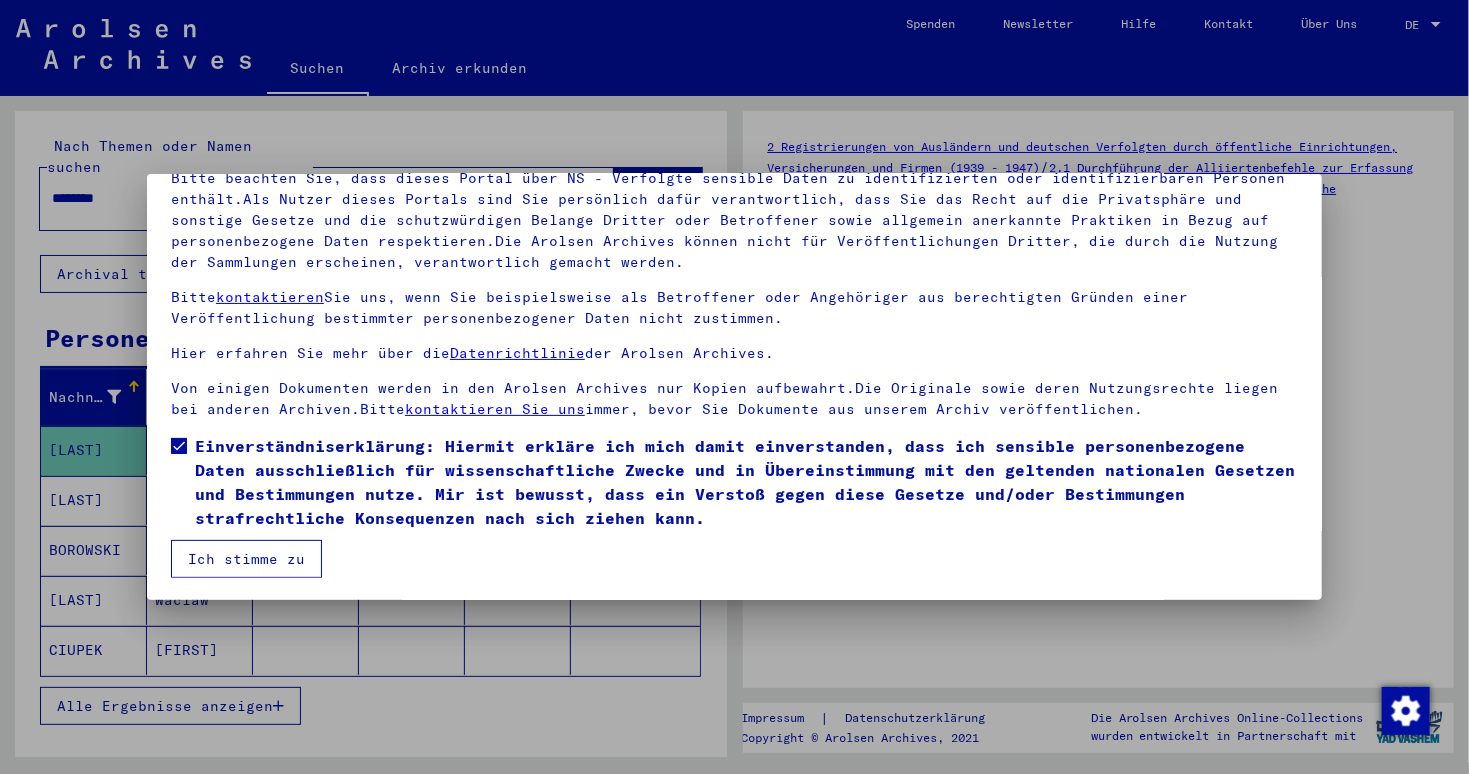 click on "Ich stimme zu" at bounding box center (246, 559) 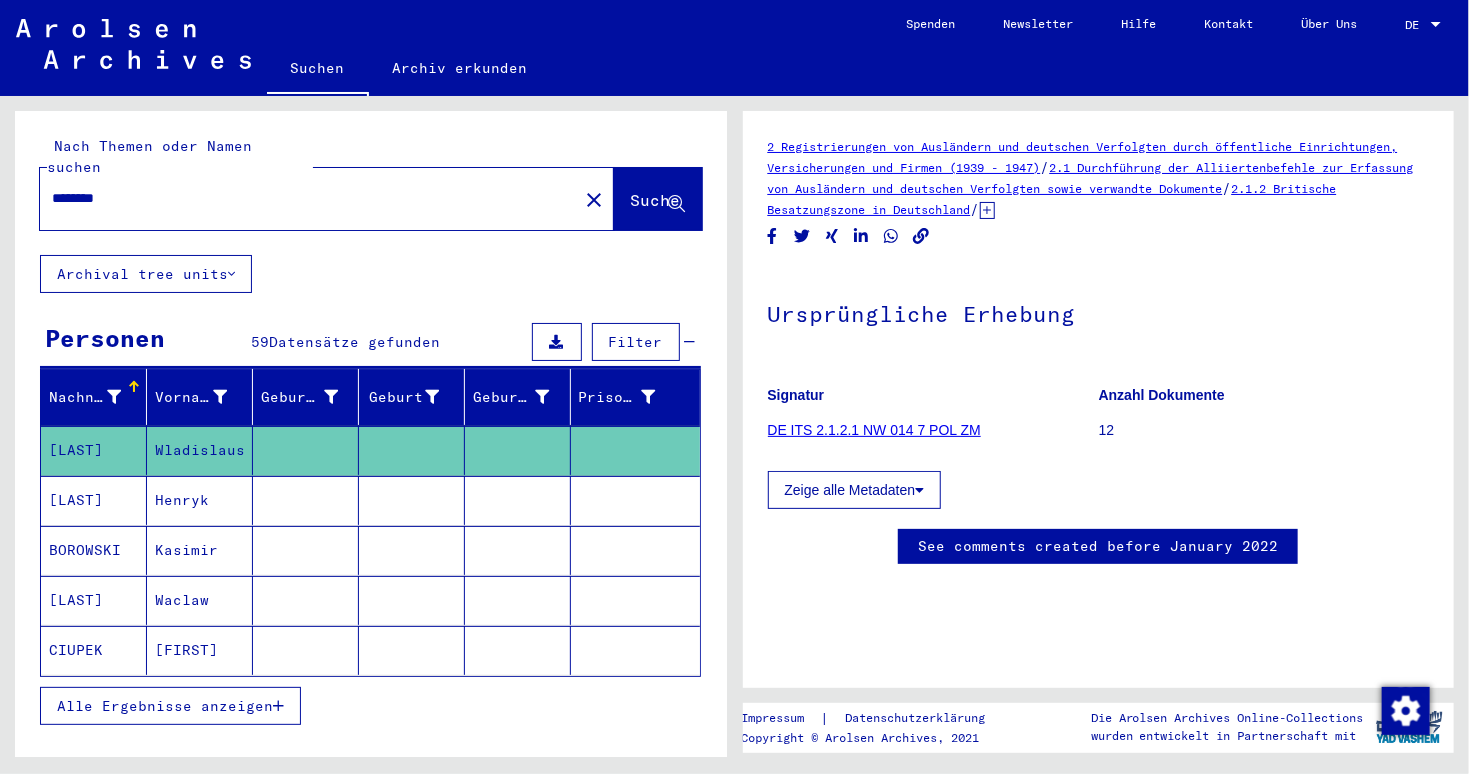 drag, startPoint x: 140, startPoint y: 174, endPoint x: 0, endPoint y: 172, distance: 140.01428 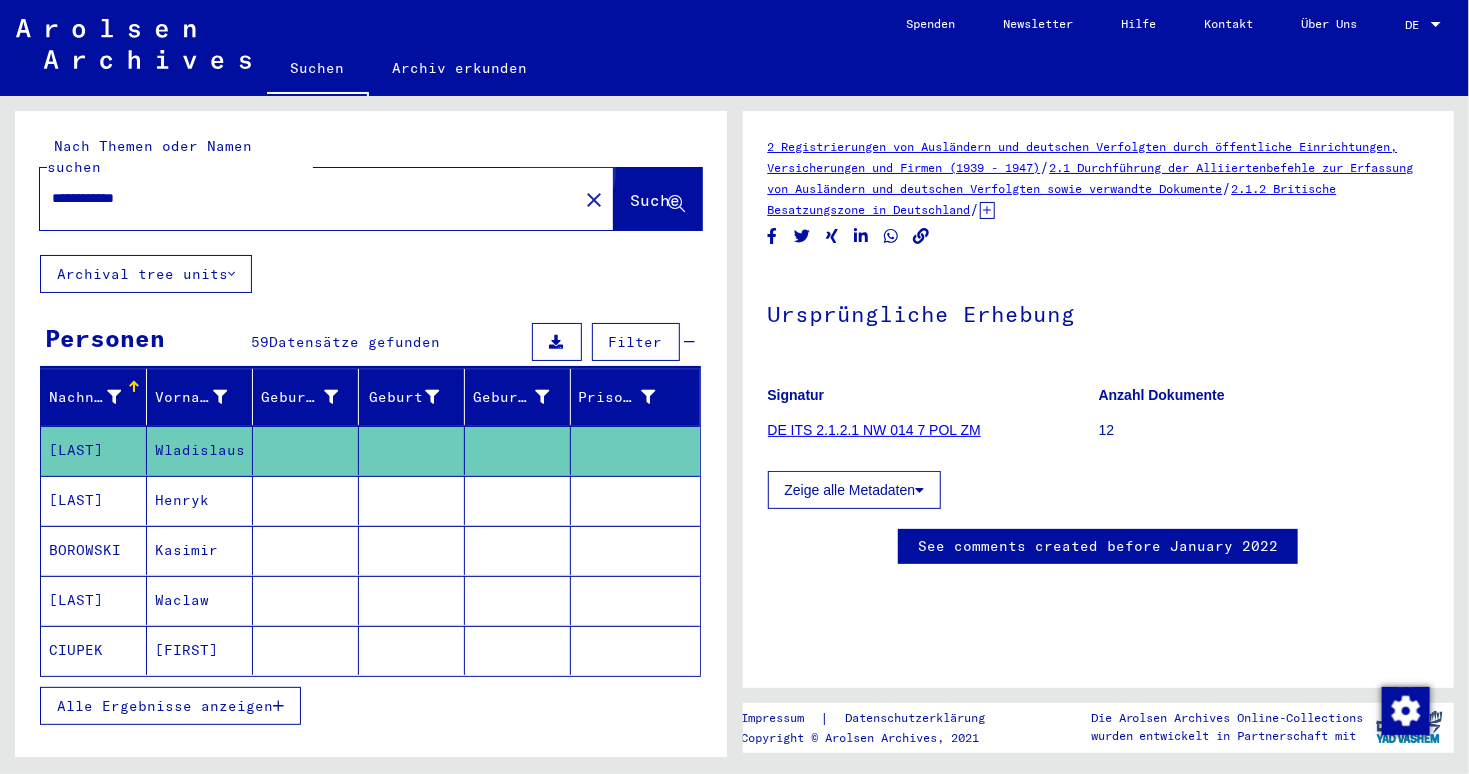 click on "Suche" 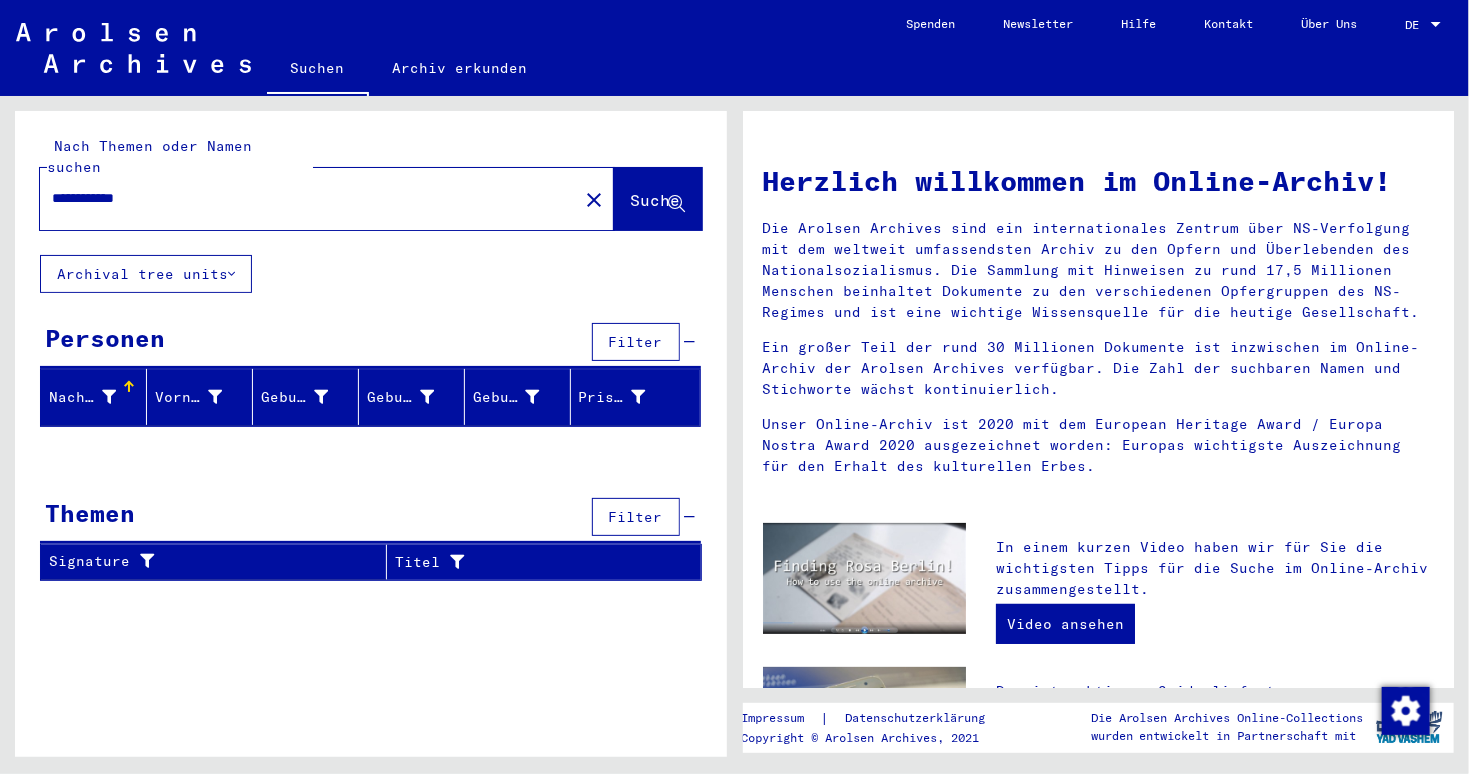 drag, startPoint x: 169, startPoint y: 174, endPoint x: 0, endPoint y: 178, distance: 169.04733 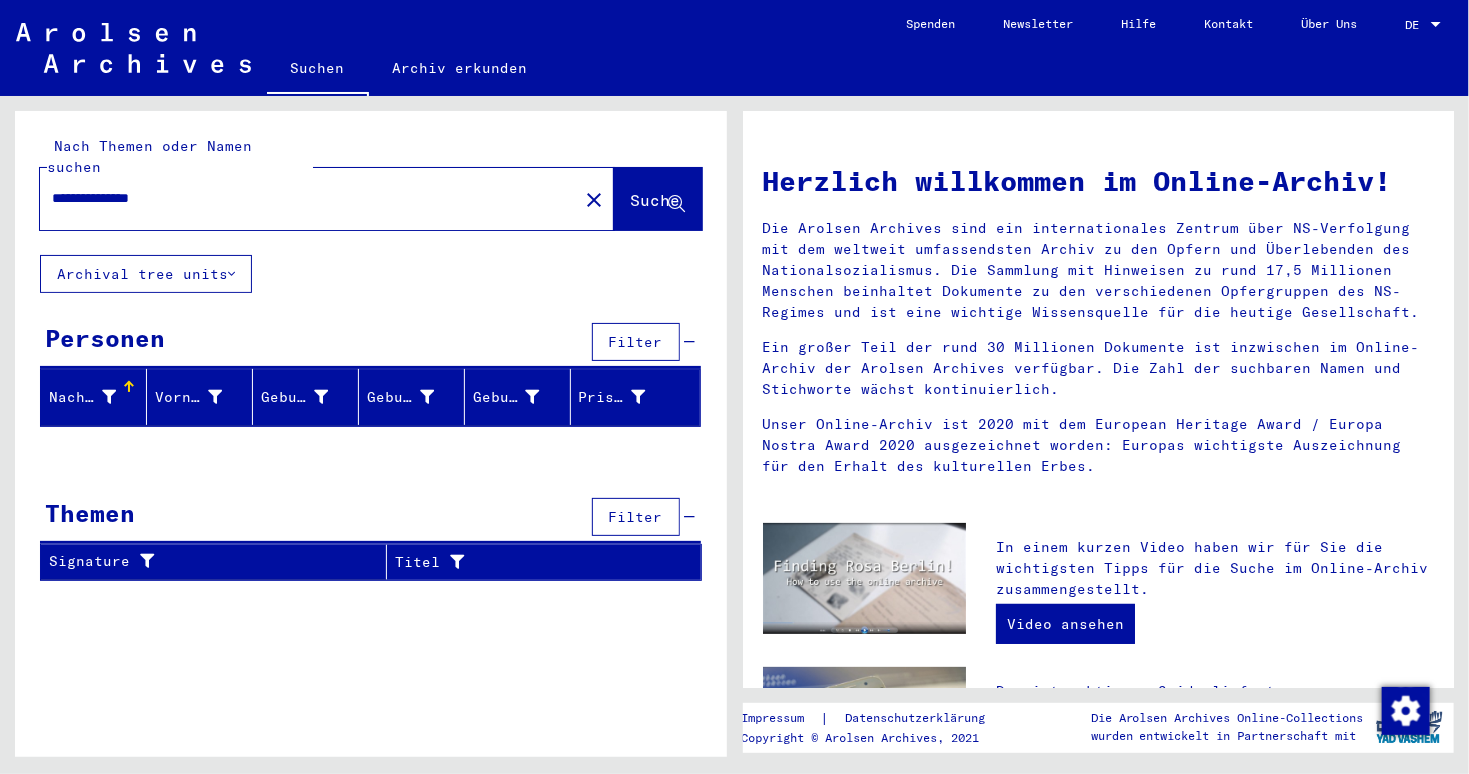 click on "Suche" 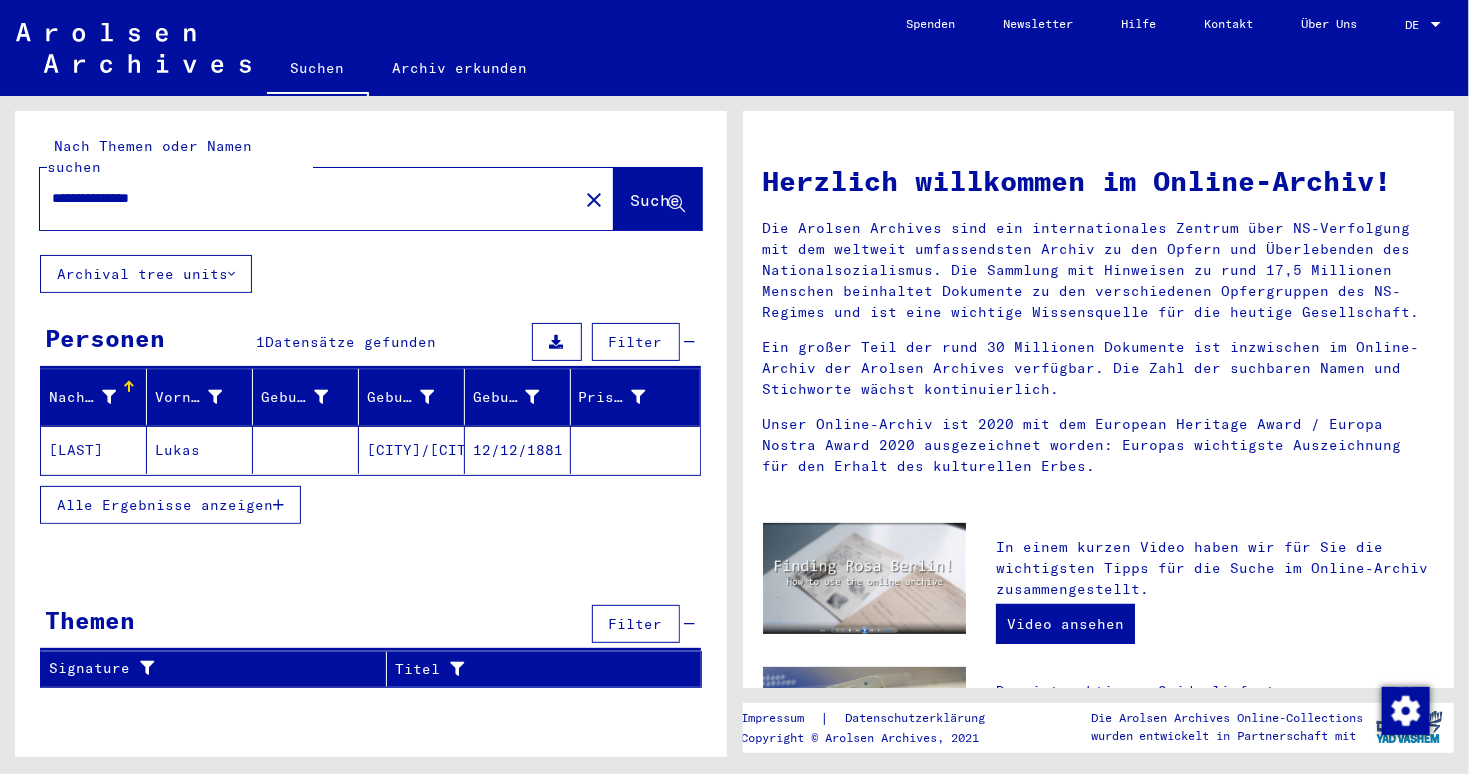 click on "12/12/1881" 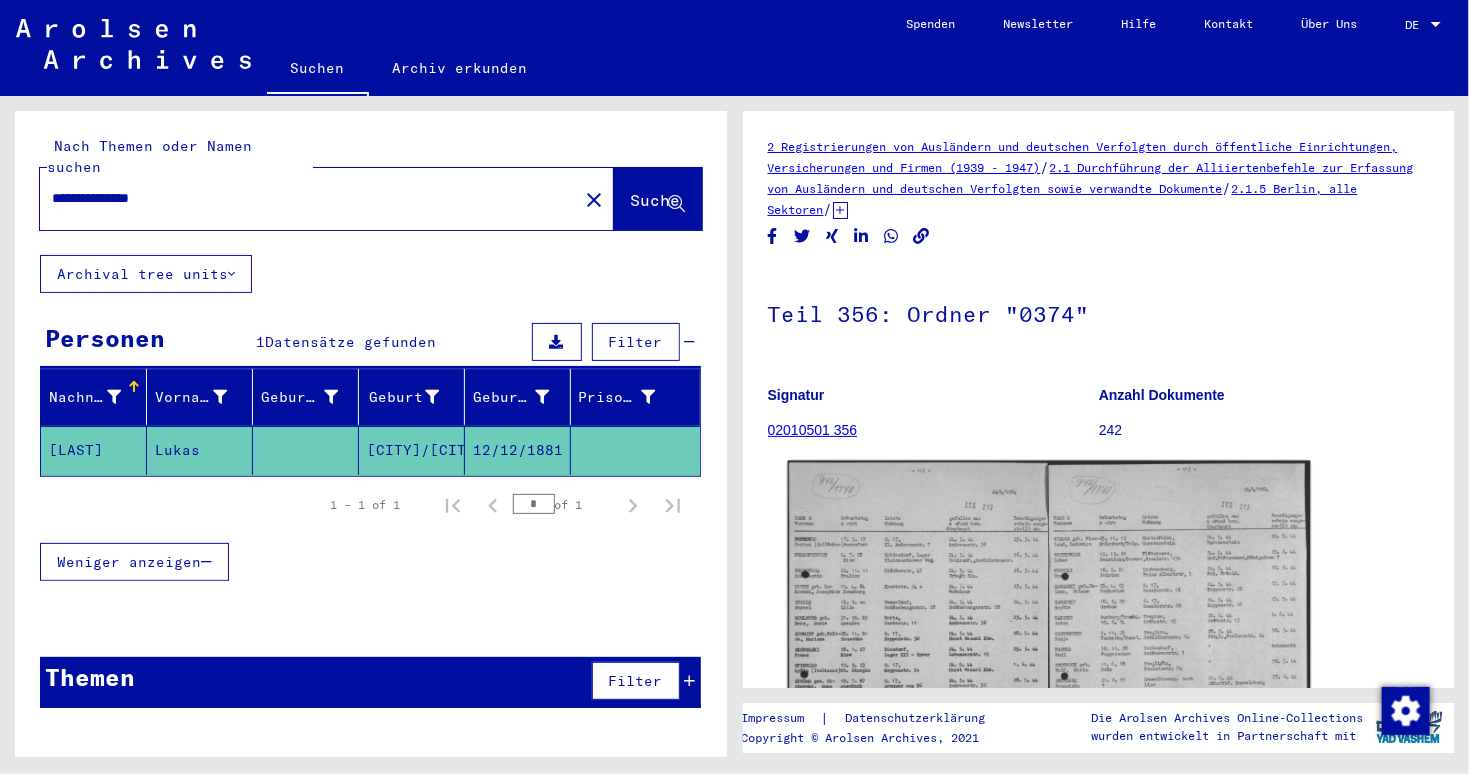 scroll, scrollTop: 0, scrollLeft: 0, axis: both 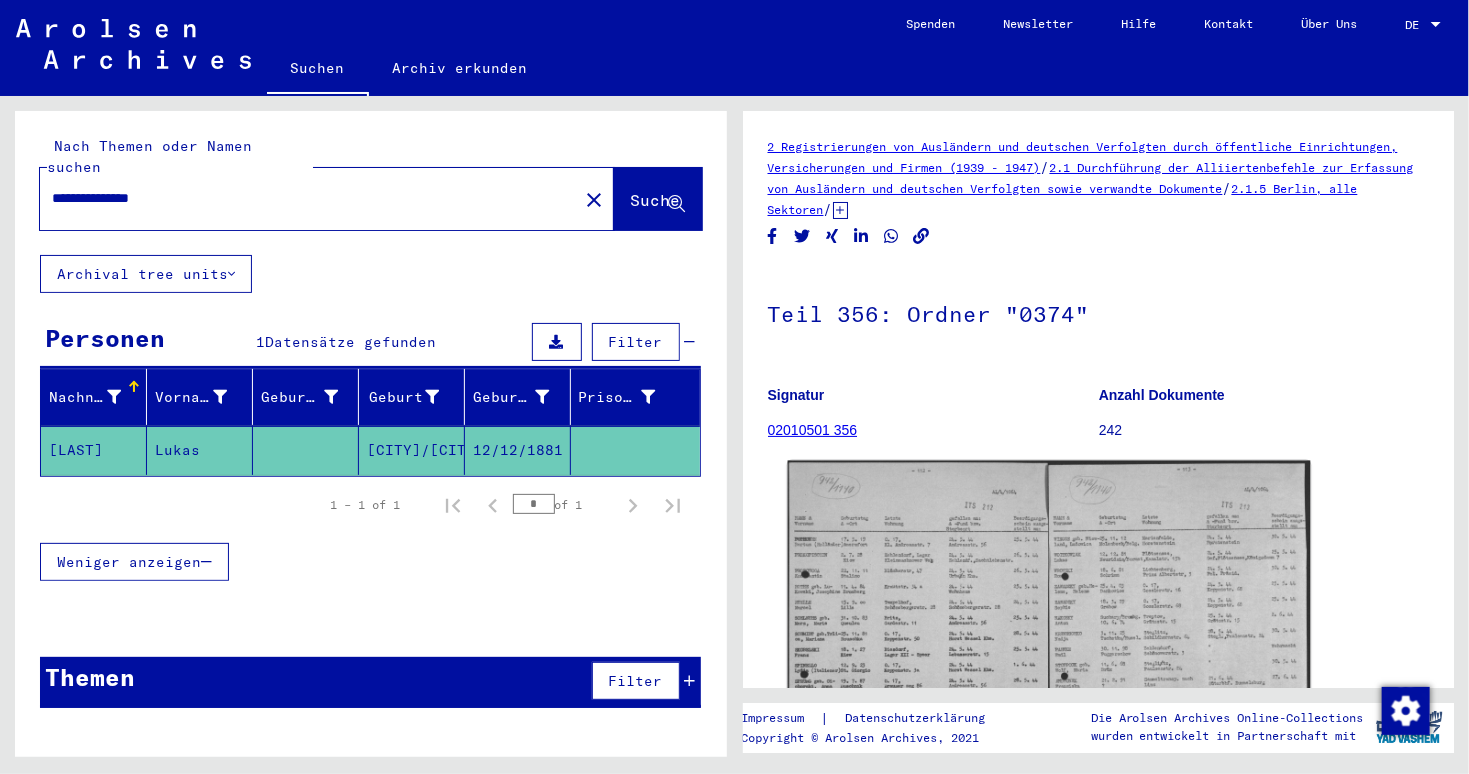 click 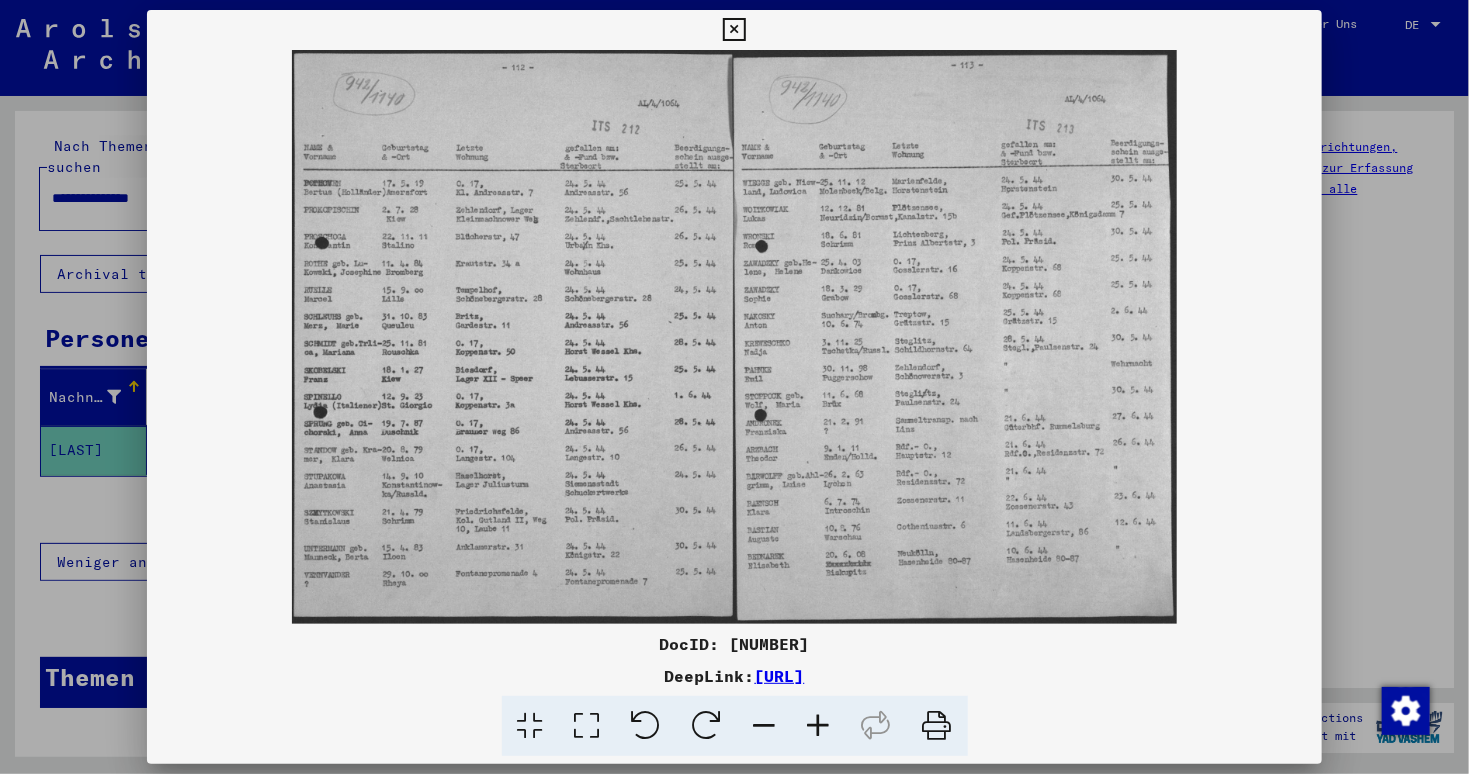 click at bounding box center [819, 726] 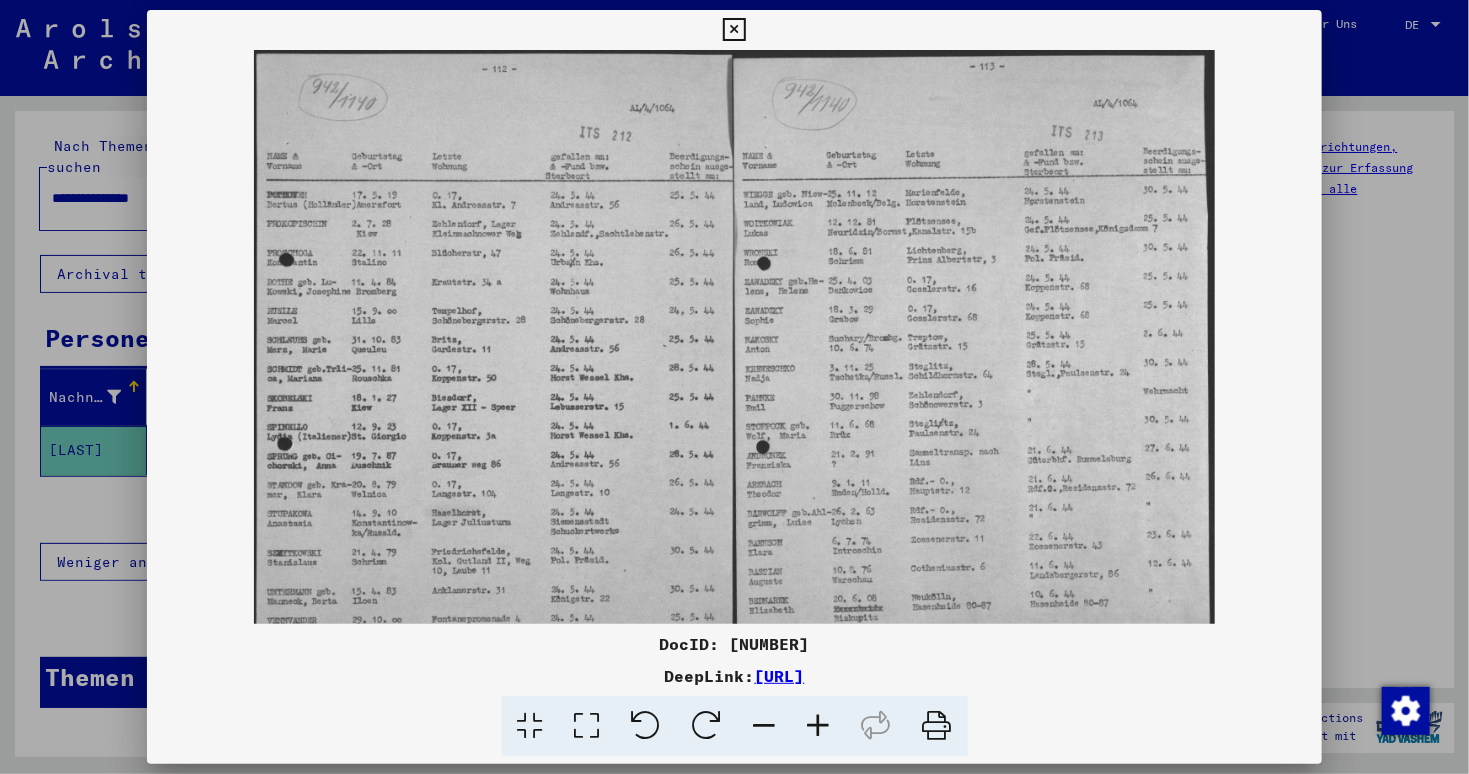 click at bounding box center (819, 726) 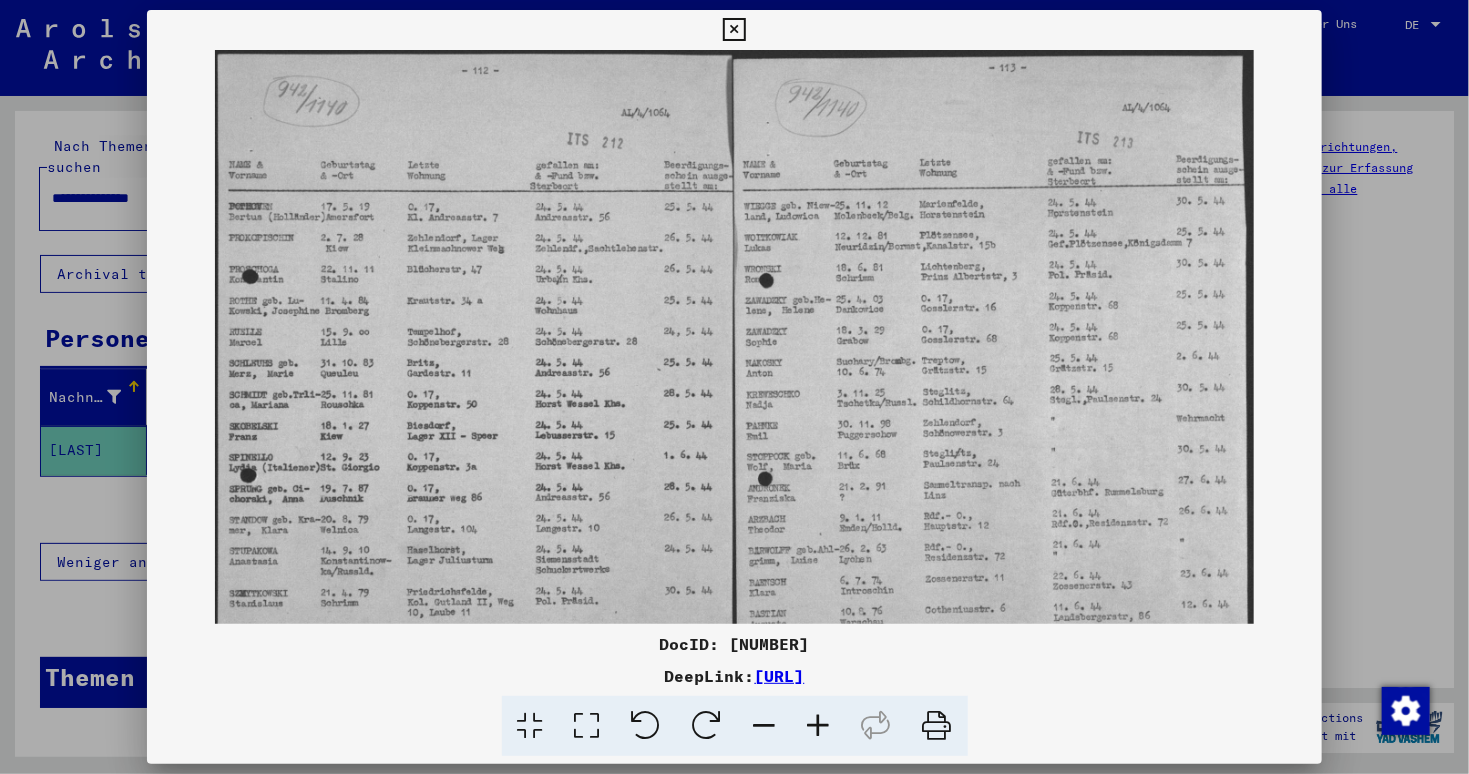 click at bounding box center (819, 726) 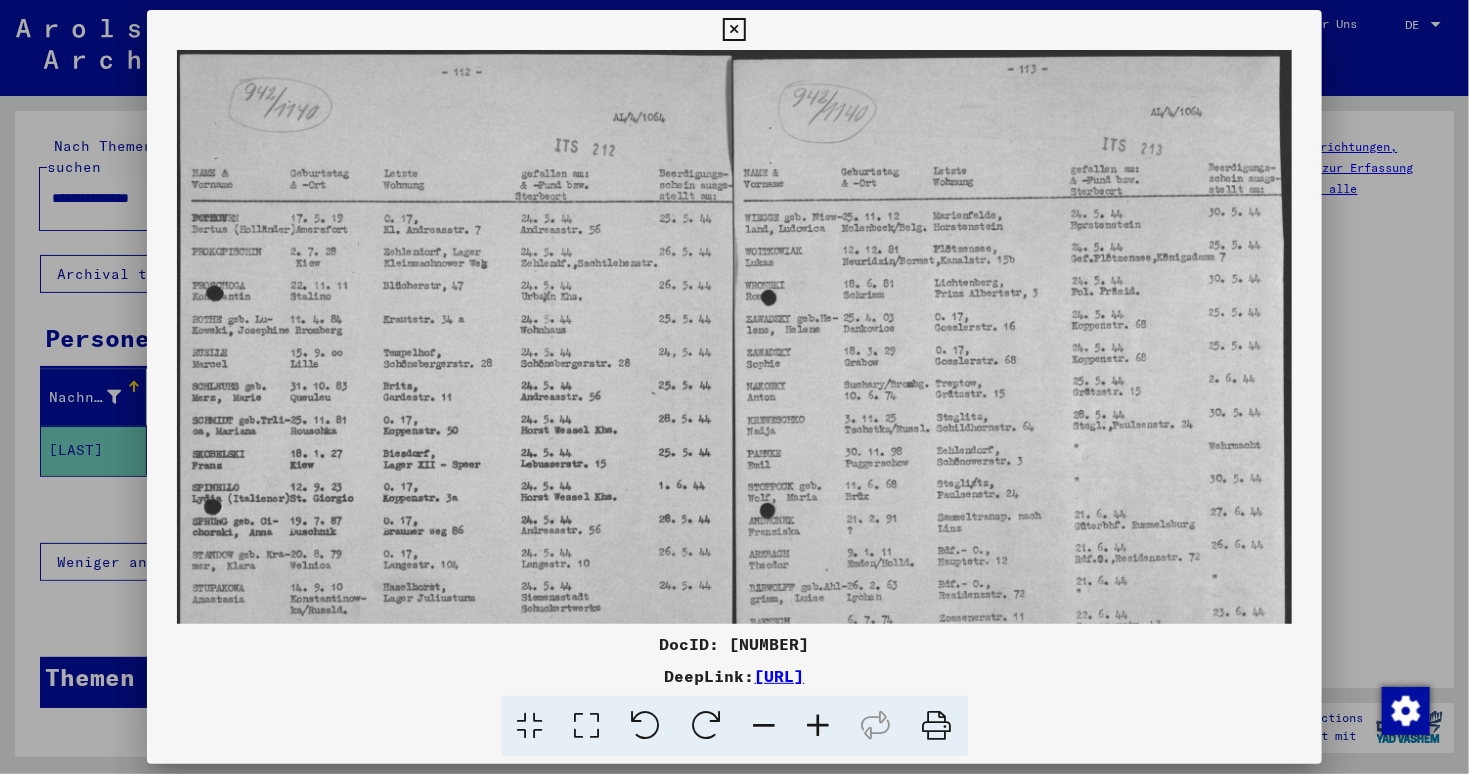 click at bounding box center [819, 726] 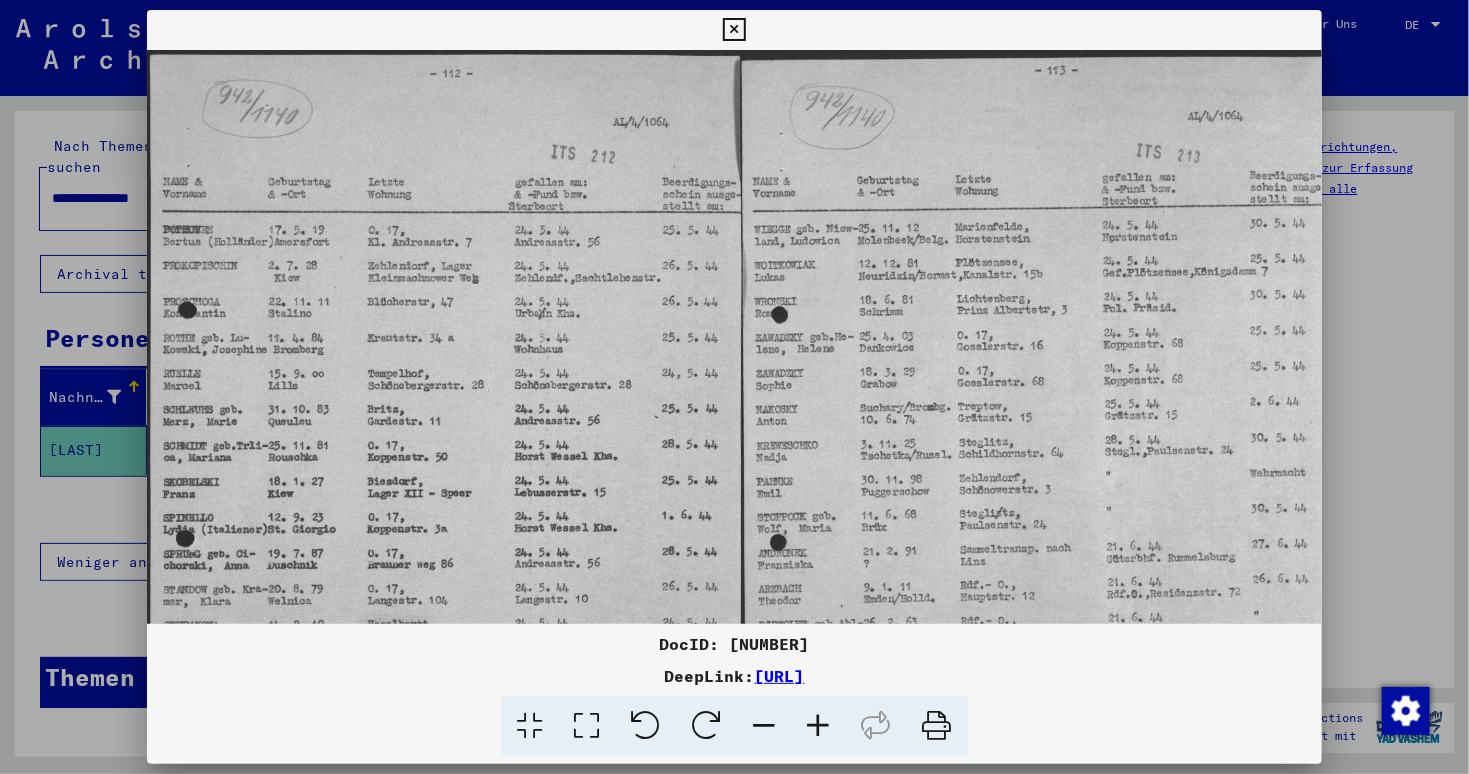 click at bounding box center [819, 726] 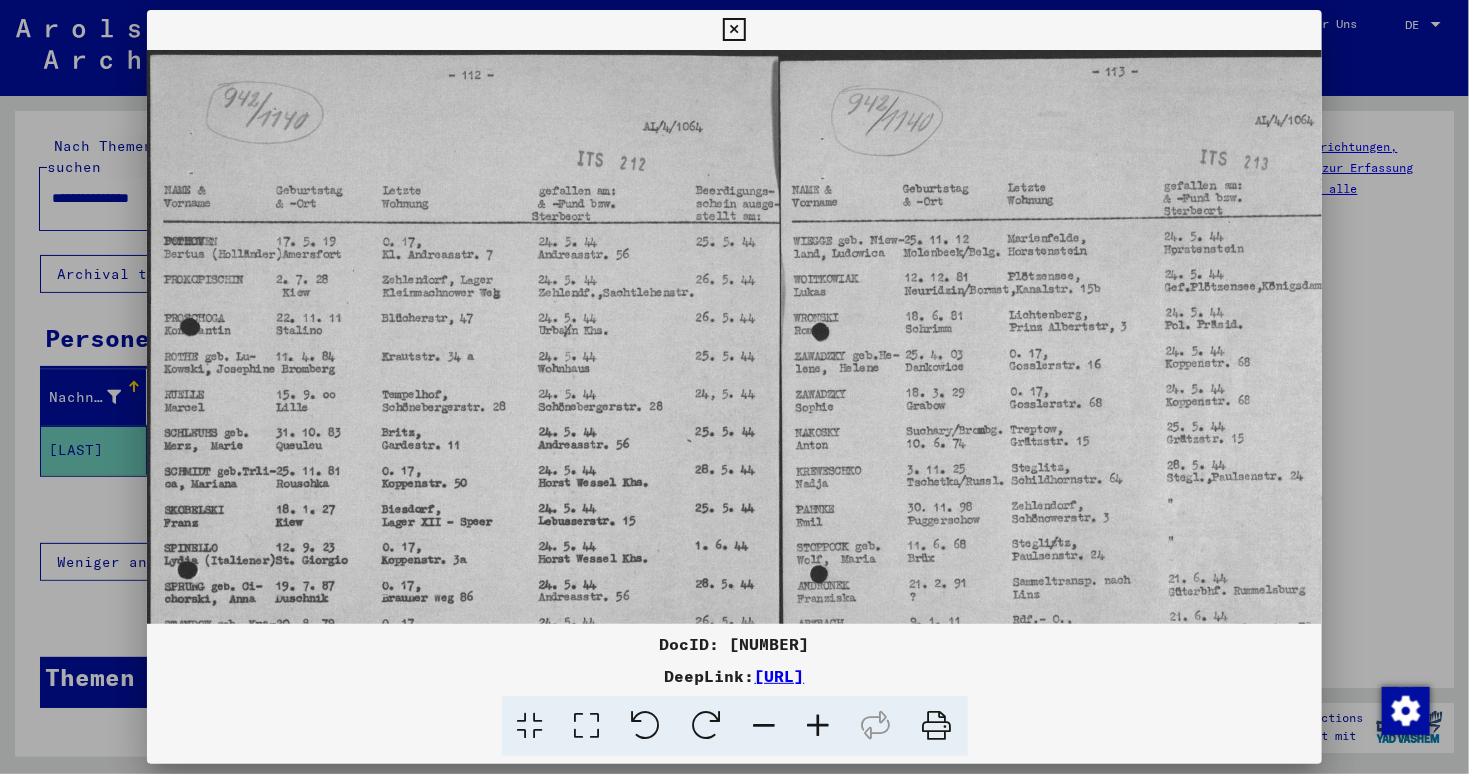 click at bounding box center [819, 726] 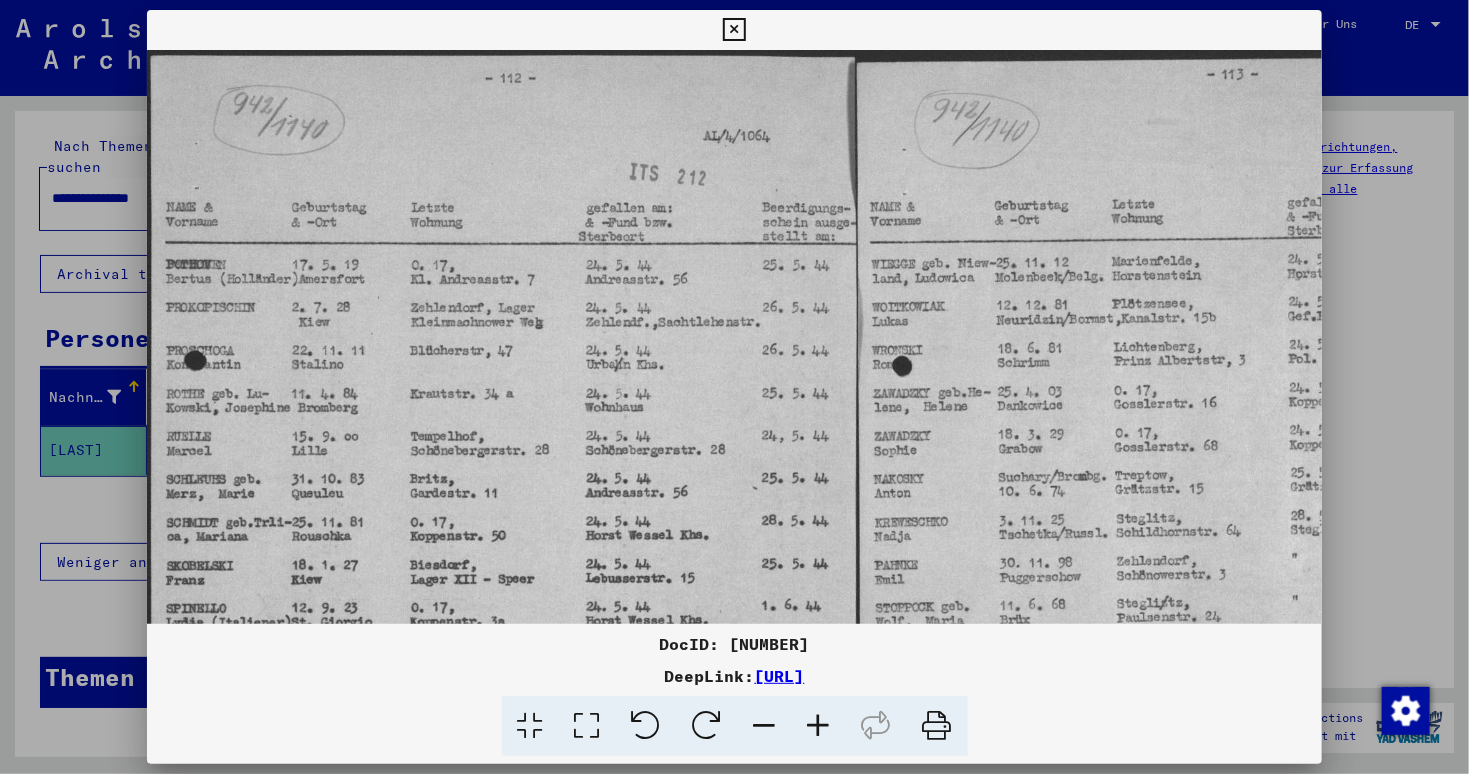 click at bounding box center [819, 726] 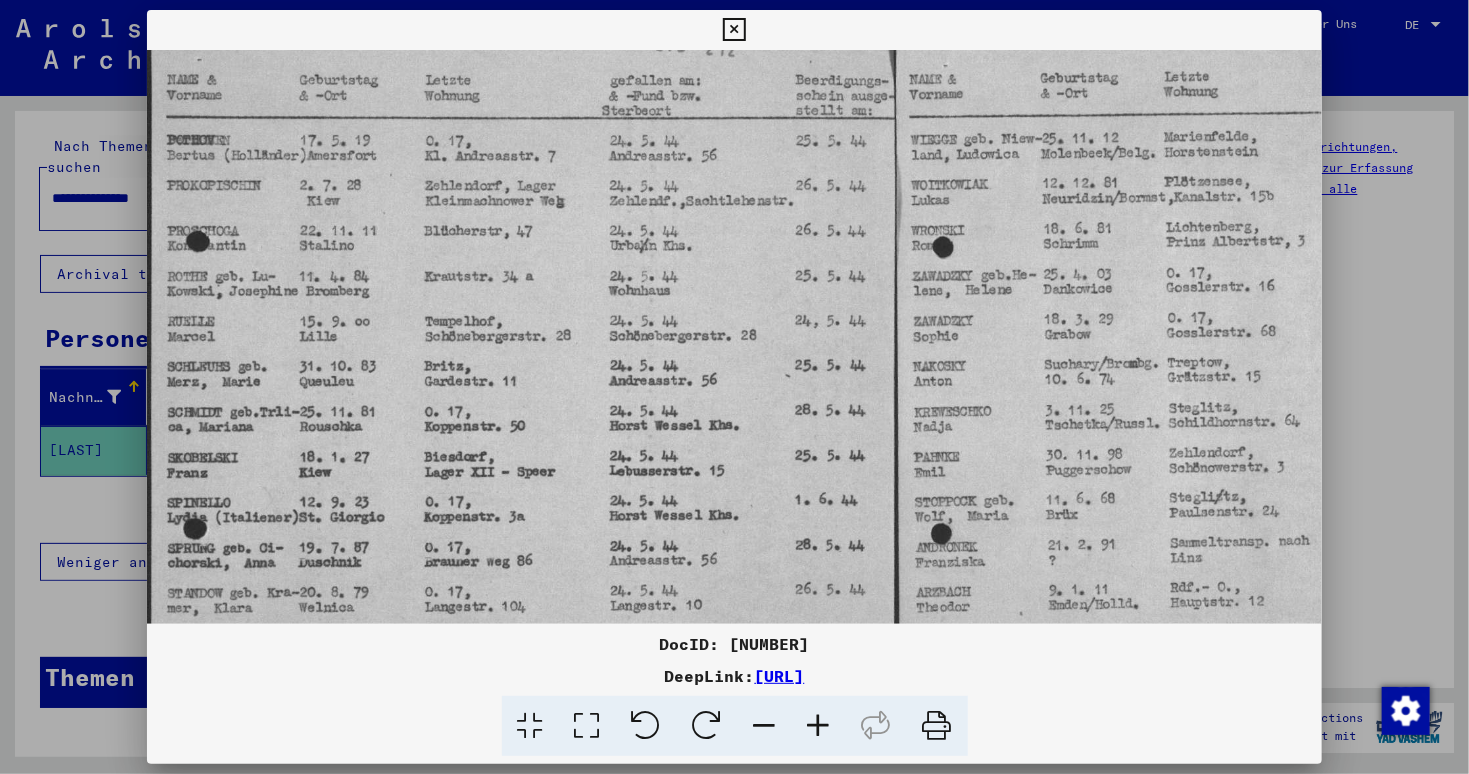 drag, startPoint x: 575, startPoint y: 387, endPoint x: 607, endPoint y: 251, distance: 139.71399 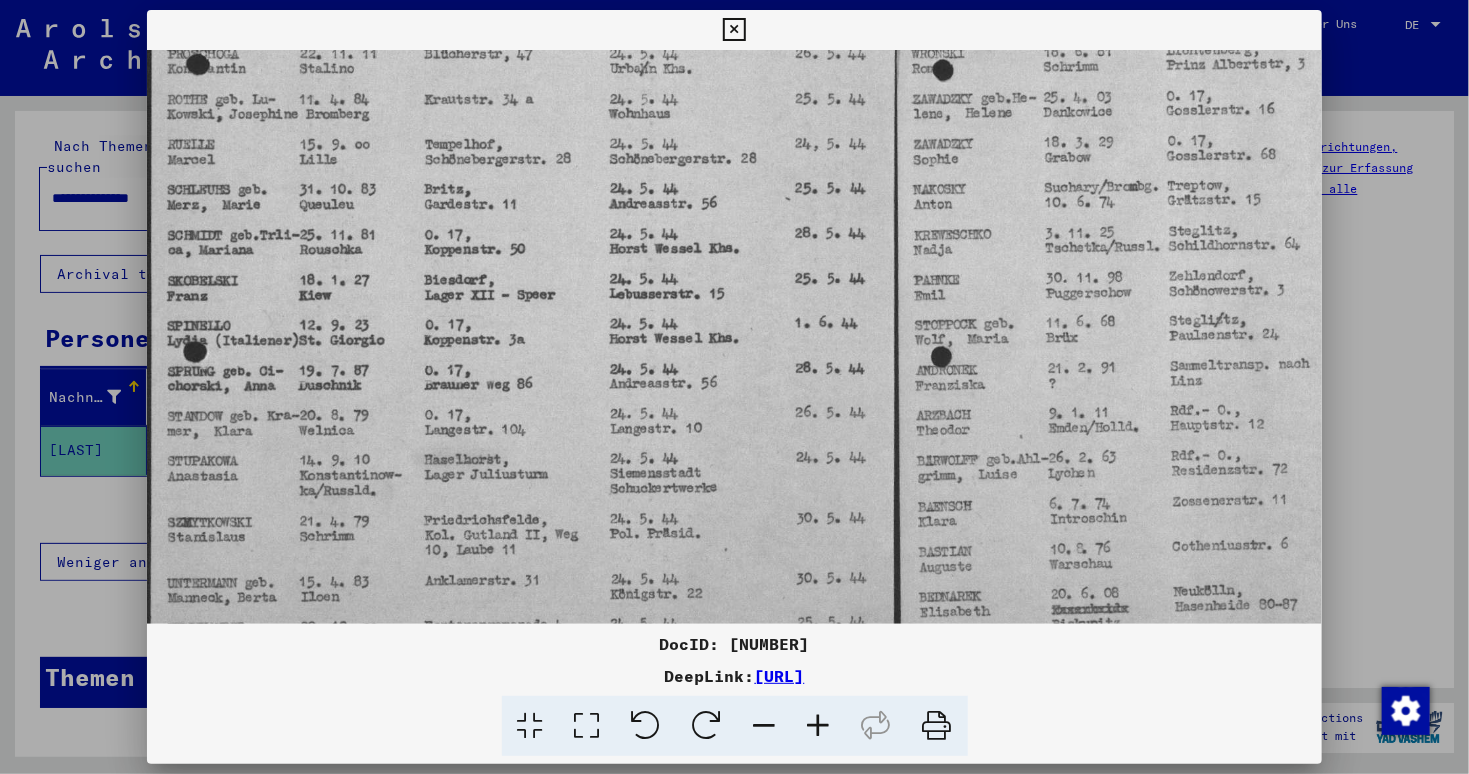drag, startPoint x: 582, startPoint y: 335, endPoint x: 615, endPoint y: 158, distance: 180.04999 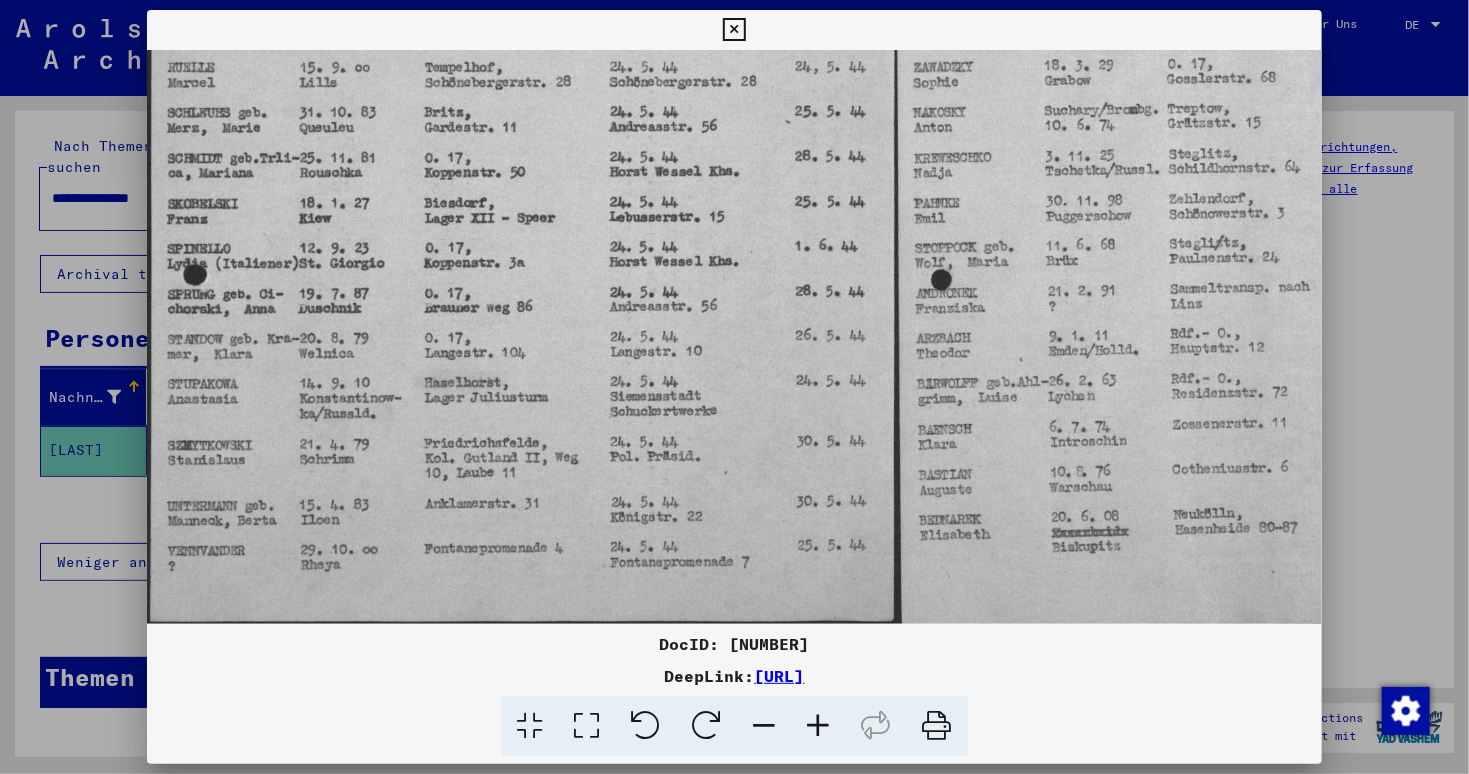 scroll, scrollTop: 399, scrollLeft: 0, axis: vertical 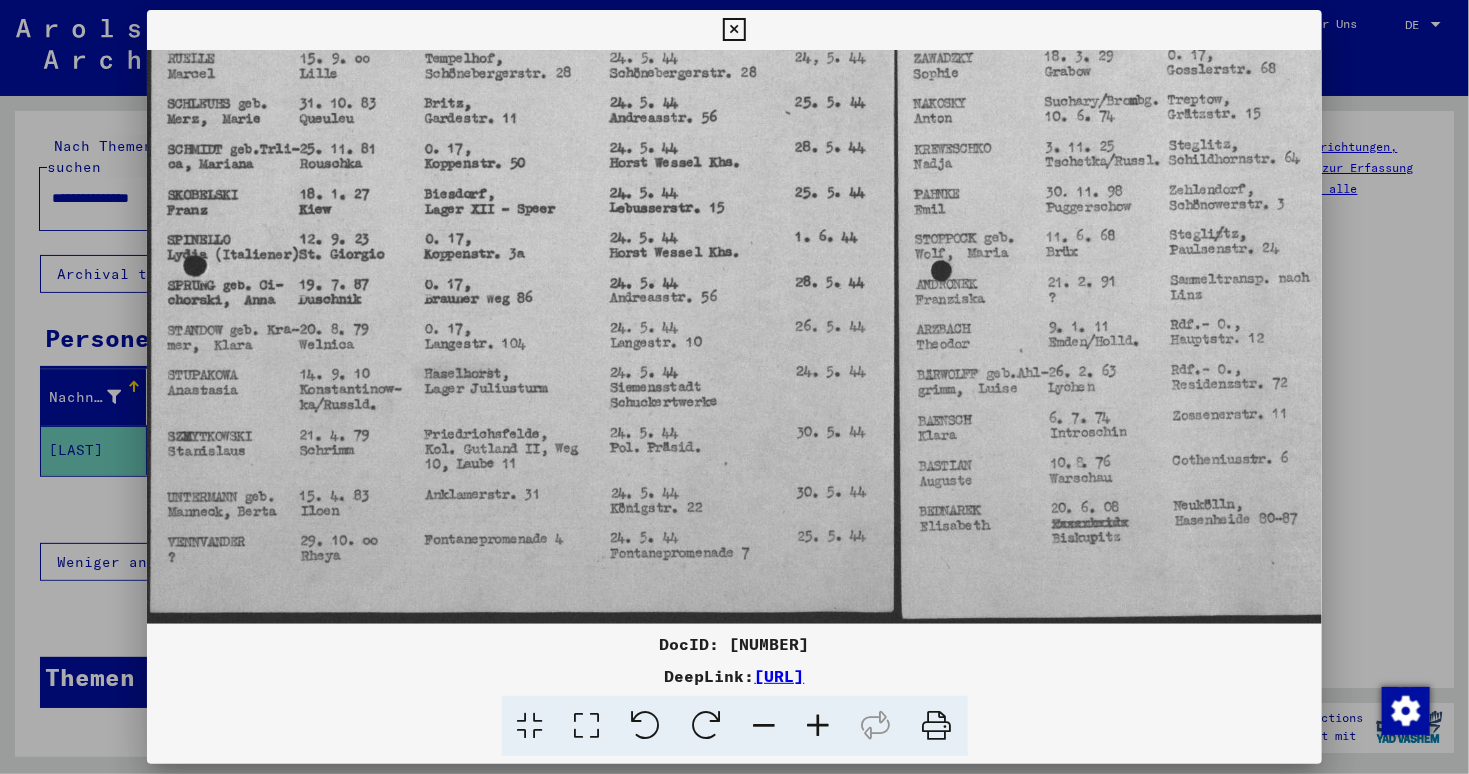 drag, startPoint x: 615, startPoint y: 287, endPoint x: 624, endPoint y: 196, distance: 91.44397 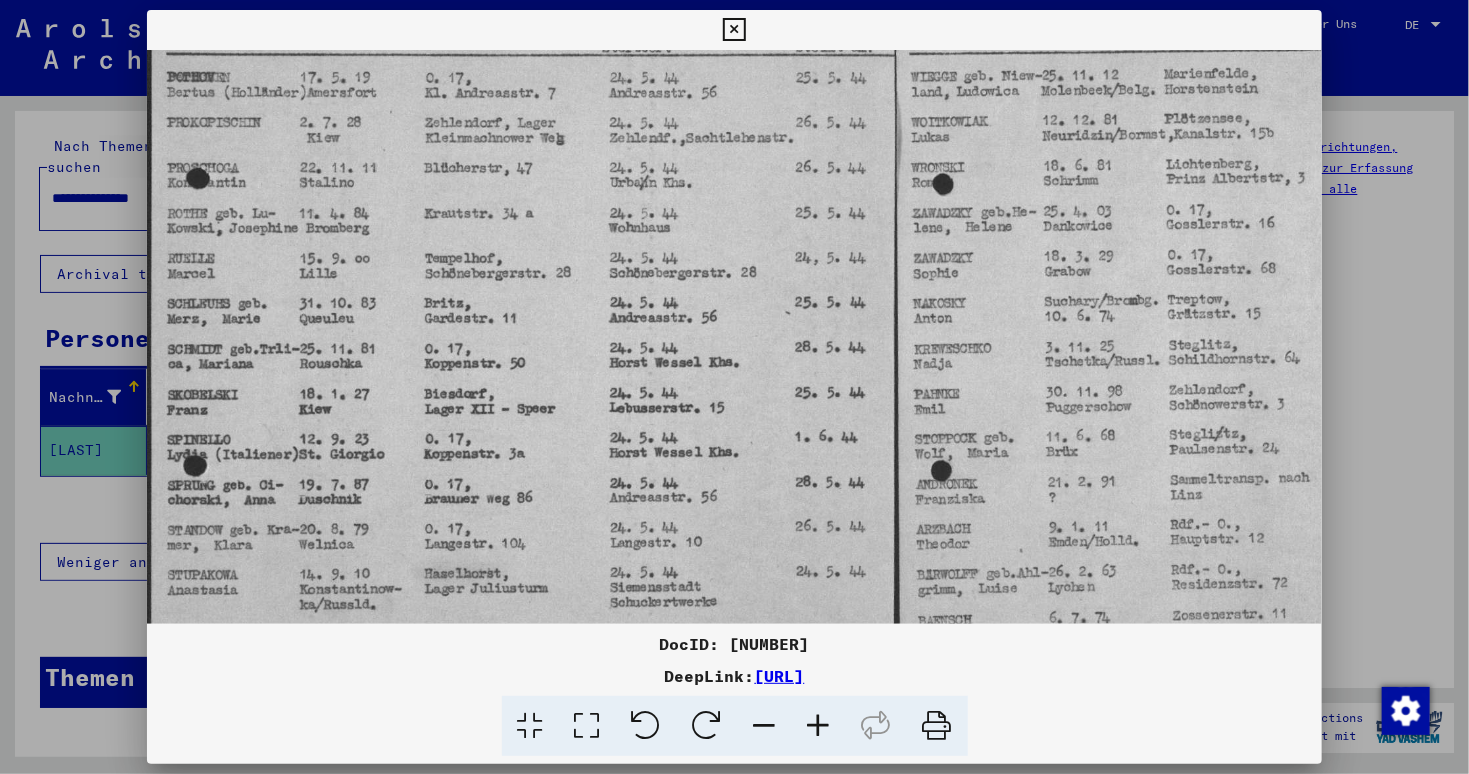 scroll, scrollTop: 170, scrollLeft: 0, axis: vertical 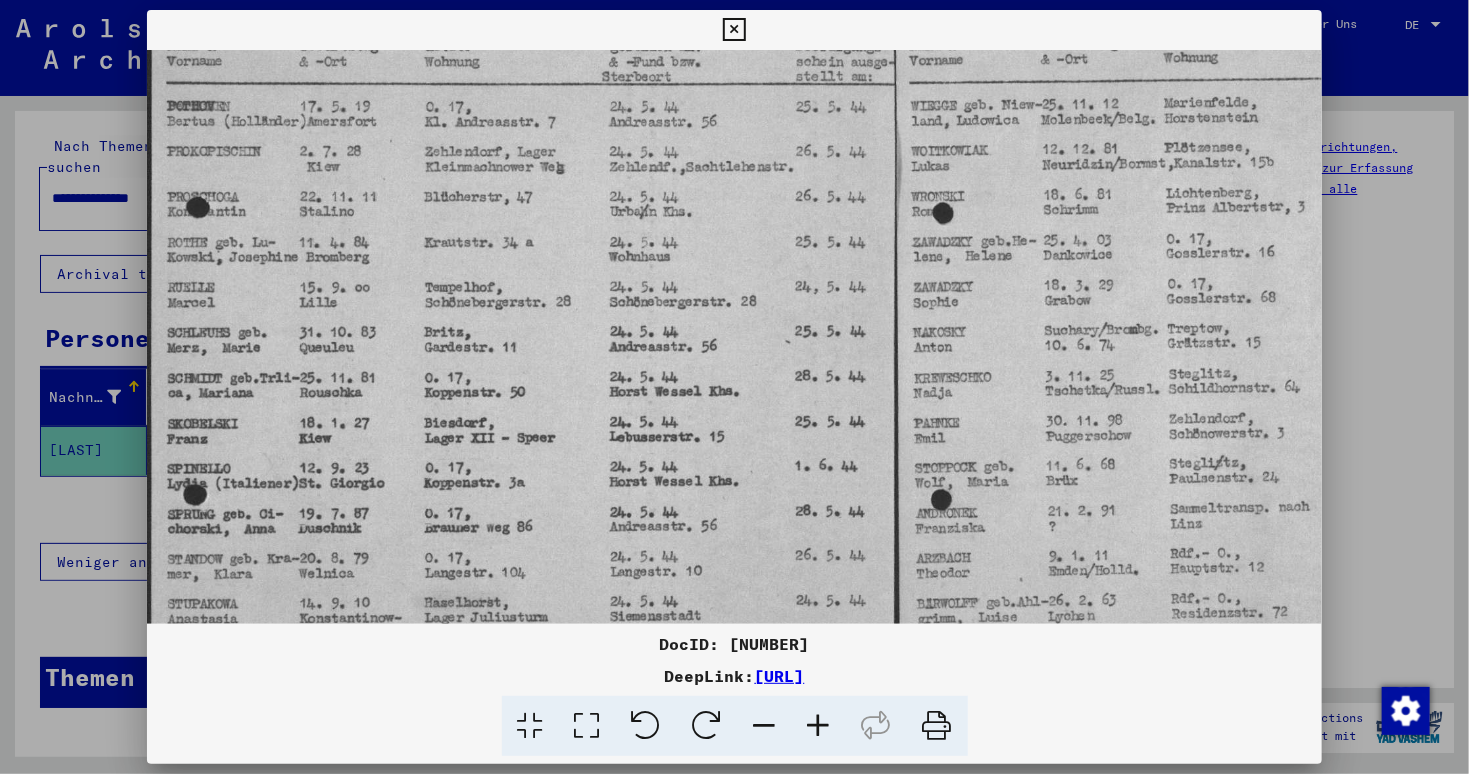 drag, startPoint x: 481, startPoint y: 248, endPoint x: 522, endPoint y: 474, distance: 229.68892 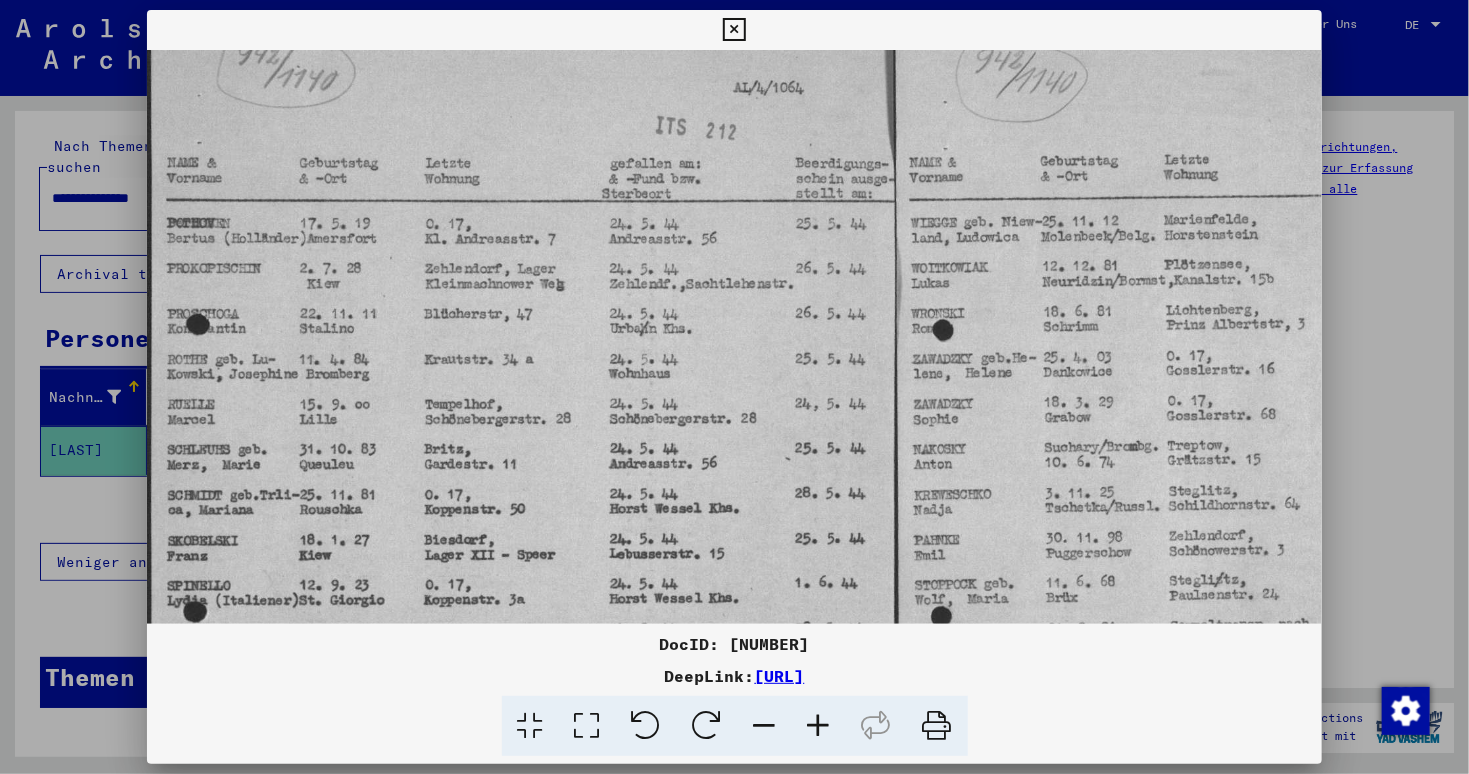 scroll, scrollTop: 0, scrollLeft: 0, axis: both 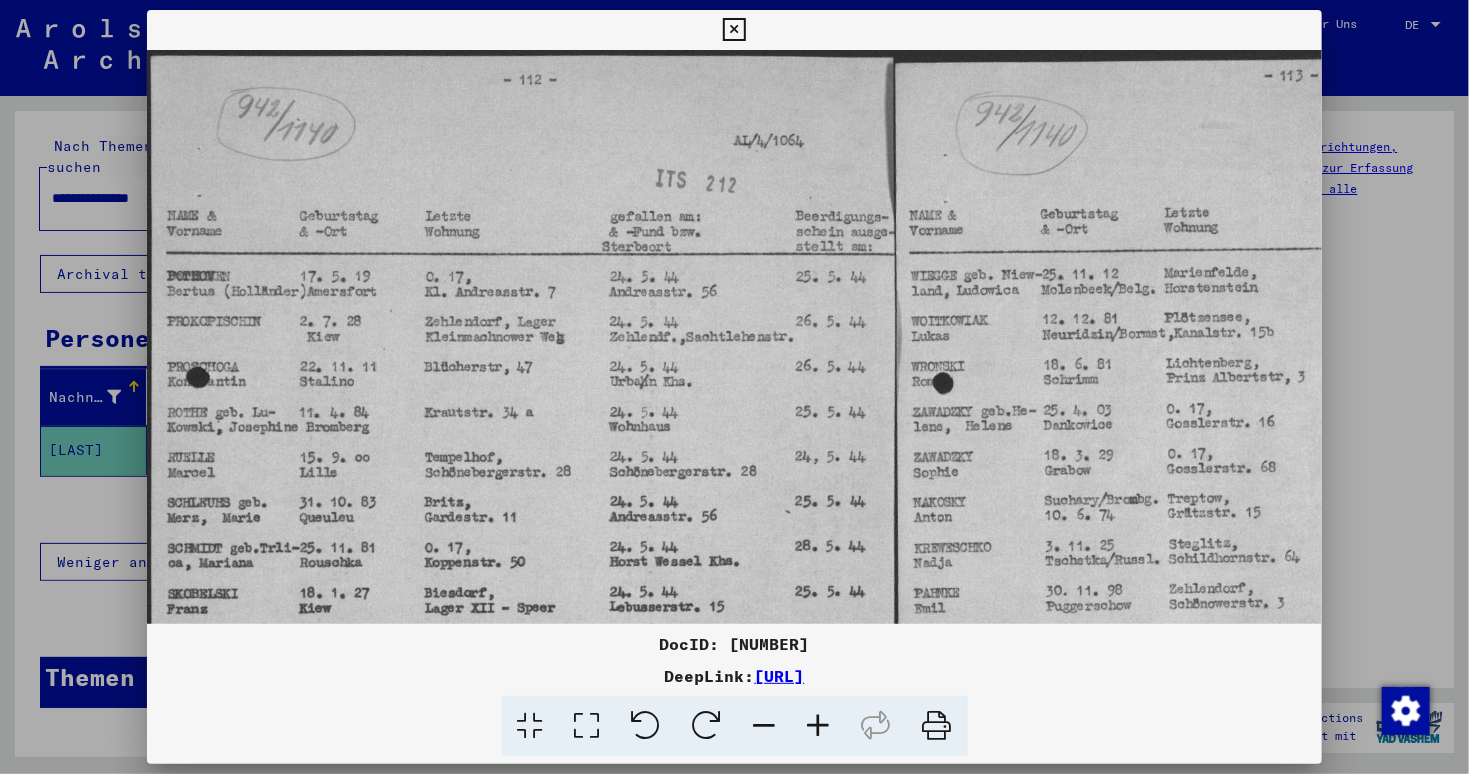 drag, startPoint x: 568, startPoint y: 196, endPoint x: 606, endPoint y: 462, distance: 268.7006 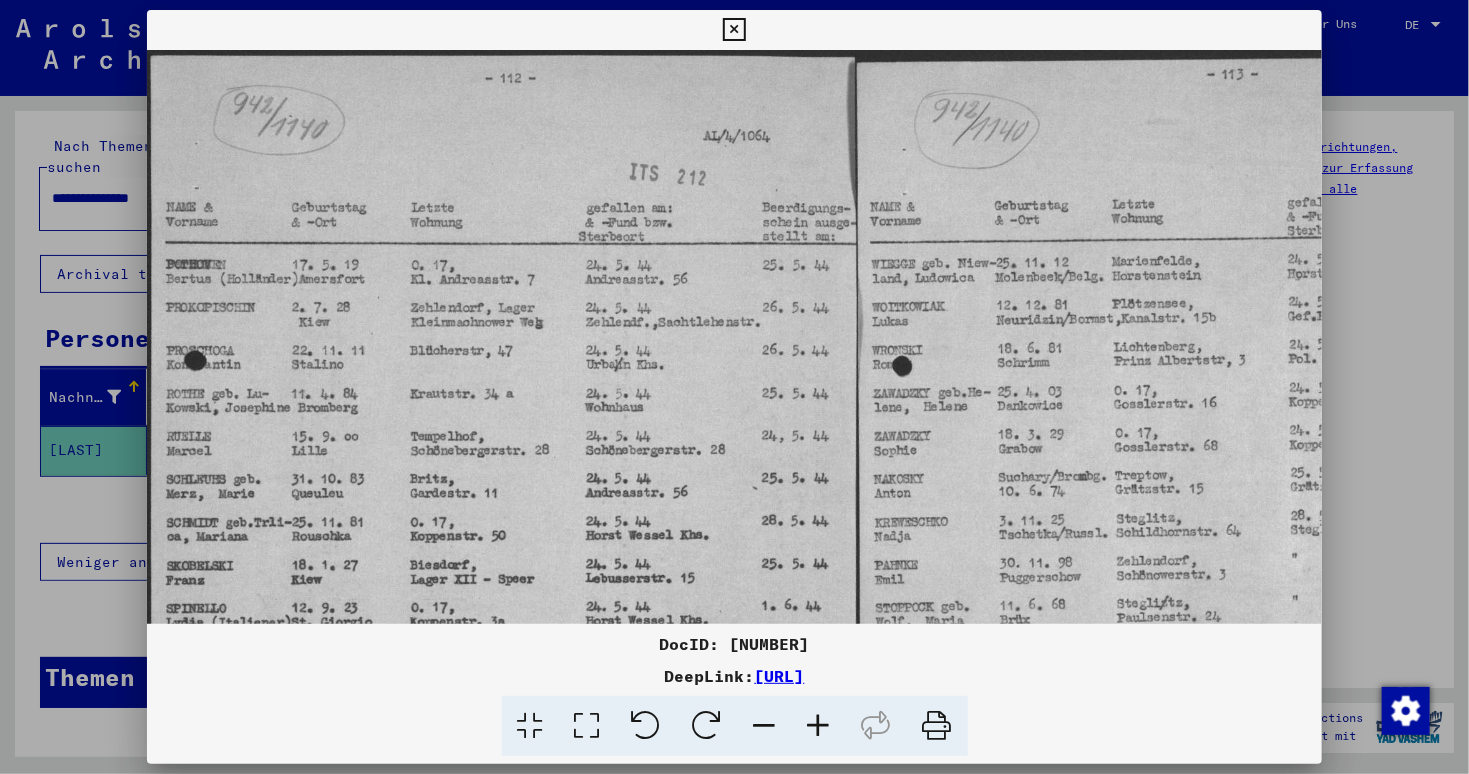 click at bounding box center (765, 726) 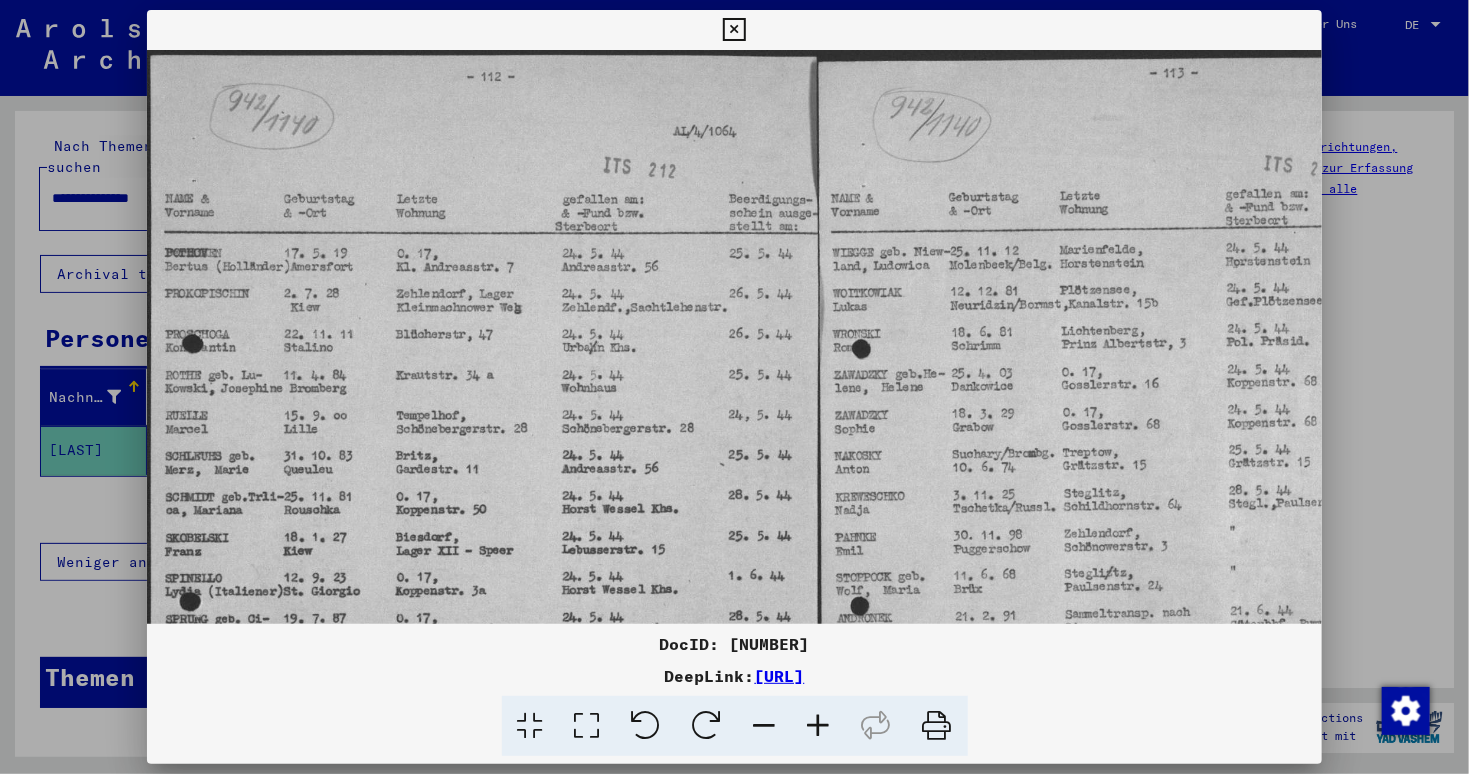 click at bounding box center (765, 726) 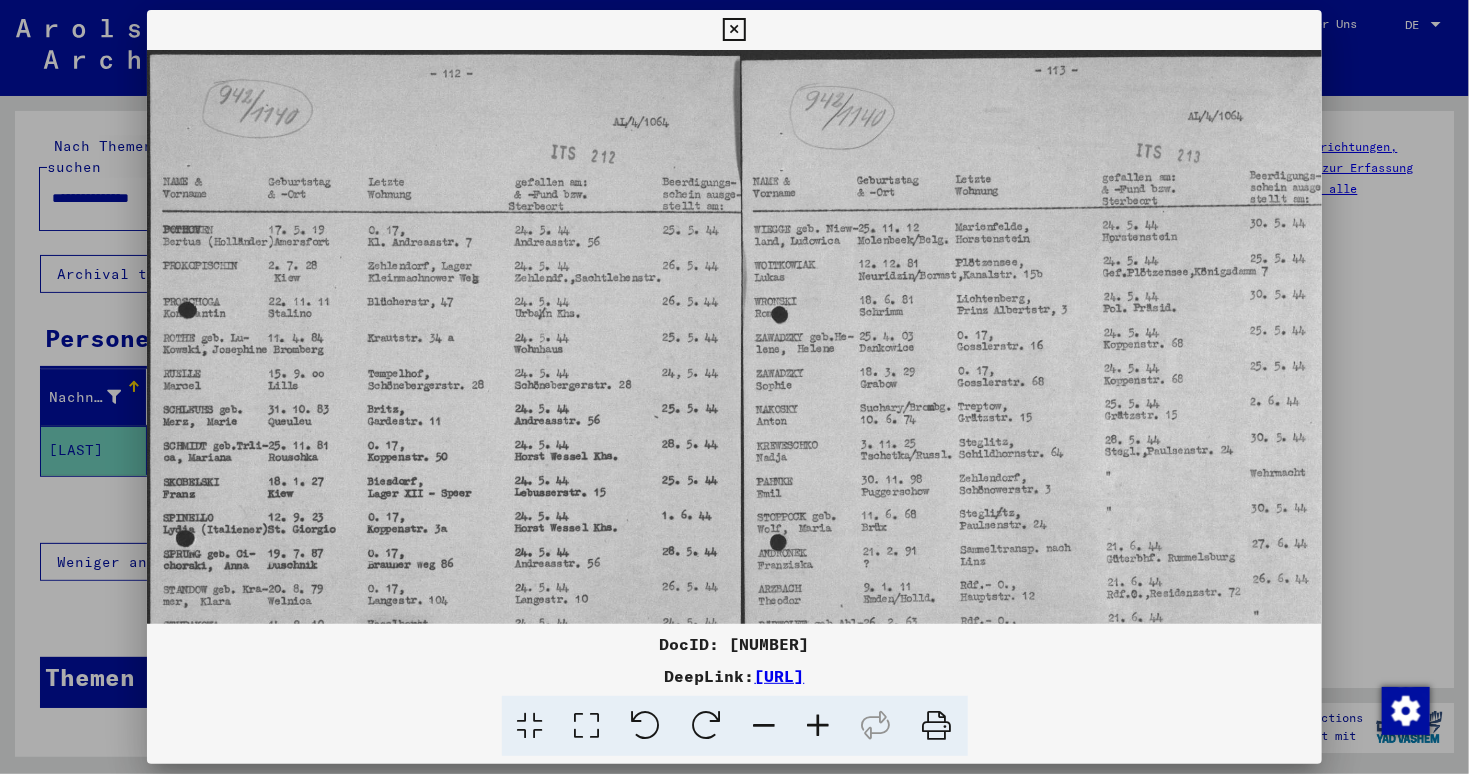click at bounding box center [765, 726] 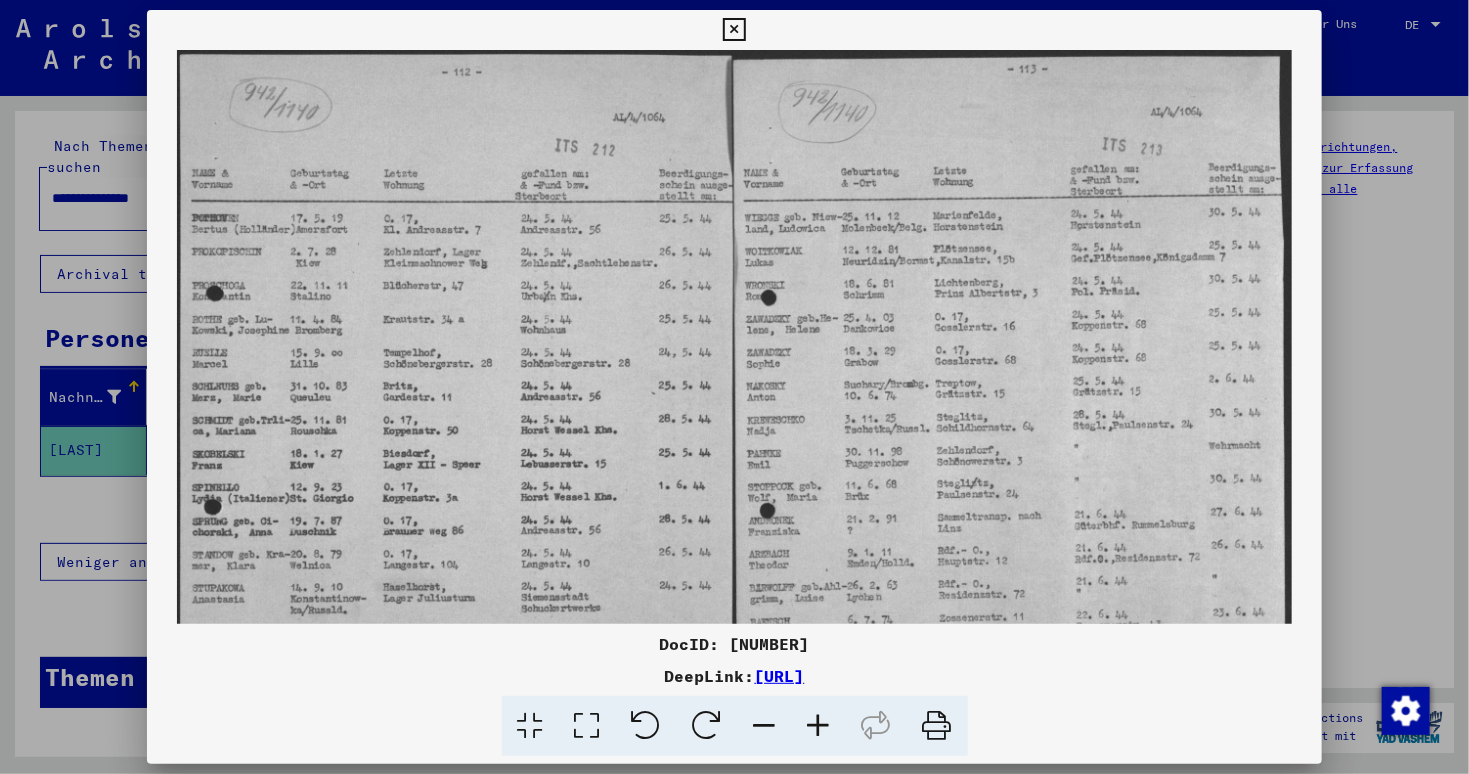click at bounding box center (765, 726) 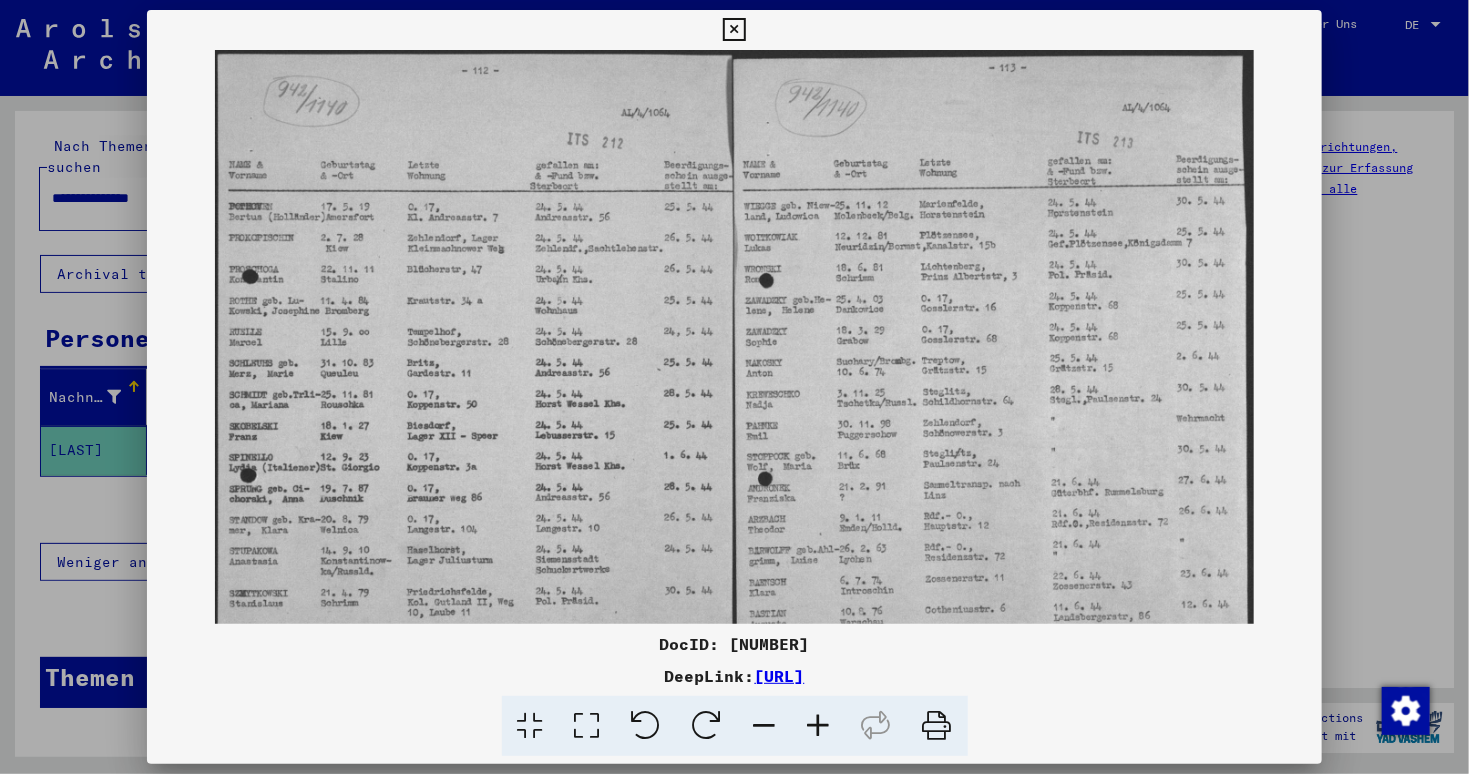 click at bounding box center [765, 726] 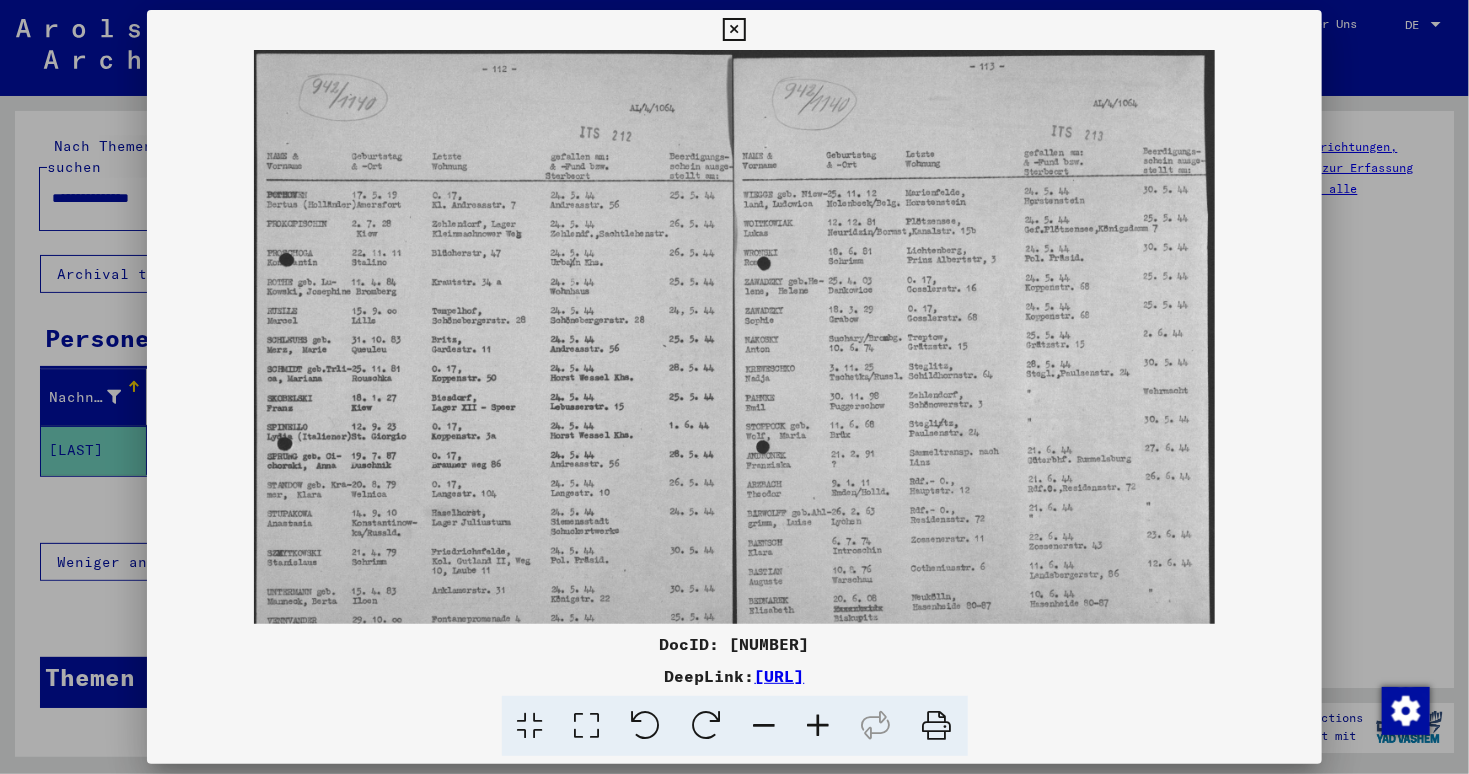 click at bounding box center (734, 362) 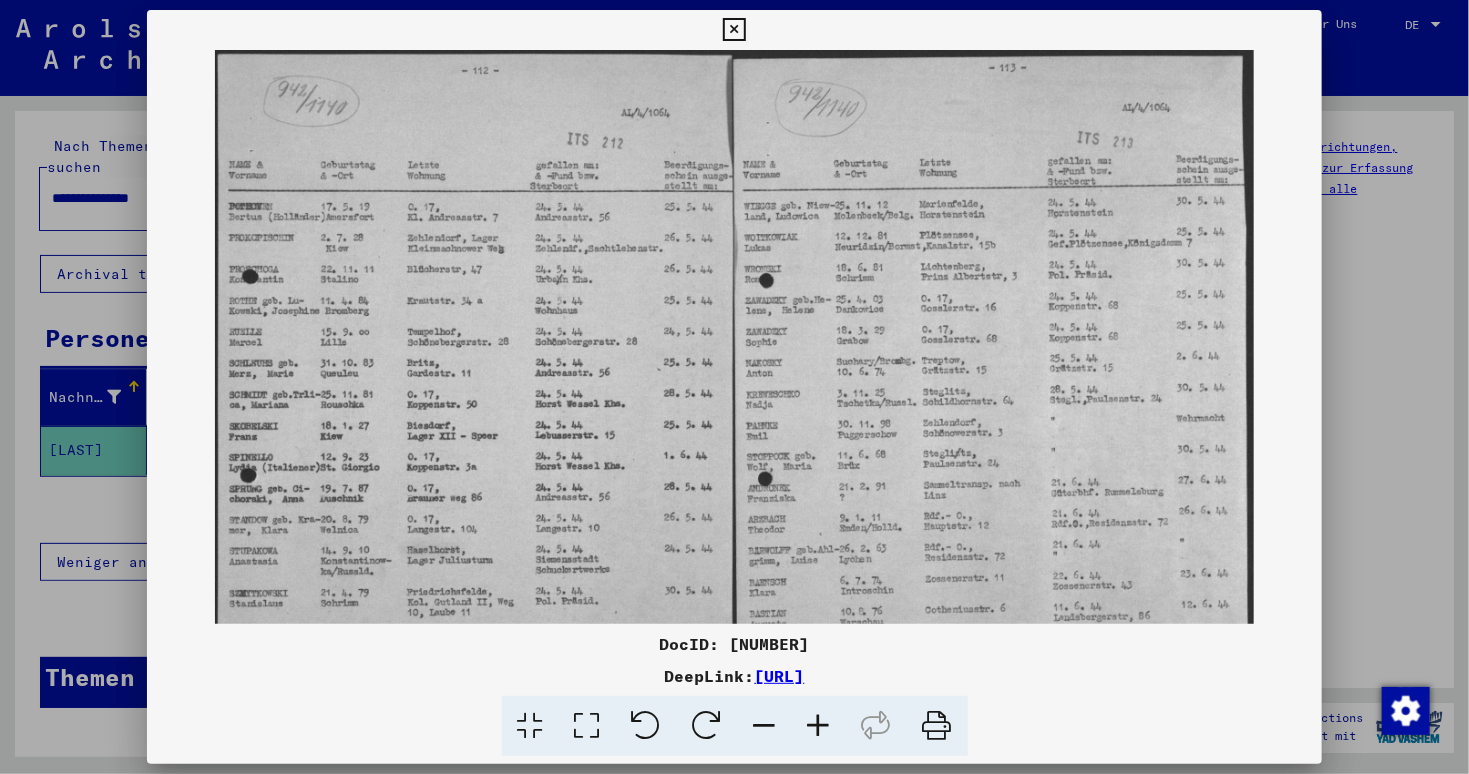 drag, startPoint x: 1016, startPoint y: 323, endPoint x: 895, endPoint y: 368, distance: 129.09686 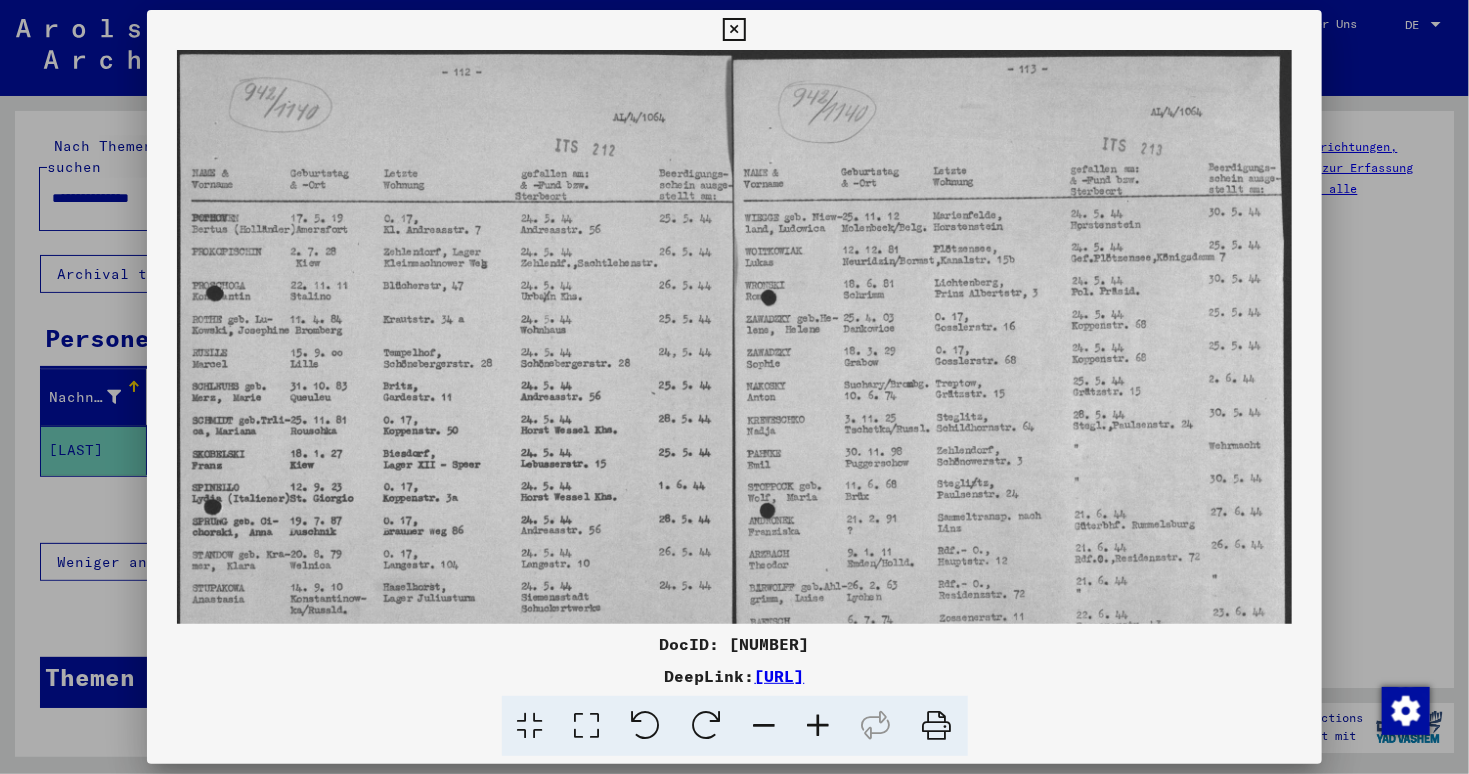 click at bounding box center [819, 726] 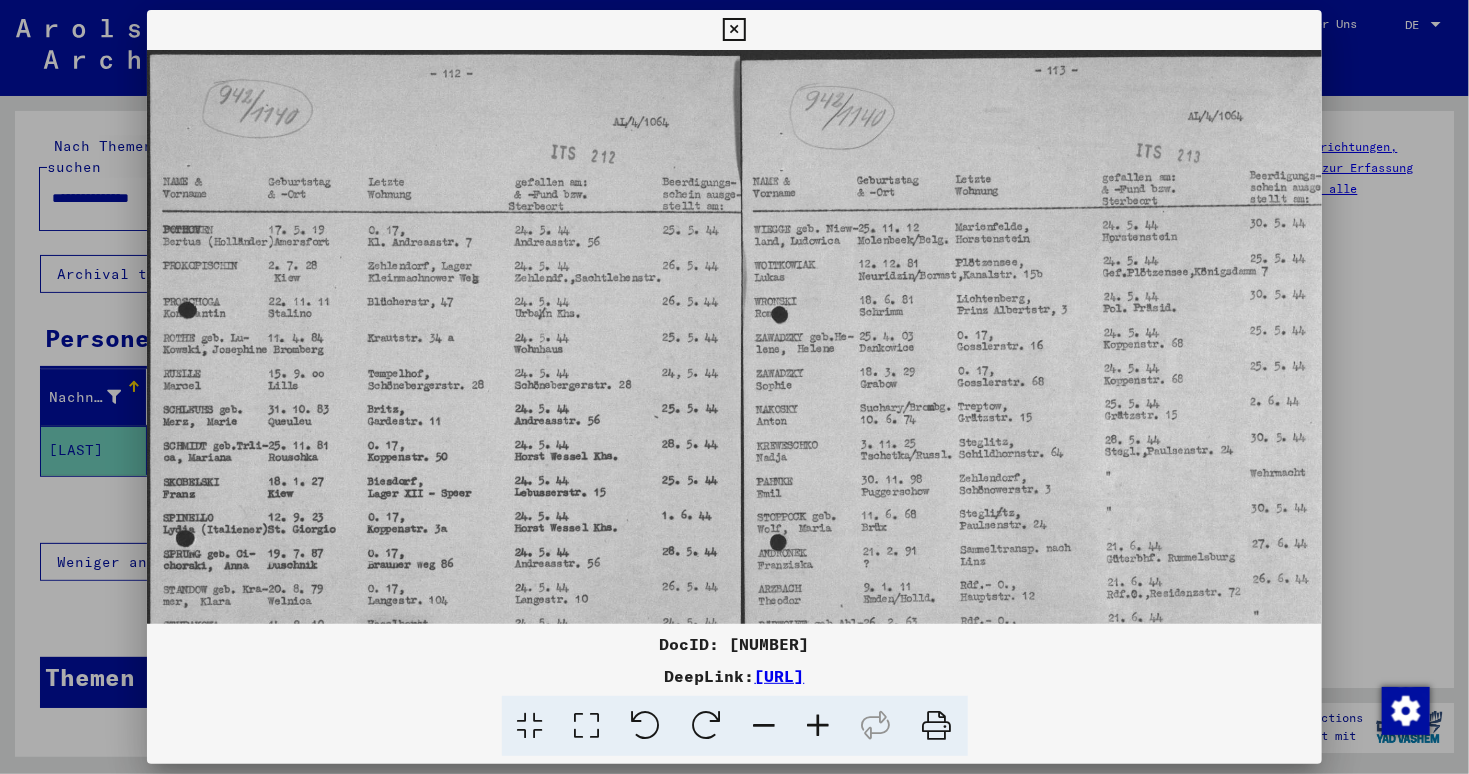 click at bounding box center (819, 726) 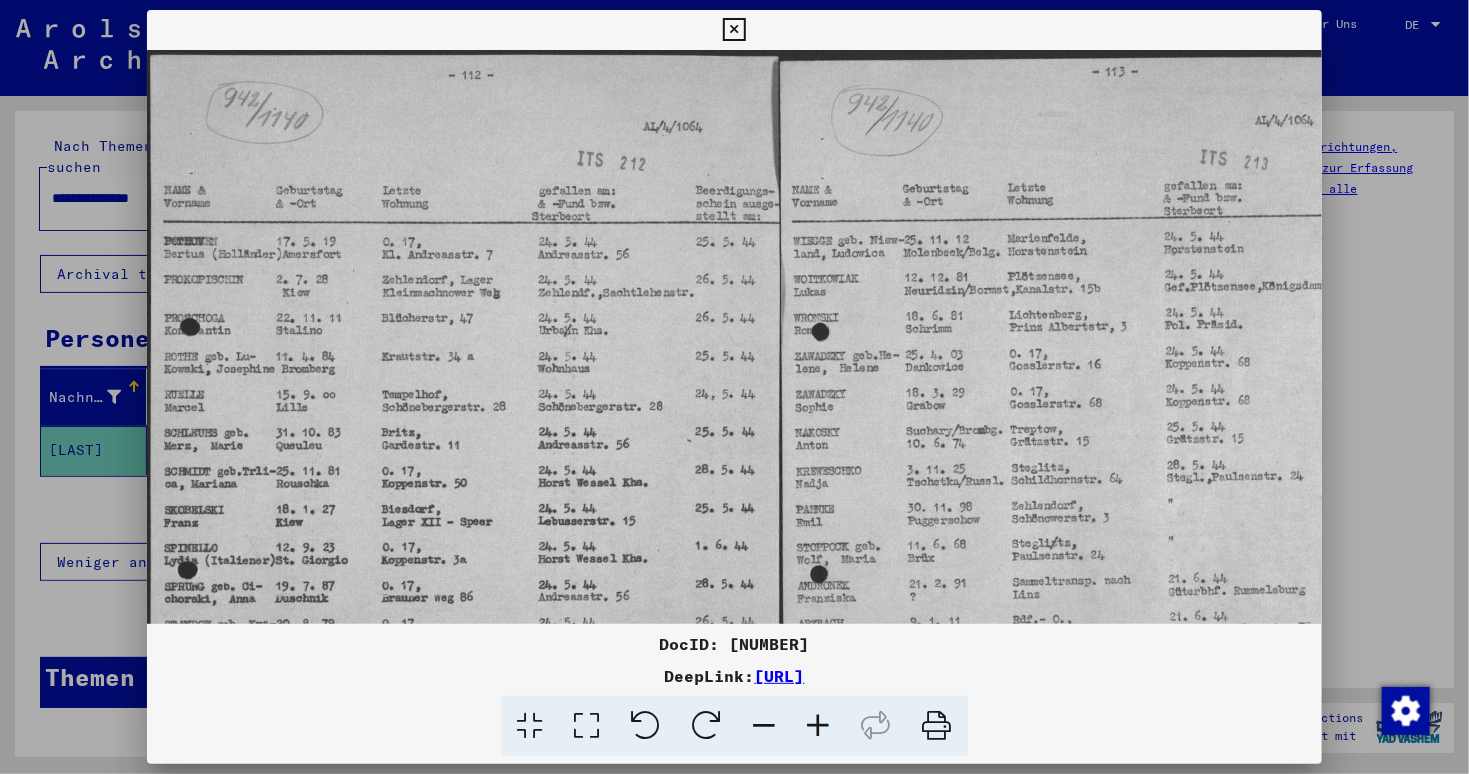 click at bounding box center [819, 726] 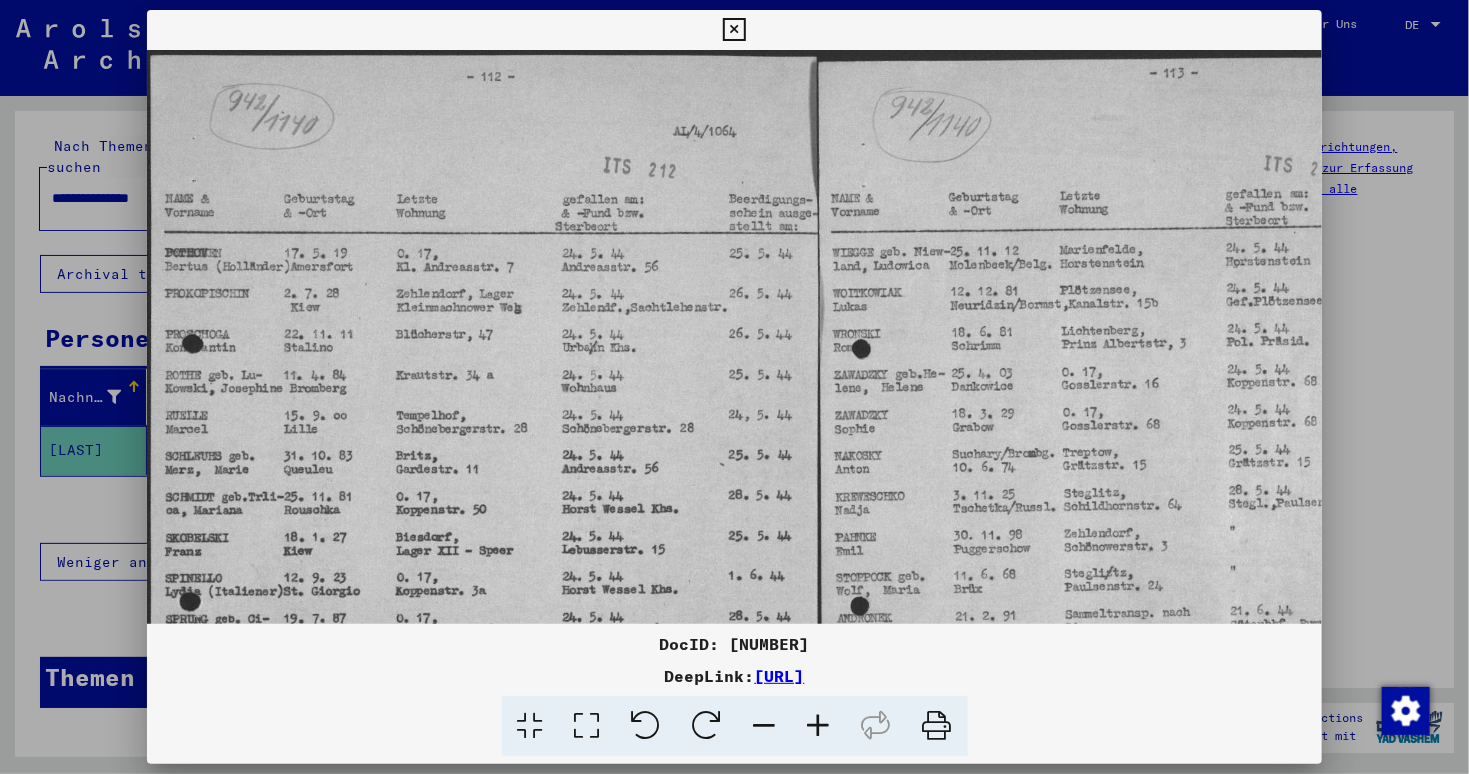 click at bounding box center (819, 726) 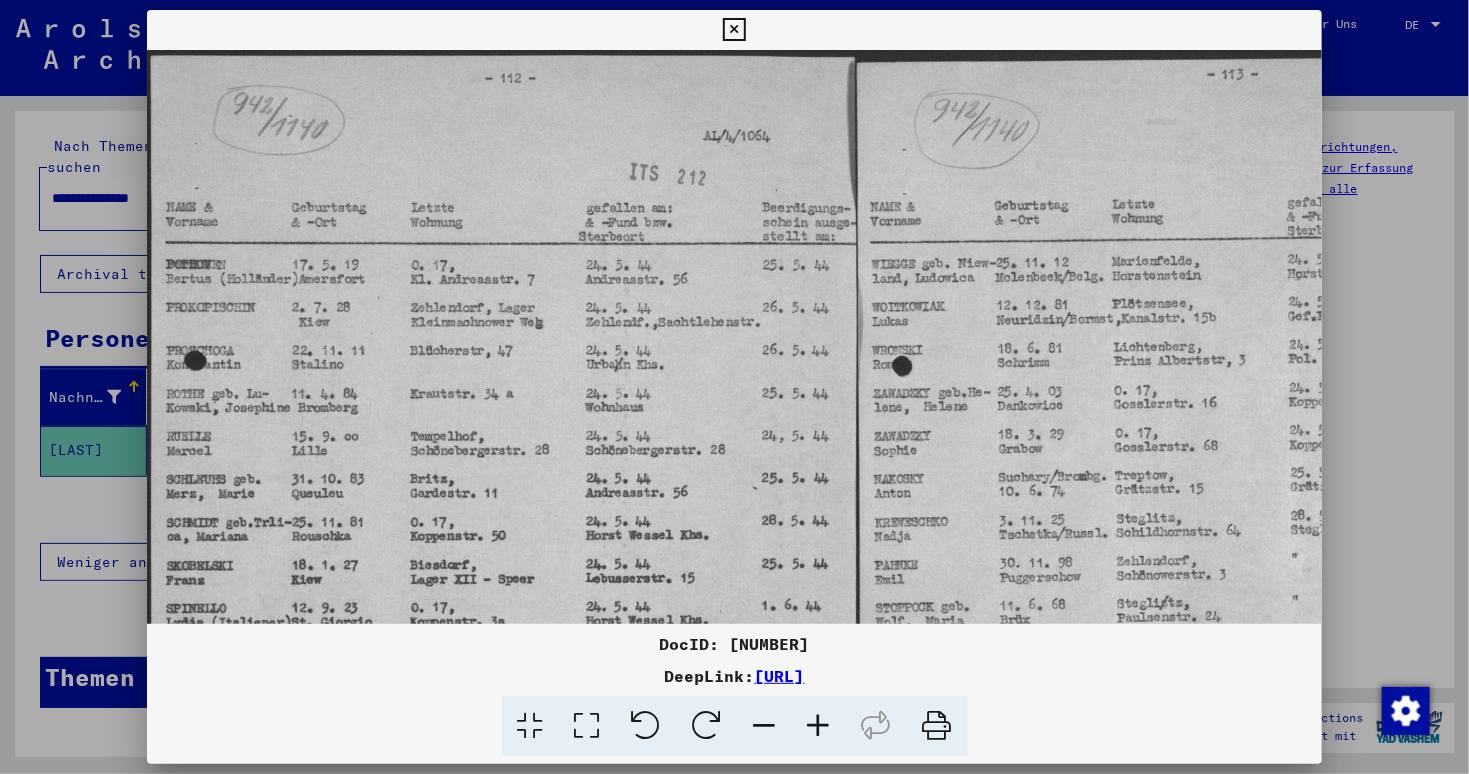 click at bounding box center (819, 726) 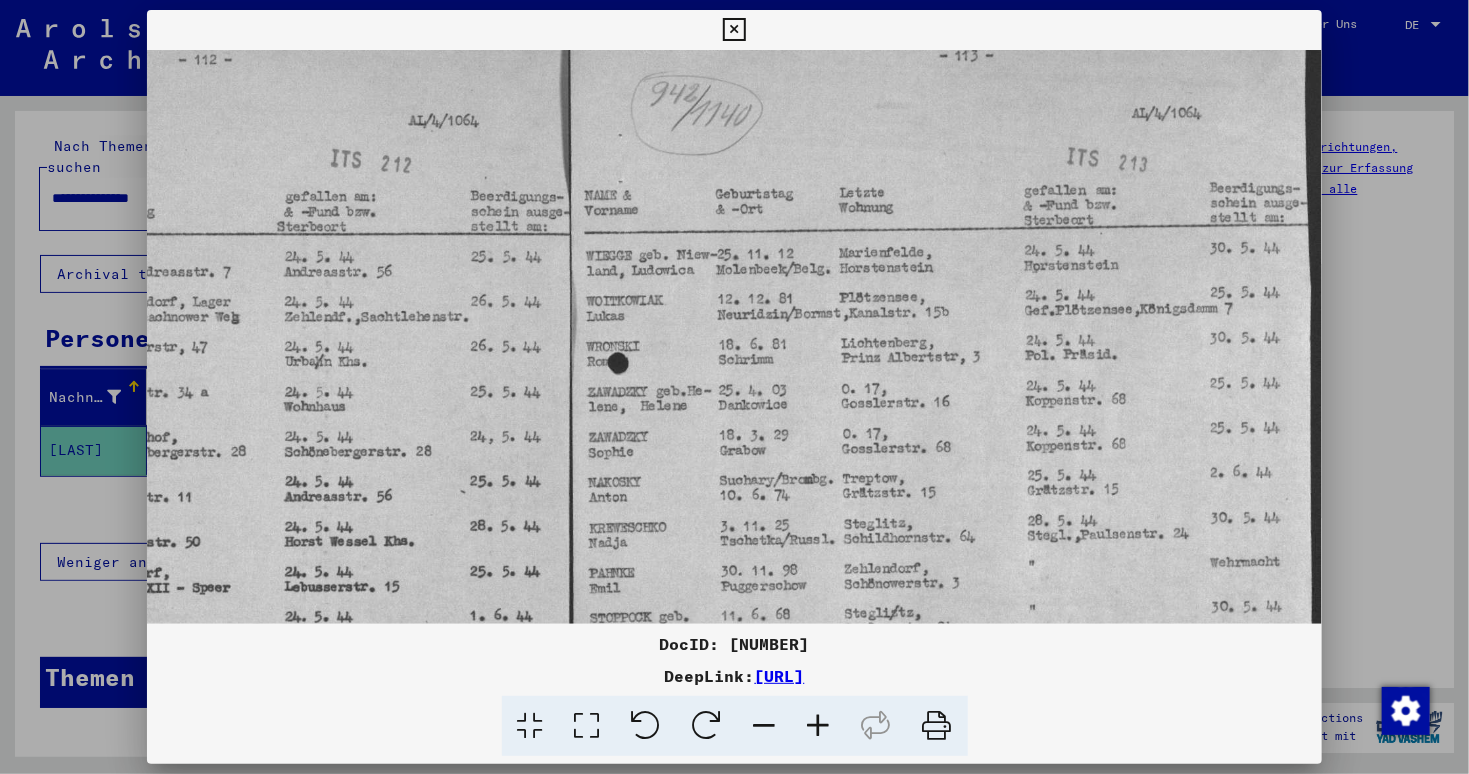 scroll, scrollTop: 21, scrollLeft: 325, axis: both 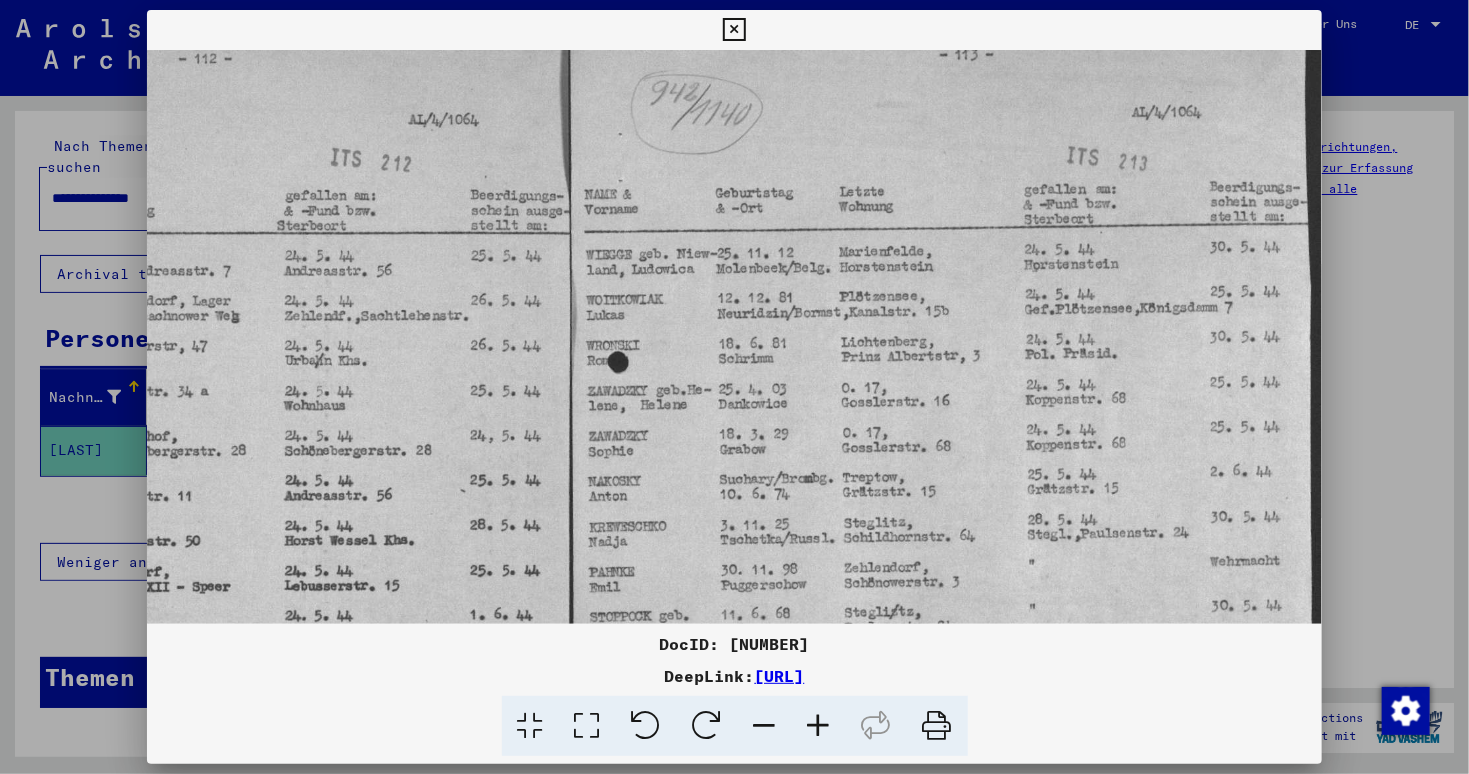 drag, startPoint x: 1030, startPoint y: 418, endPoint x: 540, endPoint y: 396, distance: 490.49362 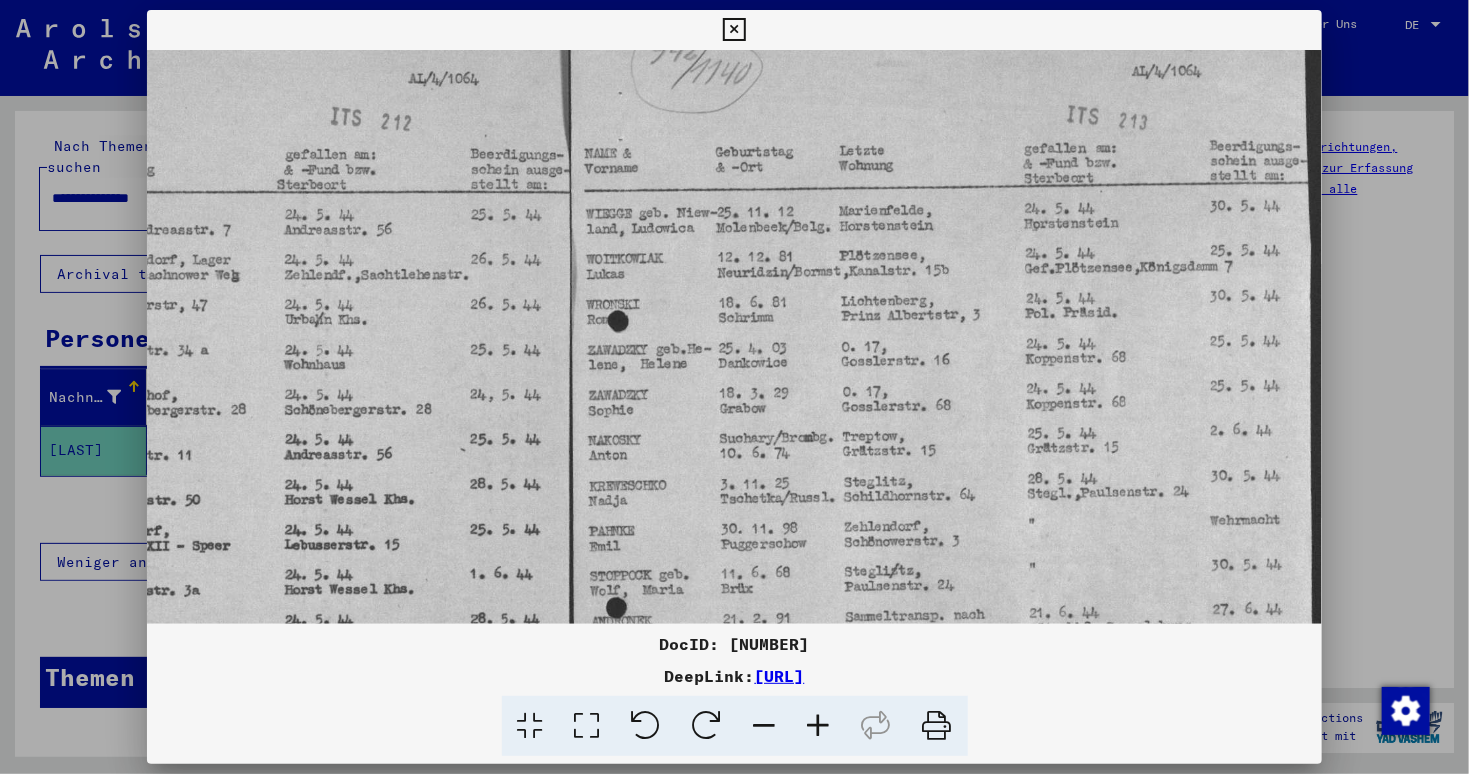 scroll, scrollTop: 62, scrollLeft: 325, axis: both 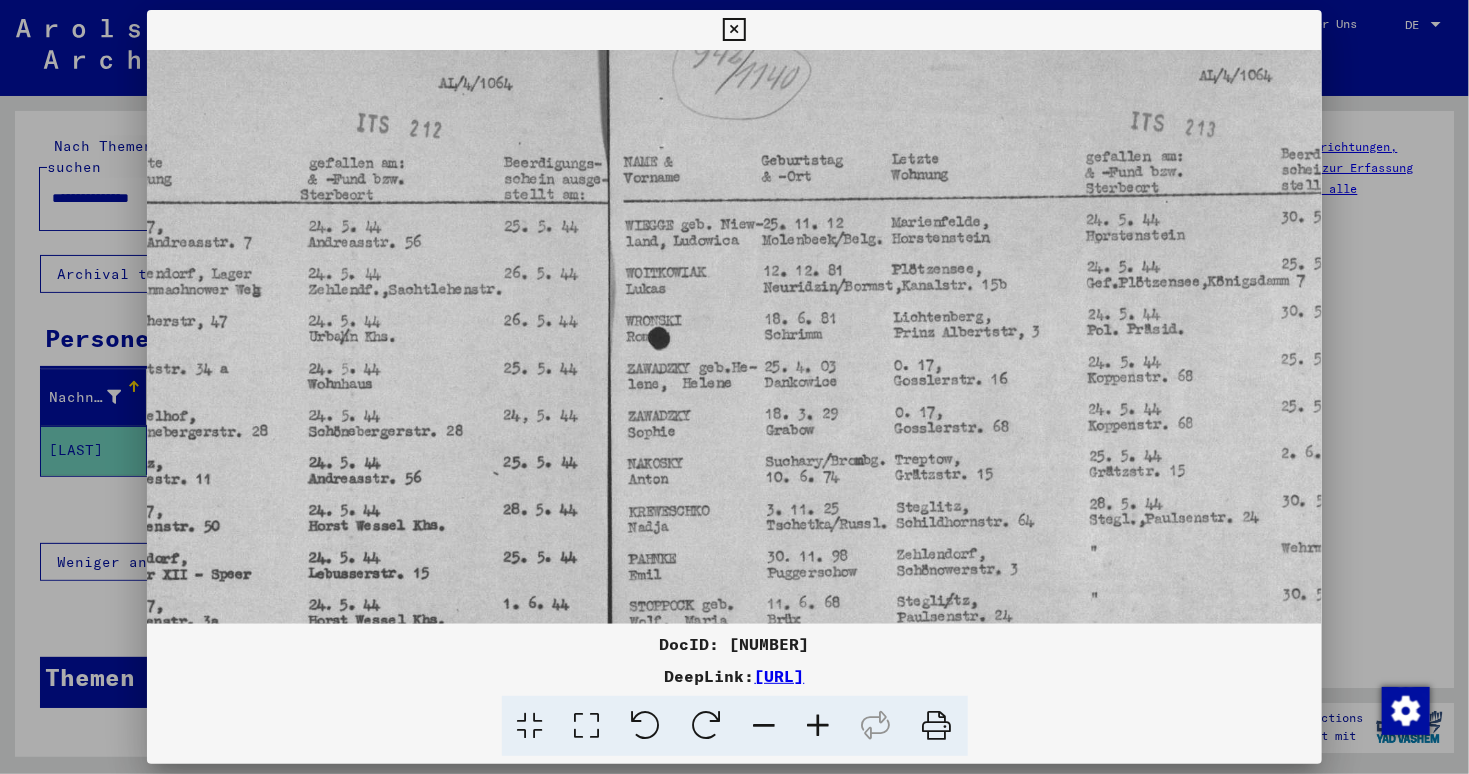 click at bounding box center (819, 726) 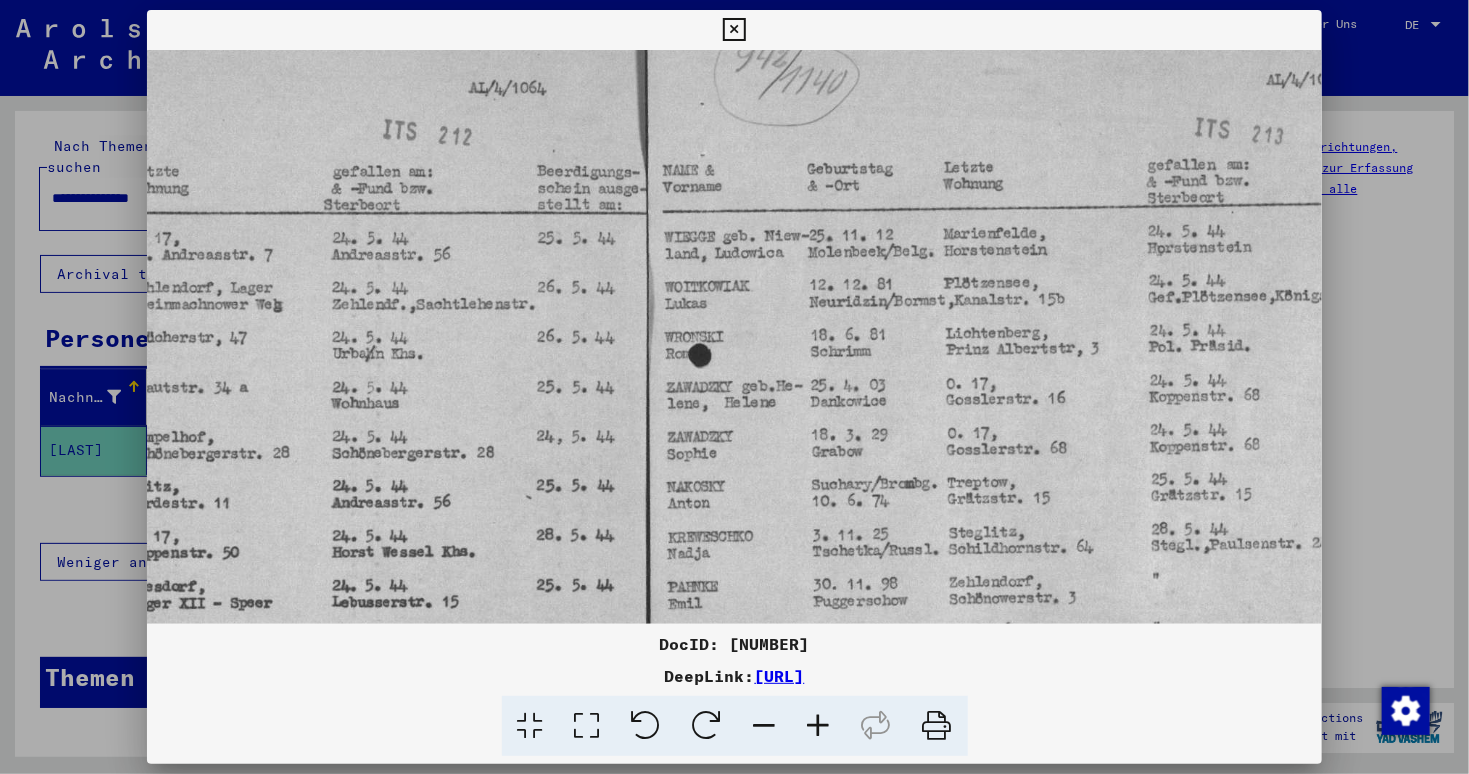 click at bounding box center [819, 726] 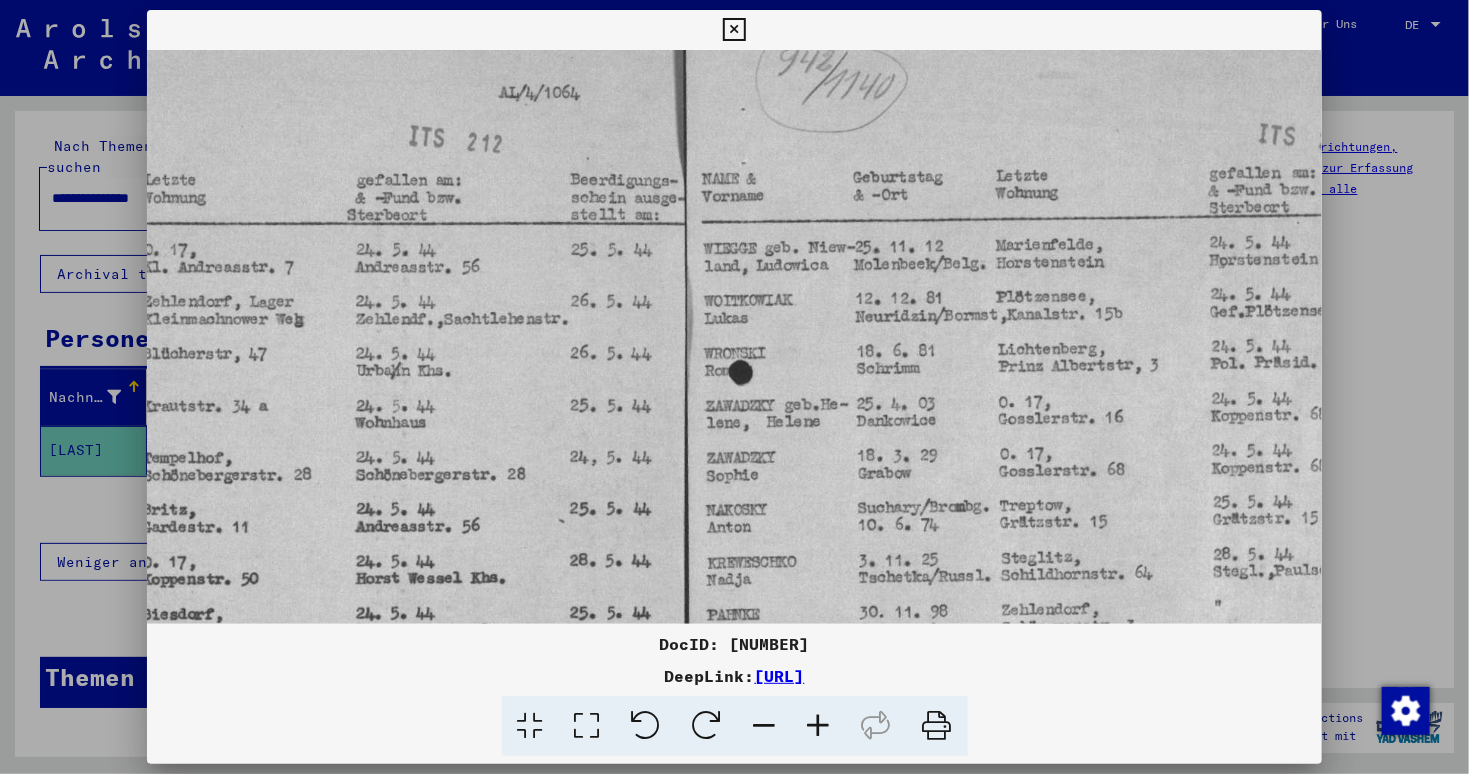 click at bounding box center (819, 726) 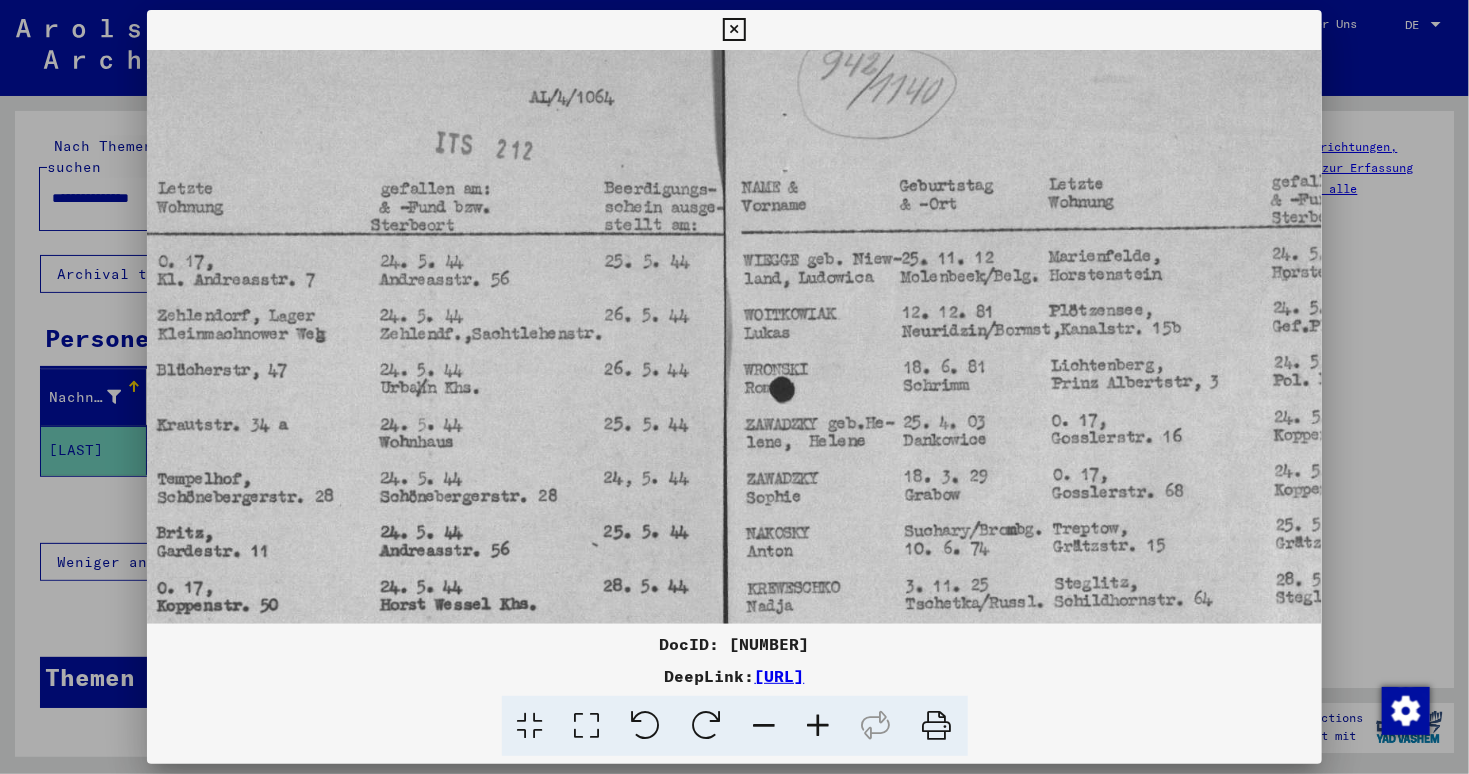 click at bounding box center (819, 726) 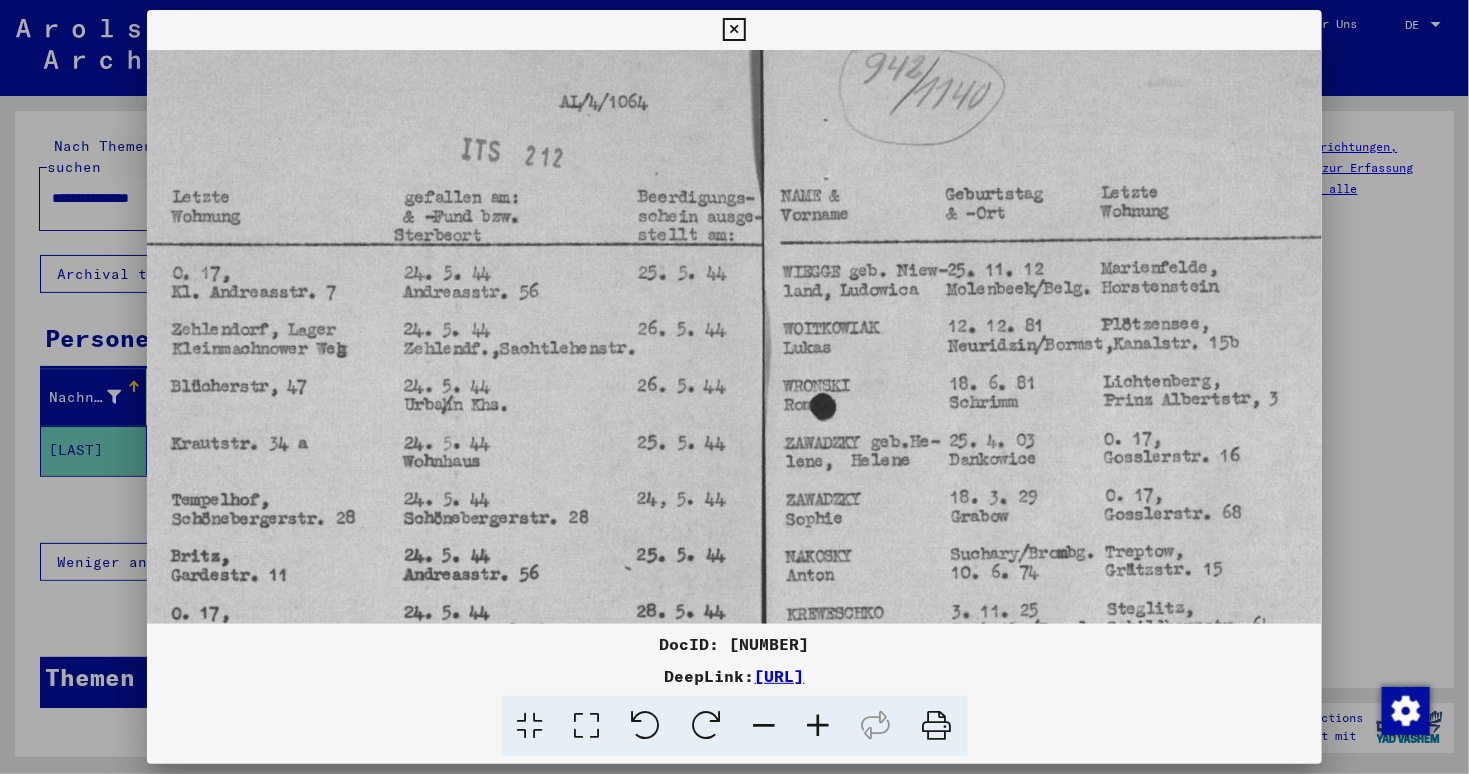 drag, startPoint x: 731, startPoint y: 28, endPoint x: 388, endPoint y: 396, distance: 503.06363 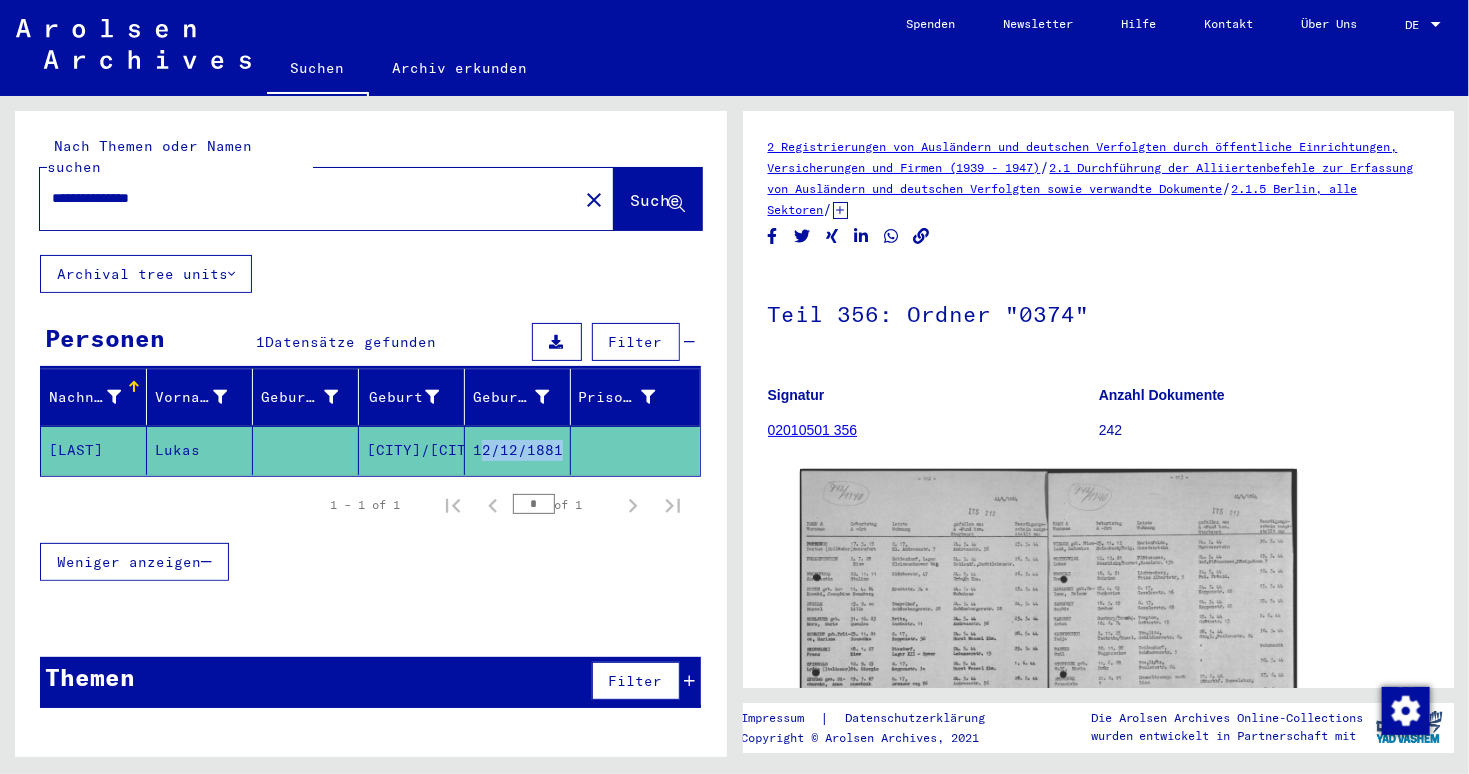 drag, startPoint x: 569, startPoint y: 430, endPoint x: 472, endPoint y: 429, distance: 97.00516 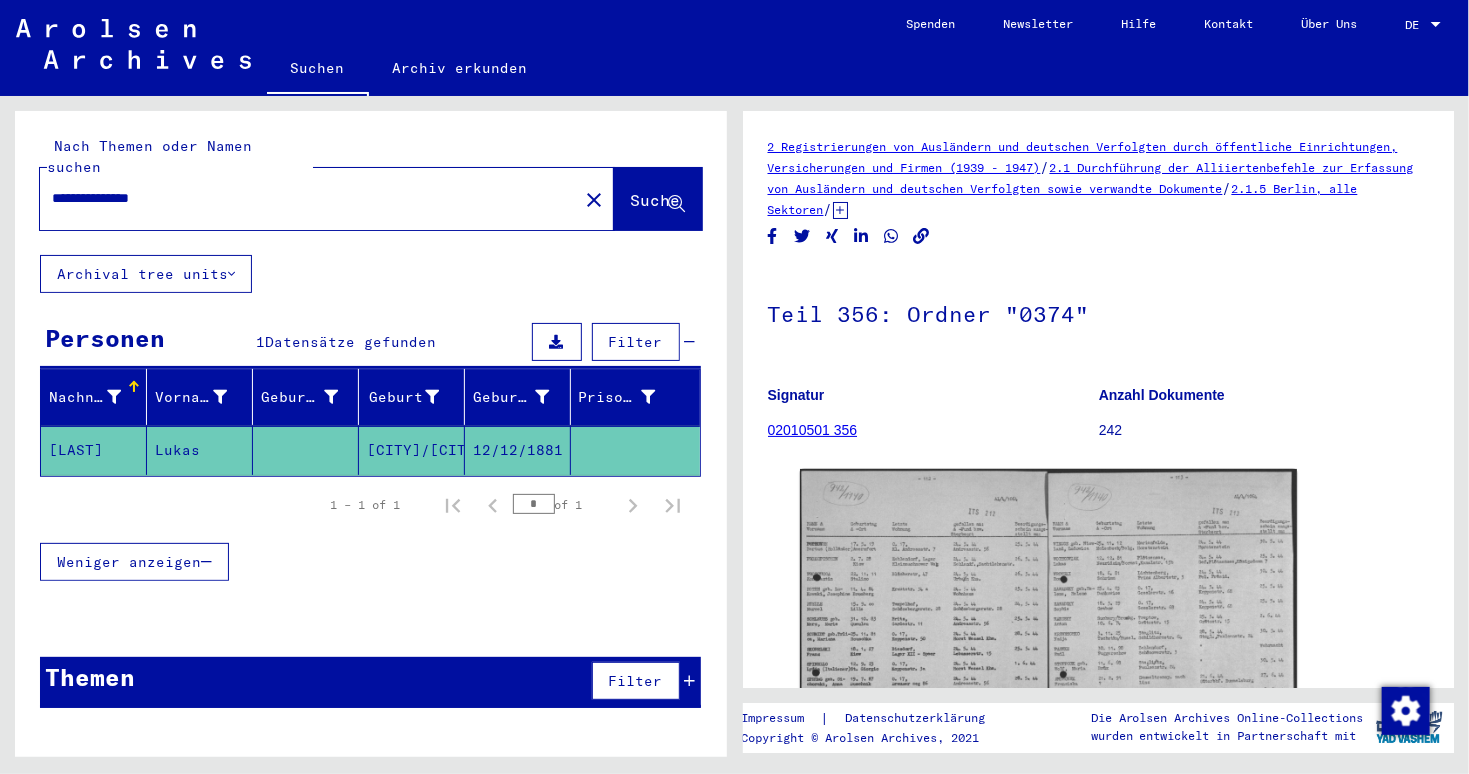 click on "**********" 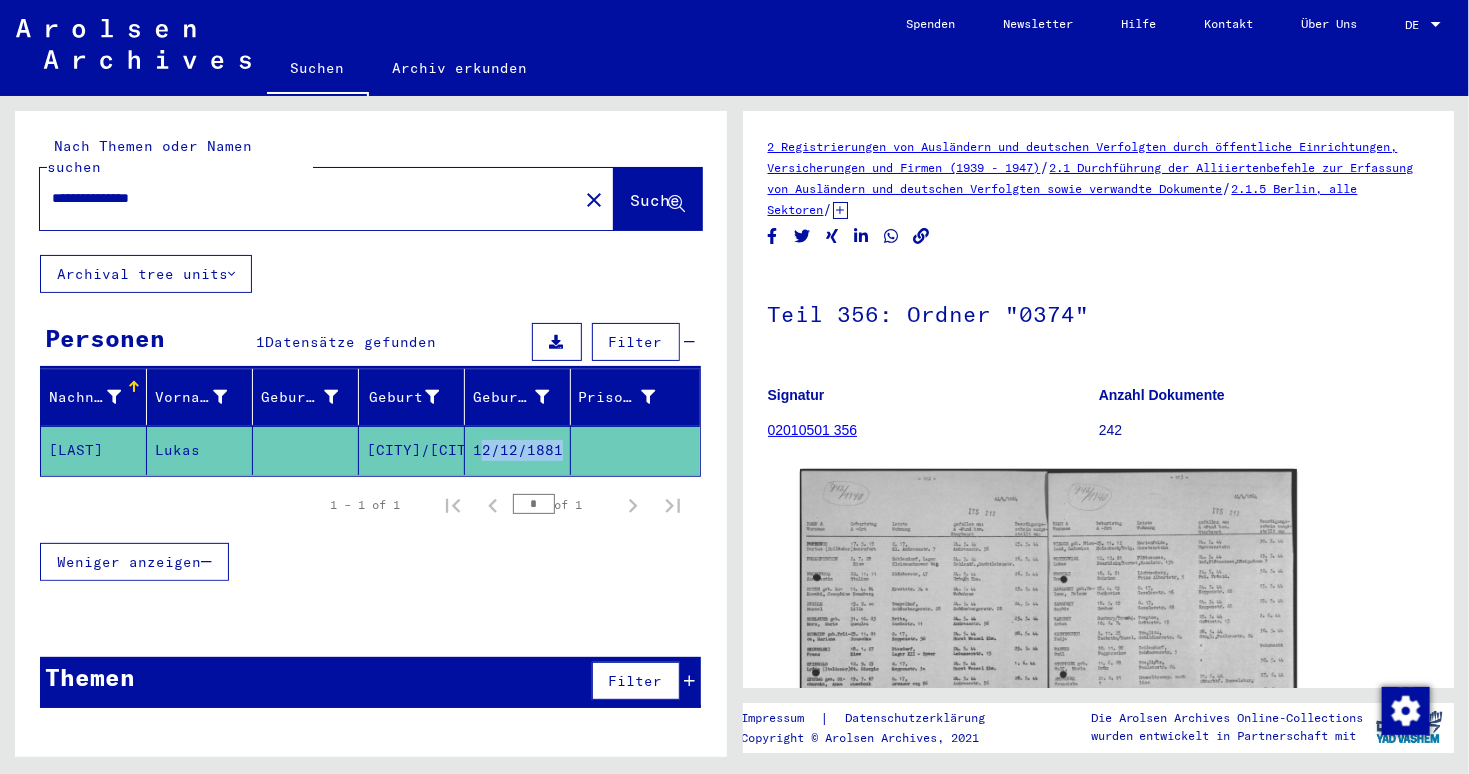 drag, startPoint x: 572, startPoint y: 429, endPoint x: 476, endPoint y: 429, distance: 96 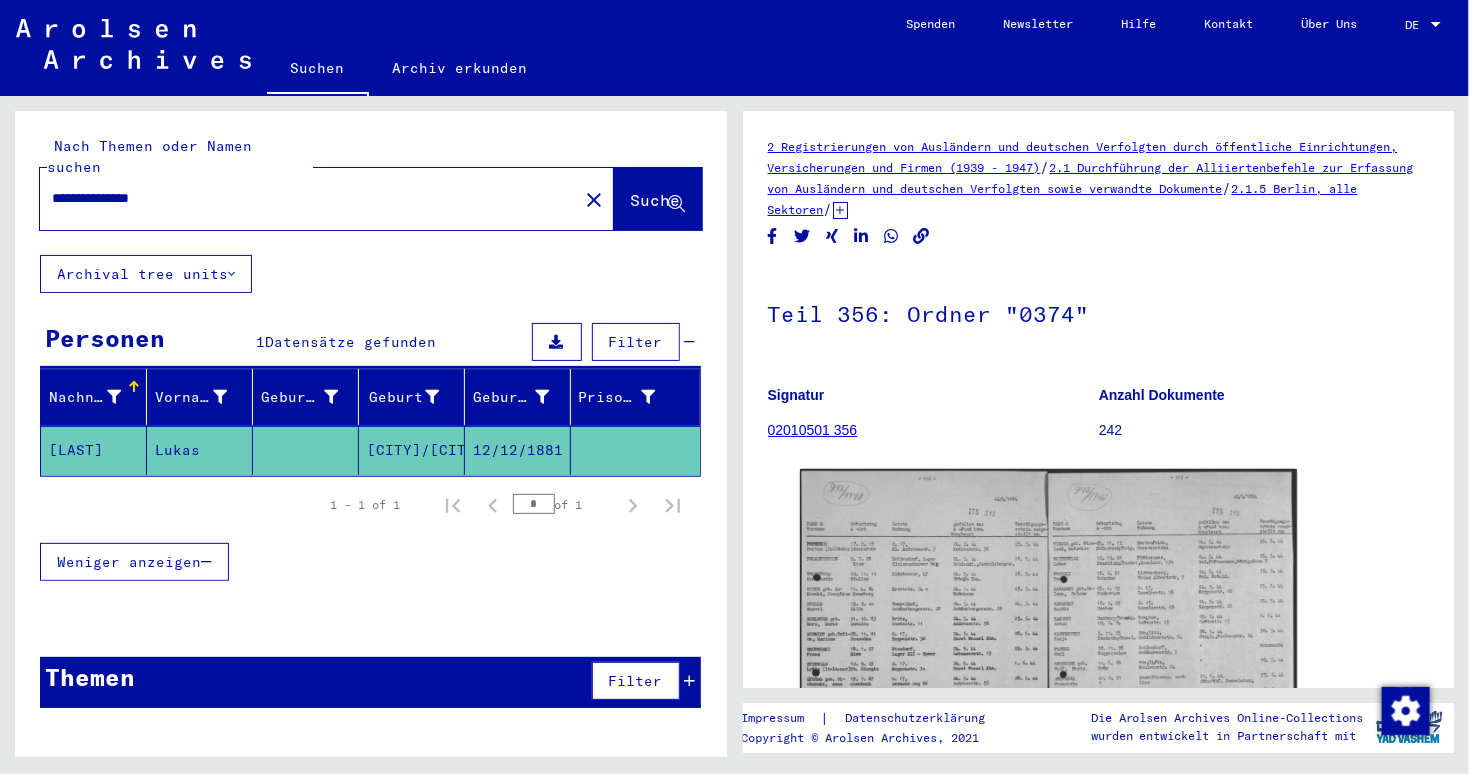 drag, startPoint x: 214, startPoint y: 176, endPoint x: 0, endPoint y: 188, distance: 214.33618 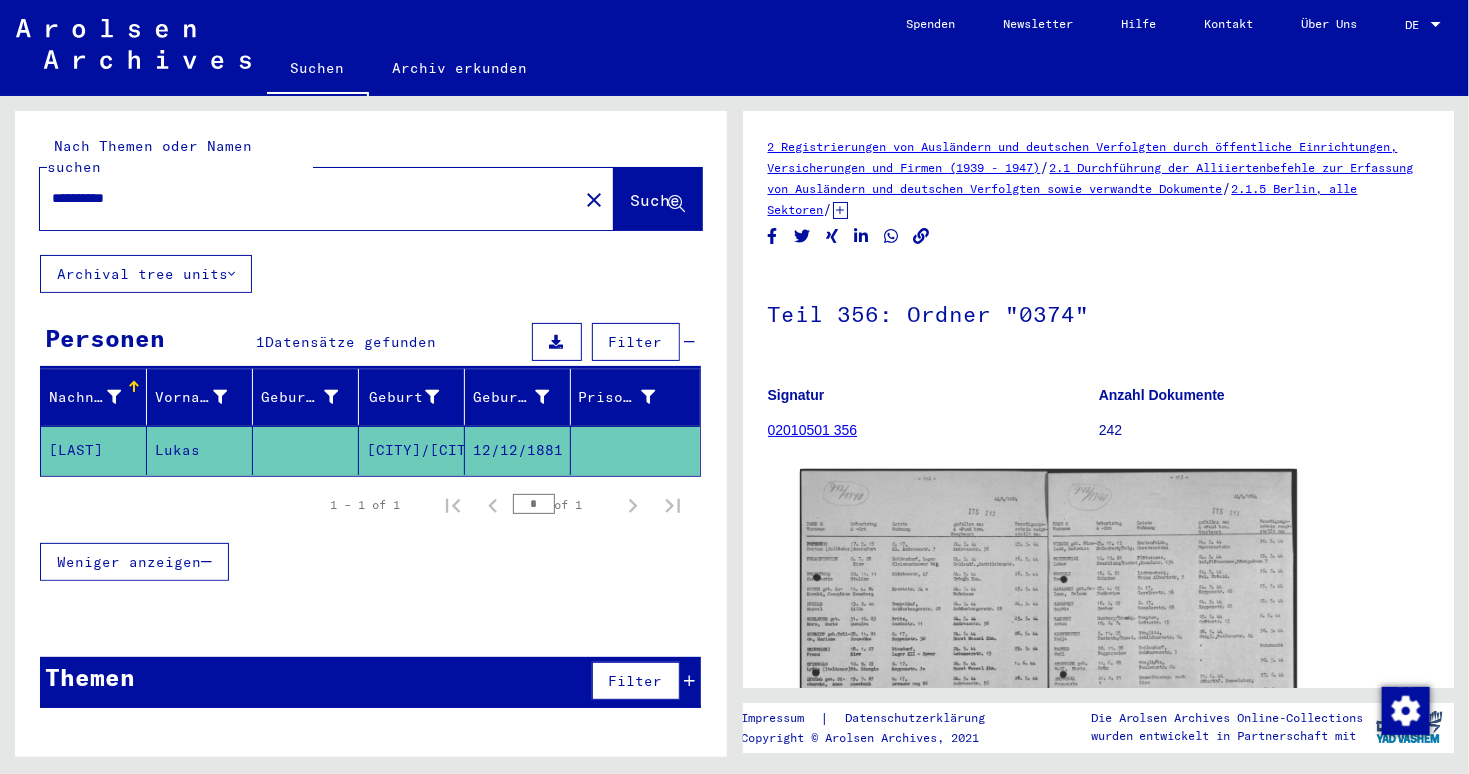 type on "**********" 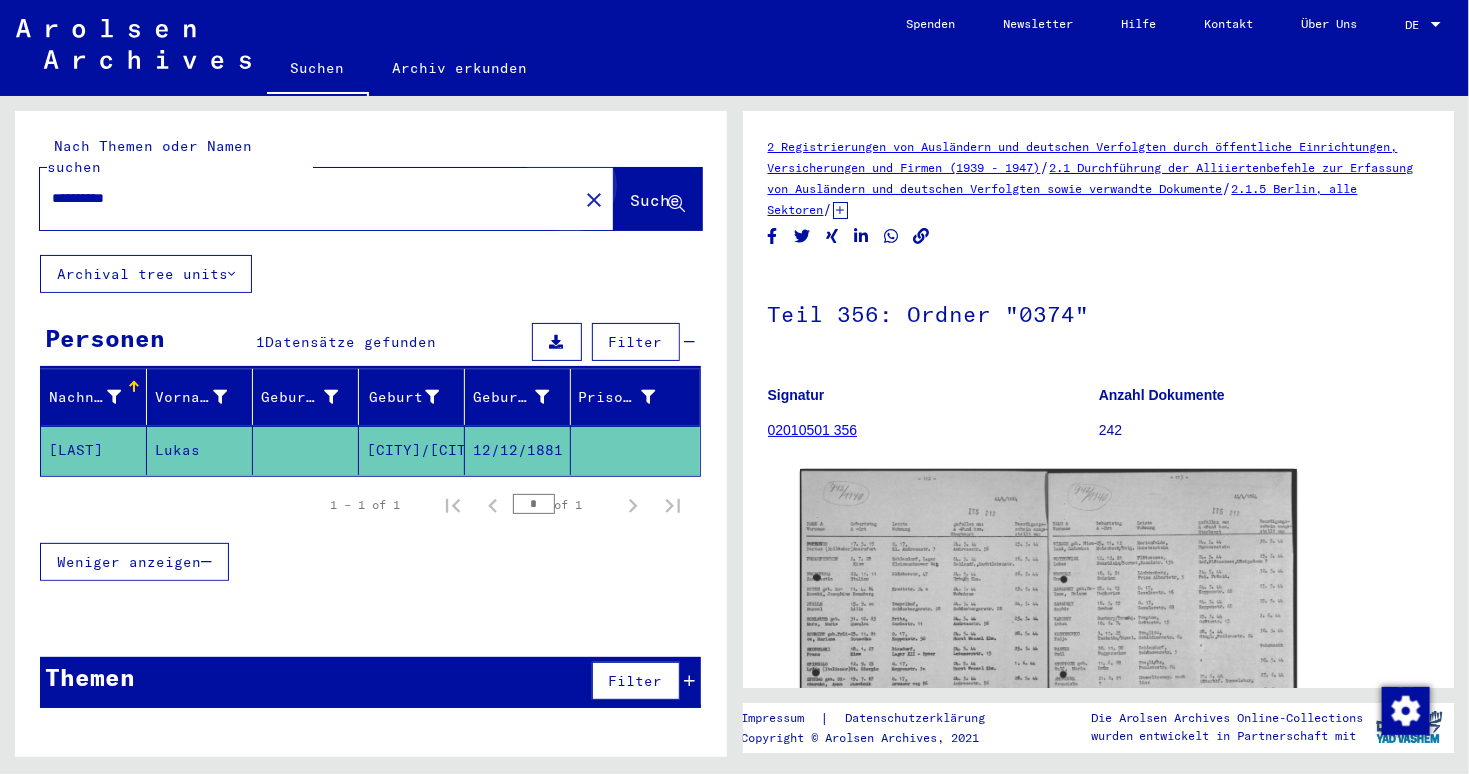 click on "Suche" 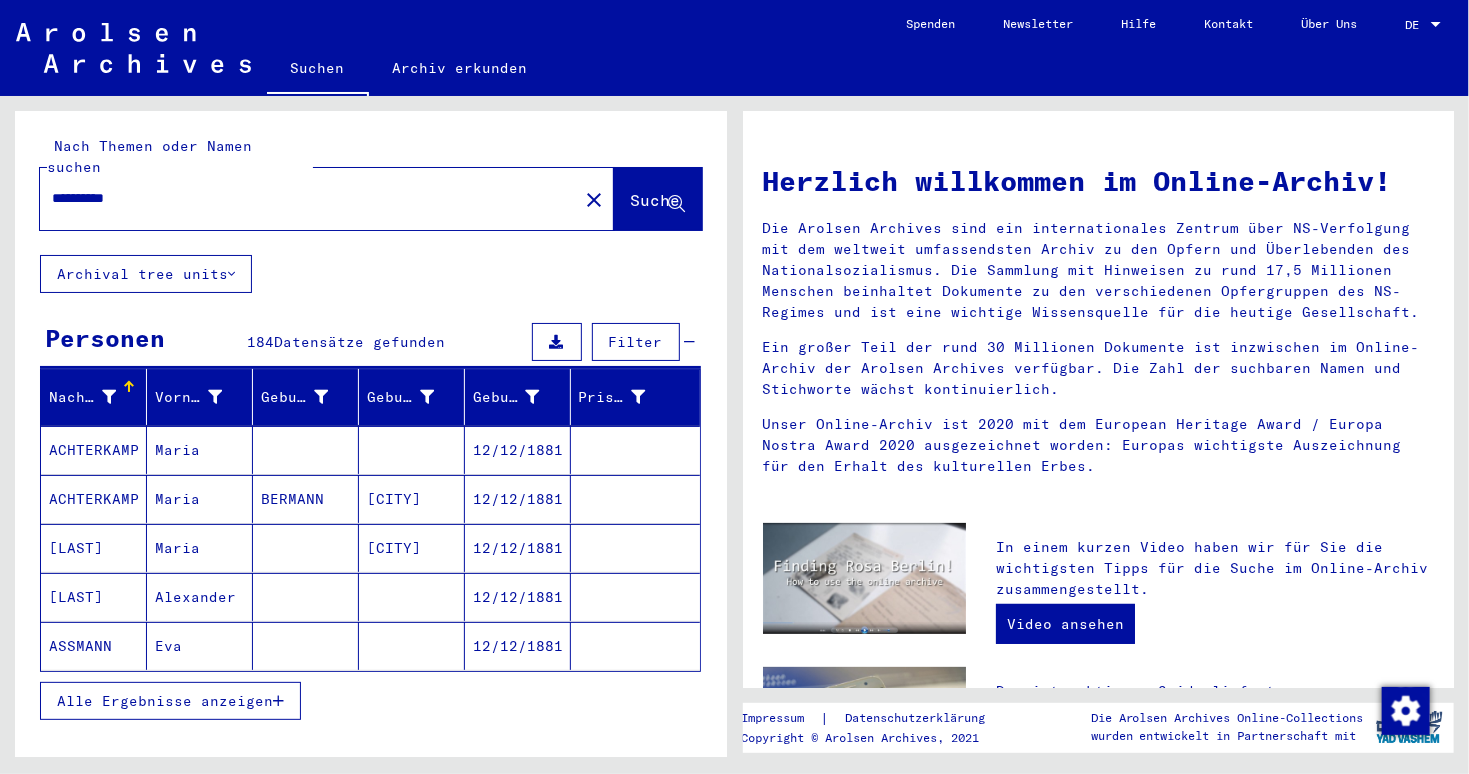 click at bounding box center (109, 397) 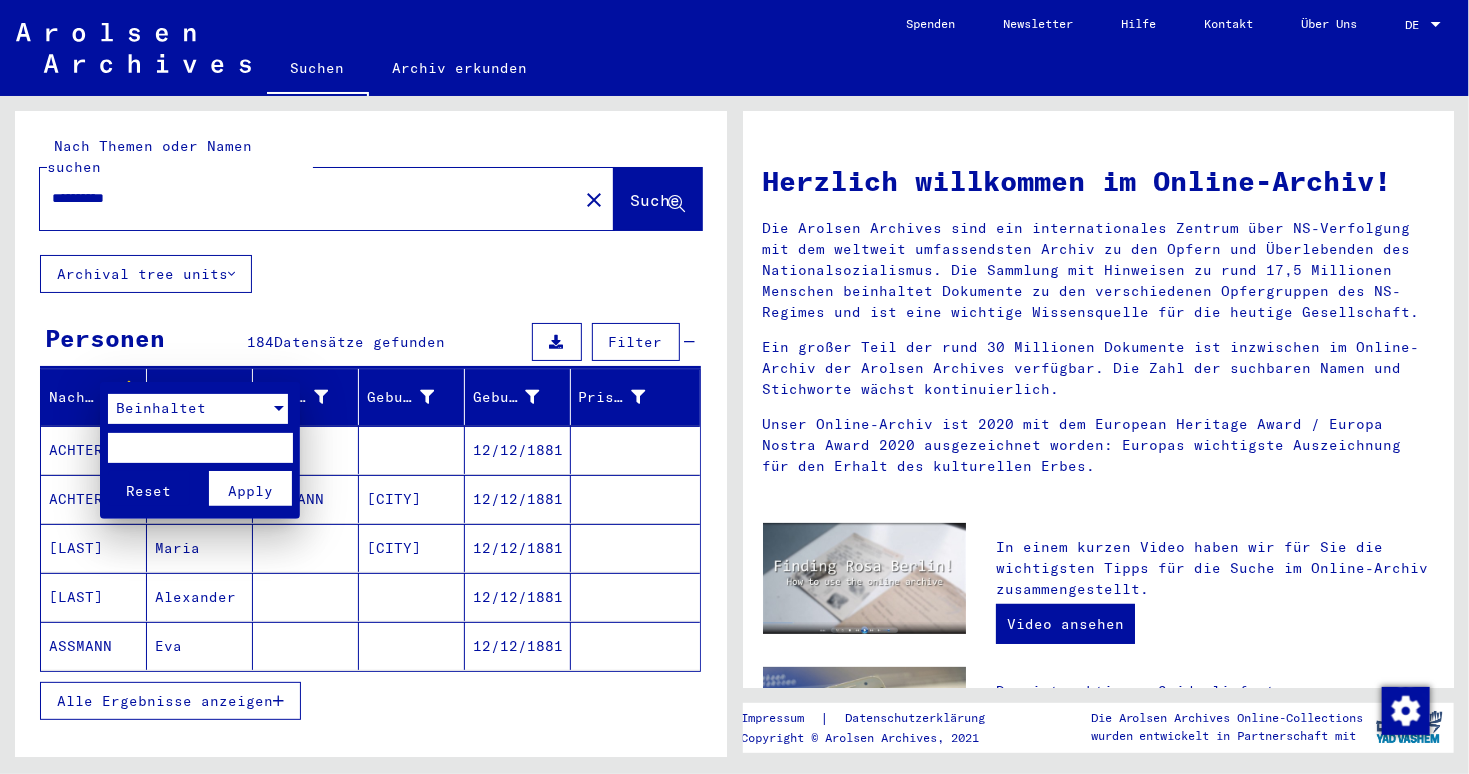 click on "Beinhaltet" at bounding box center [189, 409] 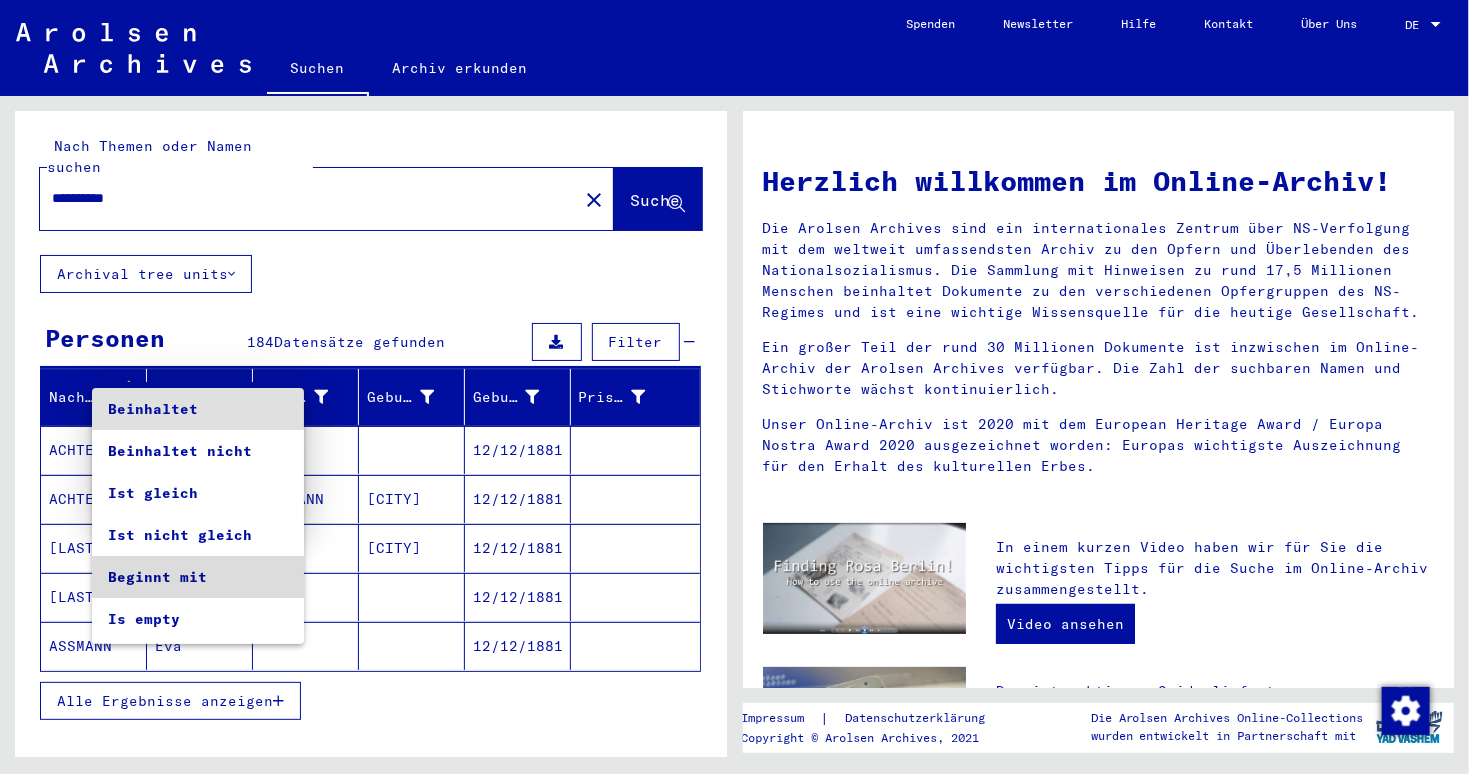 click on "Beginnt mit" at bounding box center (198, 577) 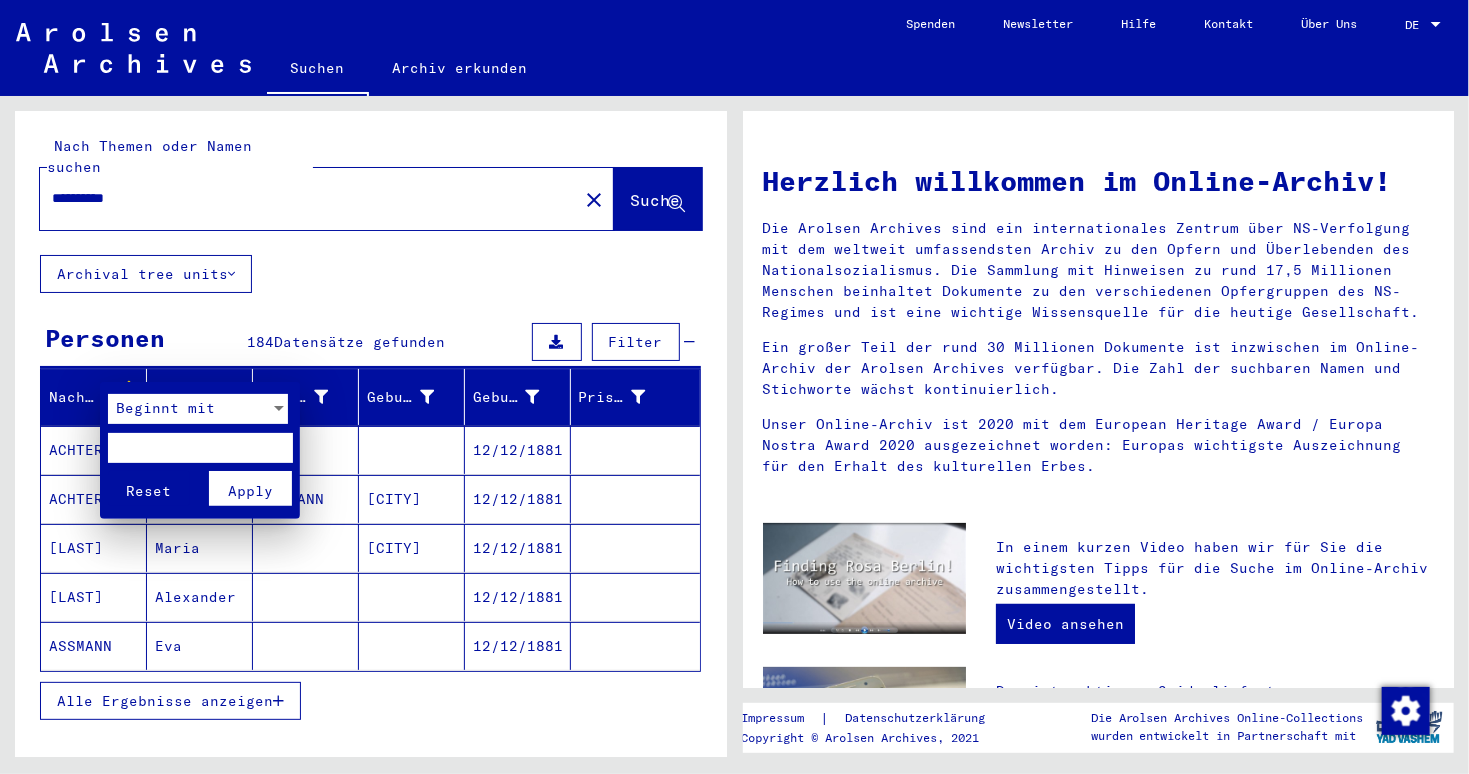 click at bounding box center [200, 448] 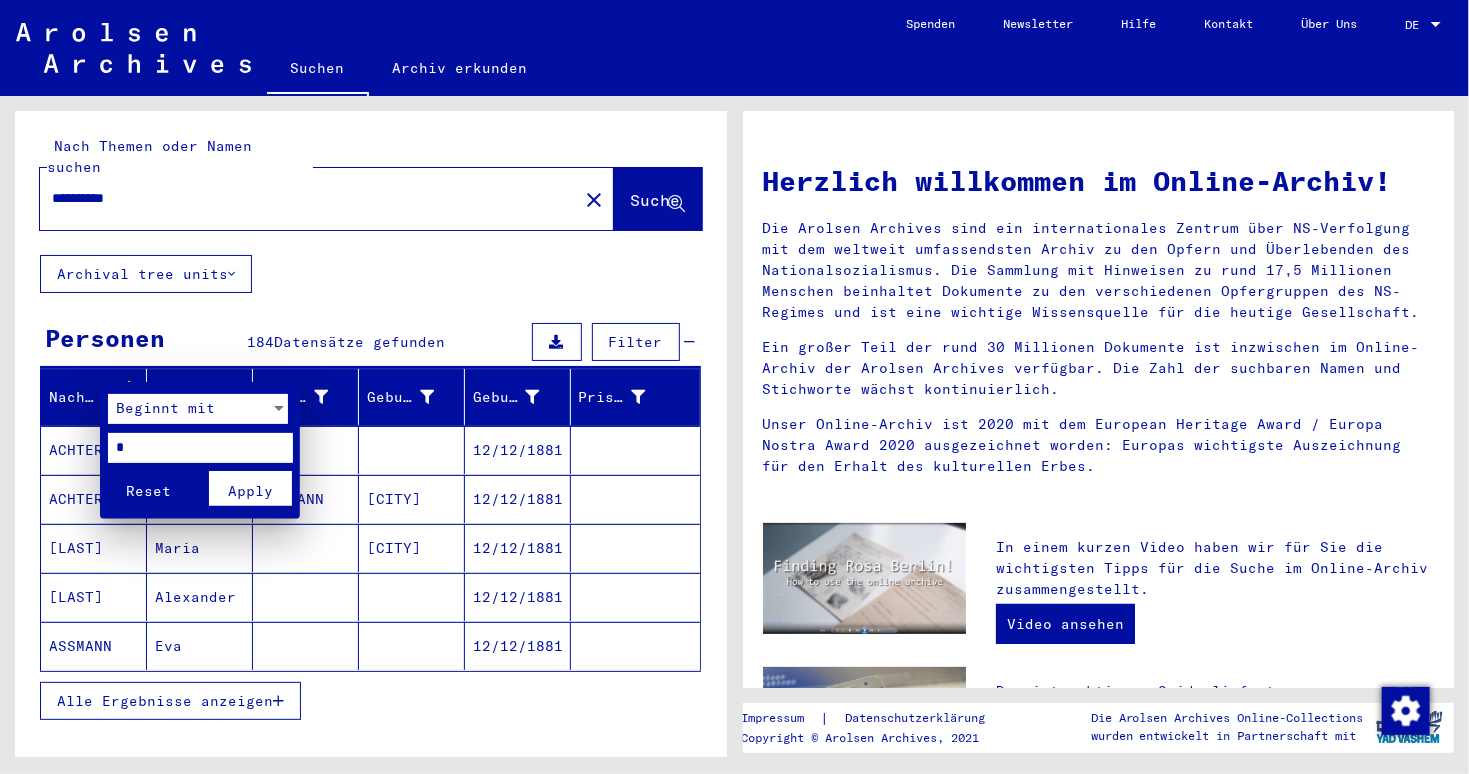 type on "*" 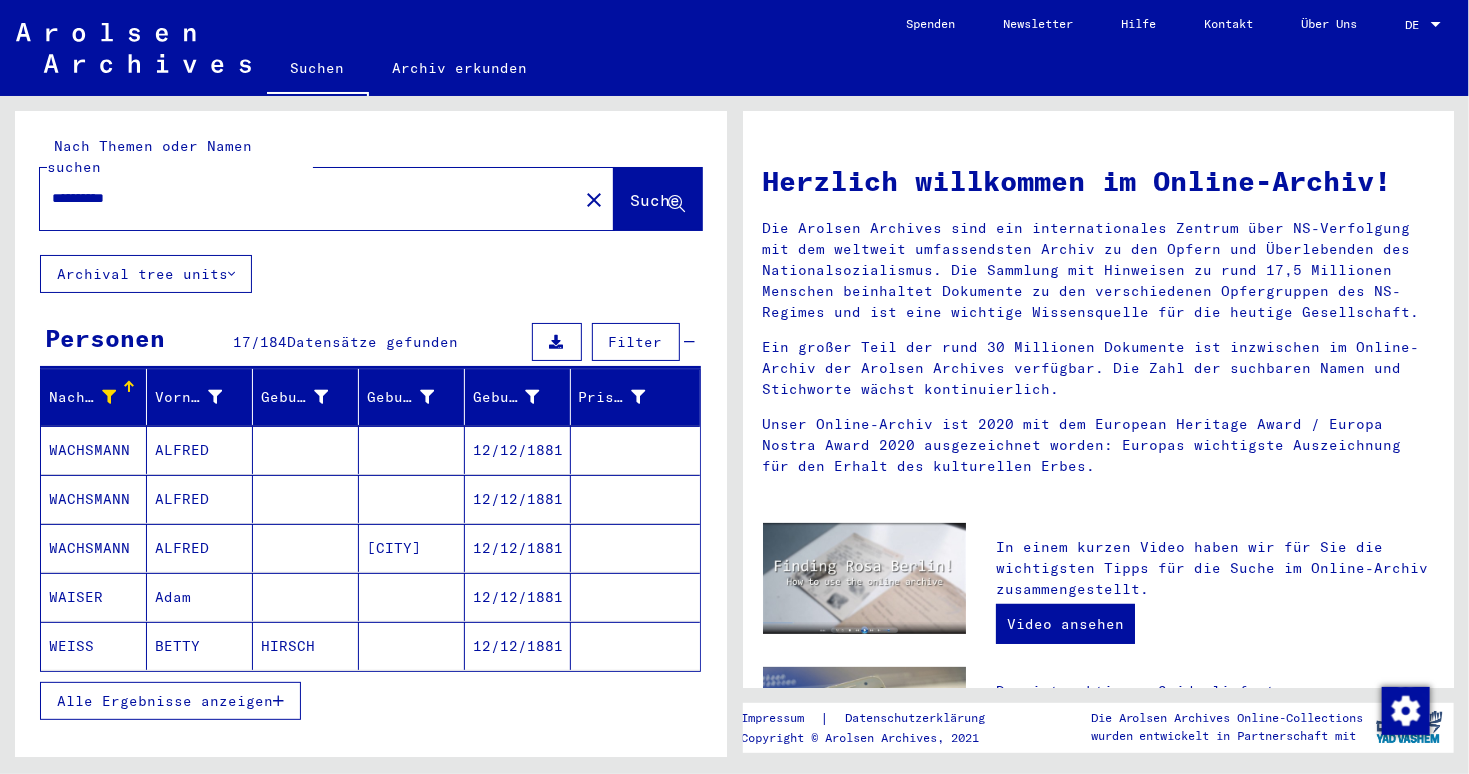 click on "Alle Ergebnisse anzeigen" at bounding box center (170, 701) 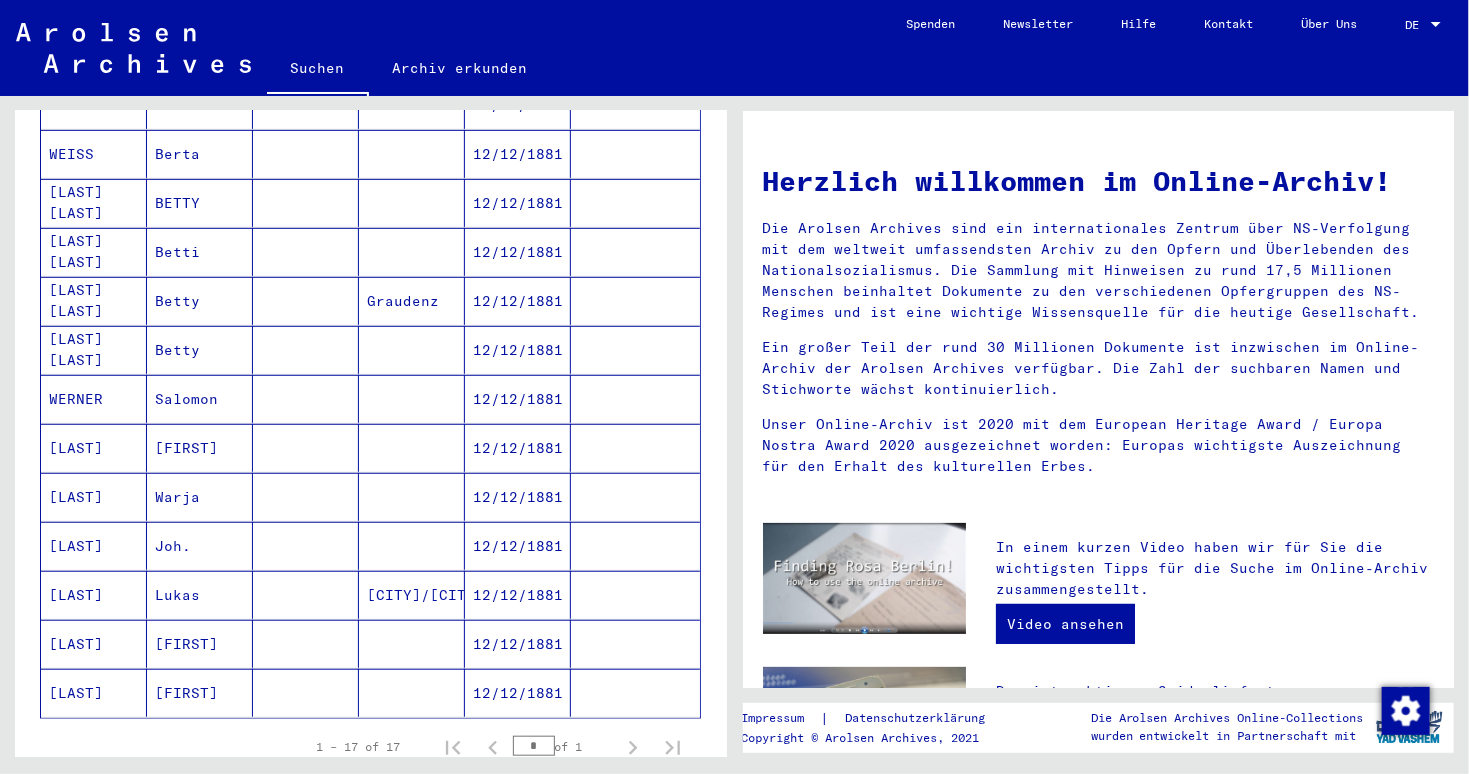 scroll, scrollTop: 545, scrollLeft: 0, axis: vertical 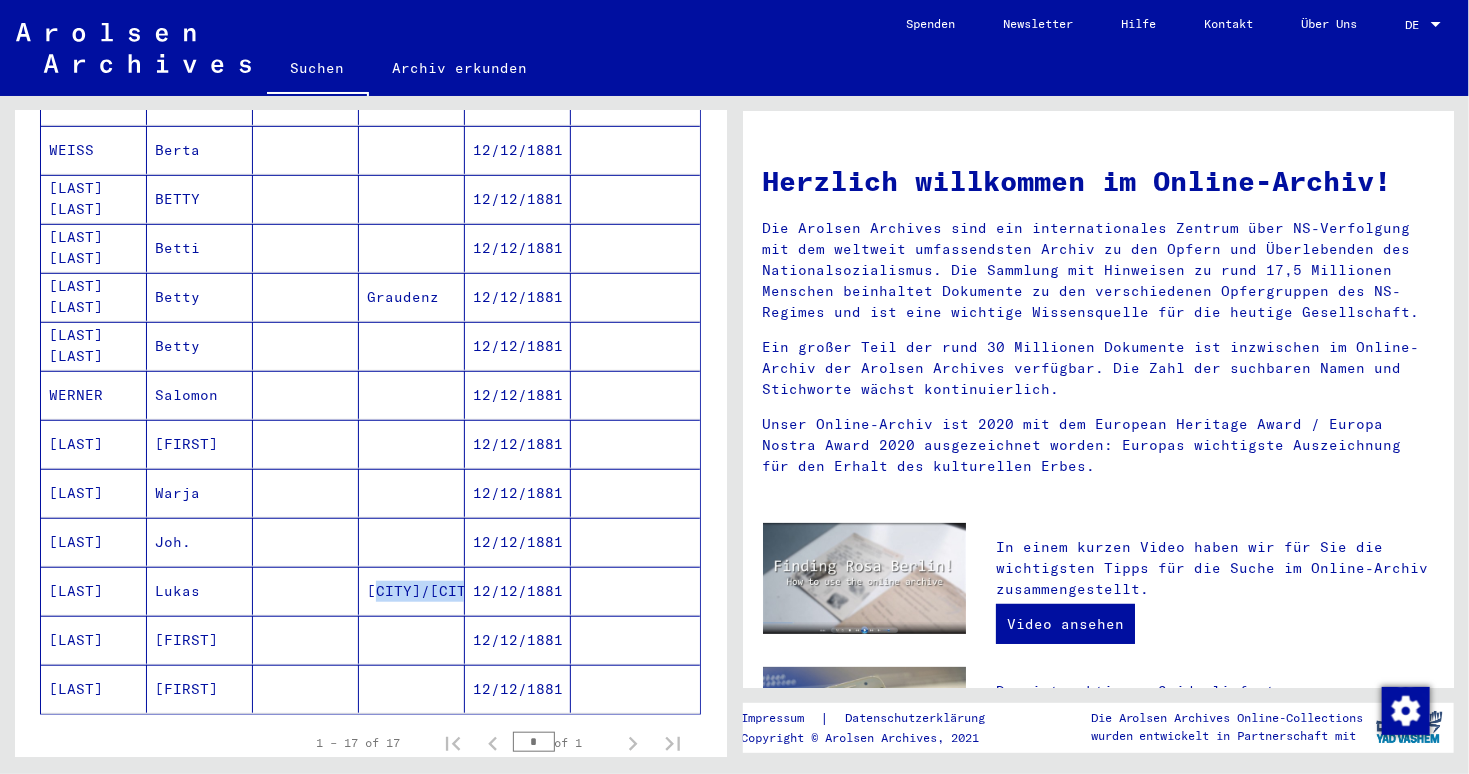 drag, startPoint x: 360, startPoint y: 570, endPoint x: 462, endPoint y: 580, distance: 102.48902 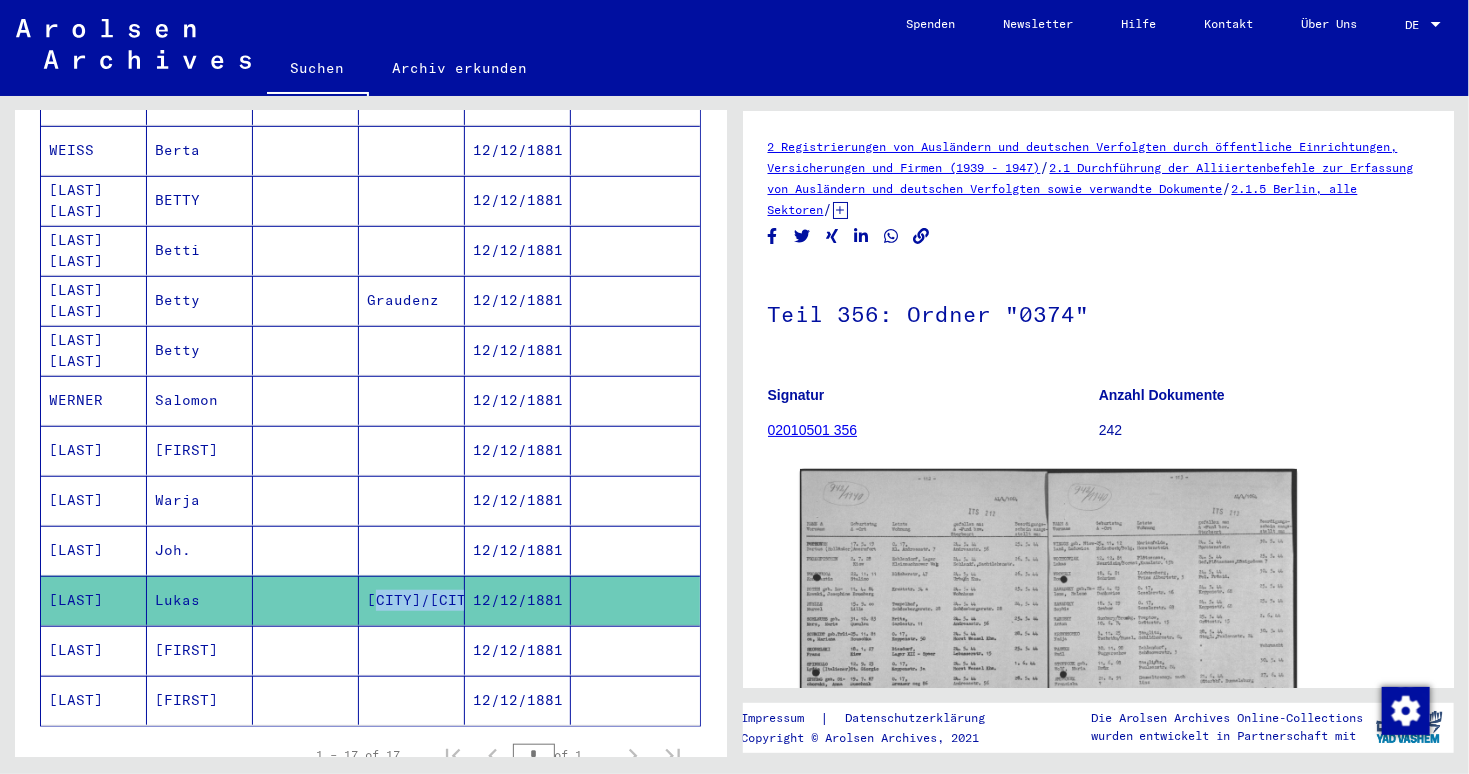 scroll, scrollTop: 0, scrollLeft: 0, axis: both 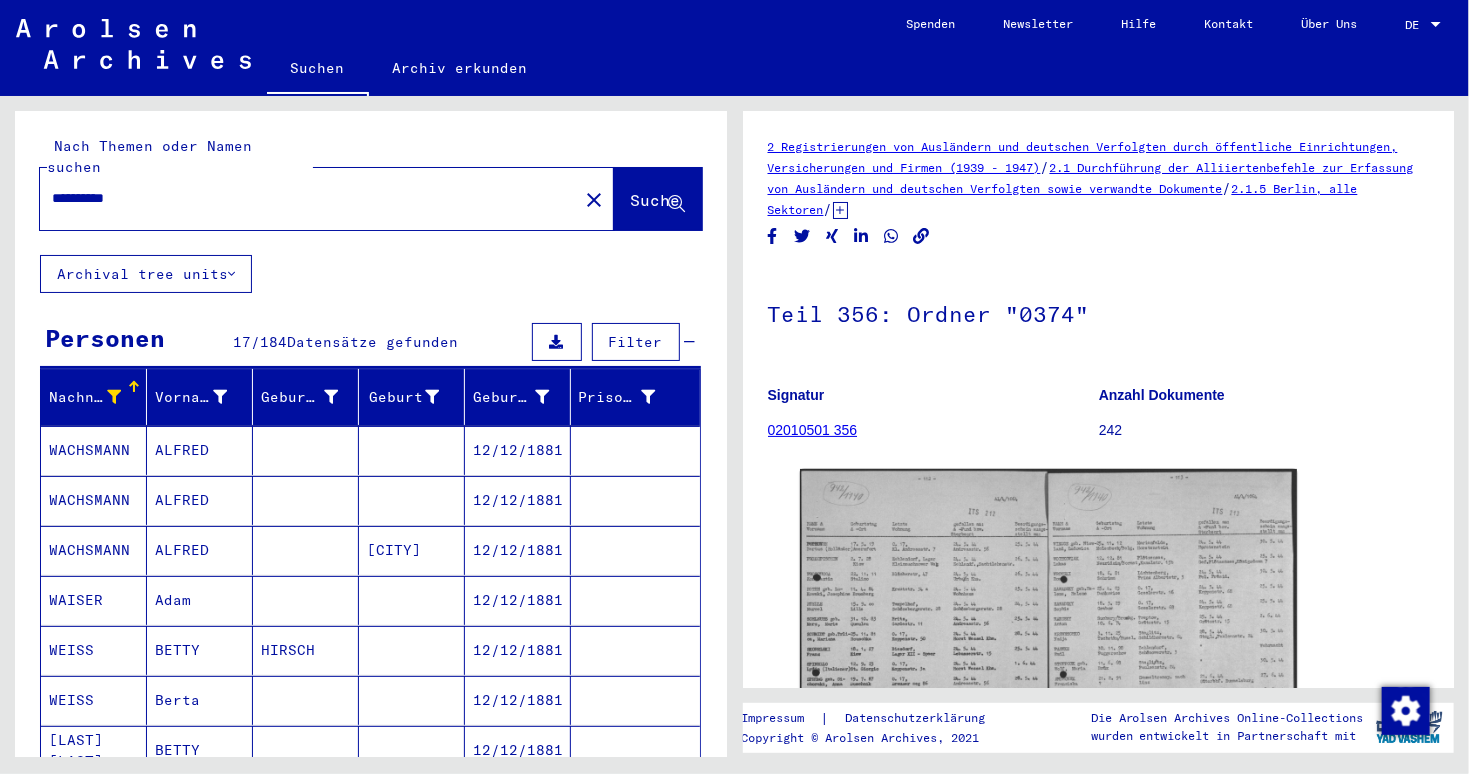click on "**********" 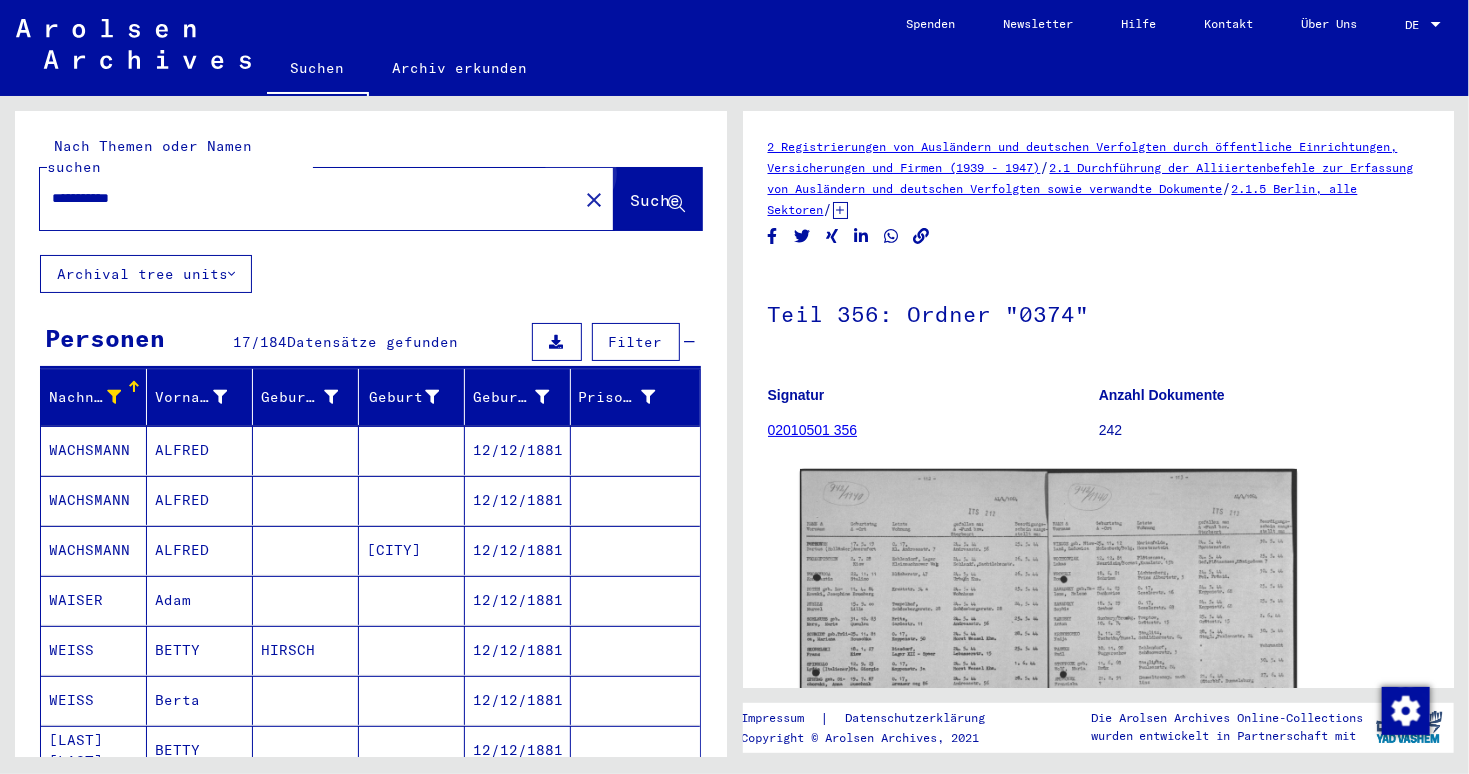 click on "Suche" 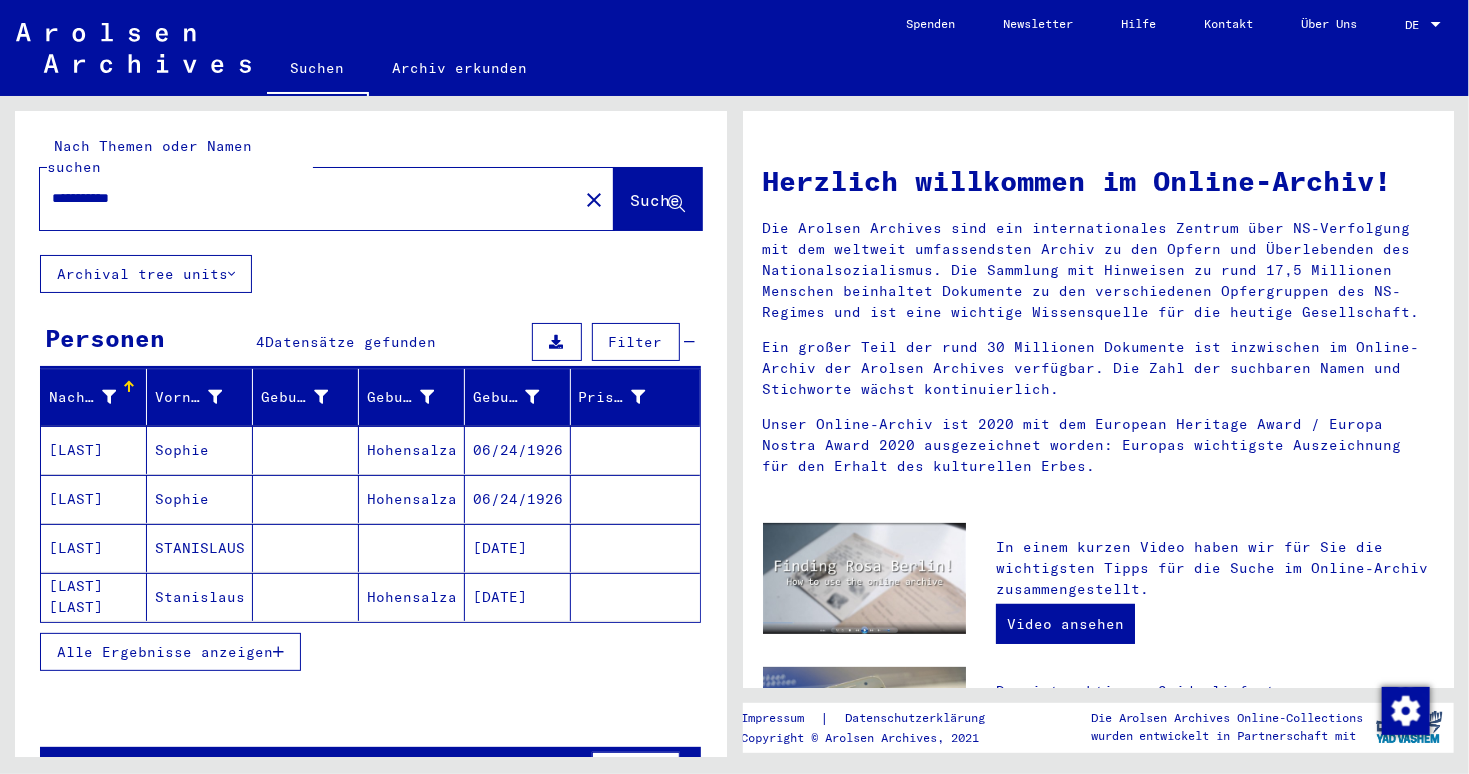 click on "Alle Ergebnisse anzeigen" at bounding box center (165, 652) 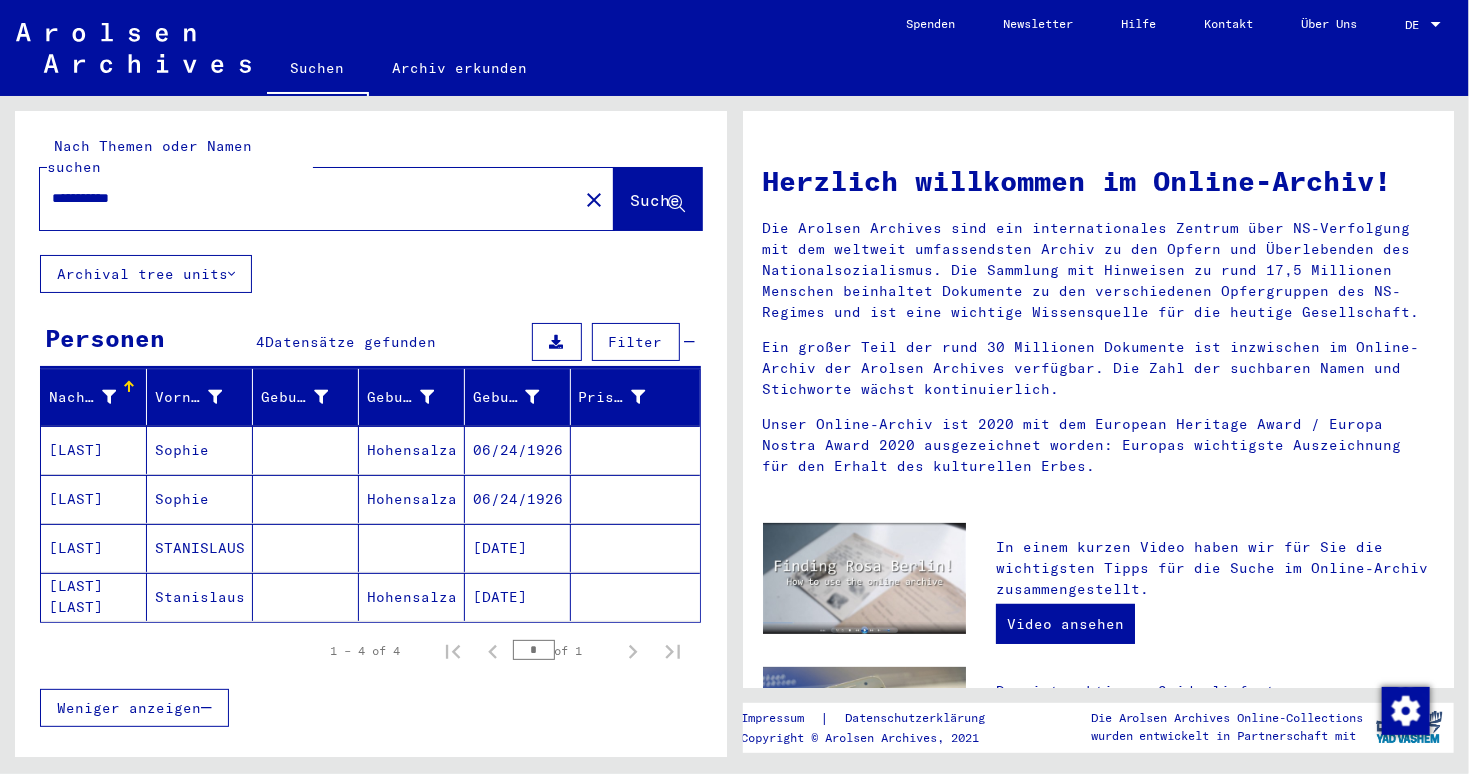 click on "Nachname   Vorname   Geburtsname   Geburt‏   Geburtsdatum   Prisoner #   [LAST]   [FIRST]      [CITY]   [DATE]      [LAST]   [FIRST]      [CITY]   [DATE]      [LAST]   [FIRST]         [DATE]      [LAST] [LAST]   [FIRST]      [CITY]   [DATE]      1 – 4 of 4  *  of 1  Weniger anzeigen  Signature Nachname Vorname Geburtsname Geburt‏ Geburtsdatum Prisoner # Vater (Adoptivvater) Mutter (Adoptivmutter) Religion Nationalität Beruf Haftstätte Sterbedatum Letzter Wohnort Letzter Wohnort (Land) Haftstätte Letzter Wohnort (Provinz) Letzter Wohnort (Ort) Letzter Wohnort (Stadtteil) Letzter Wohnort (Straße) Letzter Wohnort (Hausnummer) 2.1.4.1 - Informationen über Ausländer, die sich während des Kriegs im Kreis Wolmirstedt aufhielten [LAST] [FIRST] [CITY] [DATE] Polnisch 2.1.4.1 - Informationen über Ausländer, die sich während des Kriegs im Kreis Wolmirstedt aufhielten [LAST] [FIRST] [CITY] [DATE] Polnisch [LAST] [FIRST]" at bounding box center (371, 561) 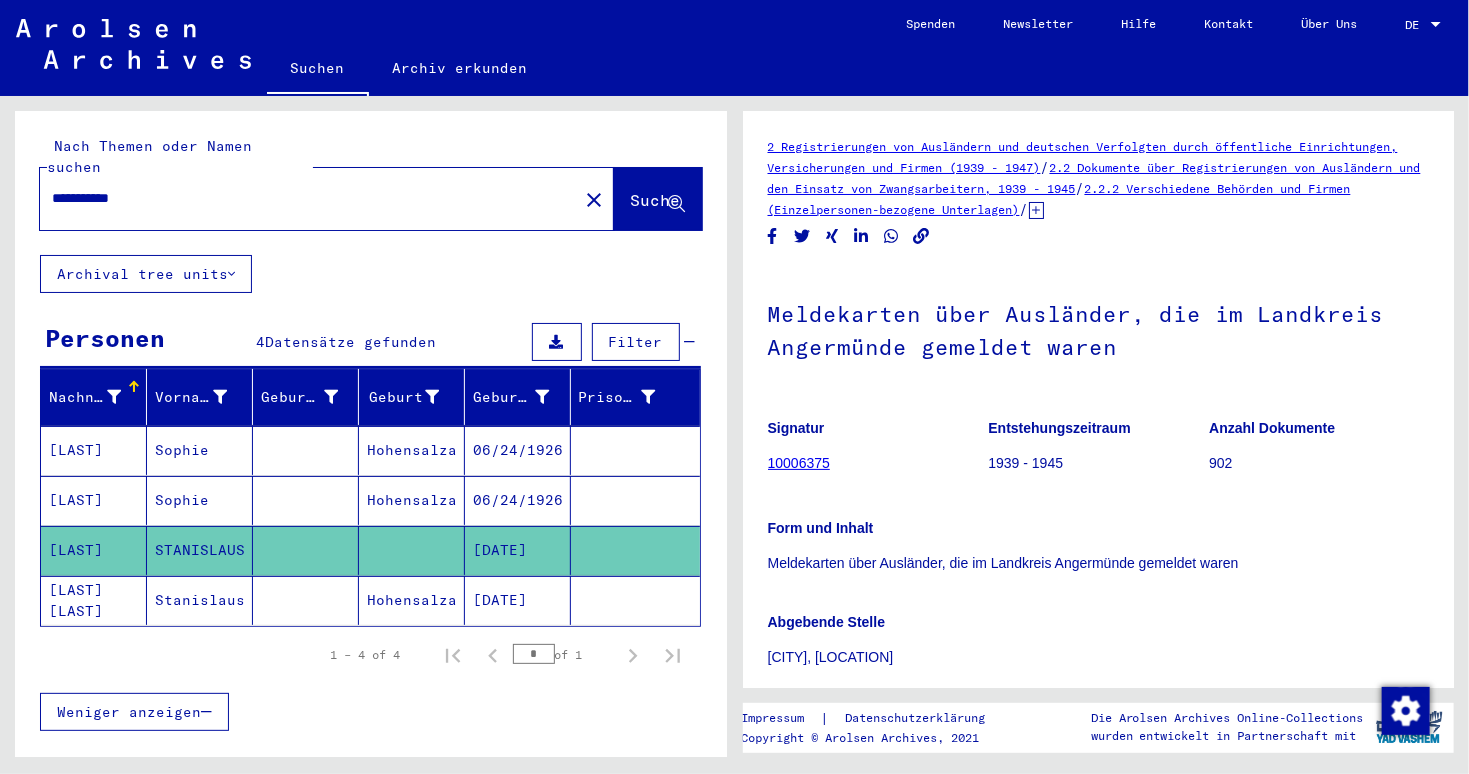 scroll, scrollTop: 0, scrollLeft: 0, axis: both 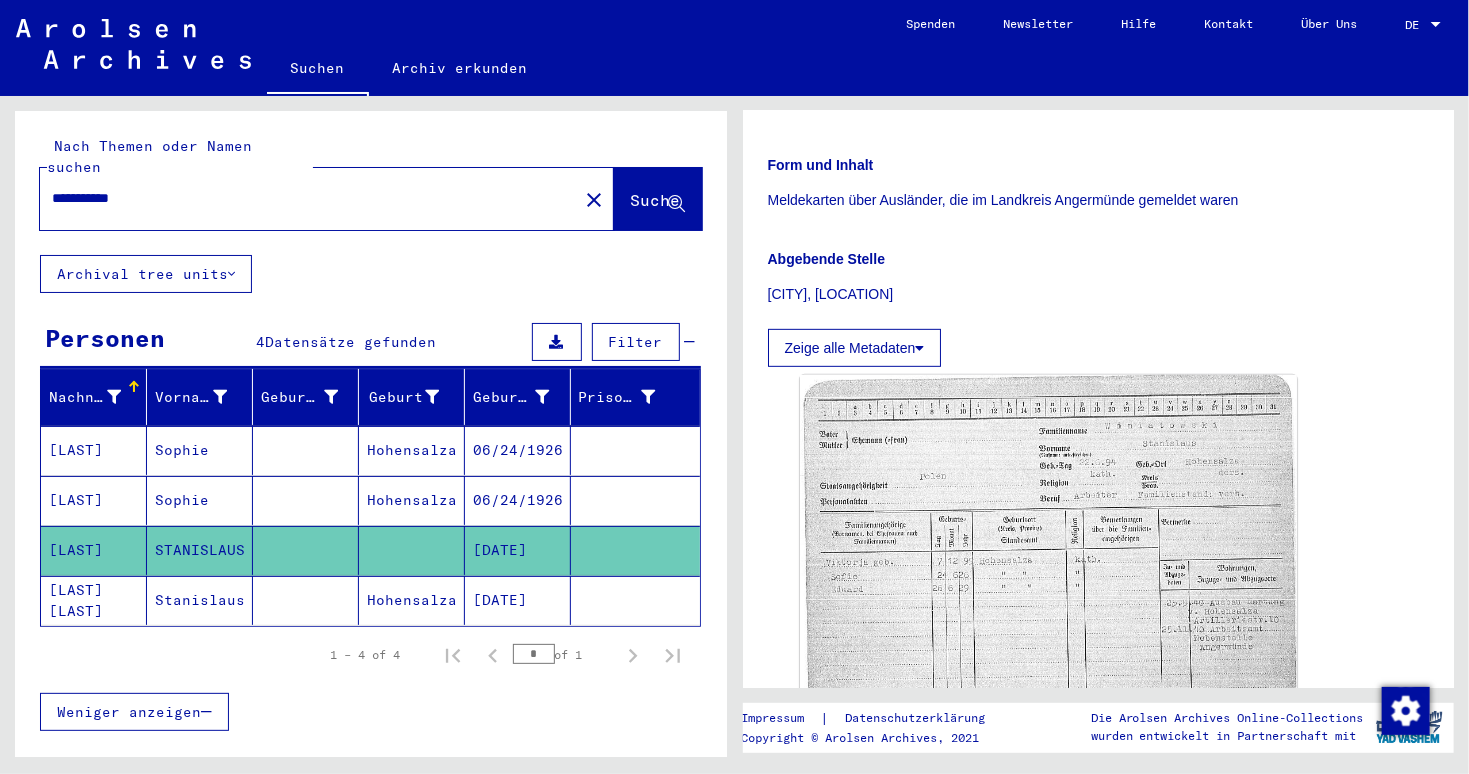 click on "06/24/1926" at bounding box center [518, 500] 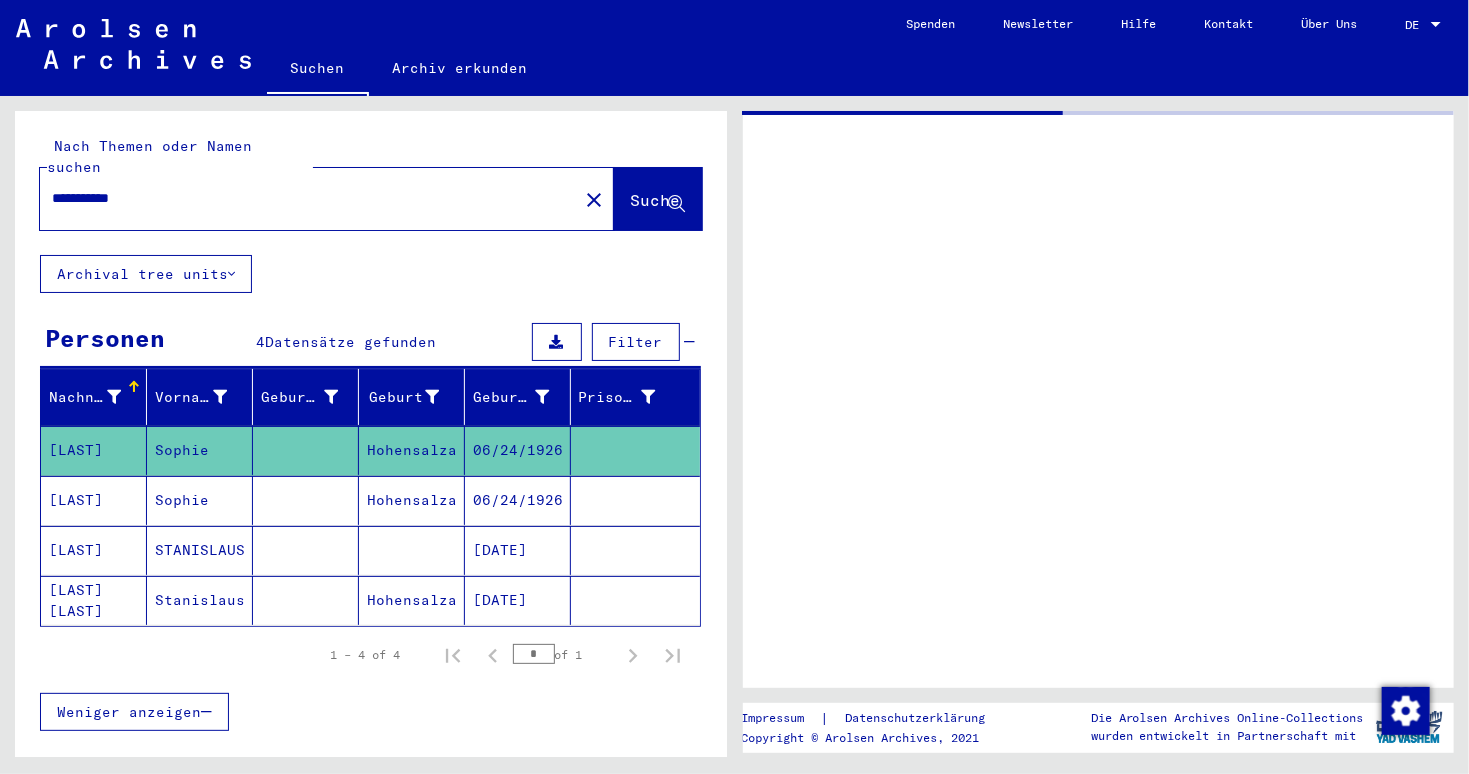 scroll, scrollTop: 0, scrollLeft: 0, axis: both 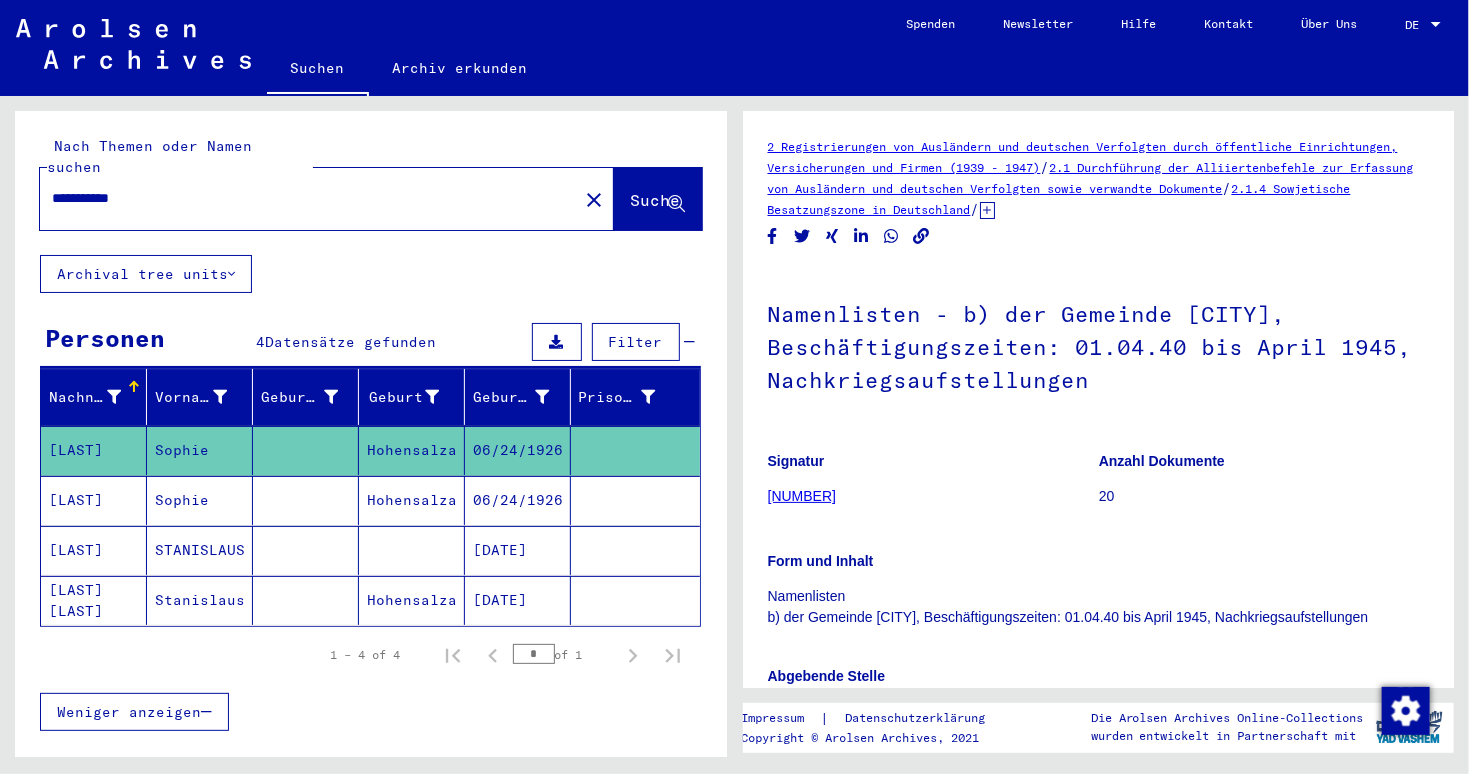 click 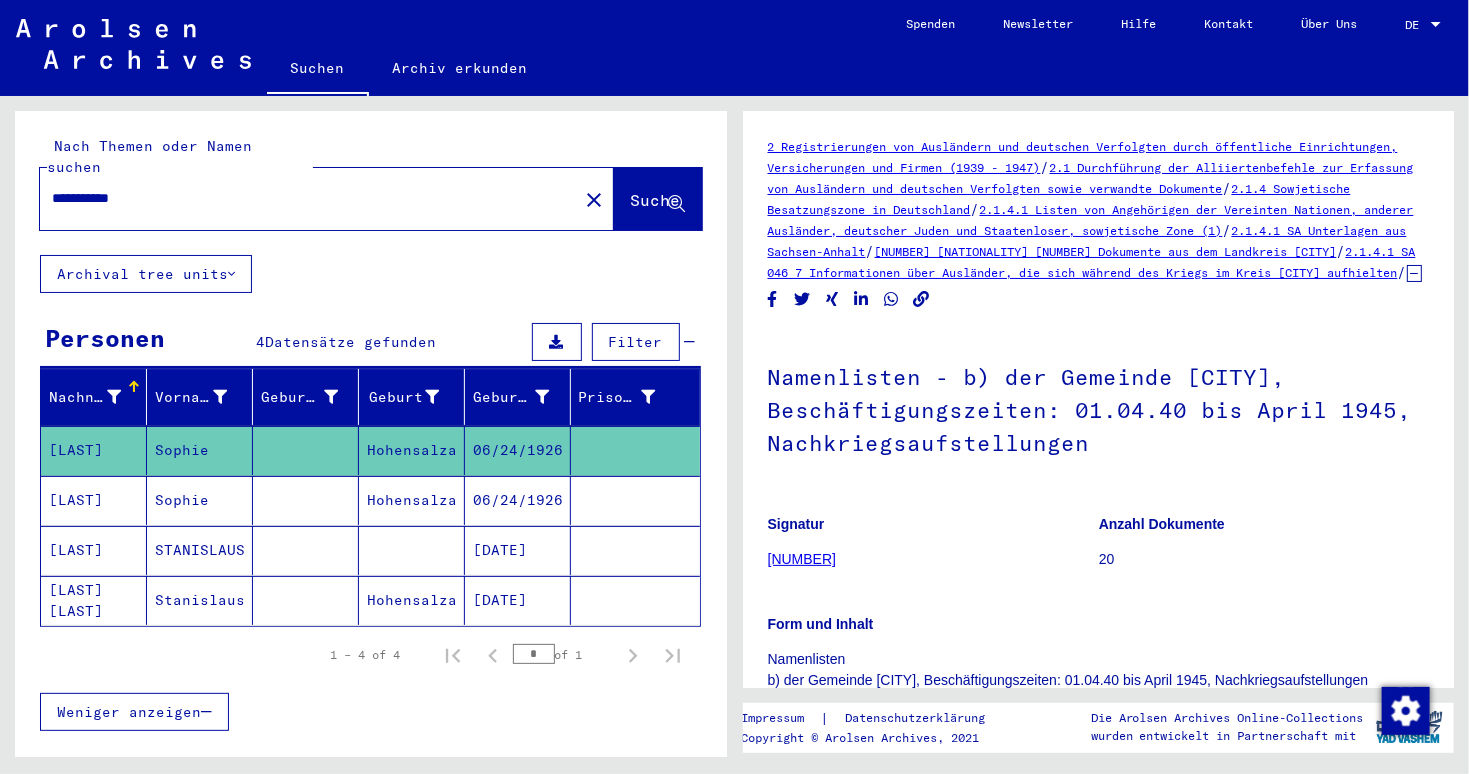 click on "[DATE]" at bounding box center [518, 600] 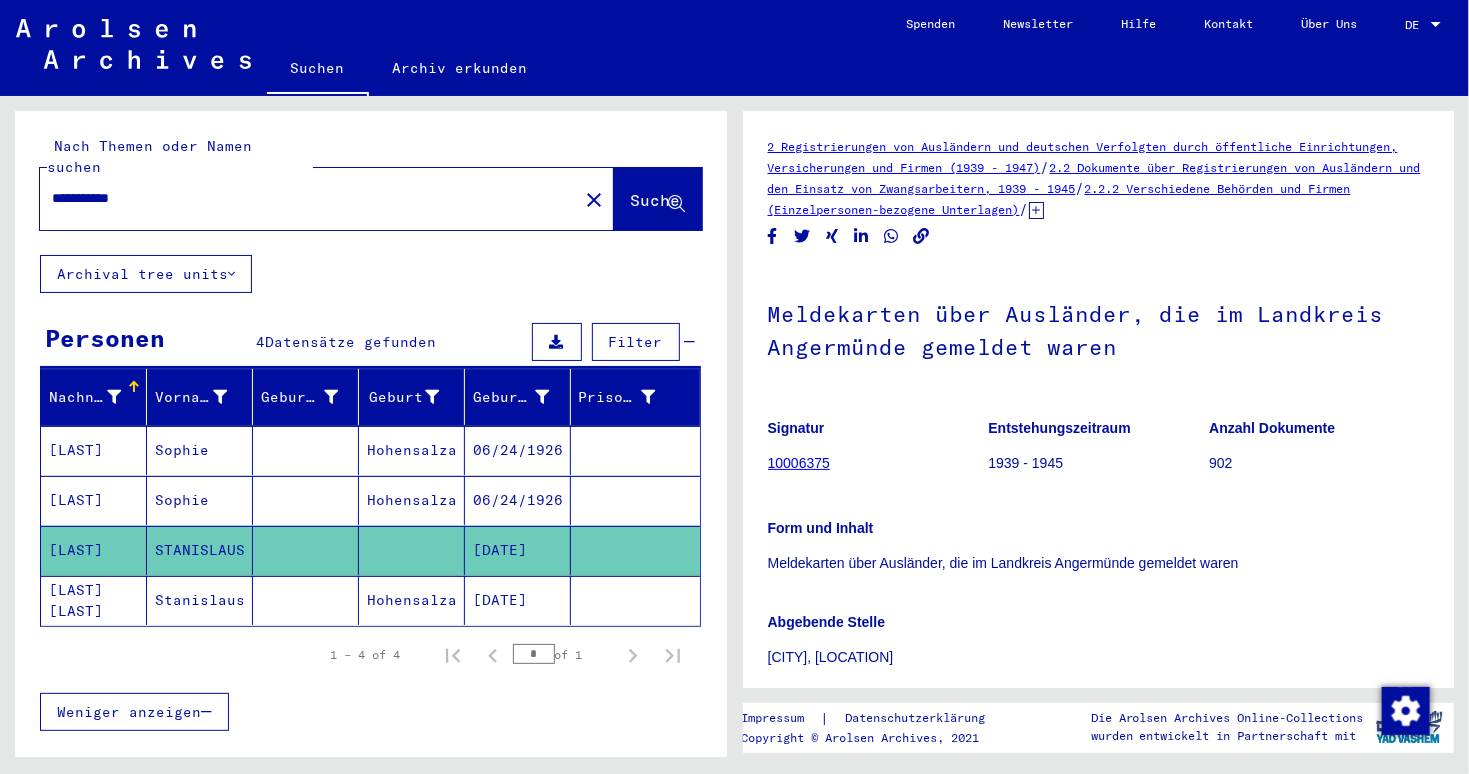 scroll, scrollTop: 0, scrollLeft: 0, axis: both 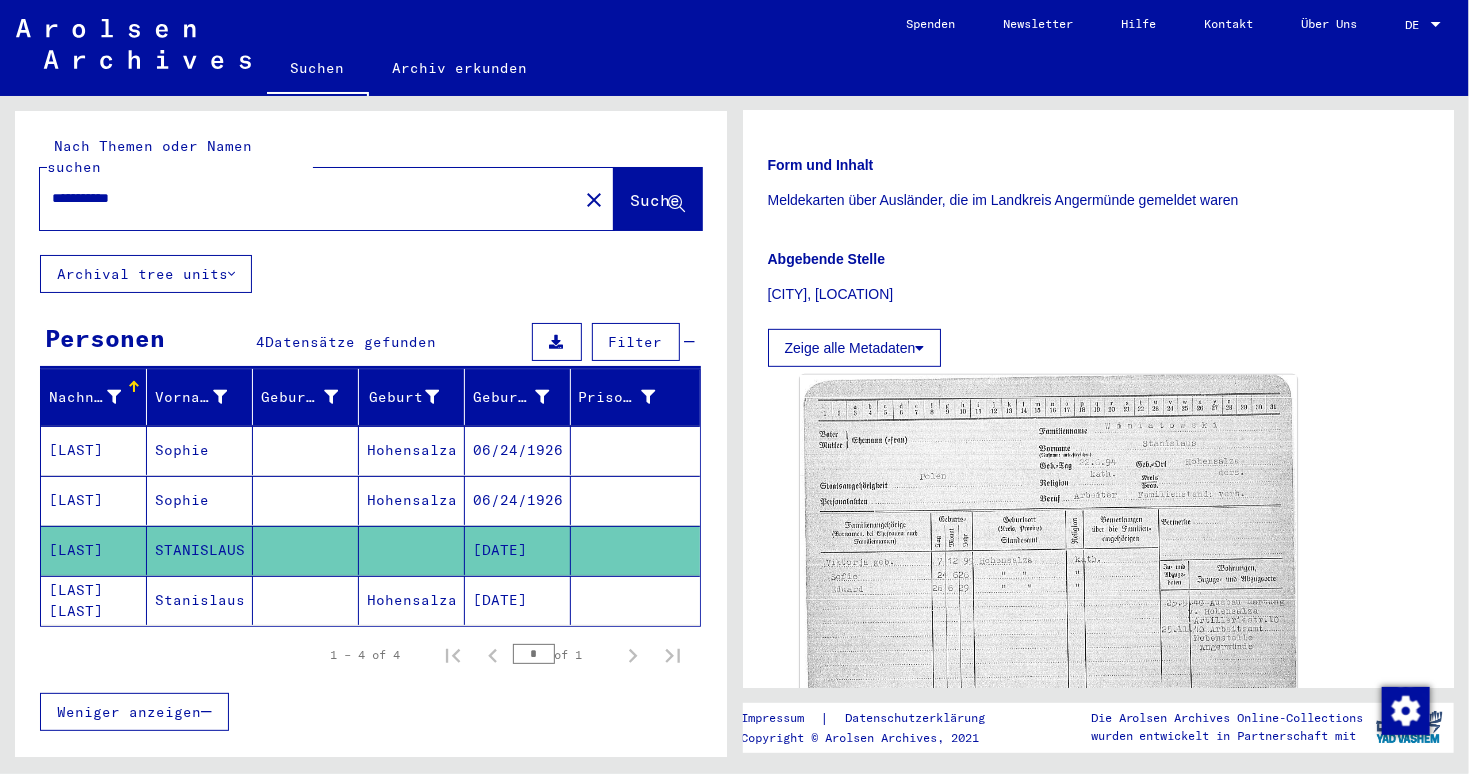 click on "[DATE]" 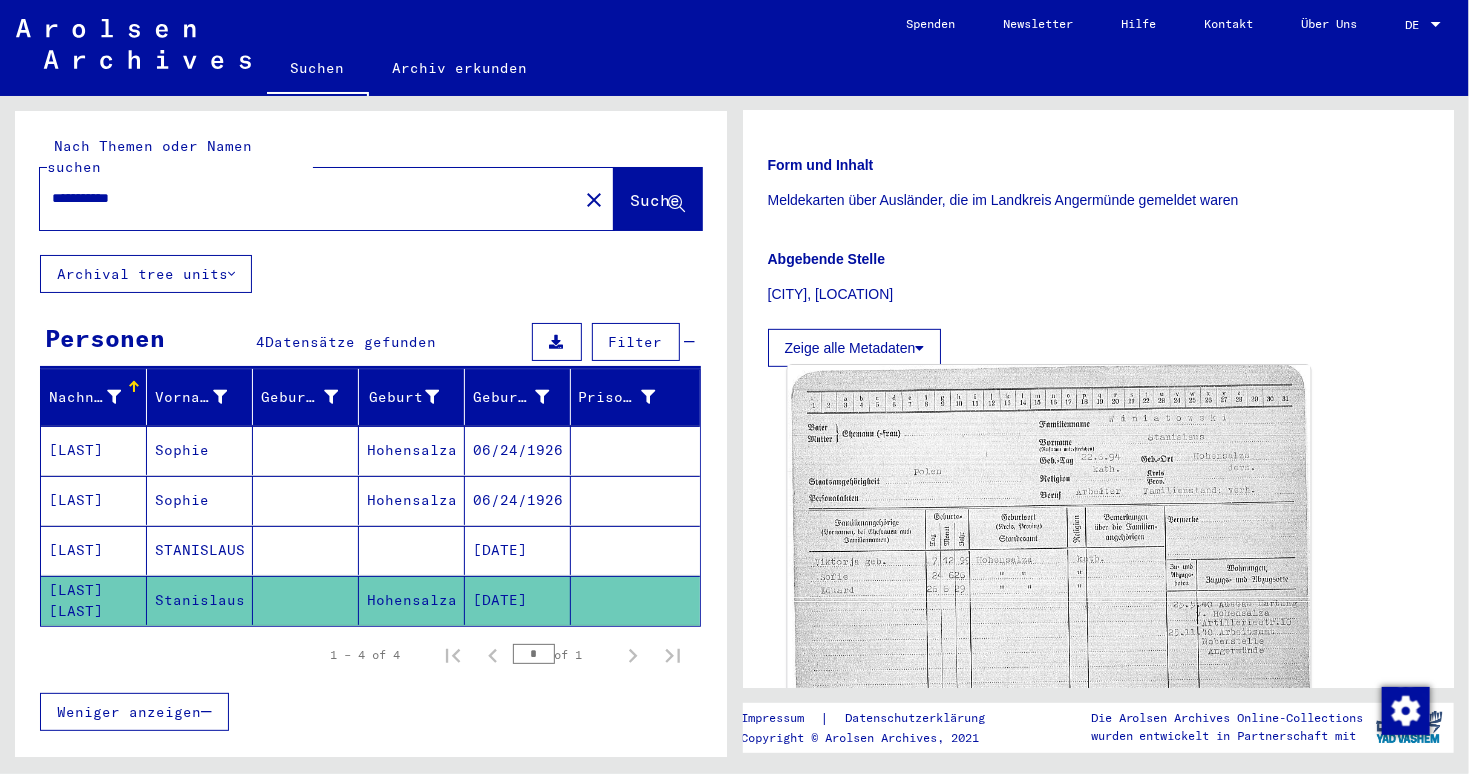 click 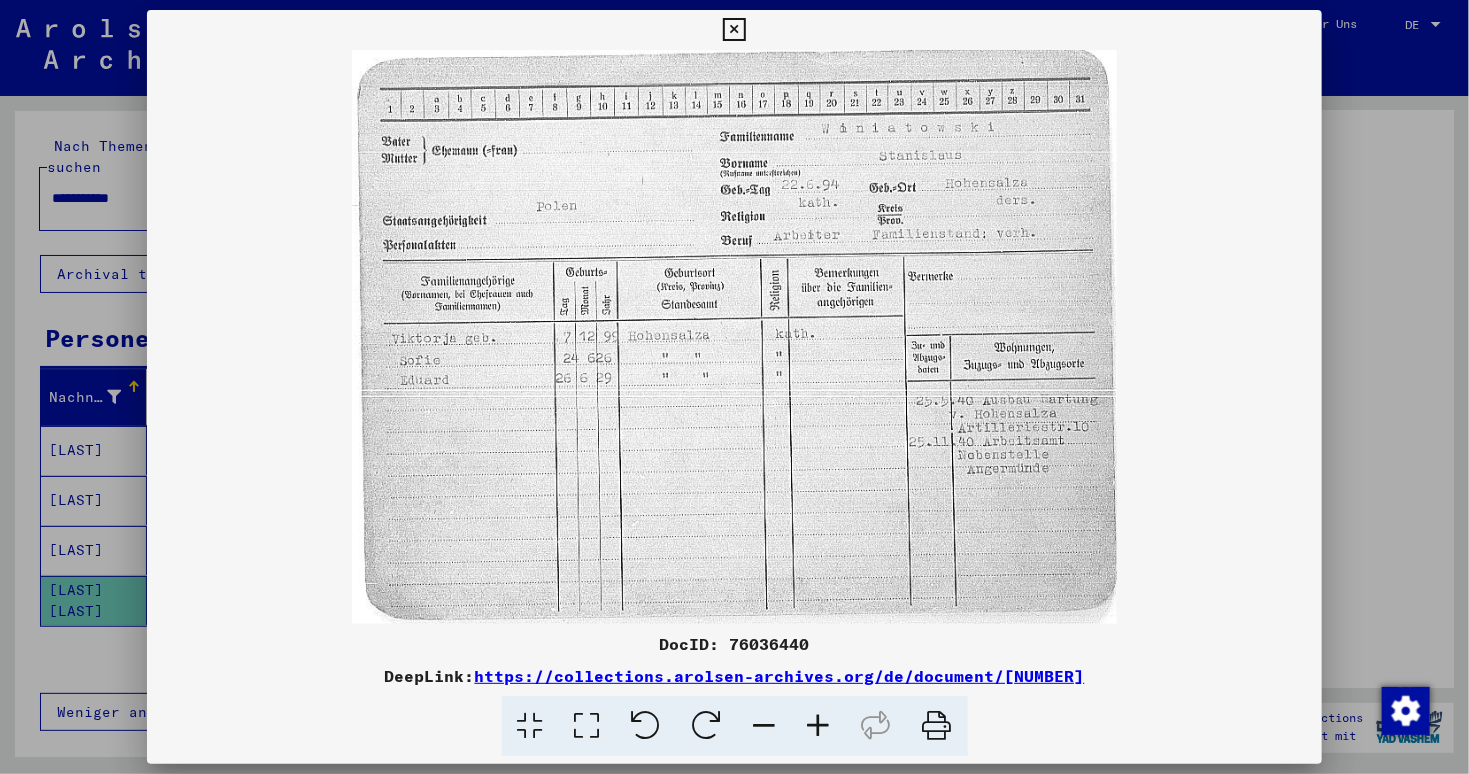 click at bounding box center (734, 30) 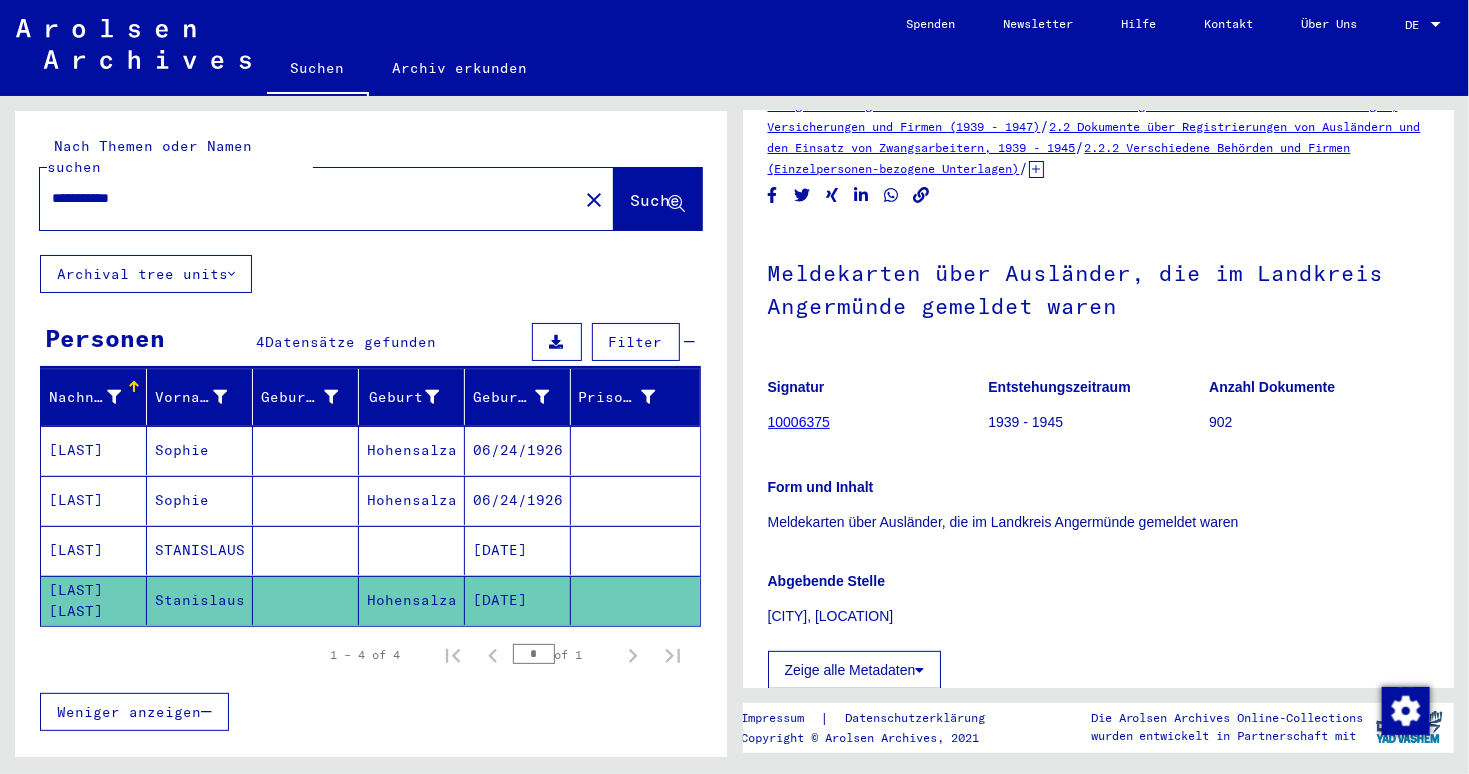 scroll, scrollTop: 0, scrollLeft: 0, axis: both 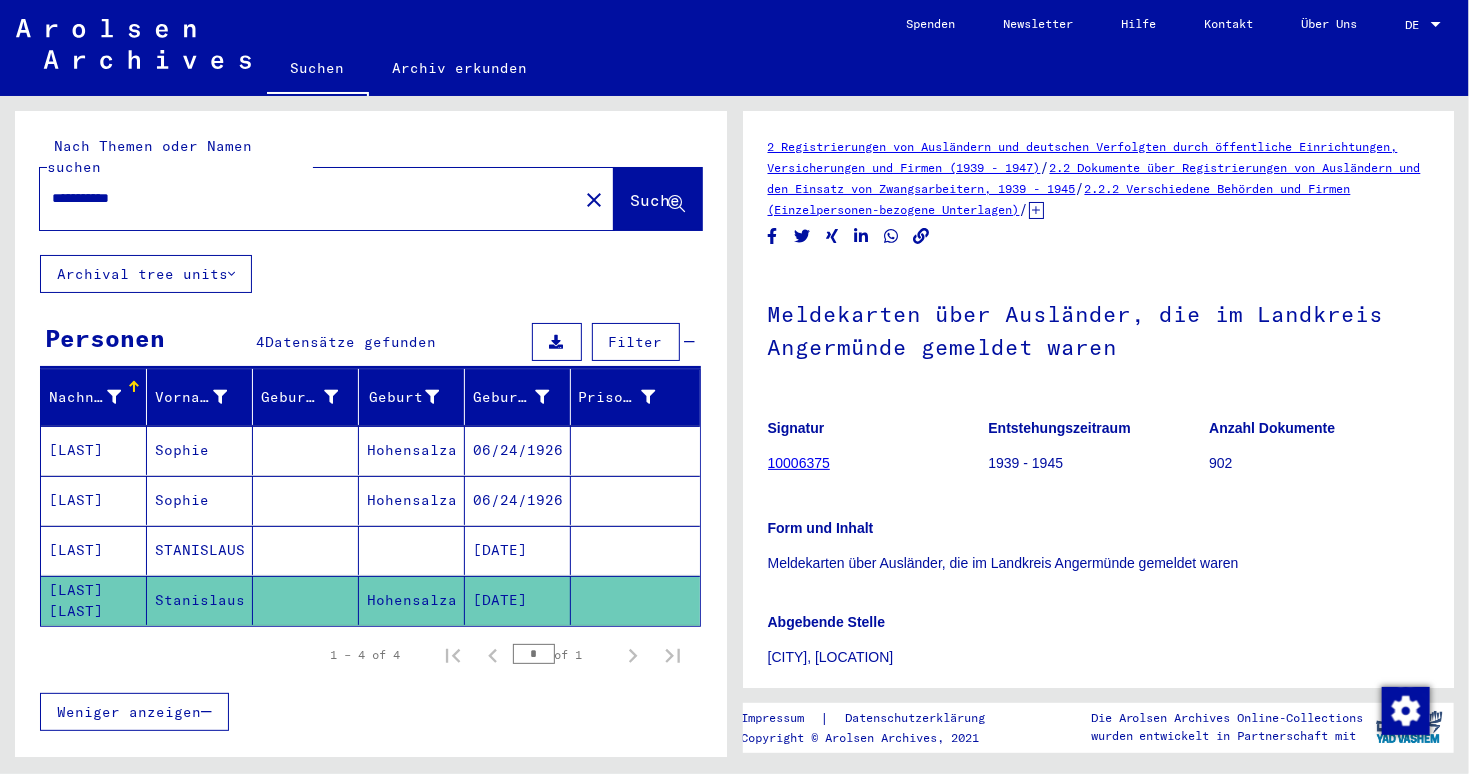 click 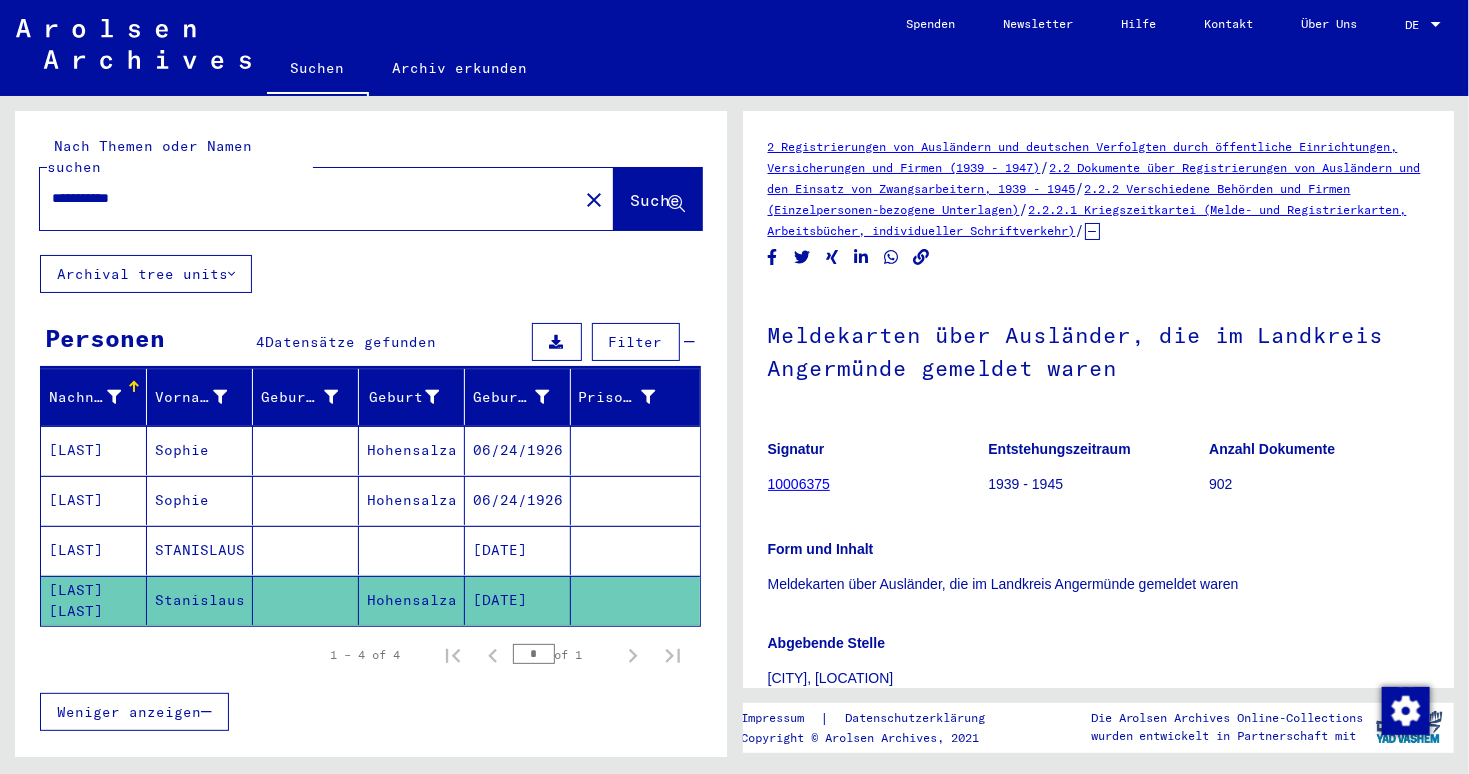 drag, startPoint x: 49, startPoint y: 183, endPoint x: 0, endPoint y: 183, distance: 49 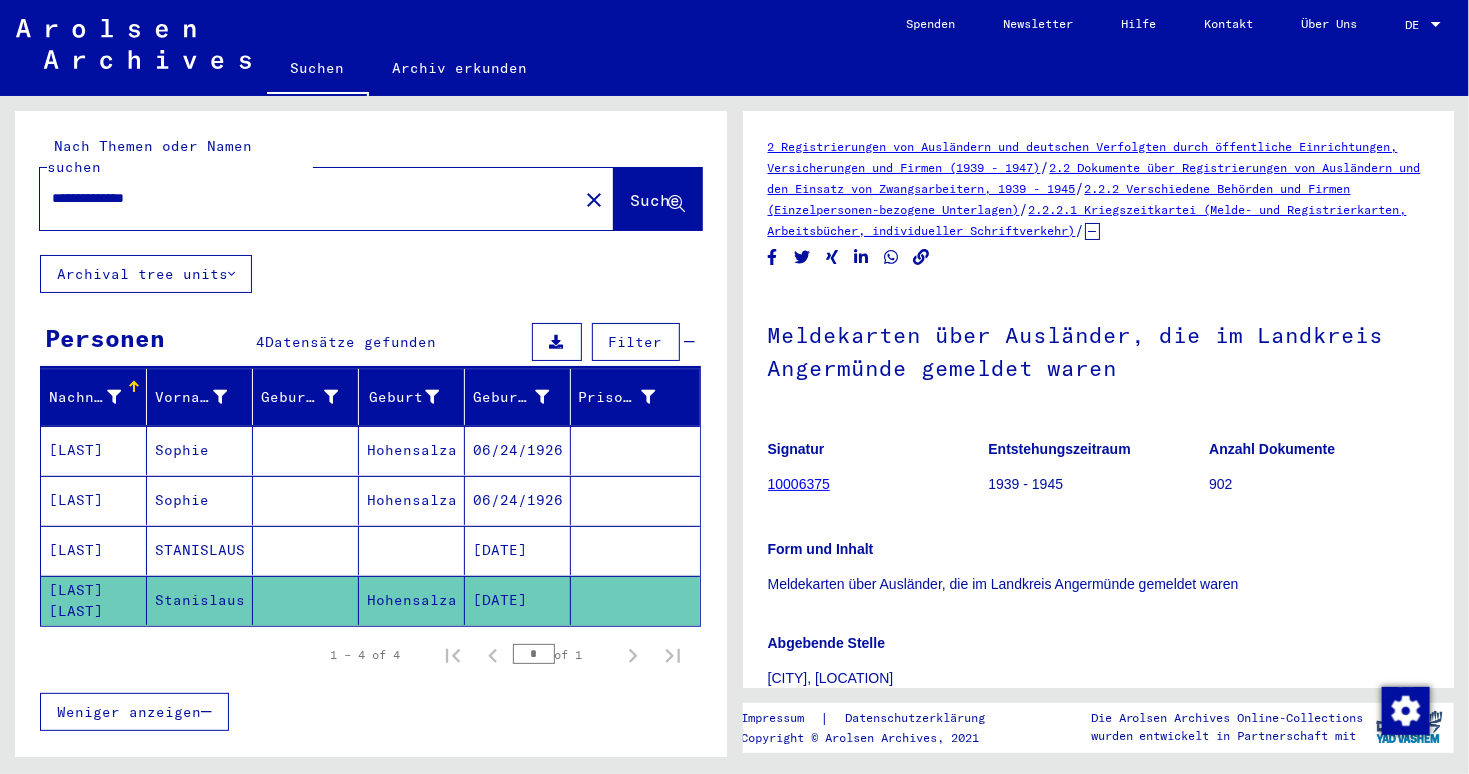 click on "Suche" 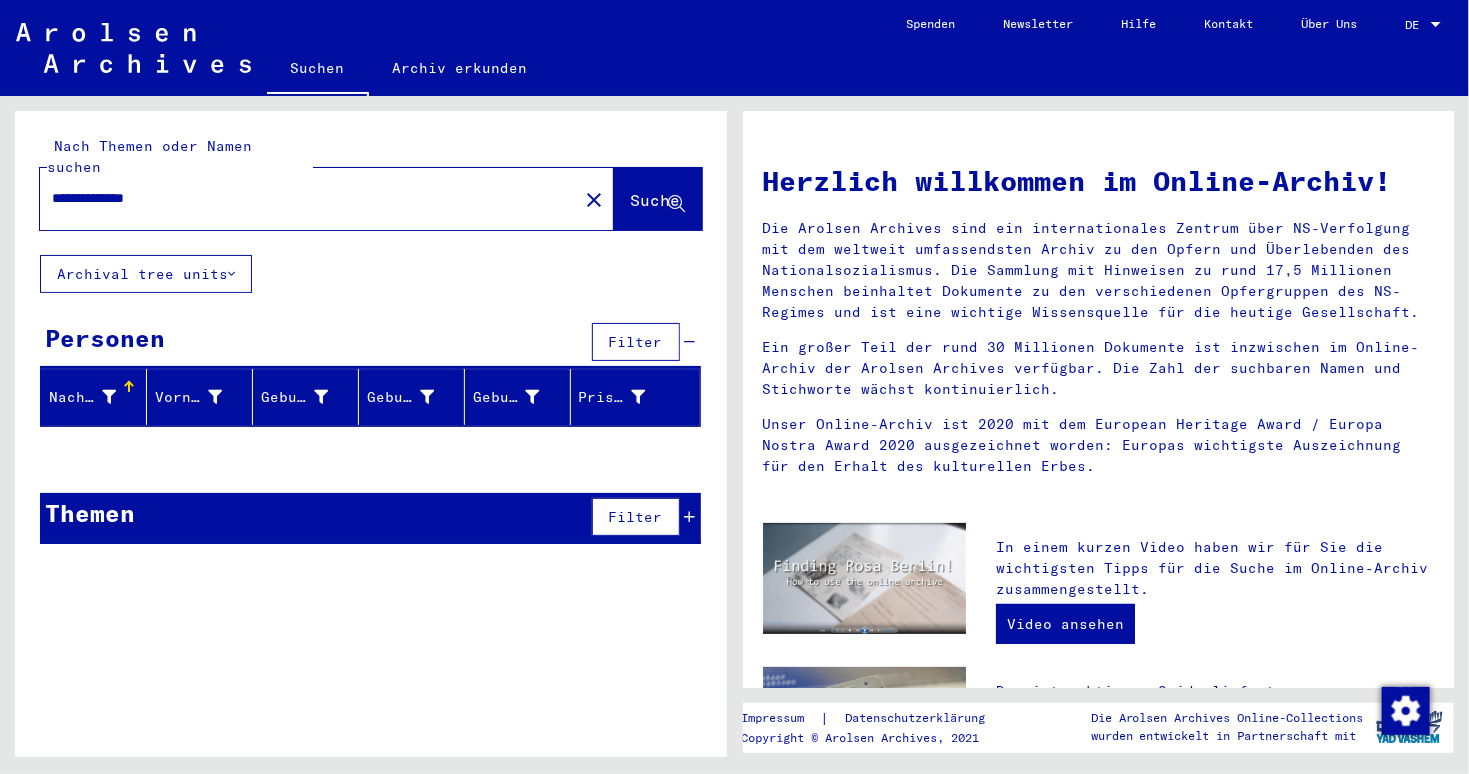 drag, startPoint x: 139, startPoint y: 177, endPoint x: 234, endPoint y: 188, distance: 95.63472 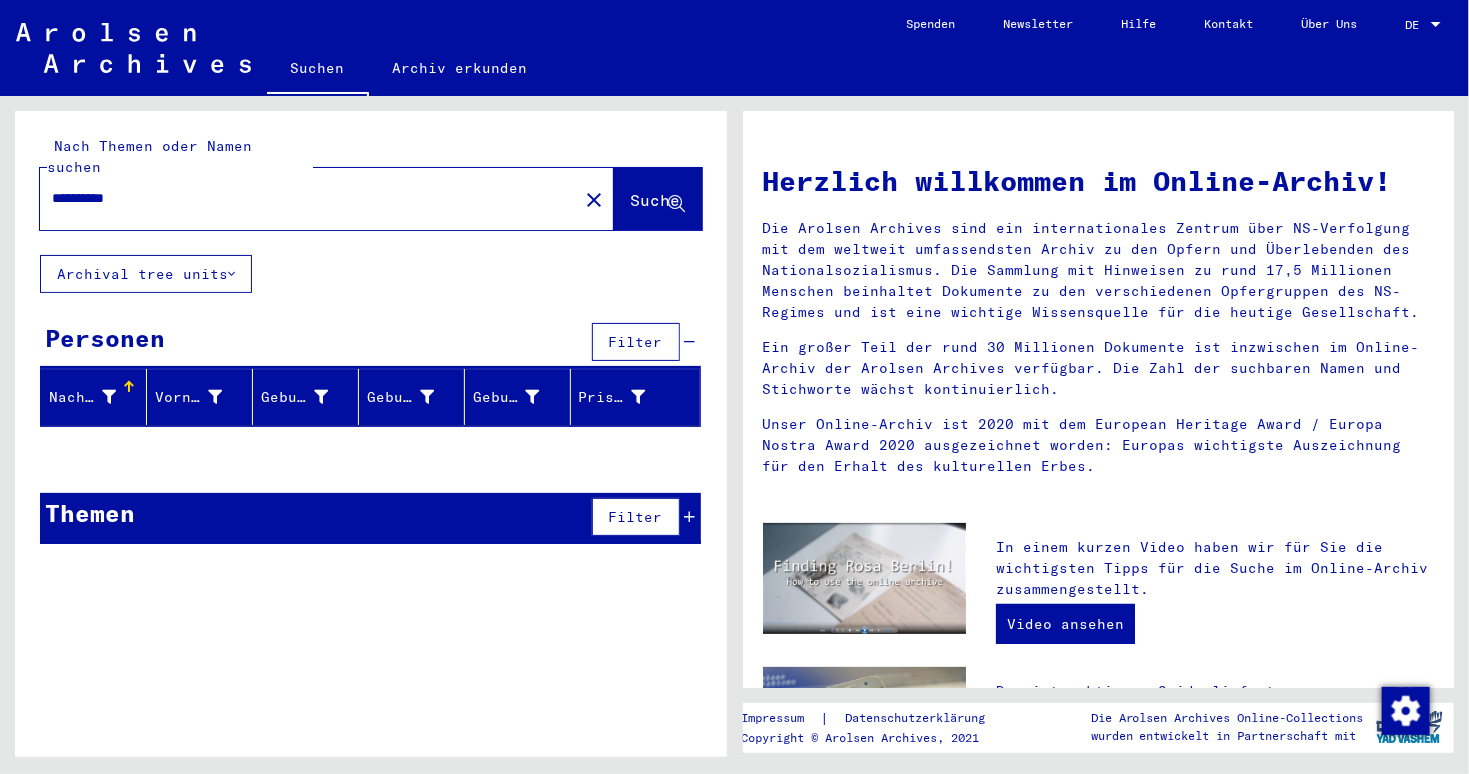 type on "*********" 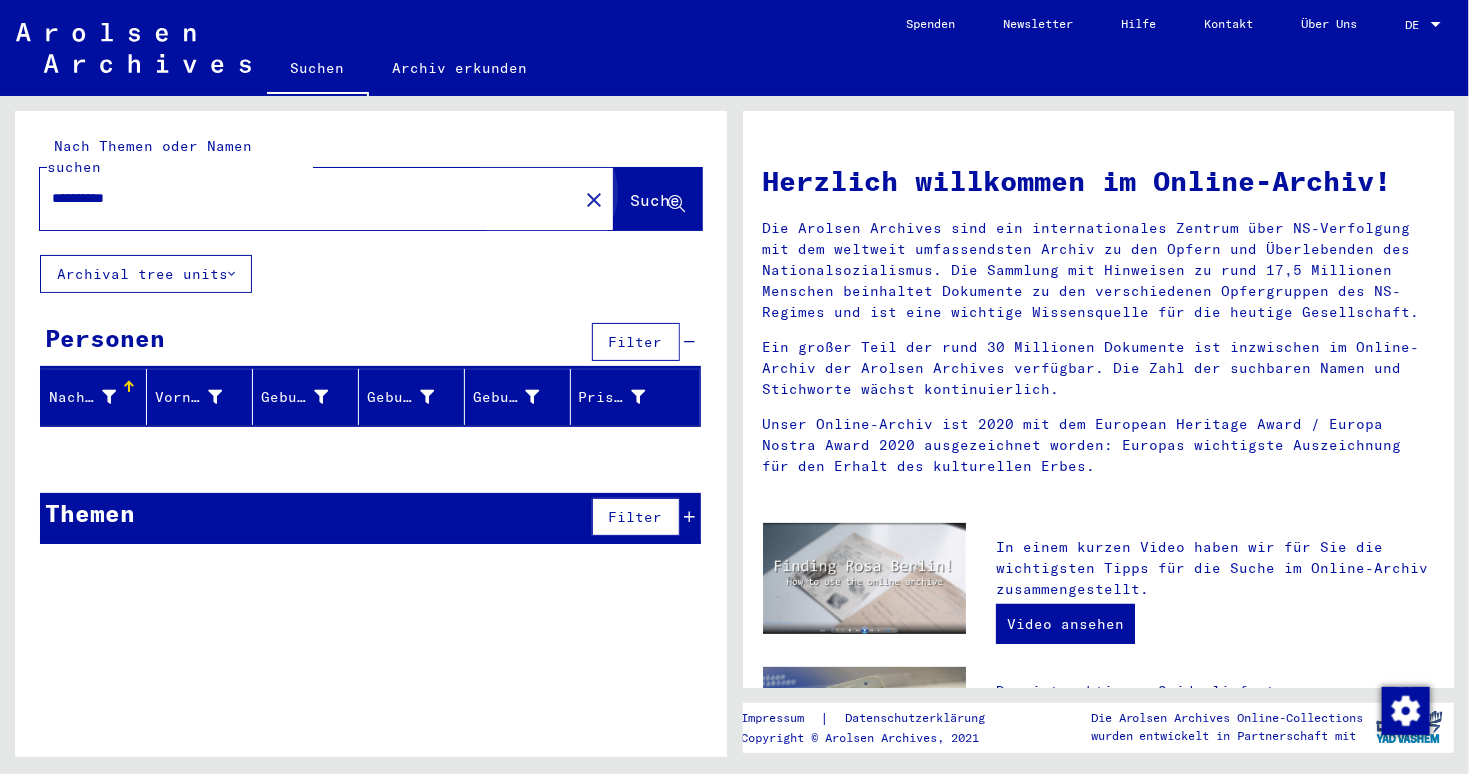 click on "Suche" 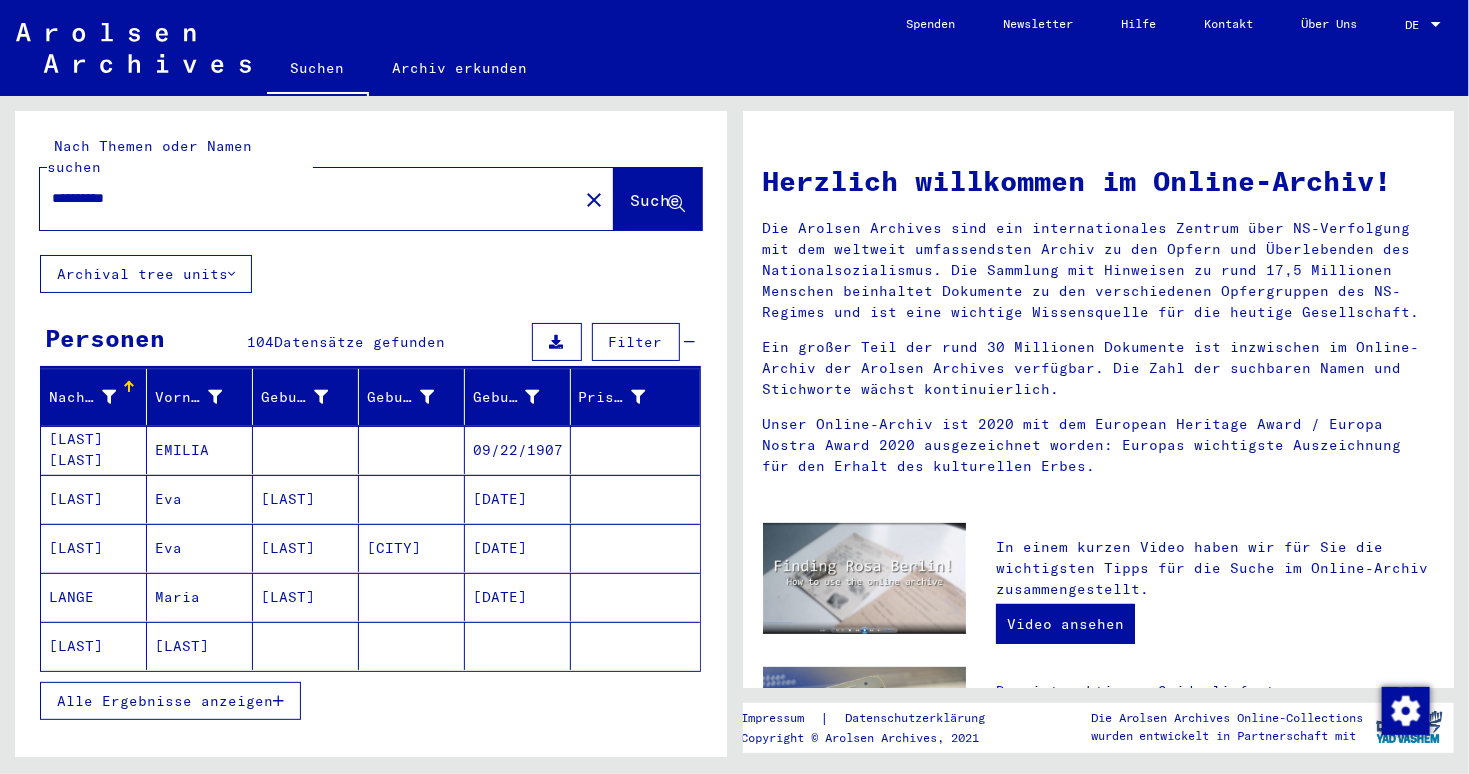 click on "Alle Ergebnisse anzeigen" at bounding box center [170, 701] 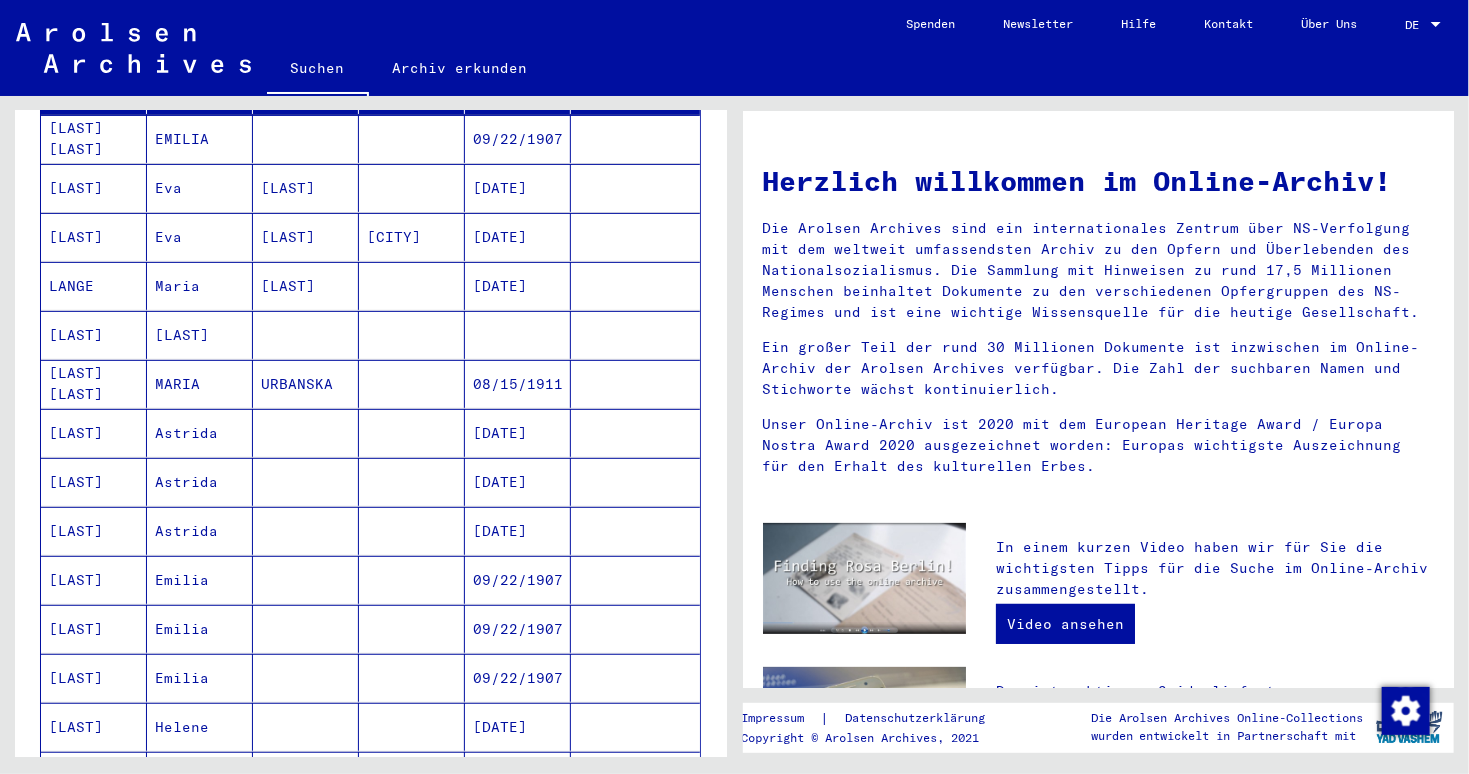 scroll, scrollTop: 363, scrollLeft: 0, axis: vertical 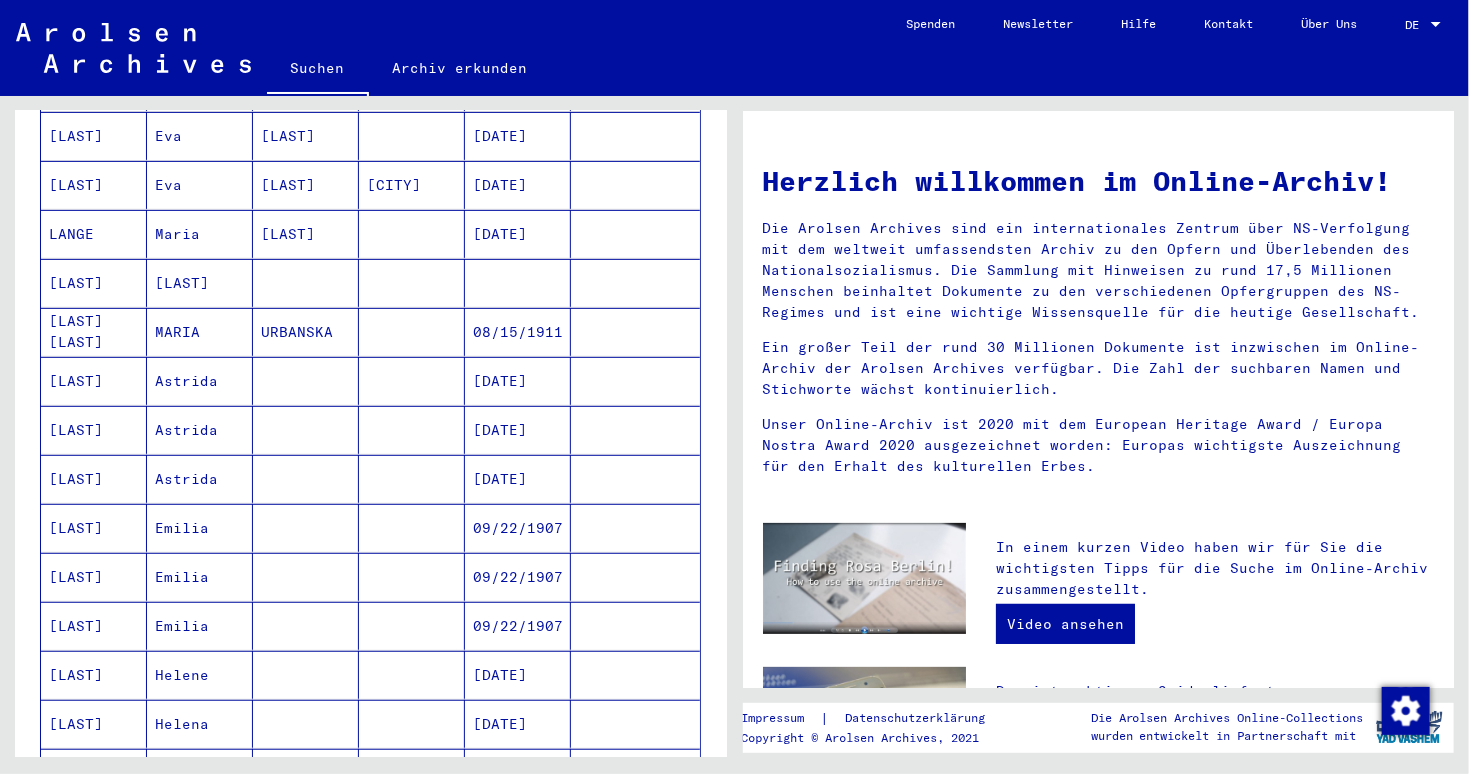 click on "Suchen   Archiv erkunden   Detailfragen/-infos zu den Dokumenten? Stelle hier einen kostenlosen Antrag.  Spenden Newsletter Hilfe Kontakt Über Uns DE DE" 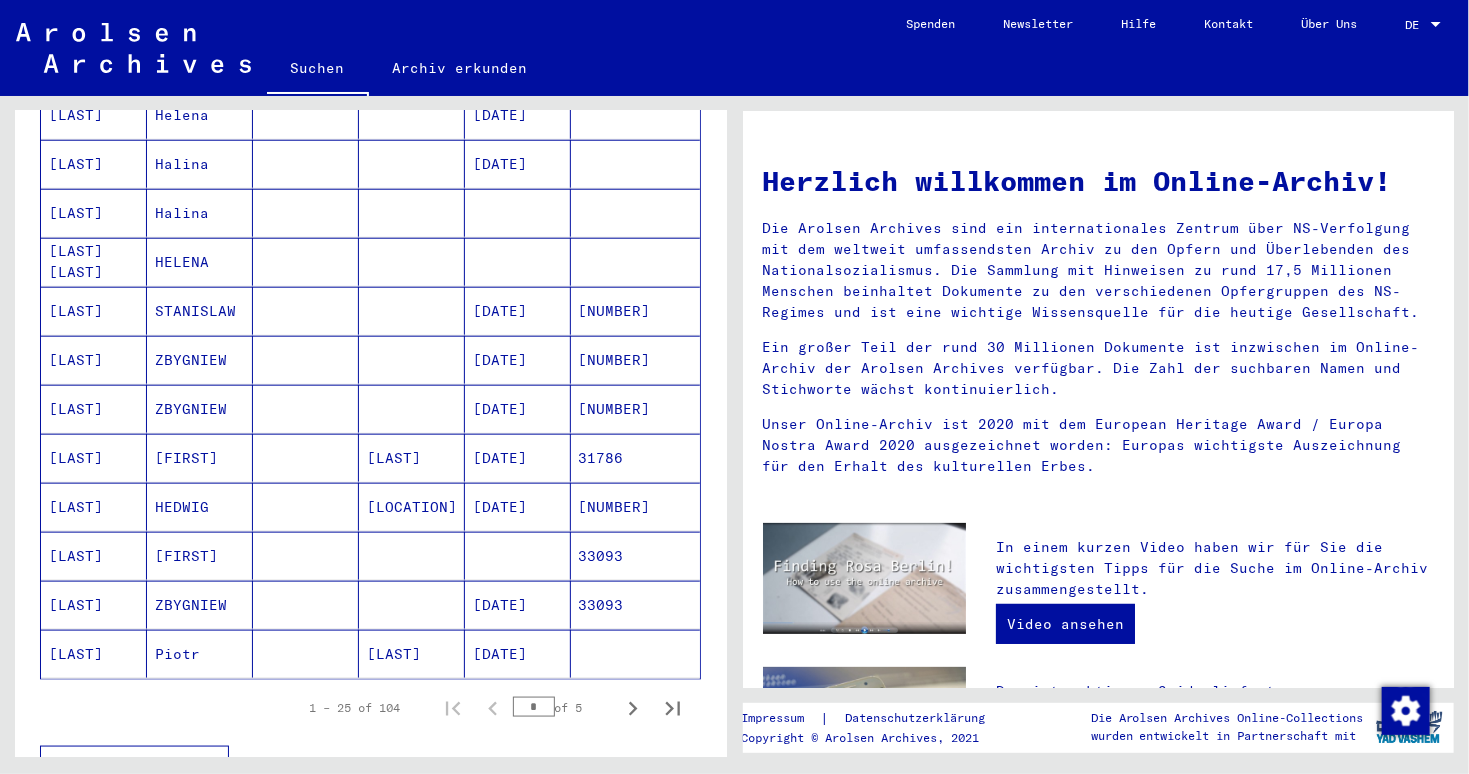 scroll, scrollTop: 1000, scrollLeft: 0, axis: vertical 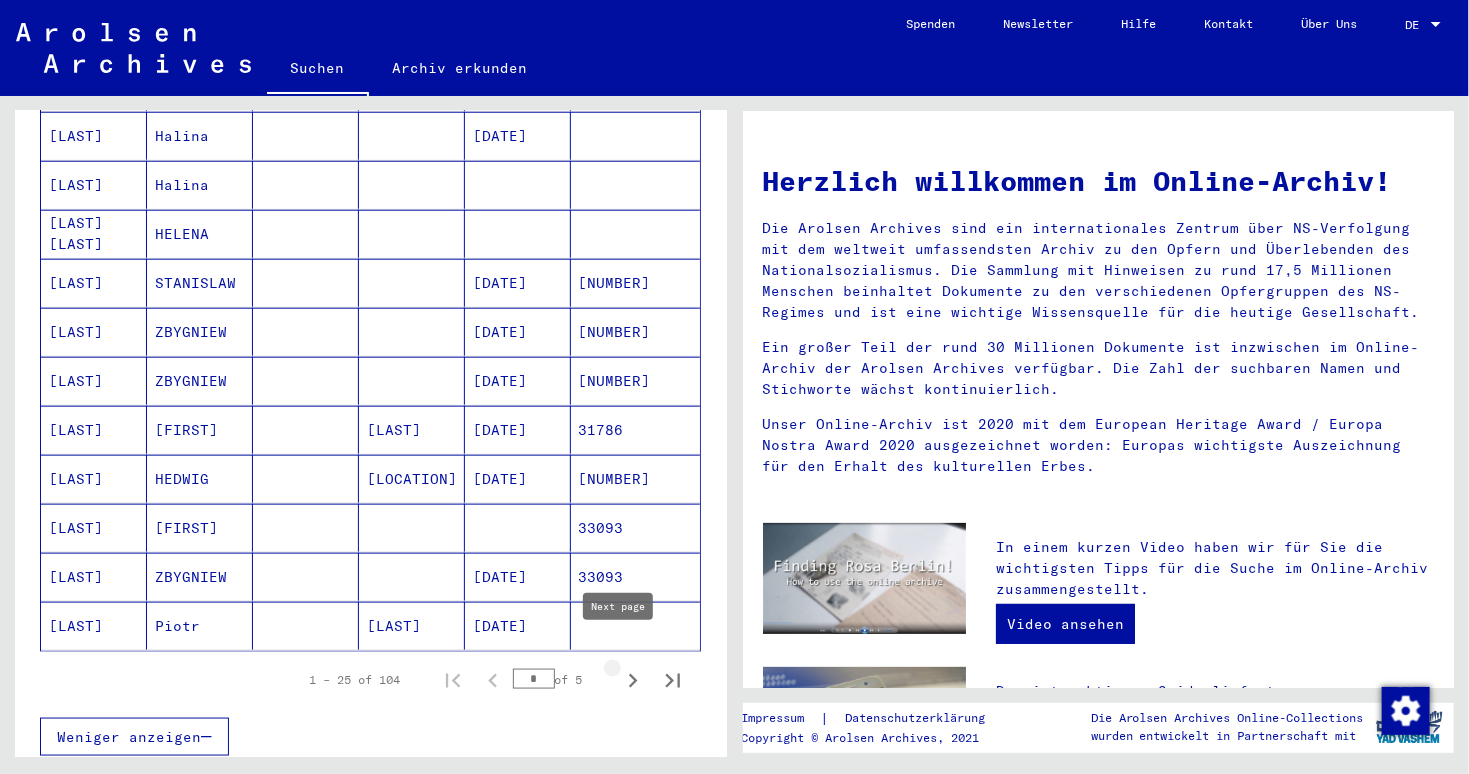 click 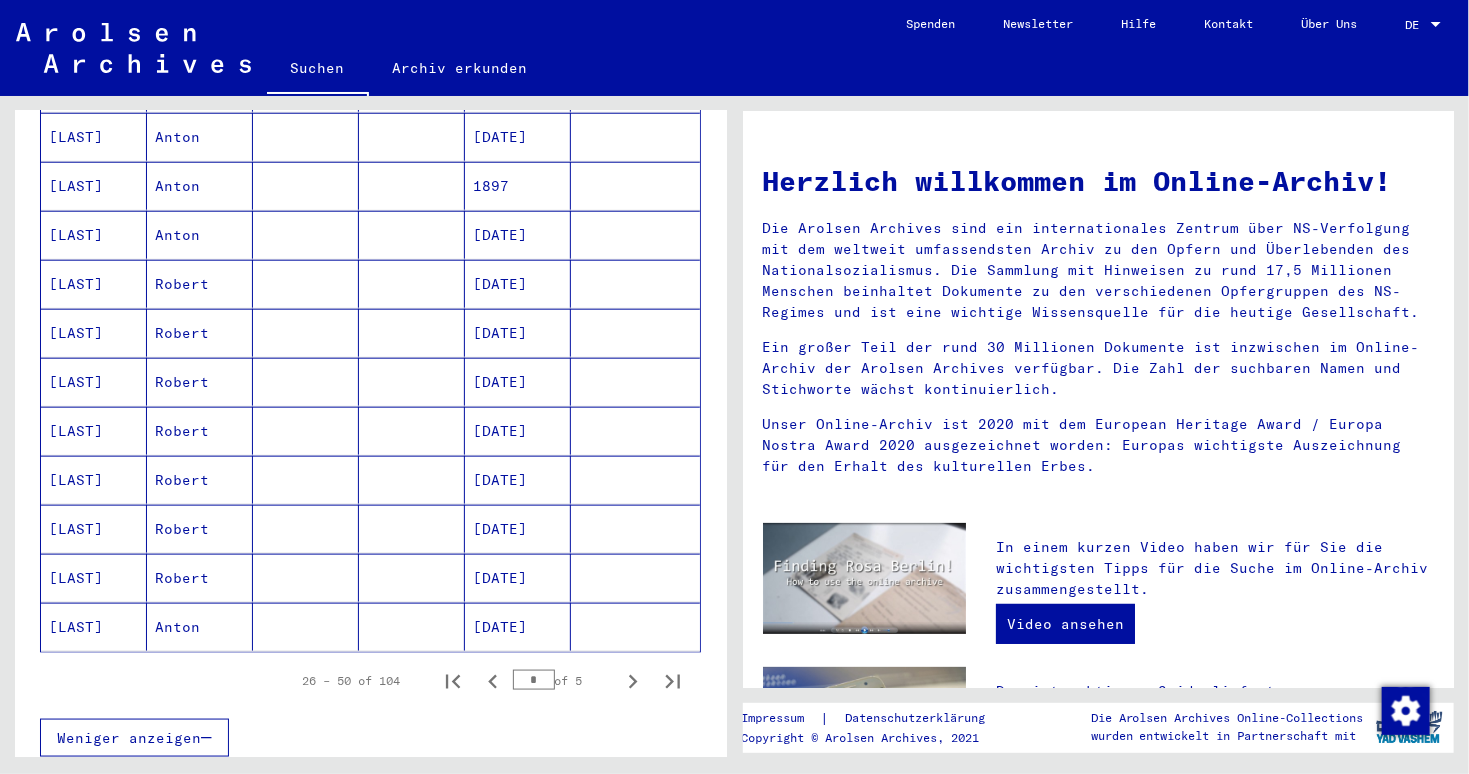 scroll, scrollTop: 1000, scrollLeft: 0, axis: vertical 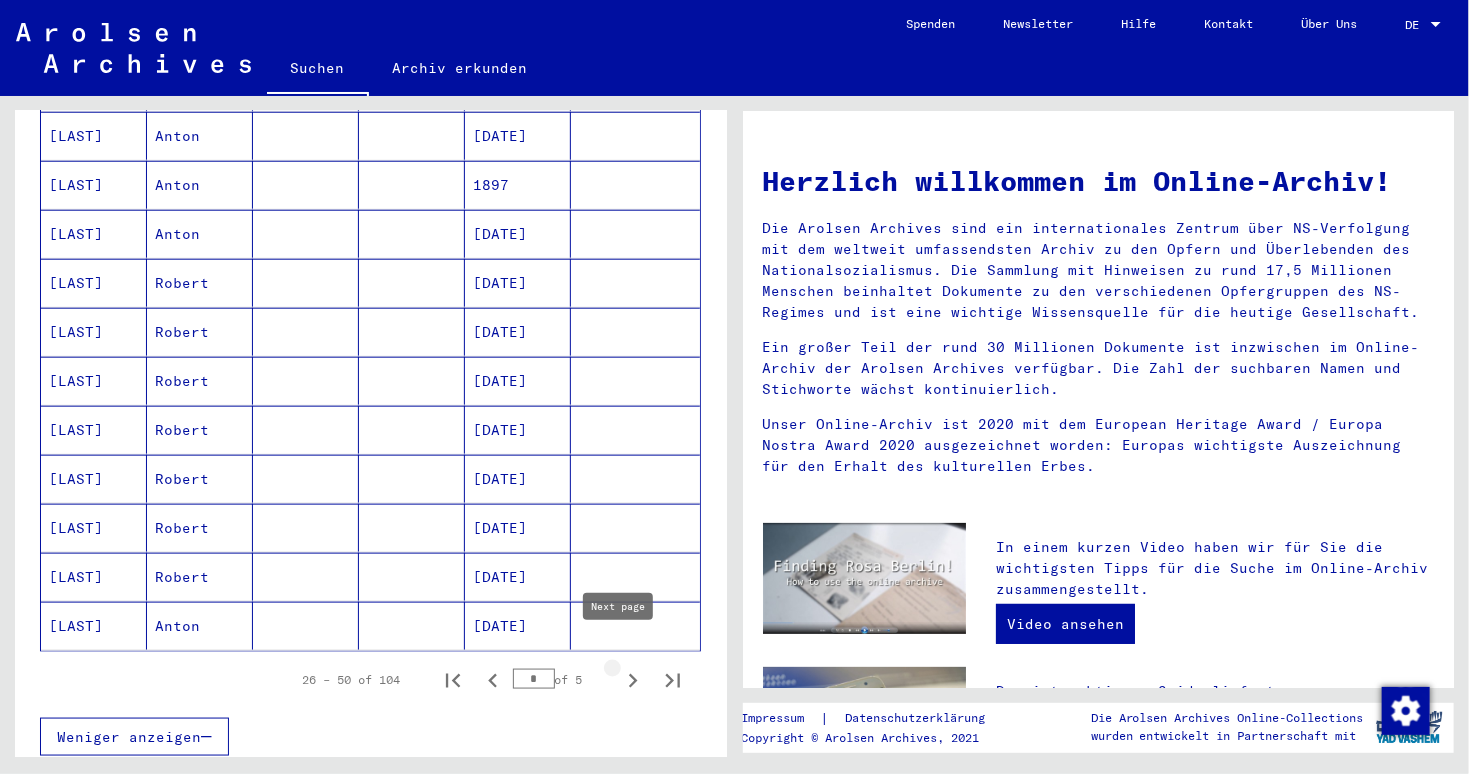 click 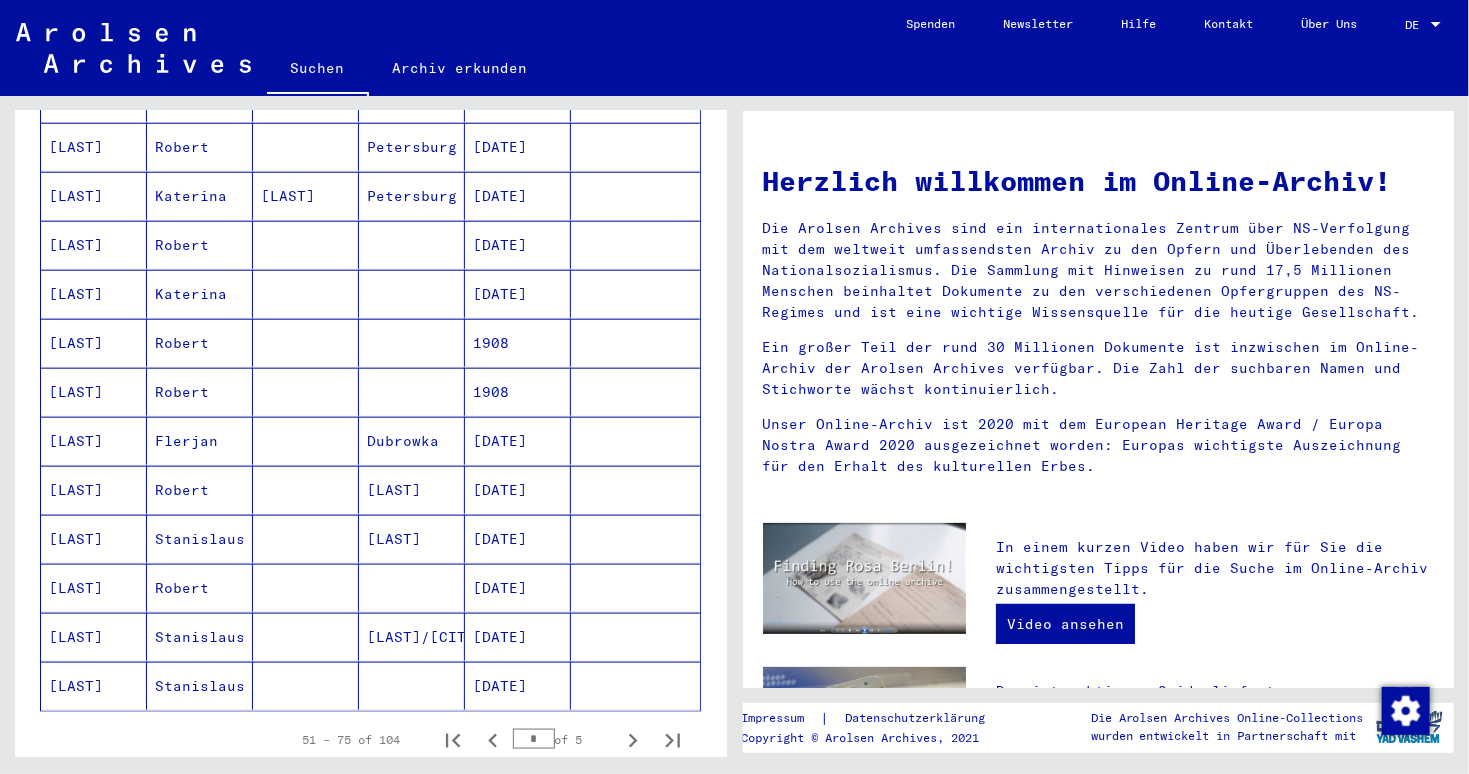 scroll, scrollTop: 909, scrollLeft: 0, axis: vertical 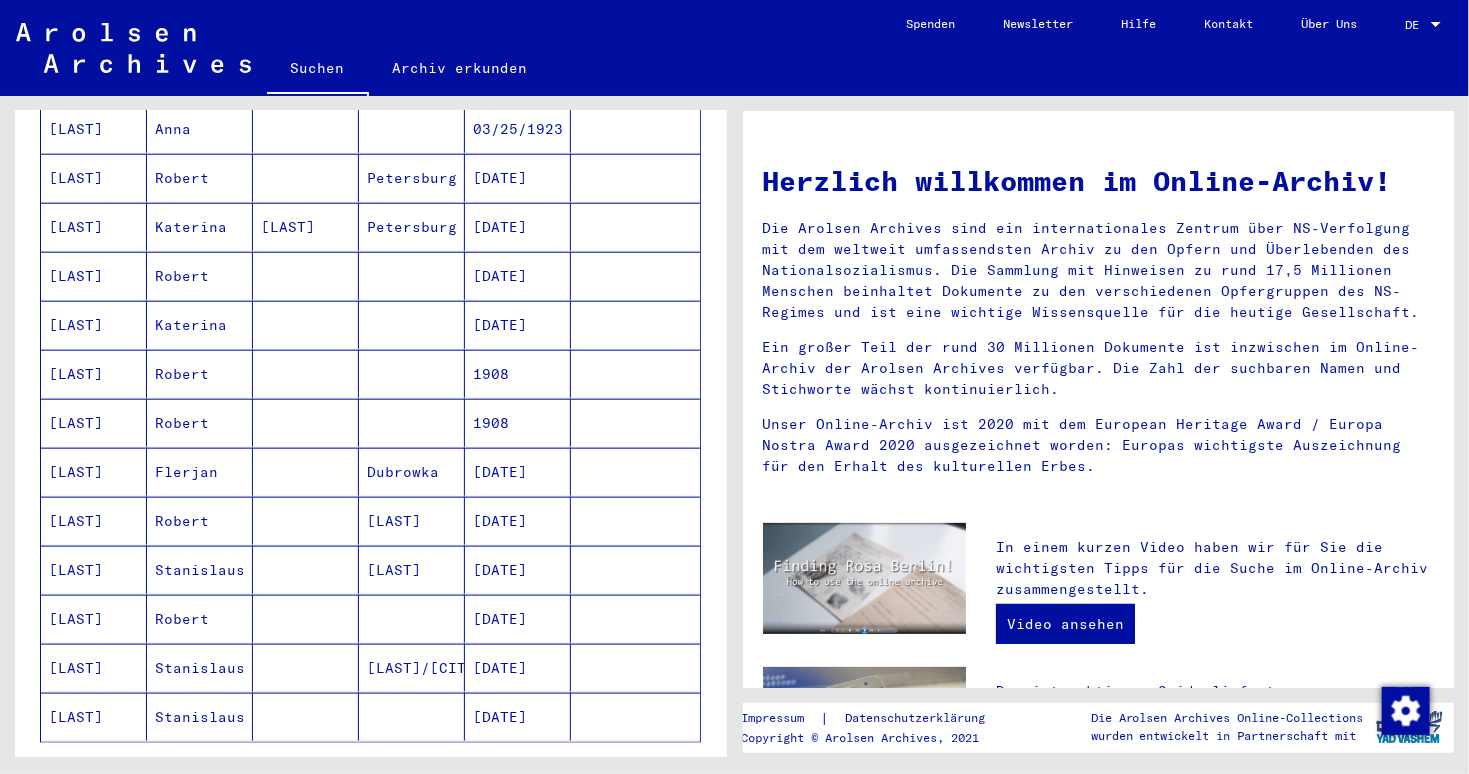 click on "[DATE]" at bounding box center [518, 374] 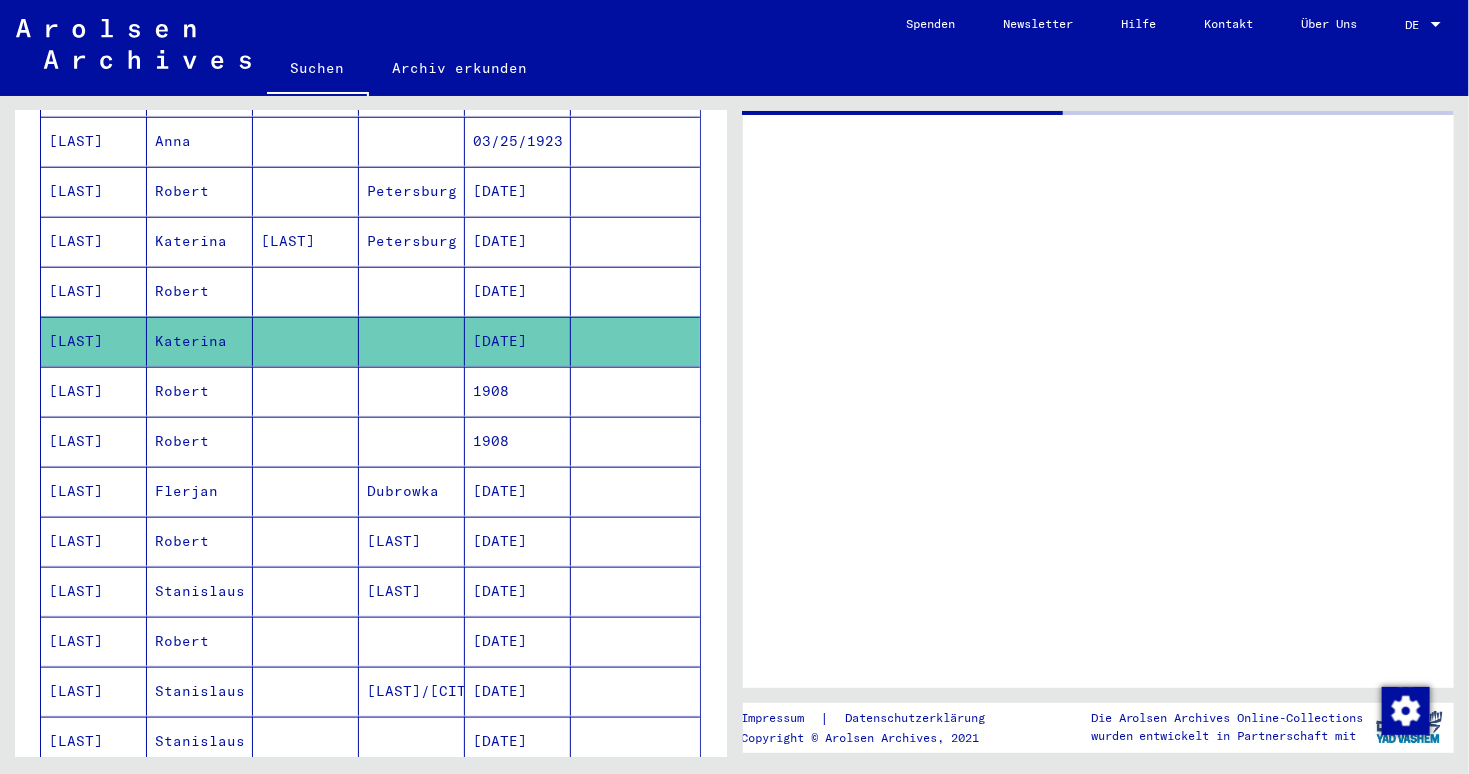 scroll, scrollTop: 920, scrollLeft: 0, axis: vertical 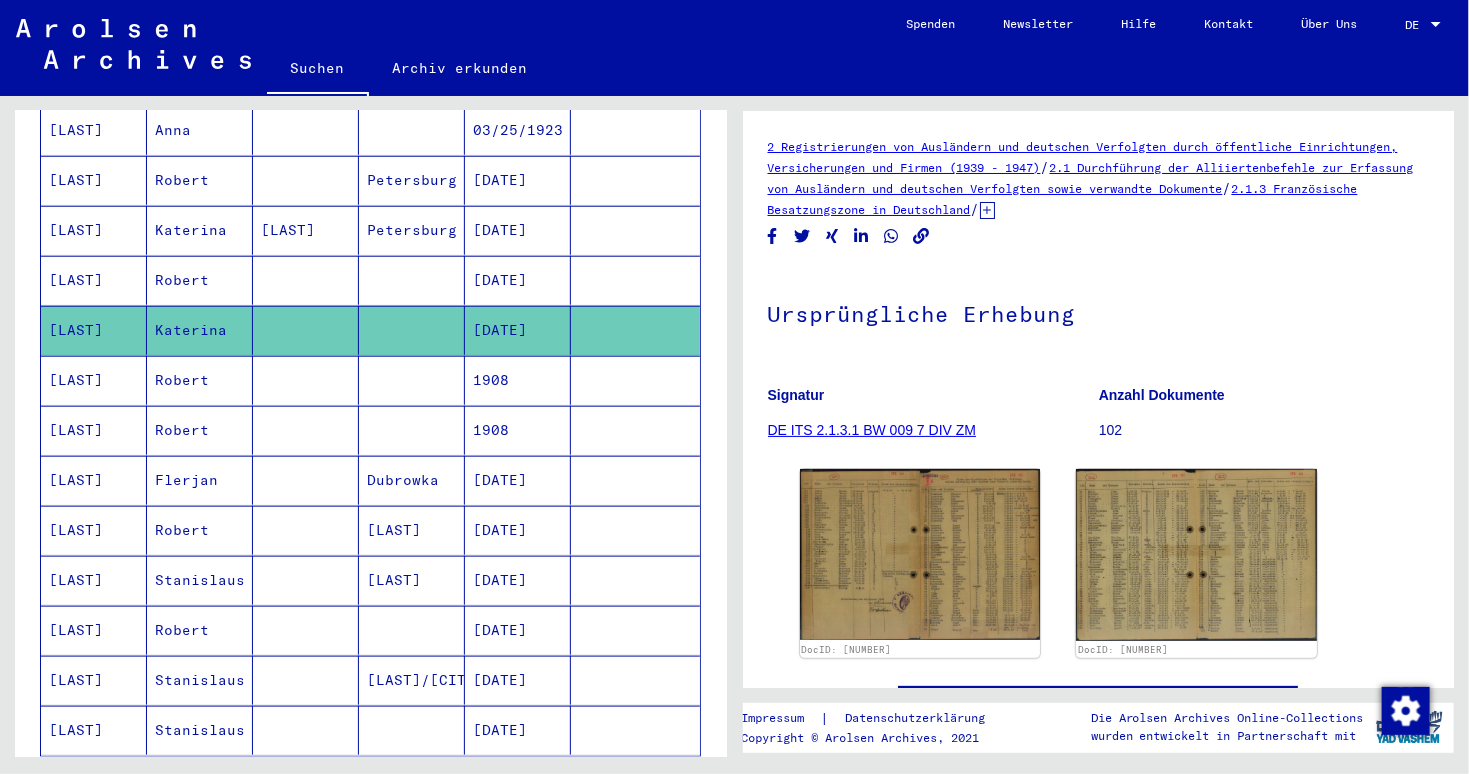 click 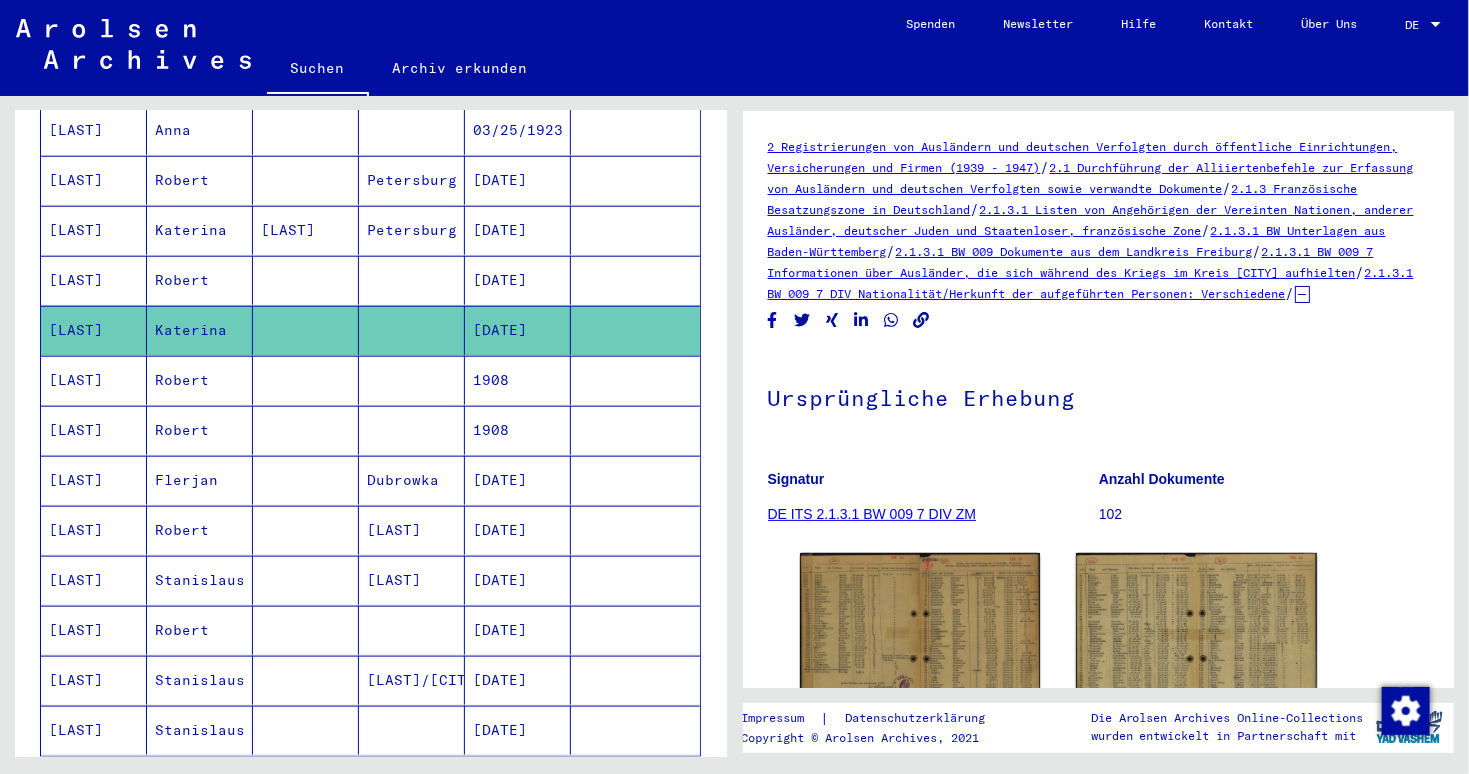 click on "[DATE]" at bounding box center [518, 280] 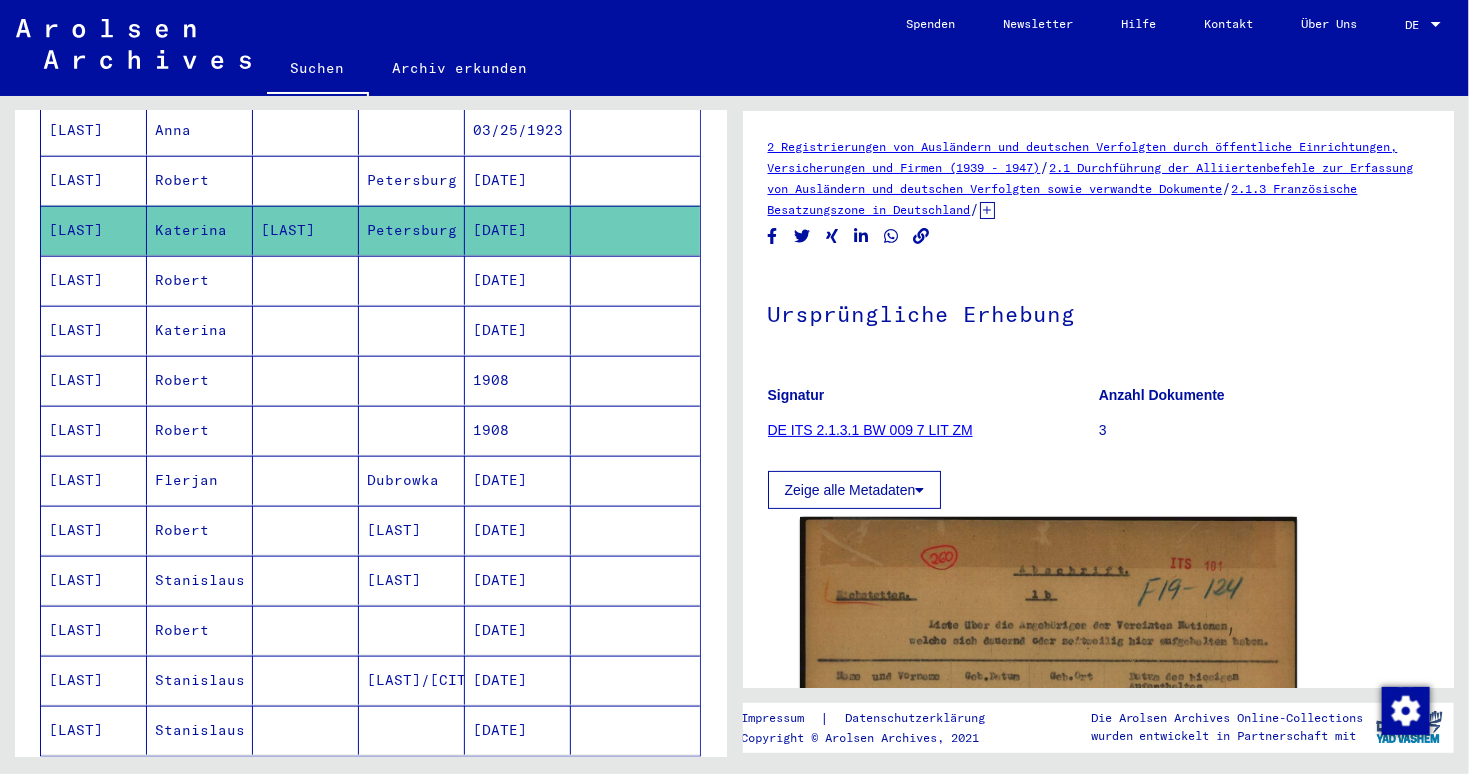scroll, scrollTop: 0, scrollLeft: 0, axis: both 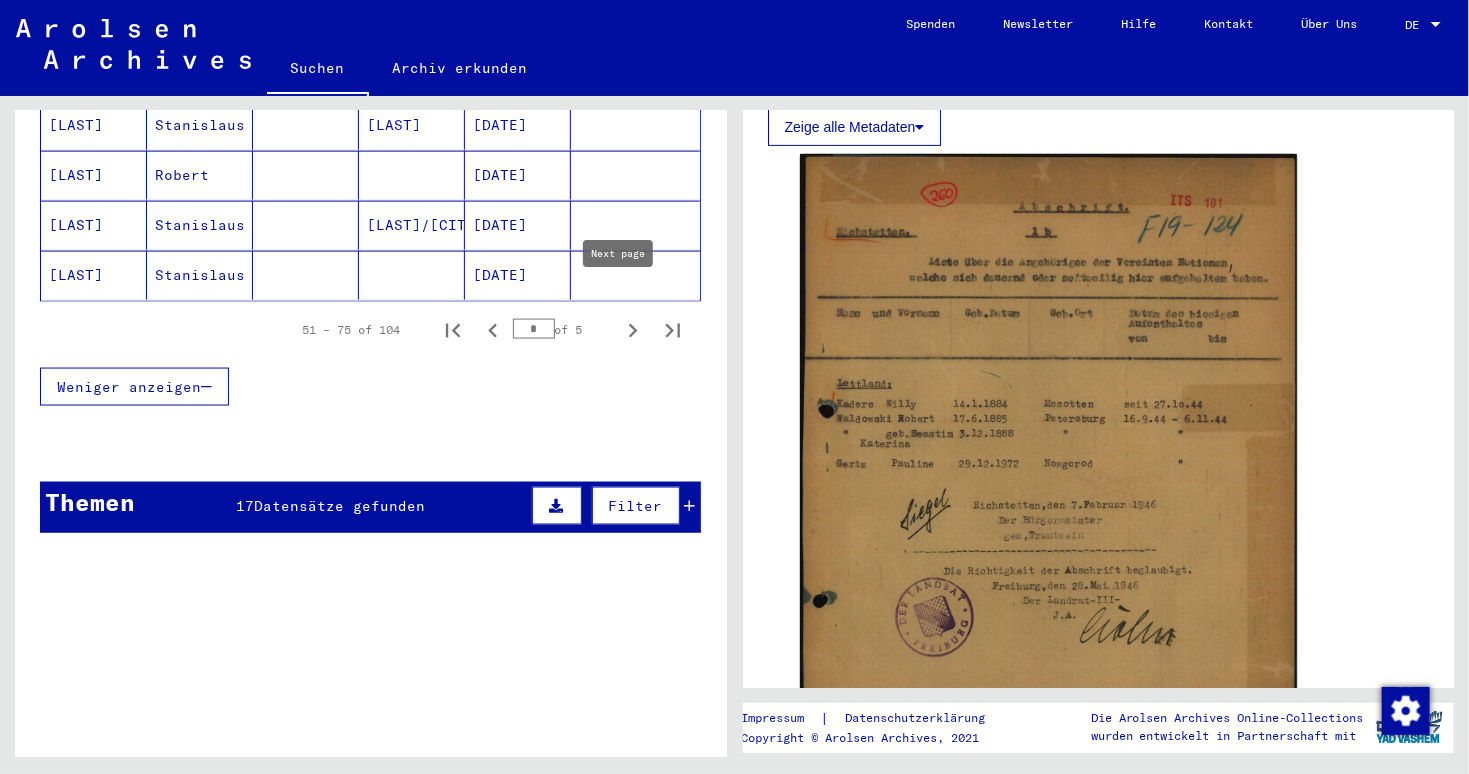 click 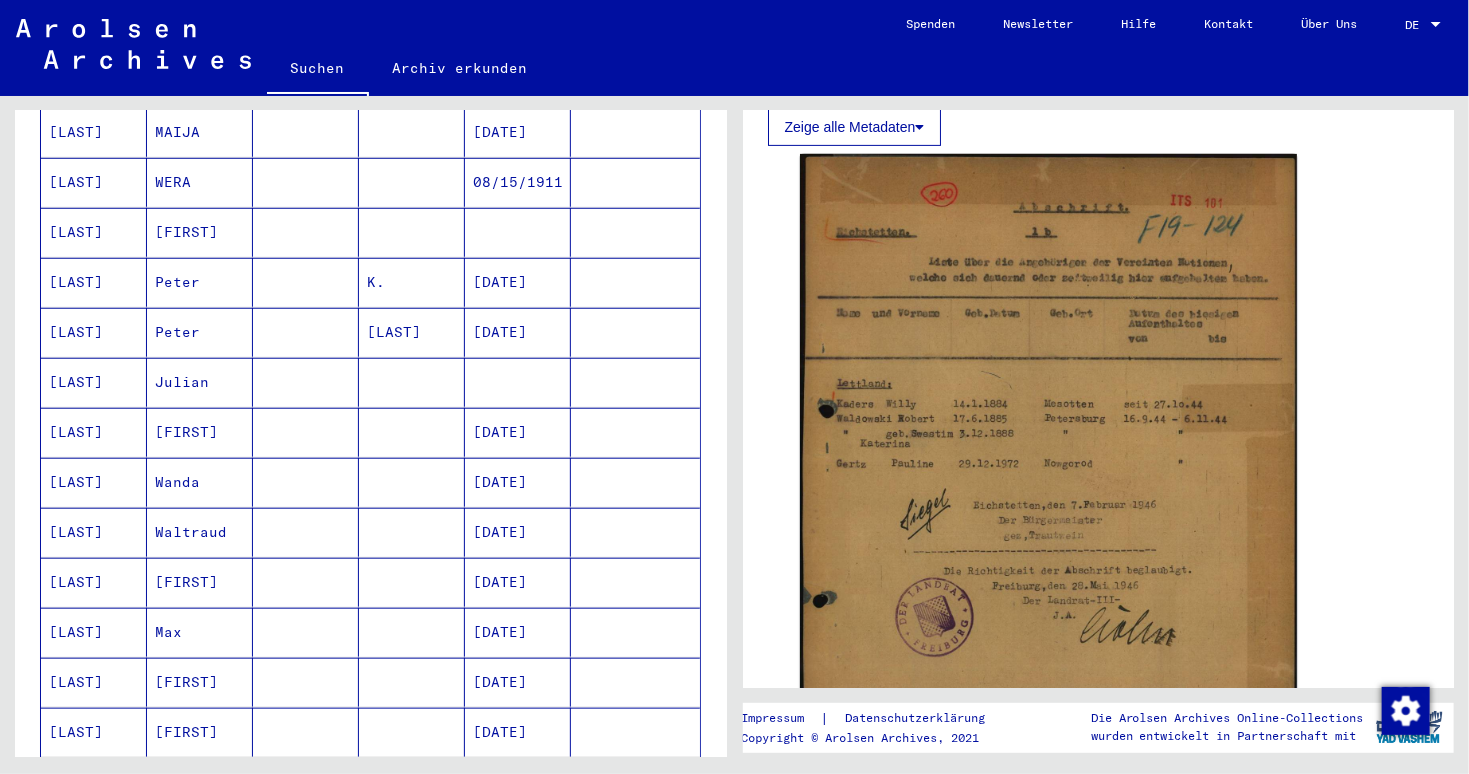 scroll, scrollTop: 738, scrollLeft: 0, axis: vertical 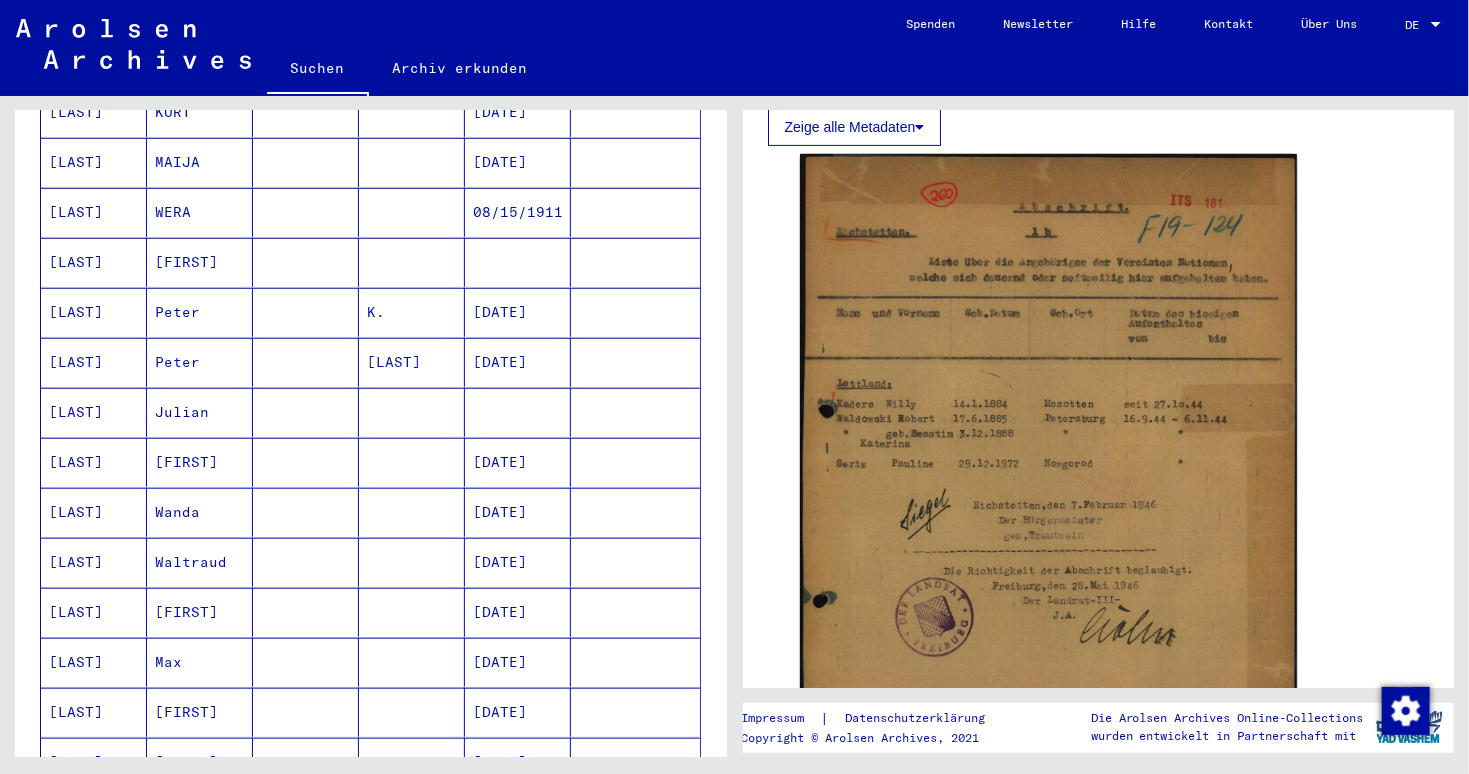 click at bounding box center (518, 312) 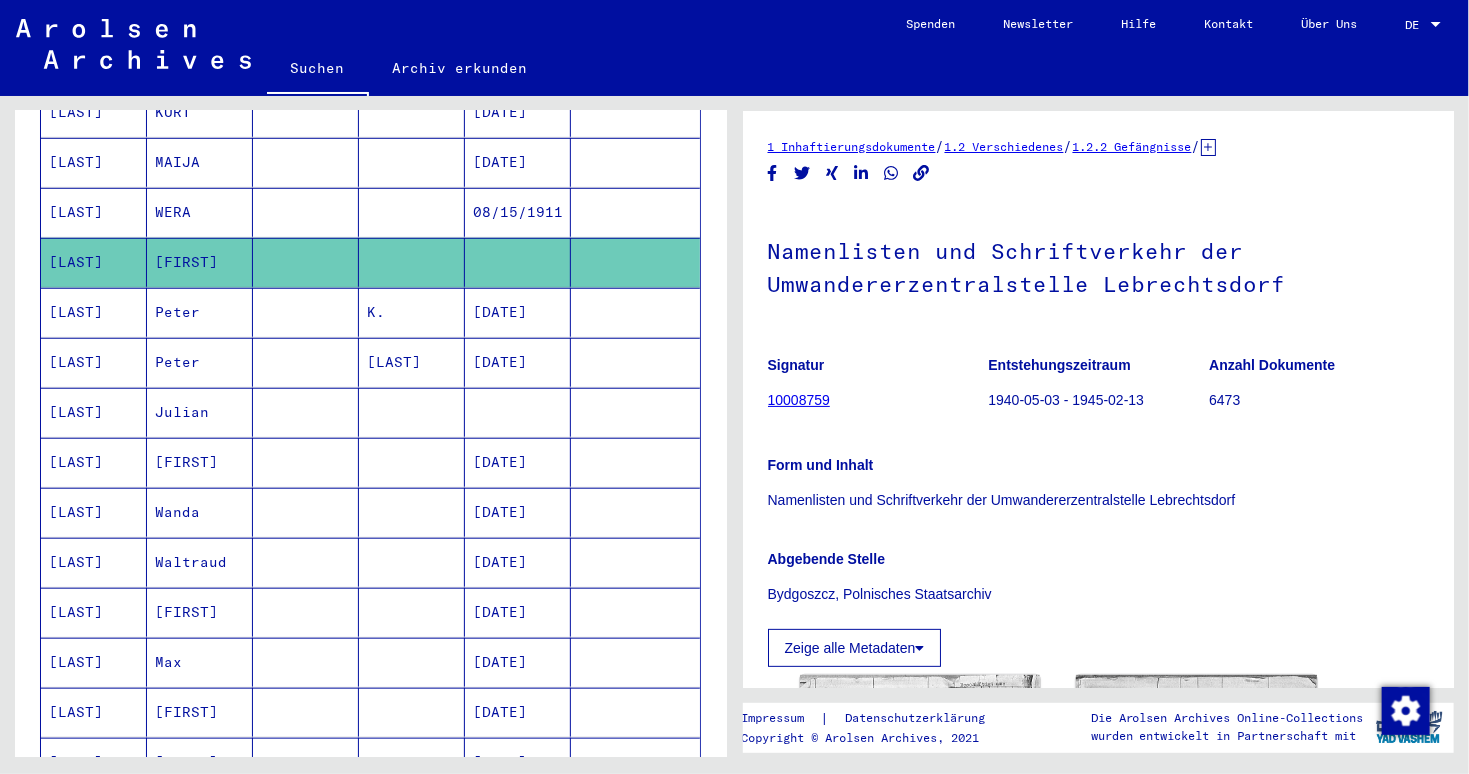 scroll, scrollTop: 0, scrollLeft: 0, axis: both 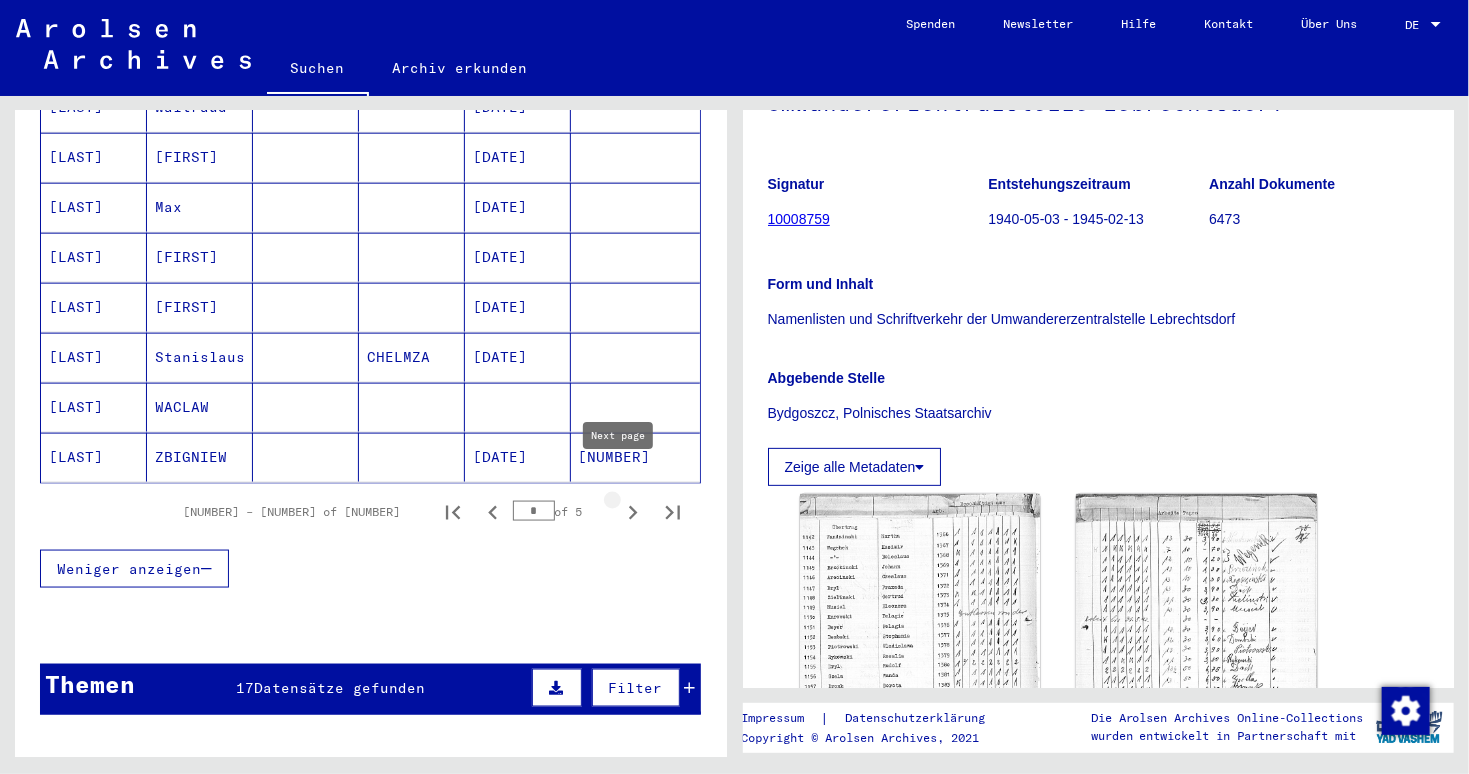 click 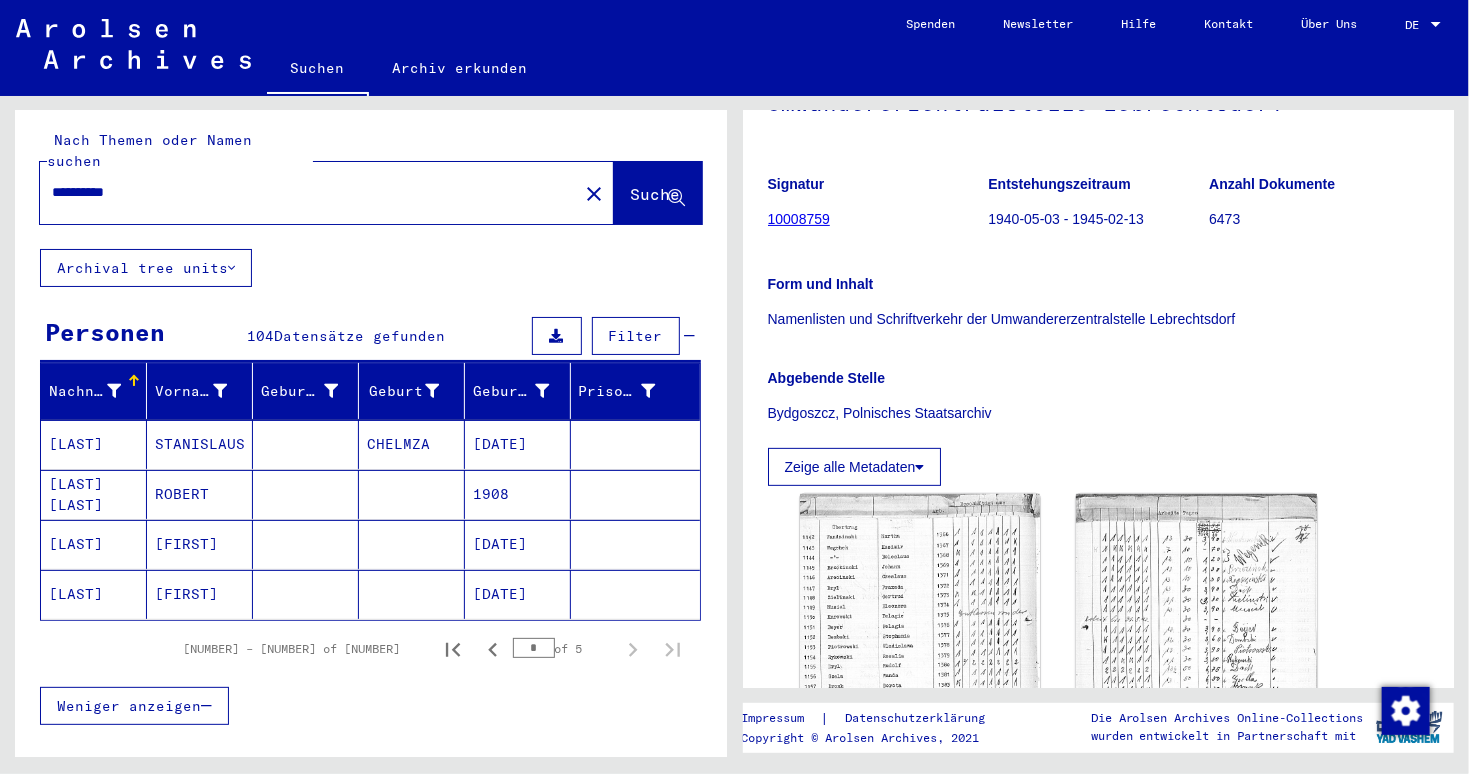 scroll, scrollTop: 0, scrollLeft: 0, axis: both 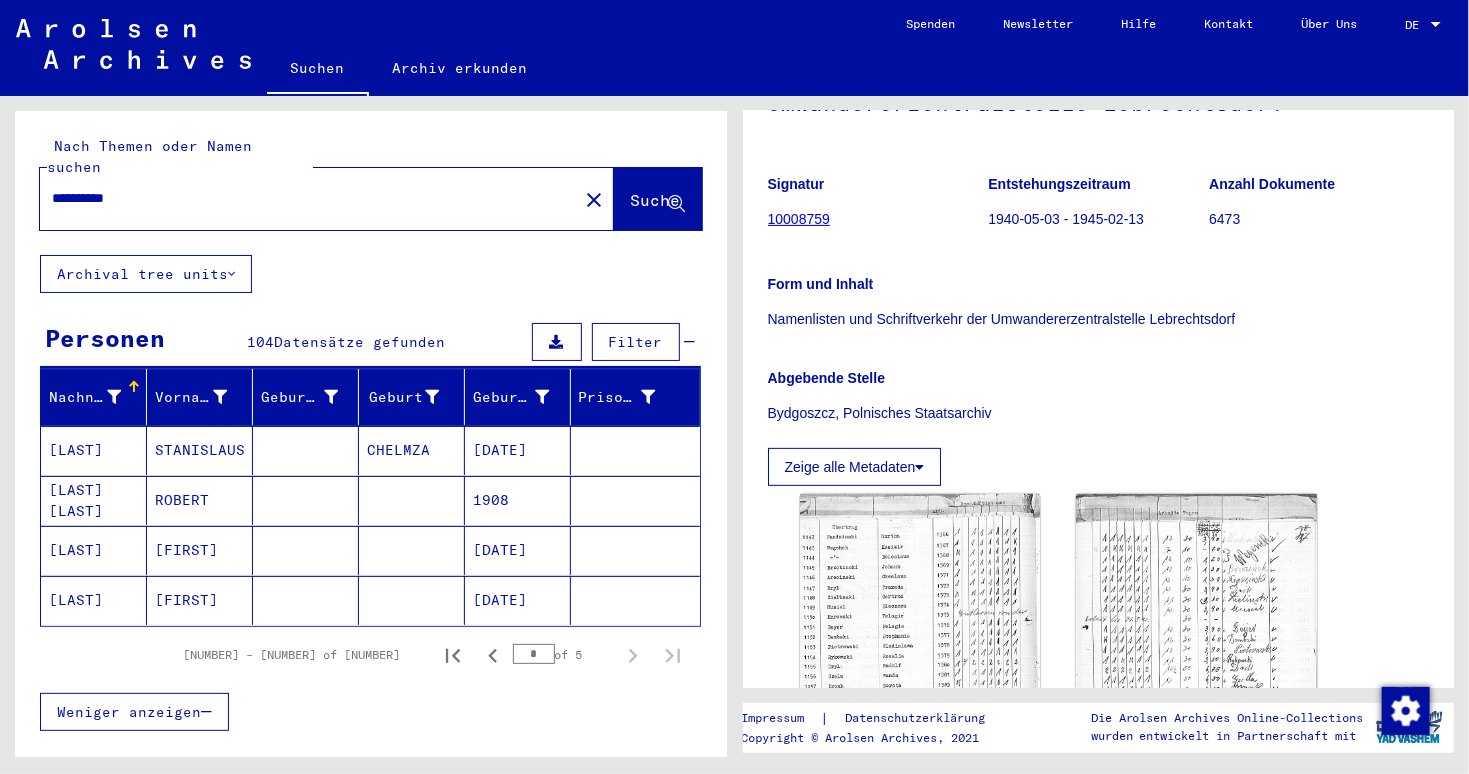 drag, startPoint x: 172, startPoint y: 172, endPoint x: 0, endPoint y: 184, distance: 172.41809 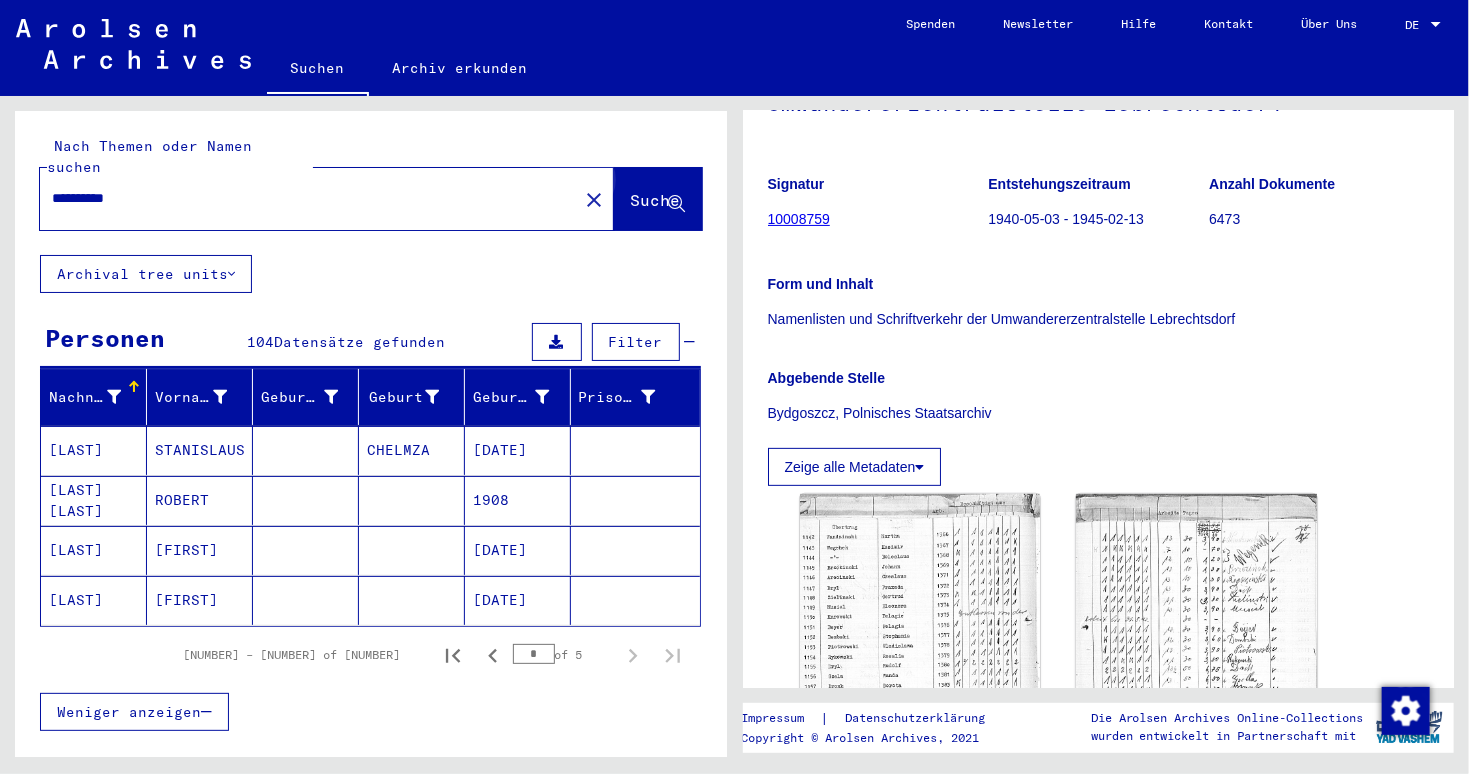 click on "Suche" 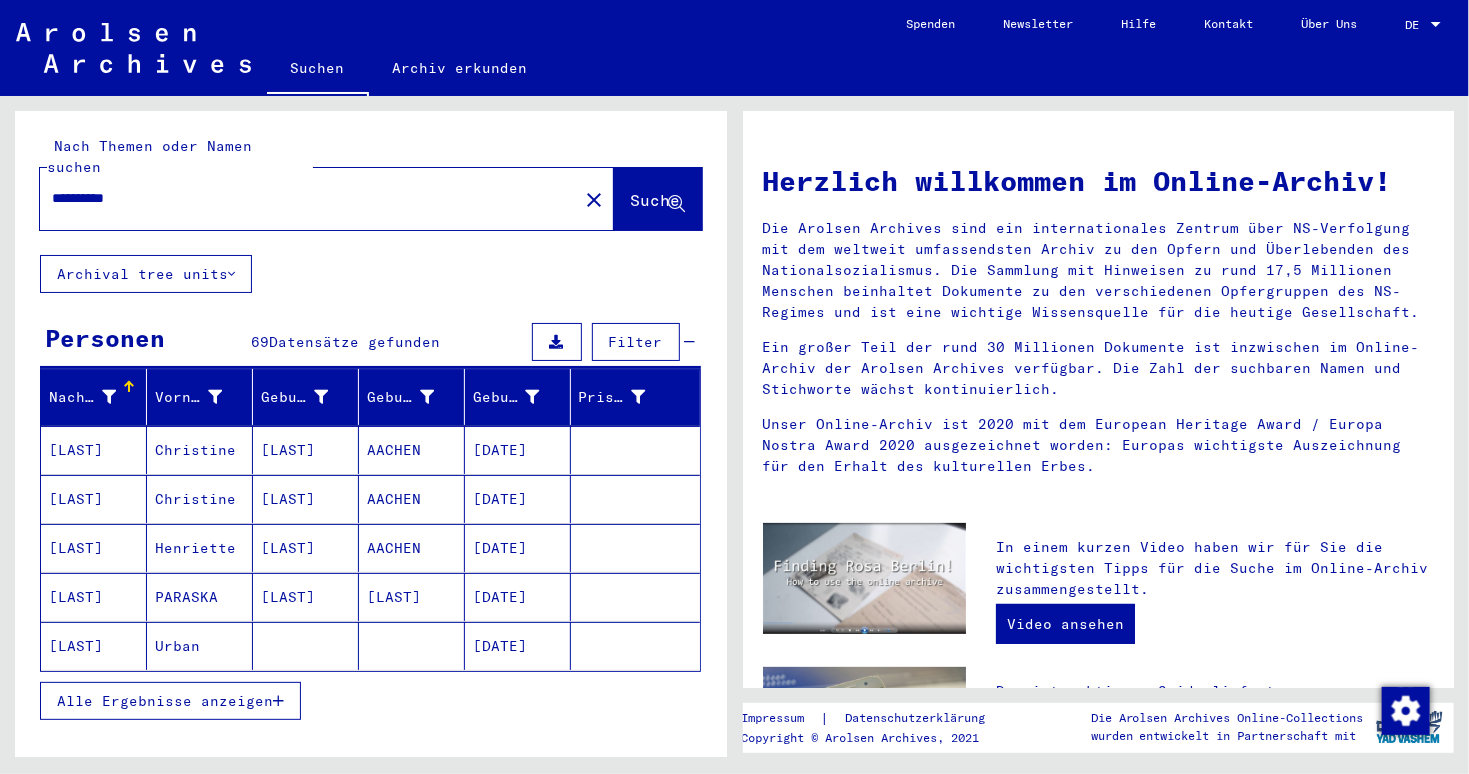 click on "Alle Ergebnisse anzeigen" at bounding box center [370, 701] 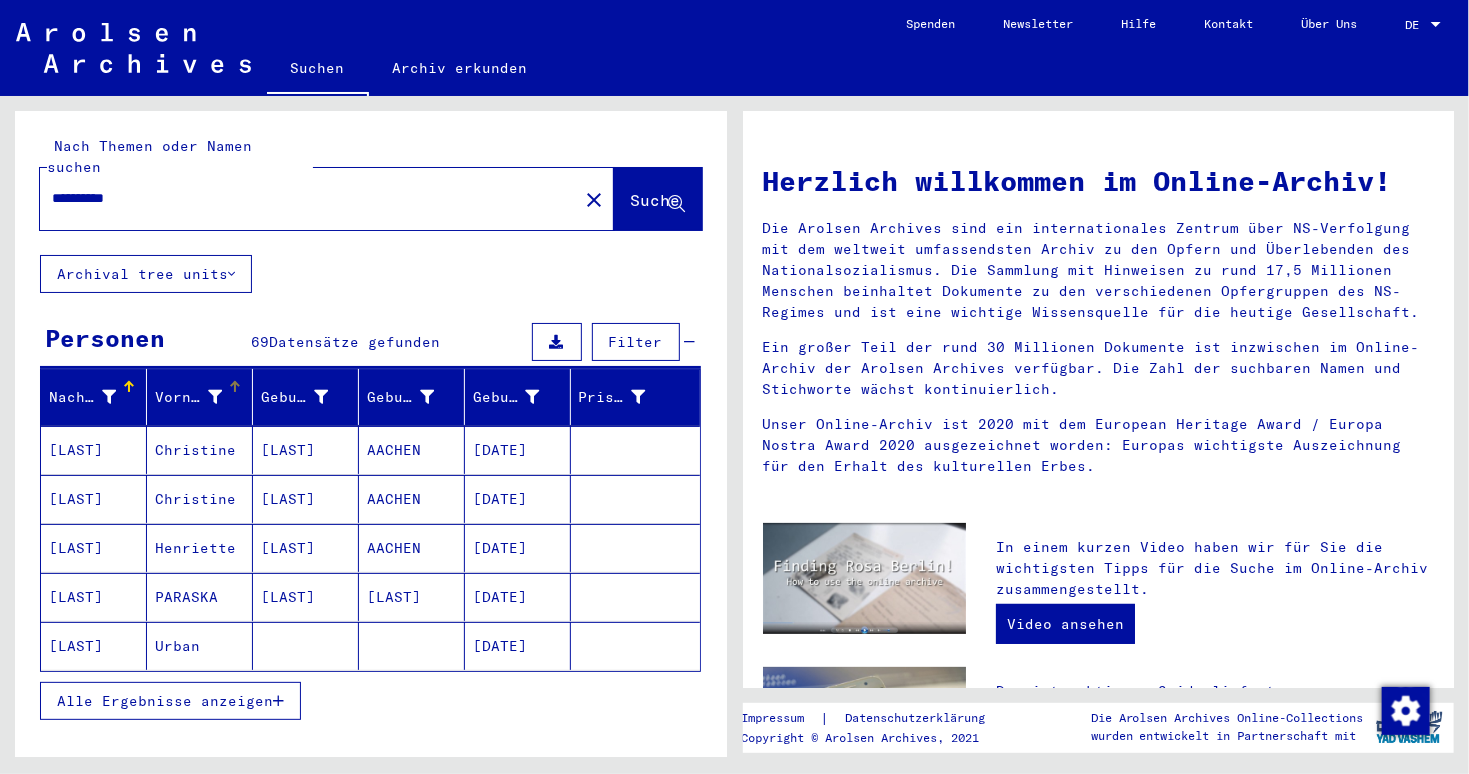 click at bounding box center [215, 397] 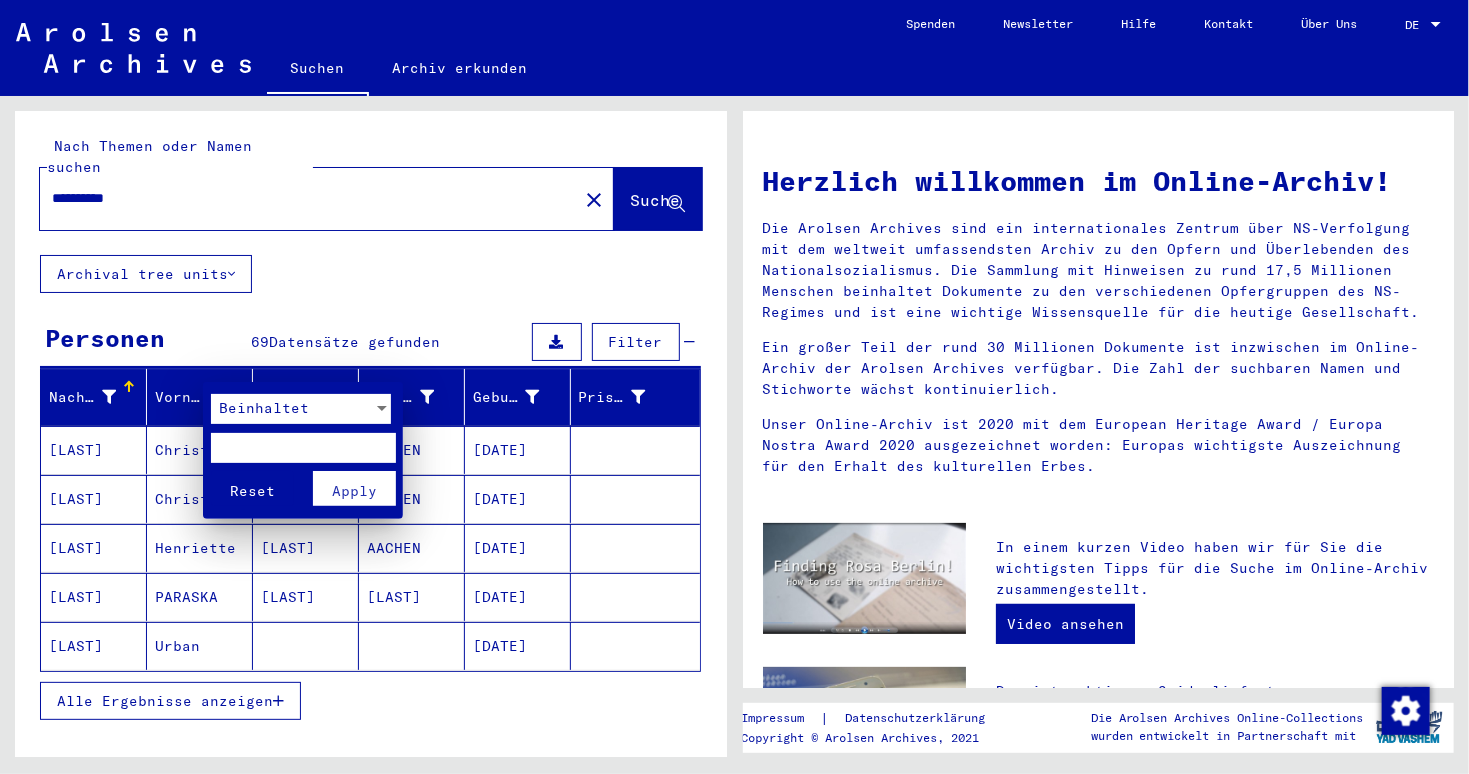 click on "Beinhaltet" at bounding box center [292, 409] 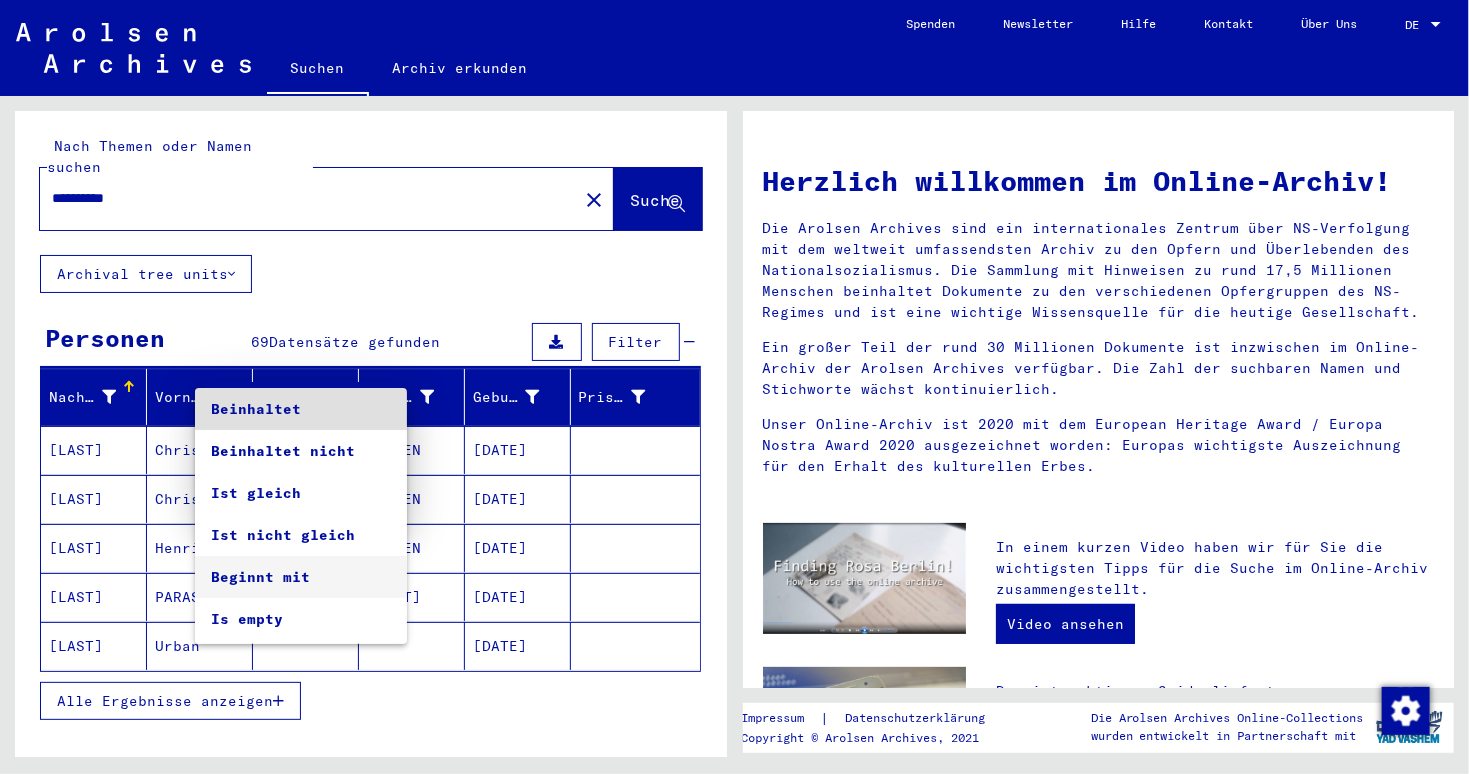 click on "Beginnt mit" at bounding box center [301, 577] 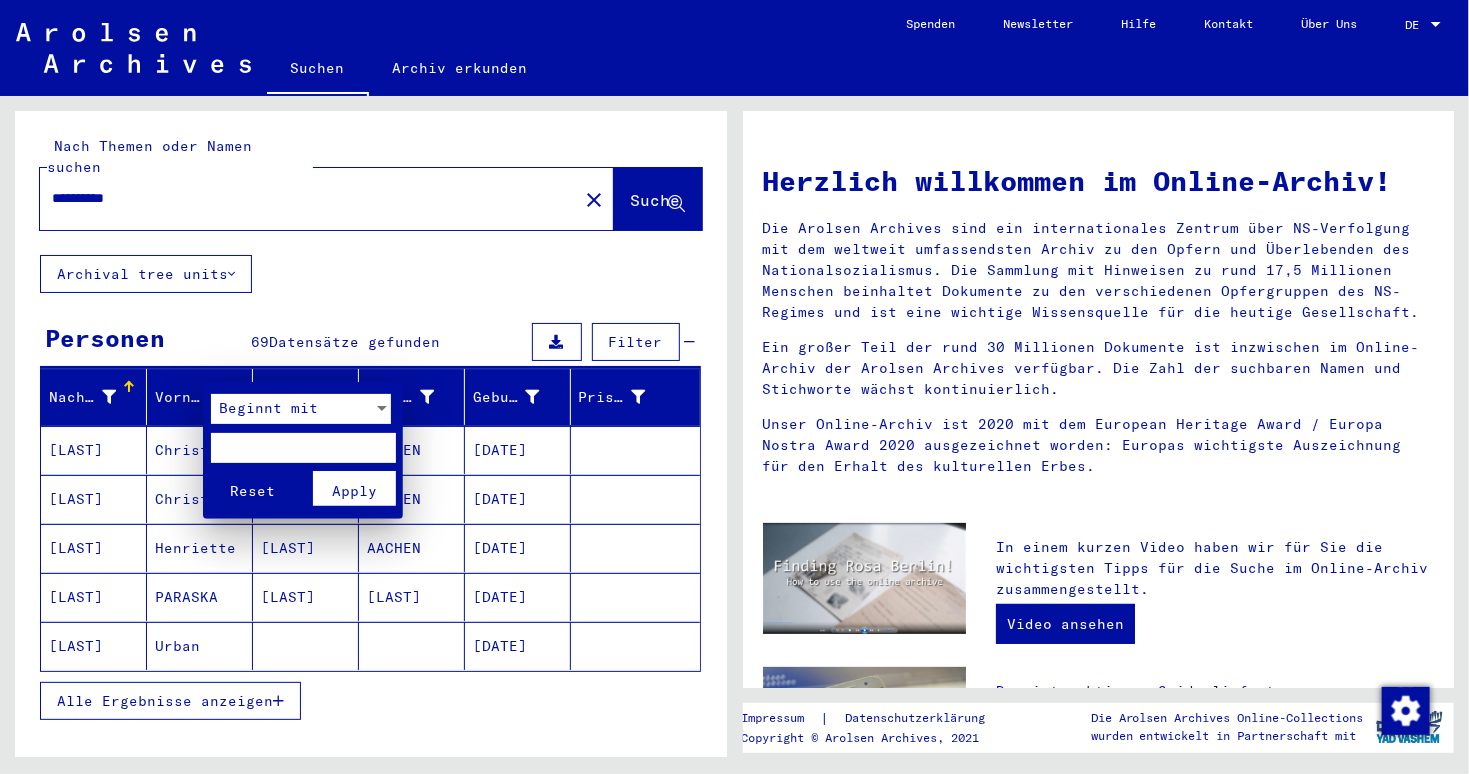 click at bounding box center (303, 448) 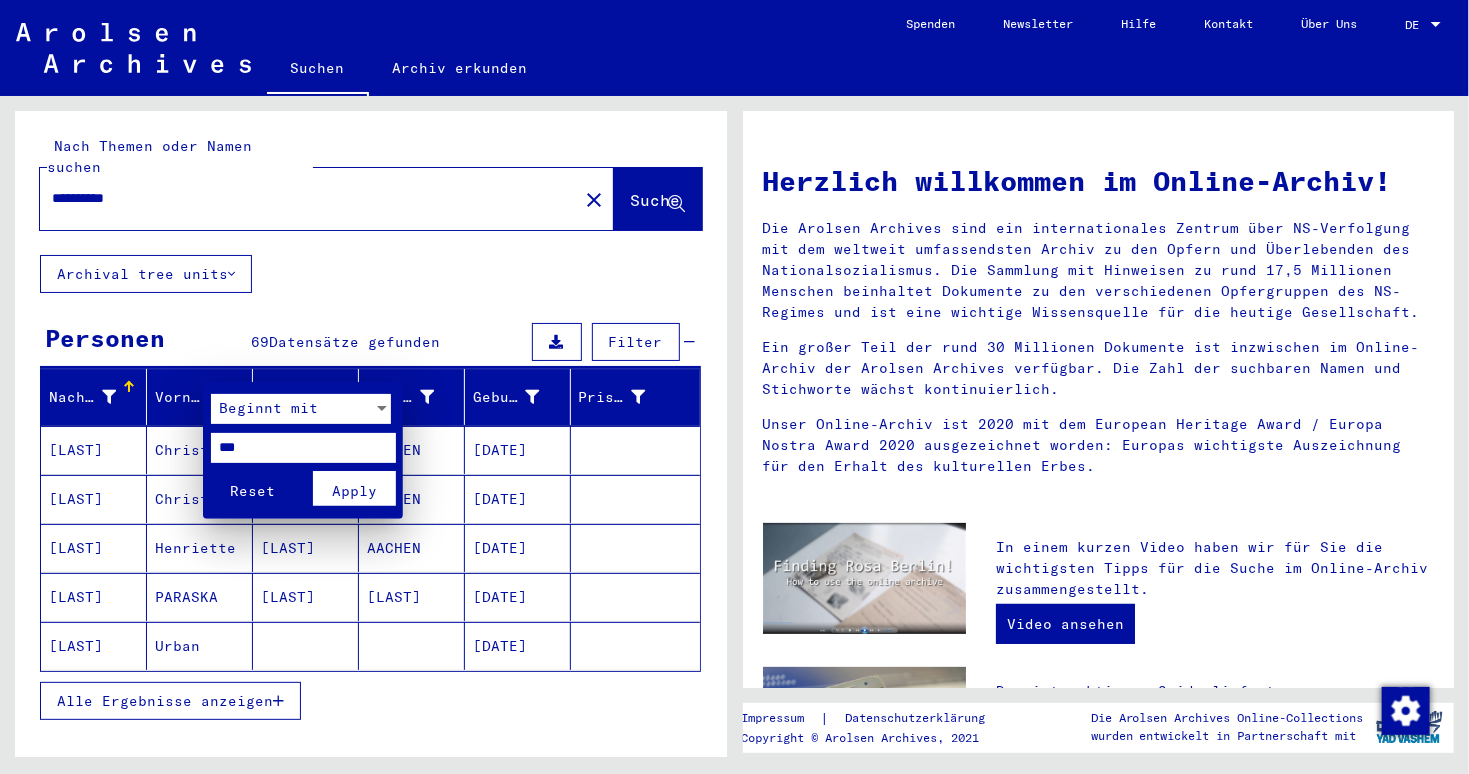 type on "***" 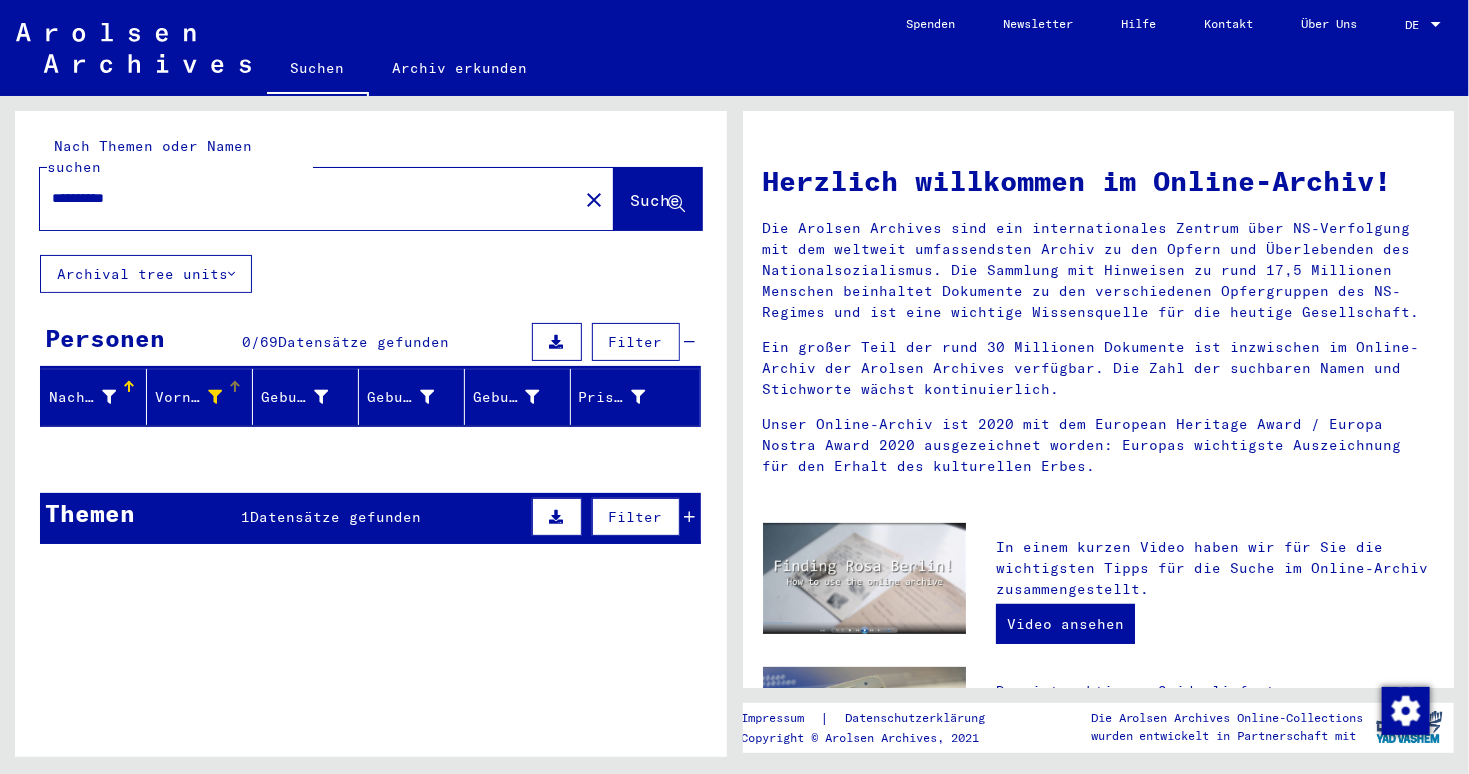 click at bounding box center [215, 397] 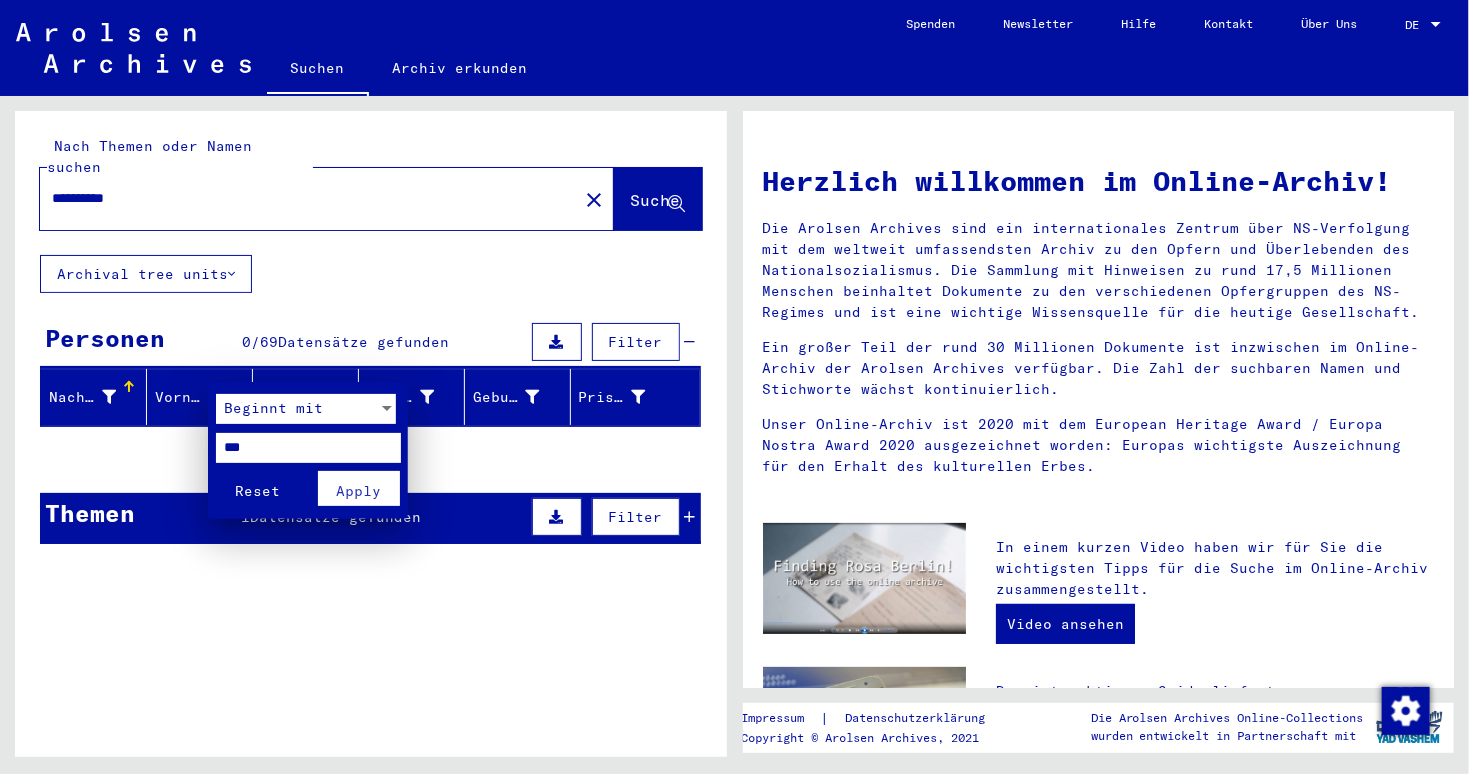 click on "Reset" at bounding box center (257, 491) 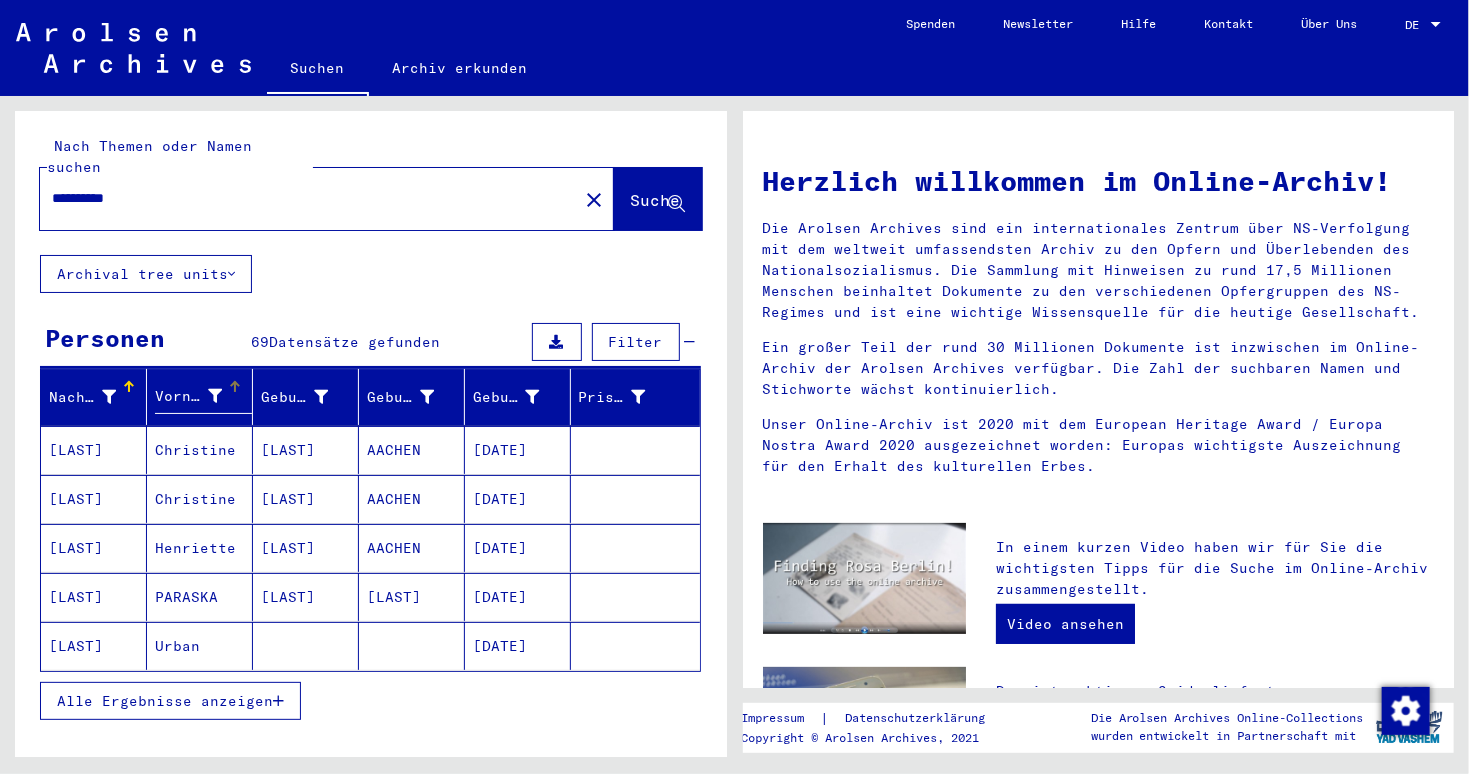 click at bounding box center [278, 701] 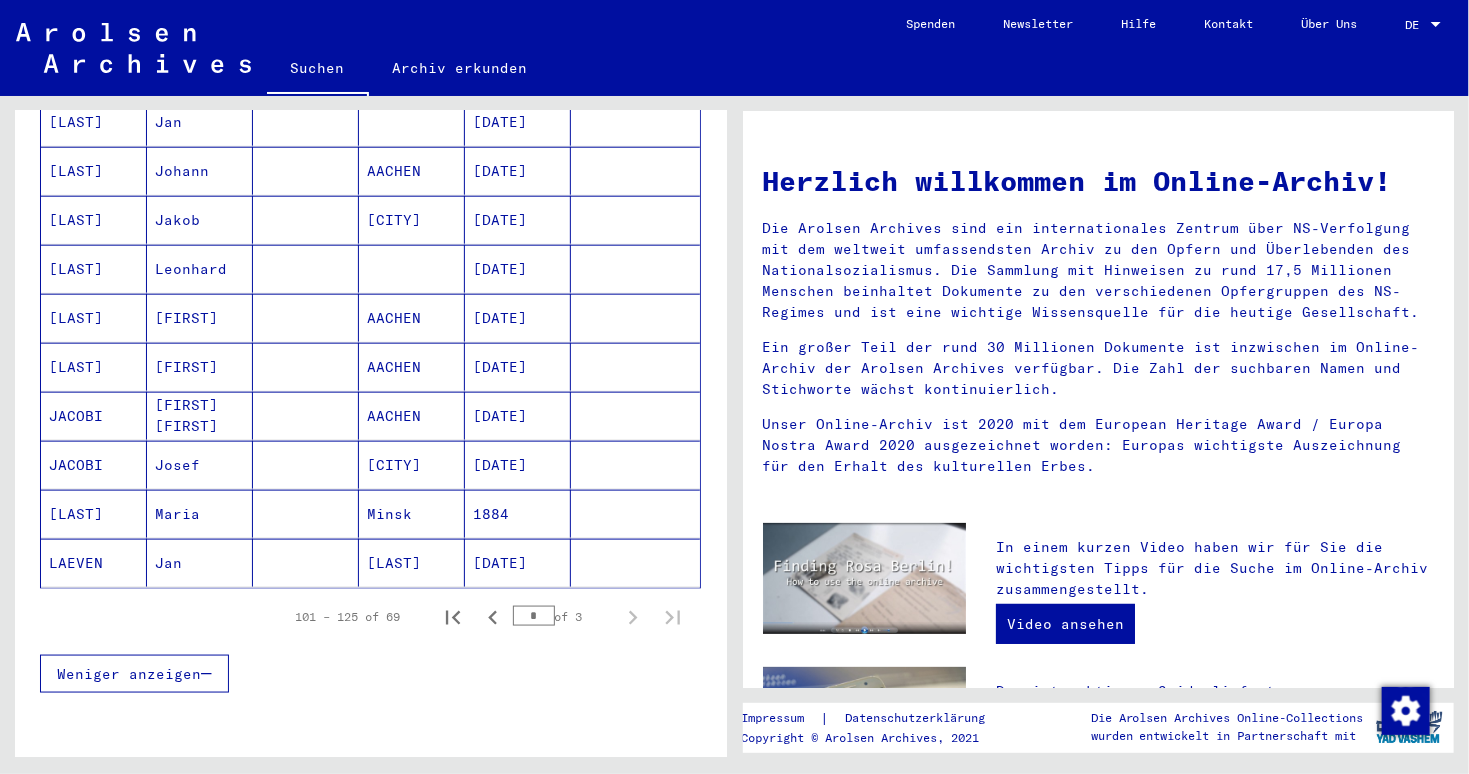 scroll, scrollTop: 1090, scrollLeft: 0, axis: vertical 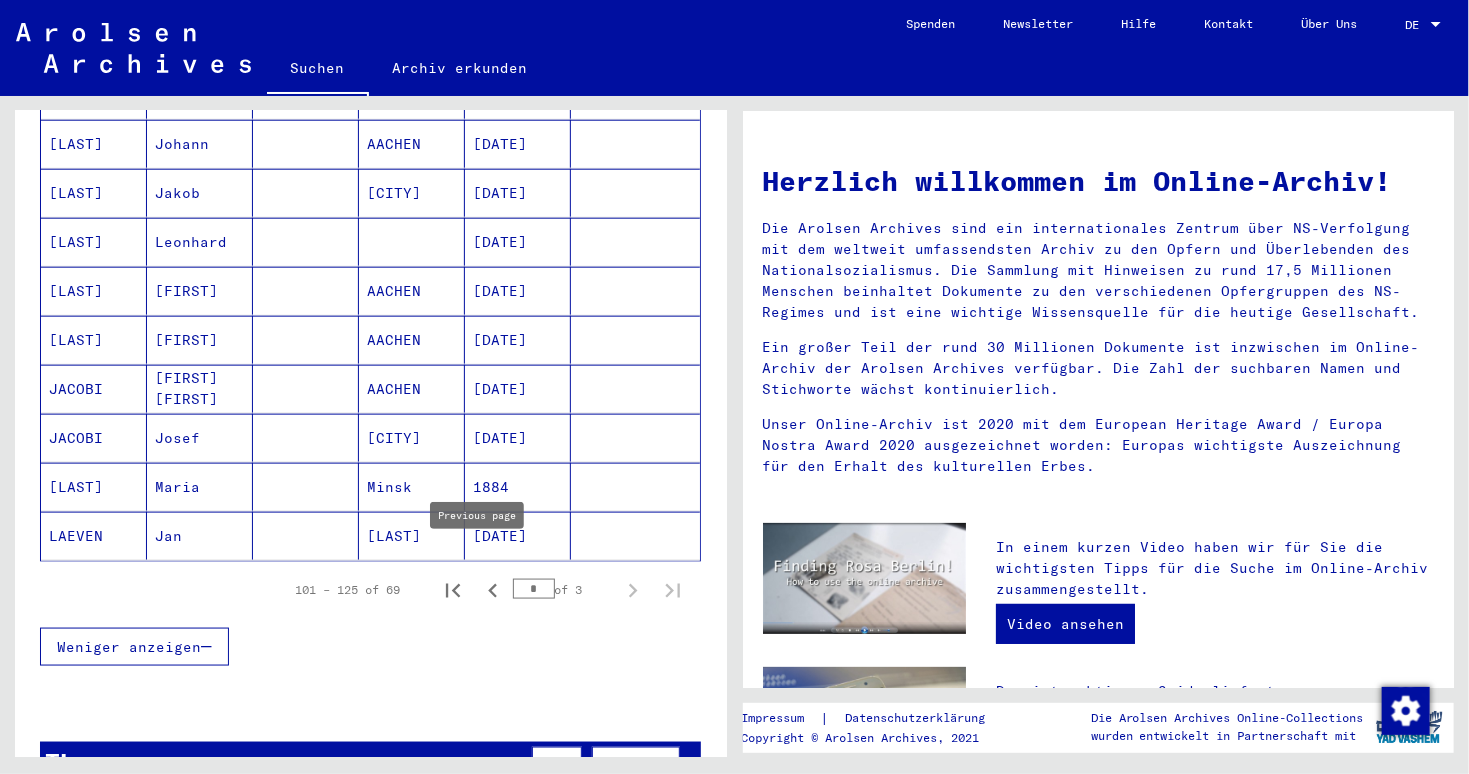 drag, startPoint x: 533, startPoint y: 564, endPoint x: 493, endPoint y: 558, distance: 40.4475 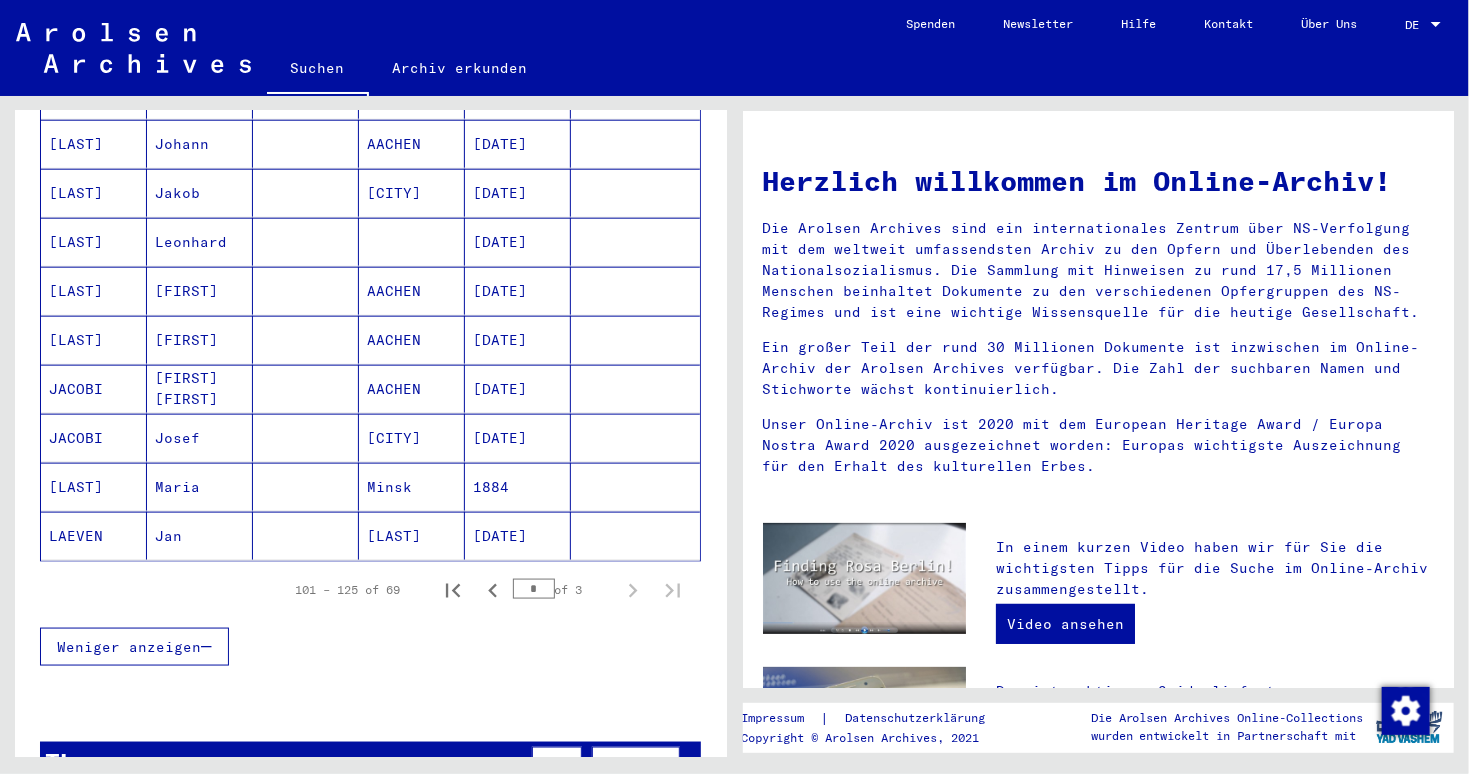 drag, startPoint x: 542, startPoint y: 677, endPoint x: 629, endPoint y: 616, distance: 106.25441 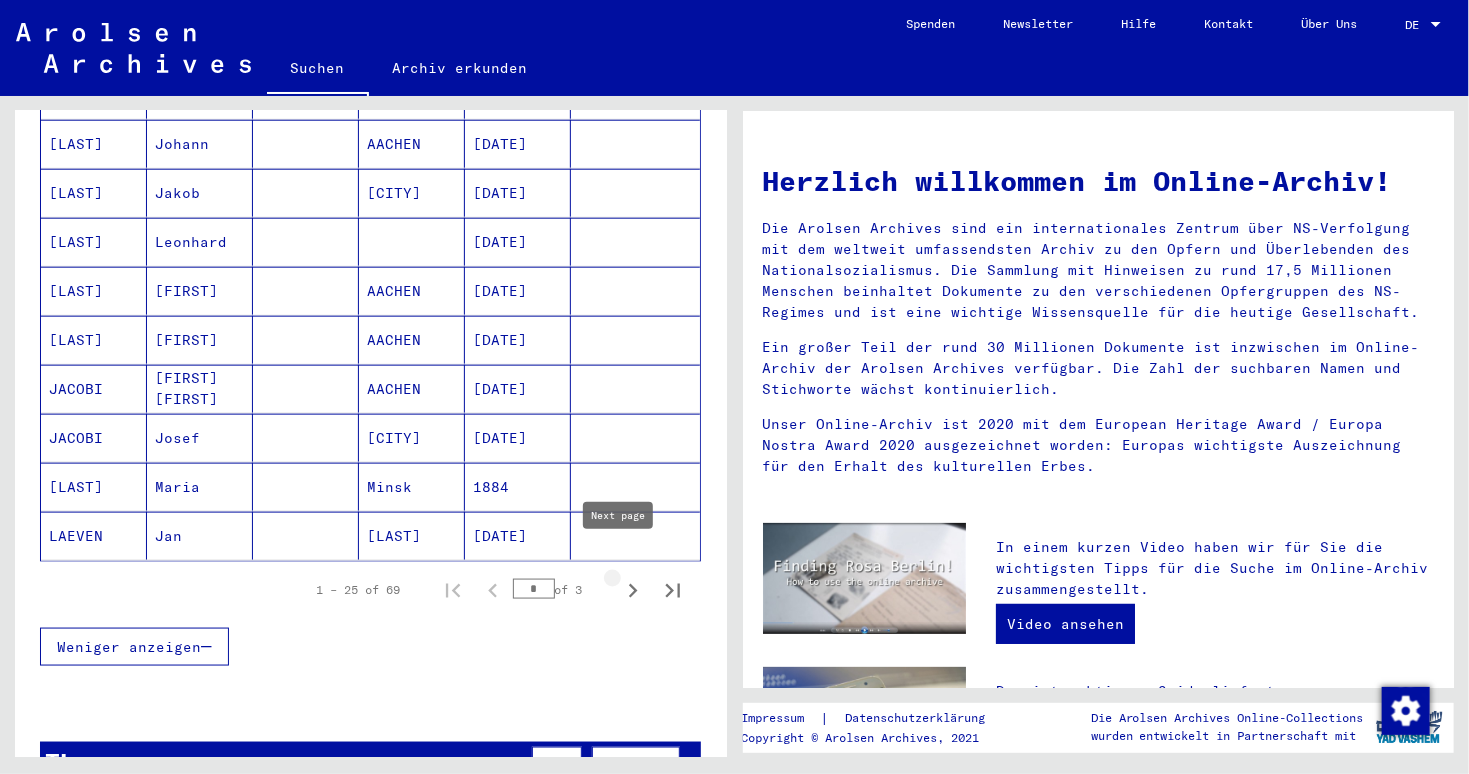 click 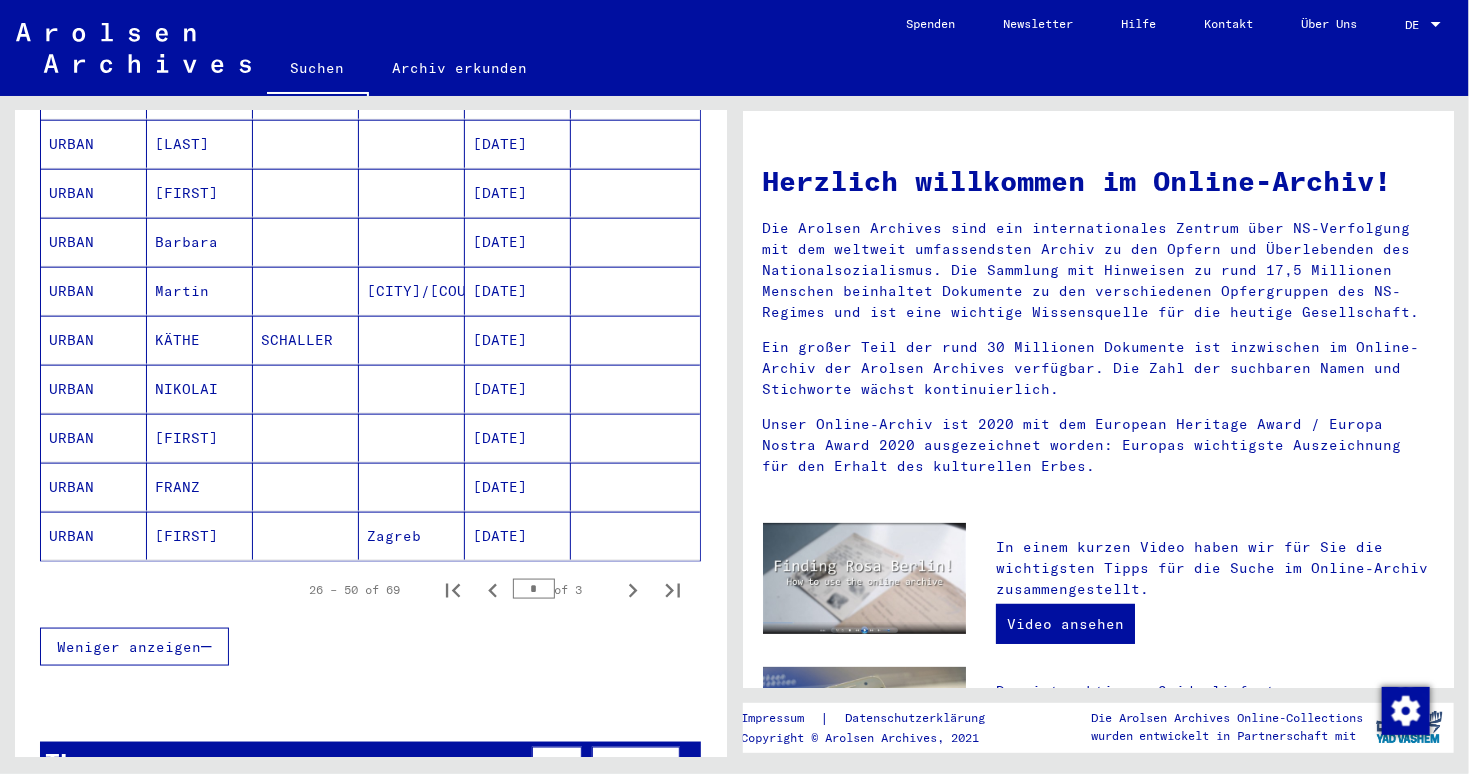 click on "Weniger anzeigen" at bounding box center (370, 647) 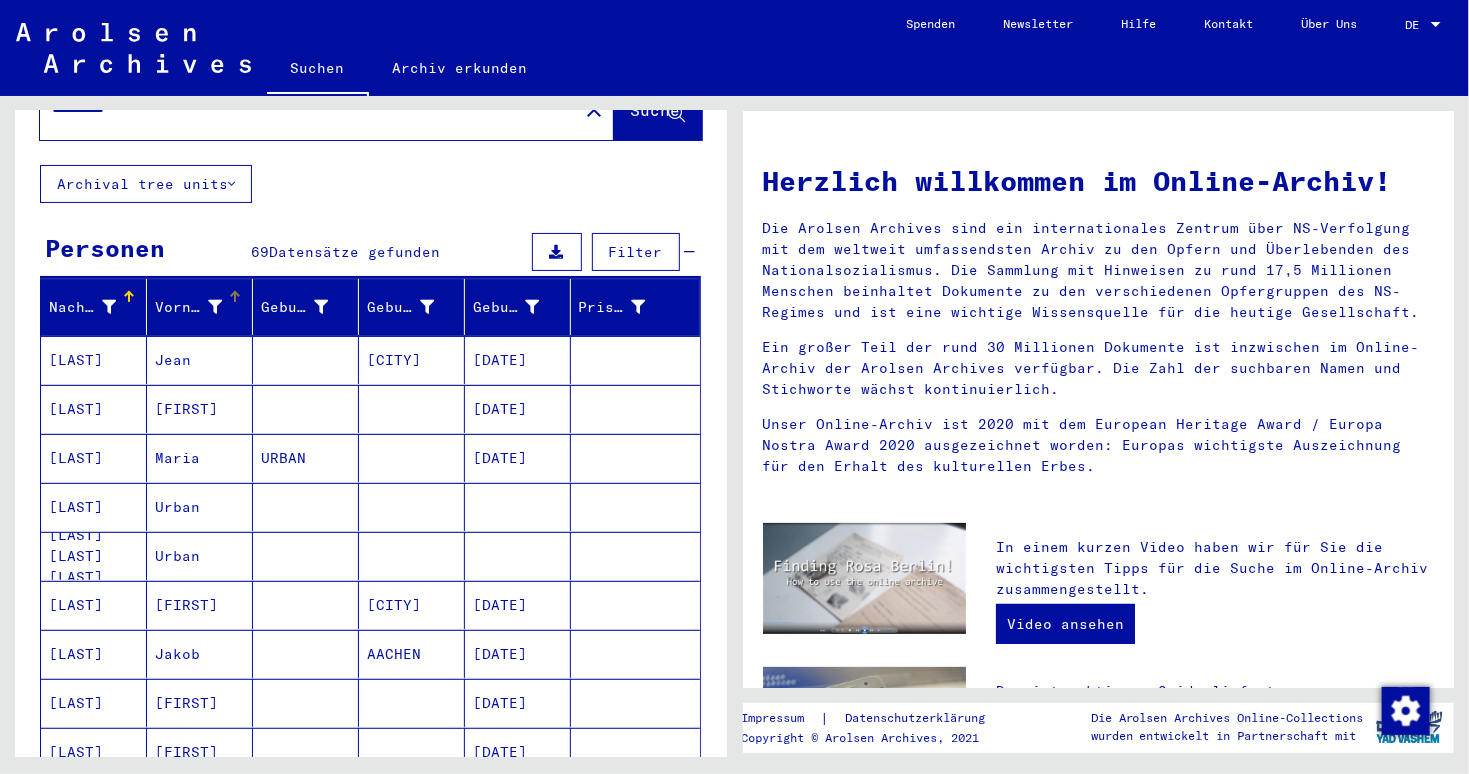 scroll, scrollTop: 0, scrollLeft: 0, axis: both 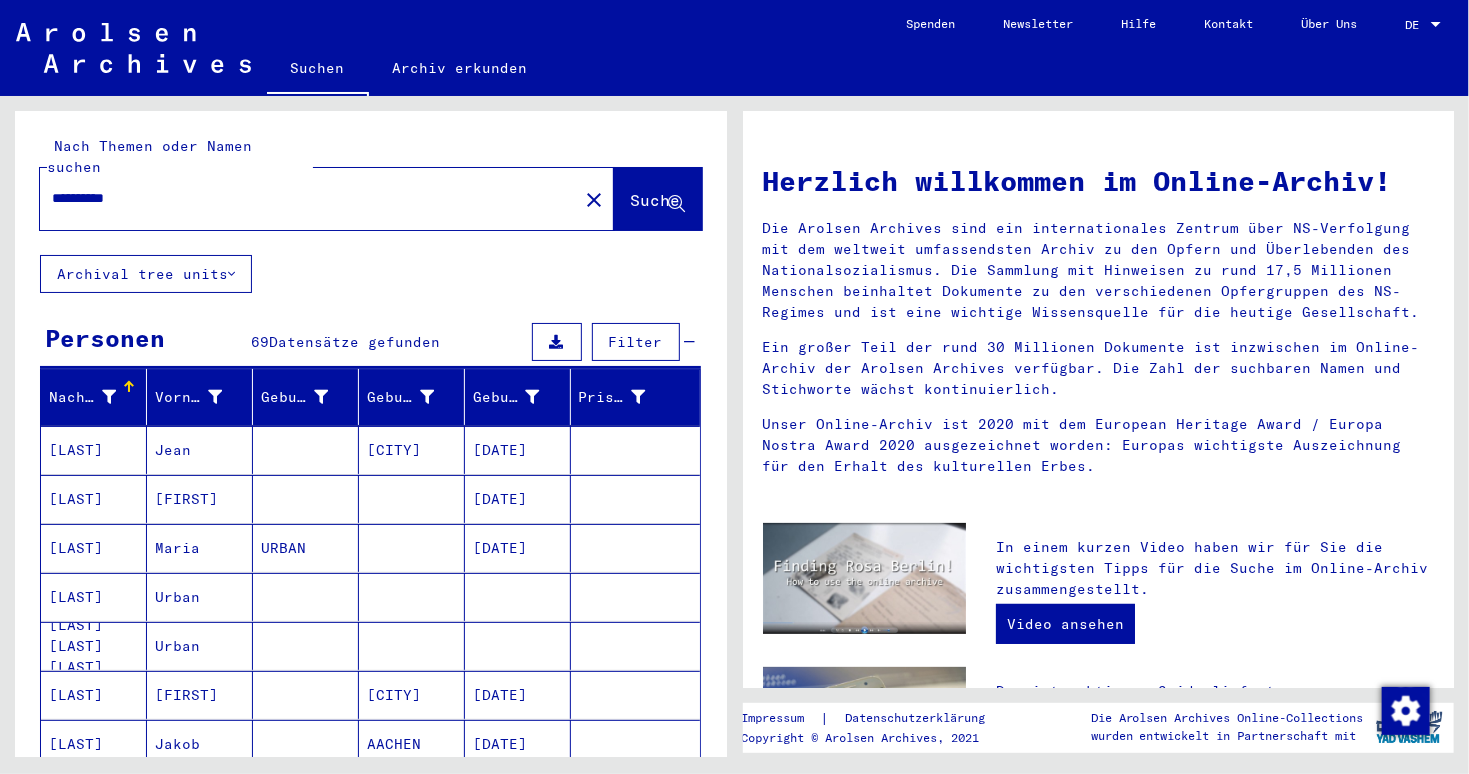 drag, startPoint x: 100, startPoint y: 177, endPoint x: 0, endPoint y: 169, distance: 100.31949 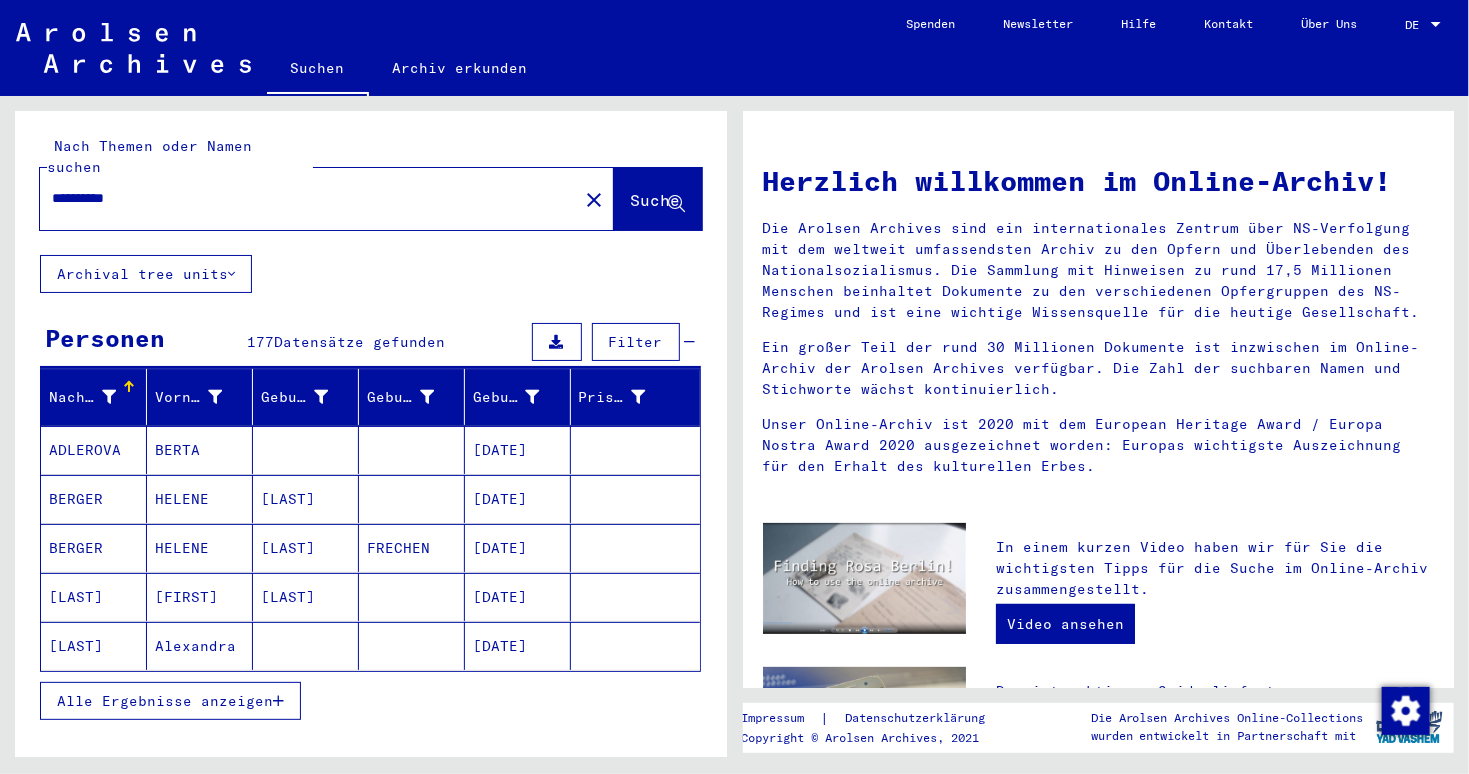 click on "Alle Ergebnisse anzeigen" at bounding box center (170, 701) 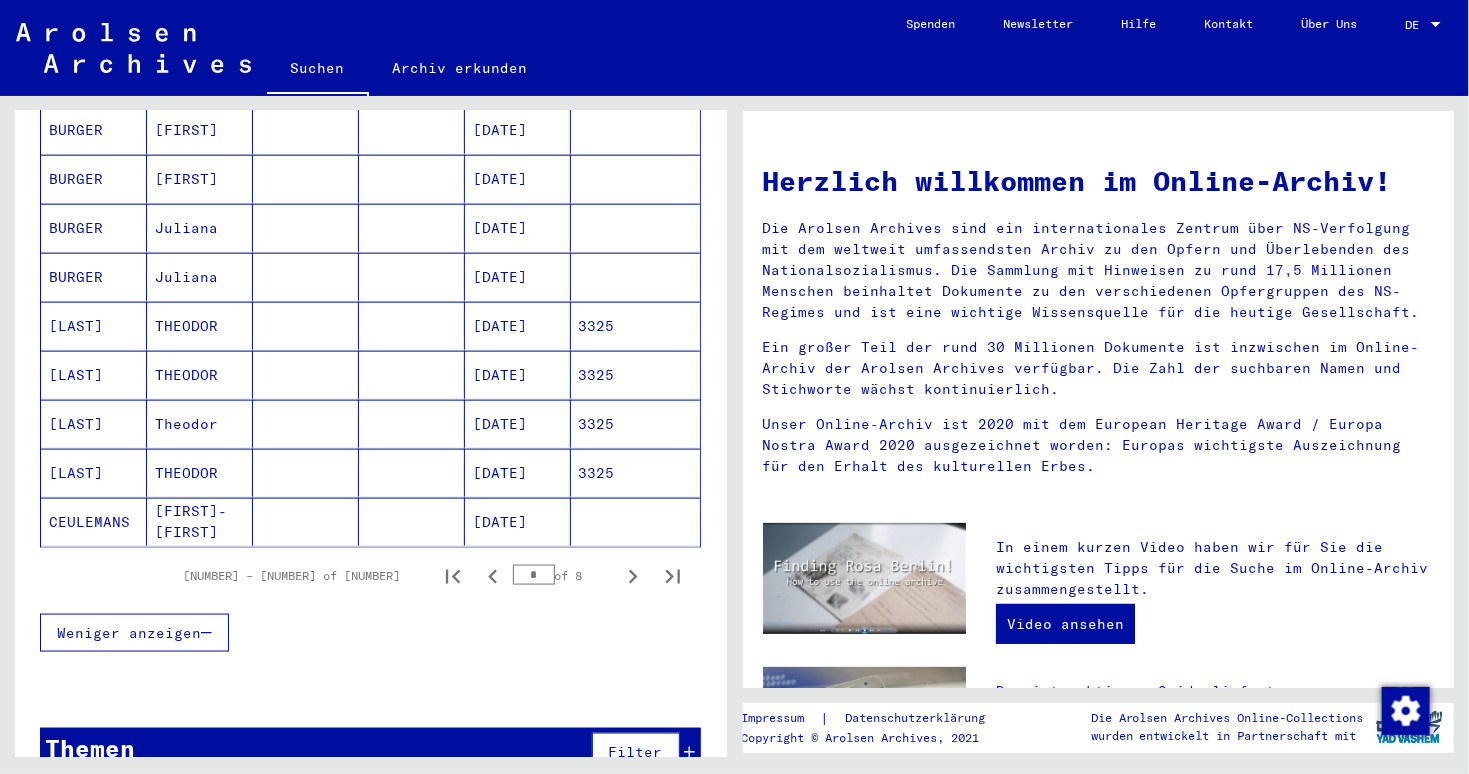 scroll, scrollTop: 1119, scrollLeft: 0, axis: vertical 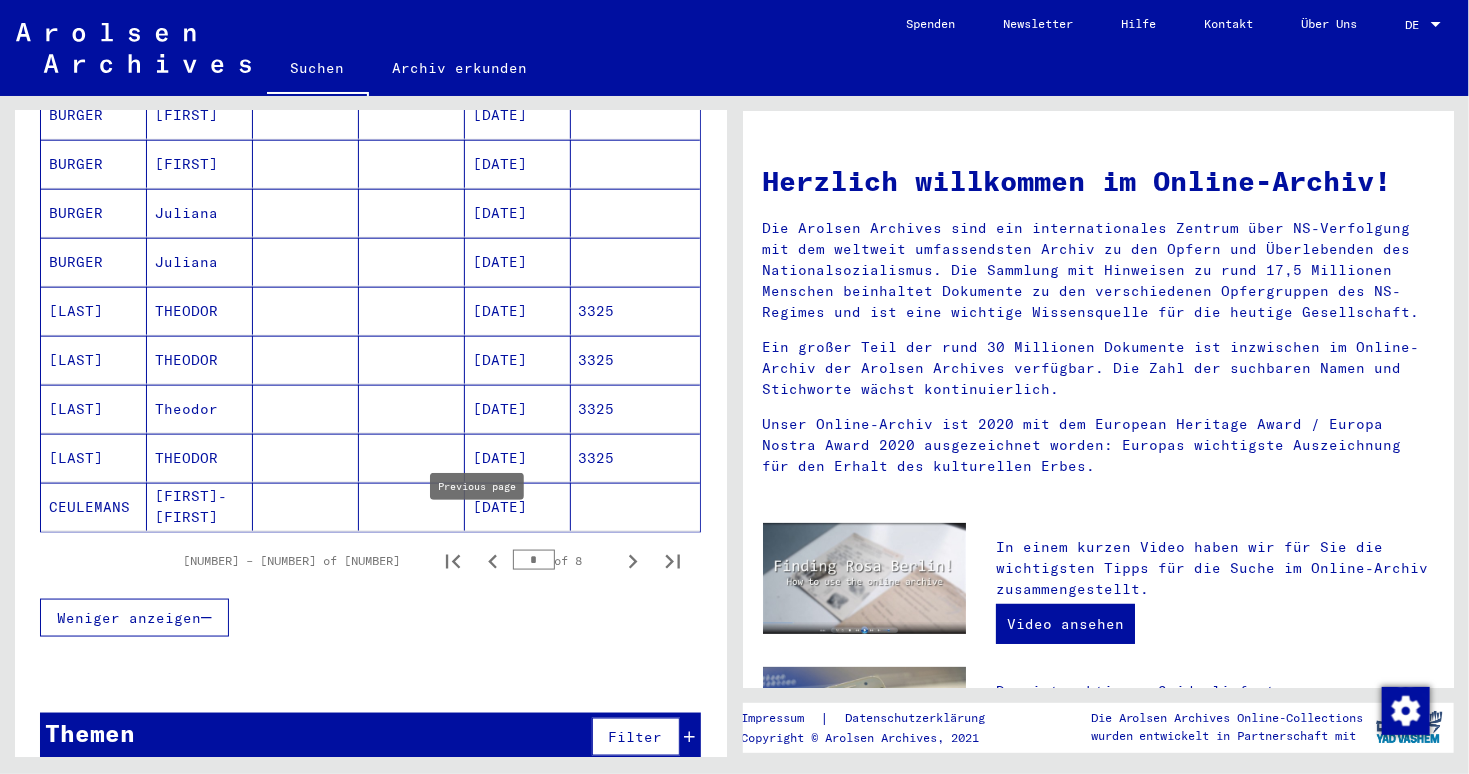drag, startPoint x: 490, startPoint y: 531, endPoint x: 423, endPoint y: 530, distance: 67.00746 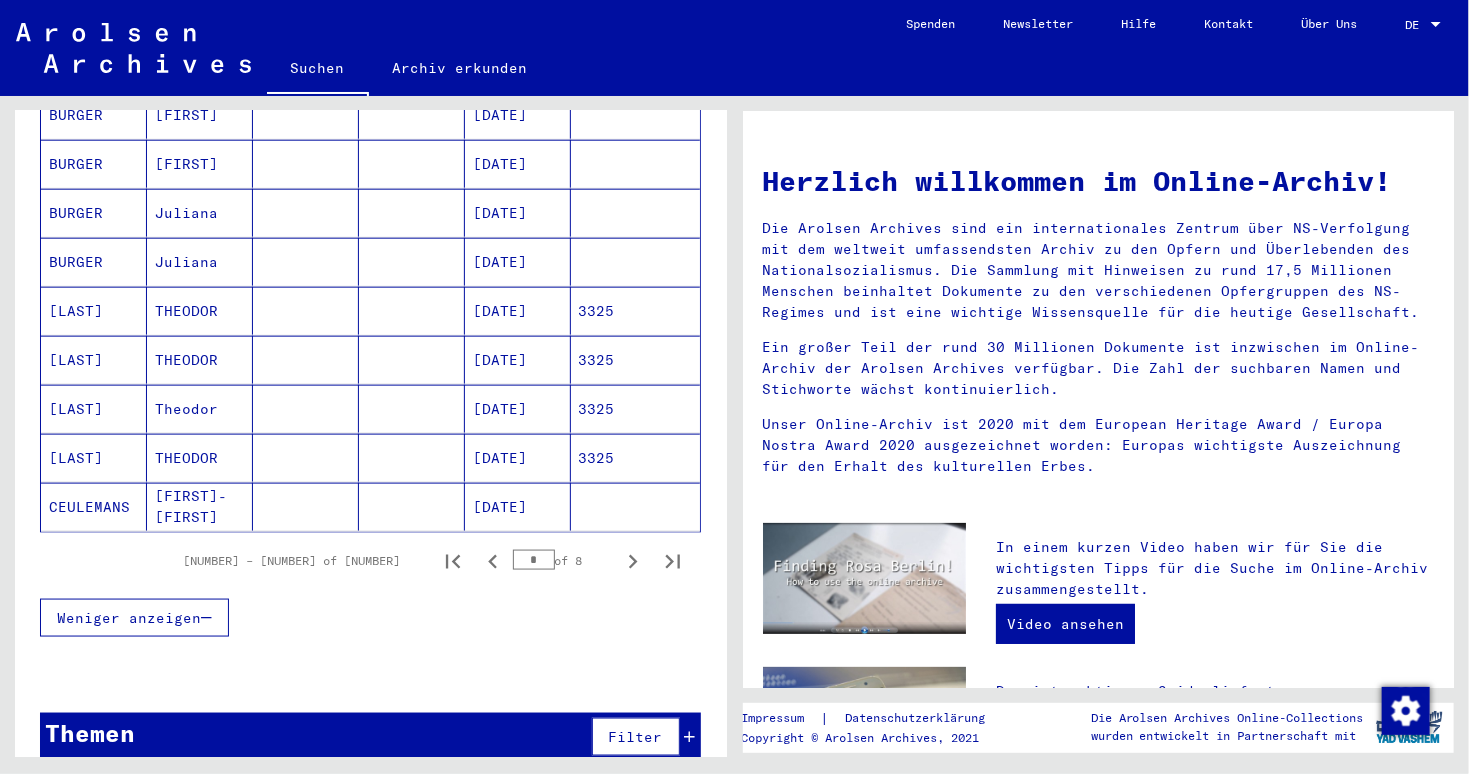 click 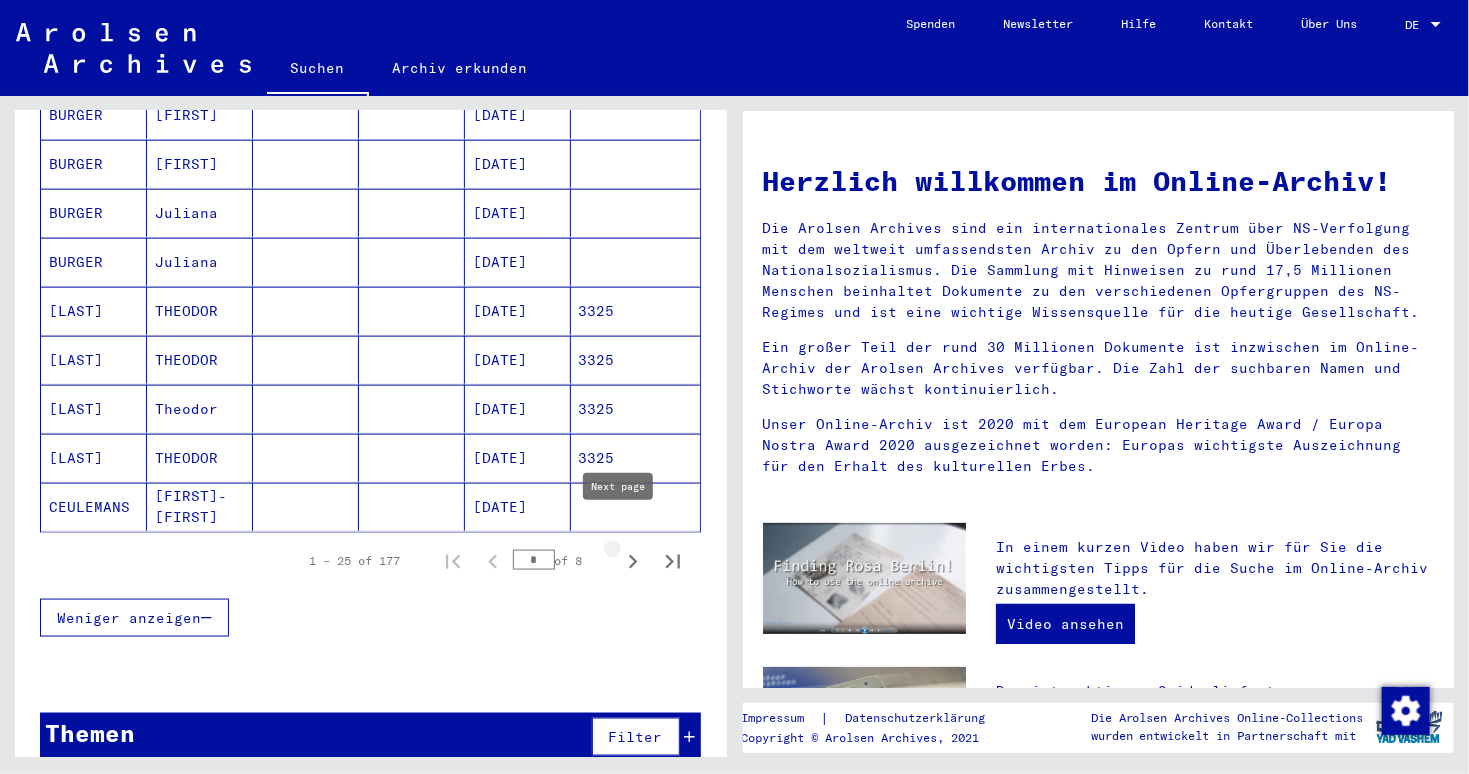 click 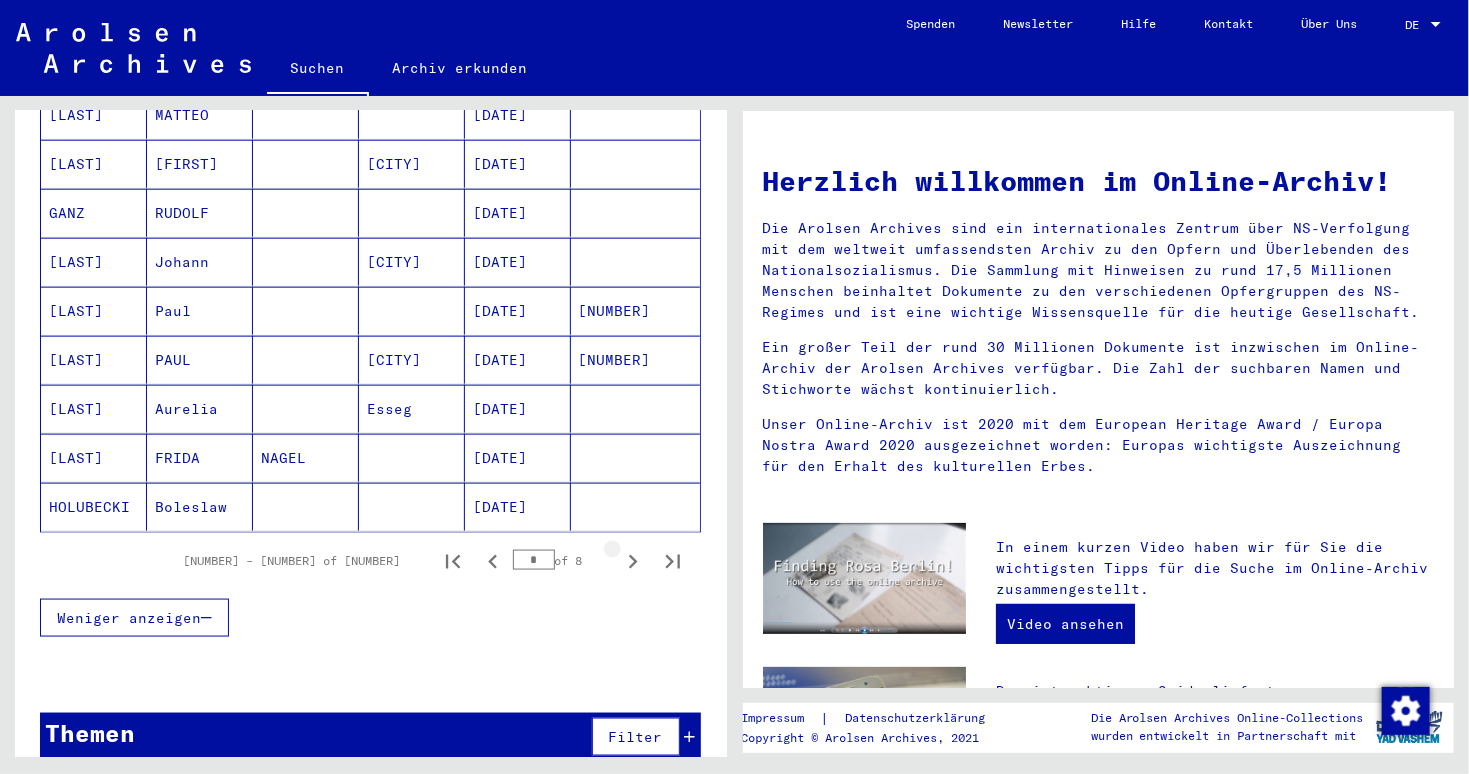 click 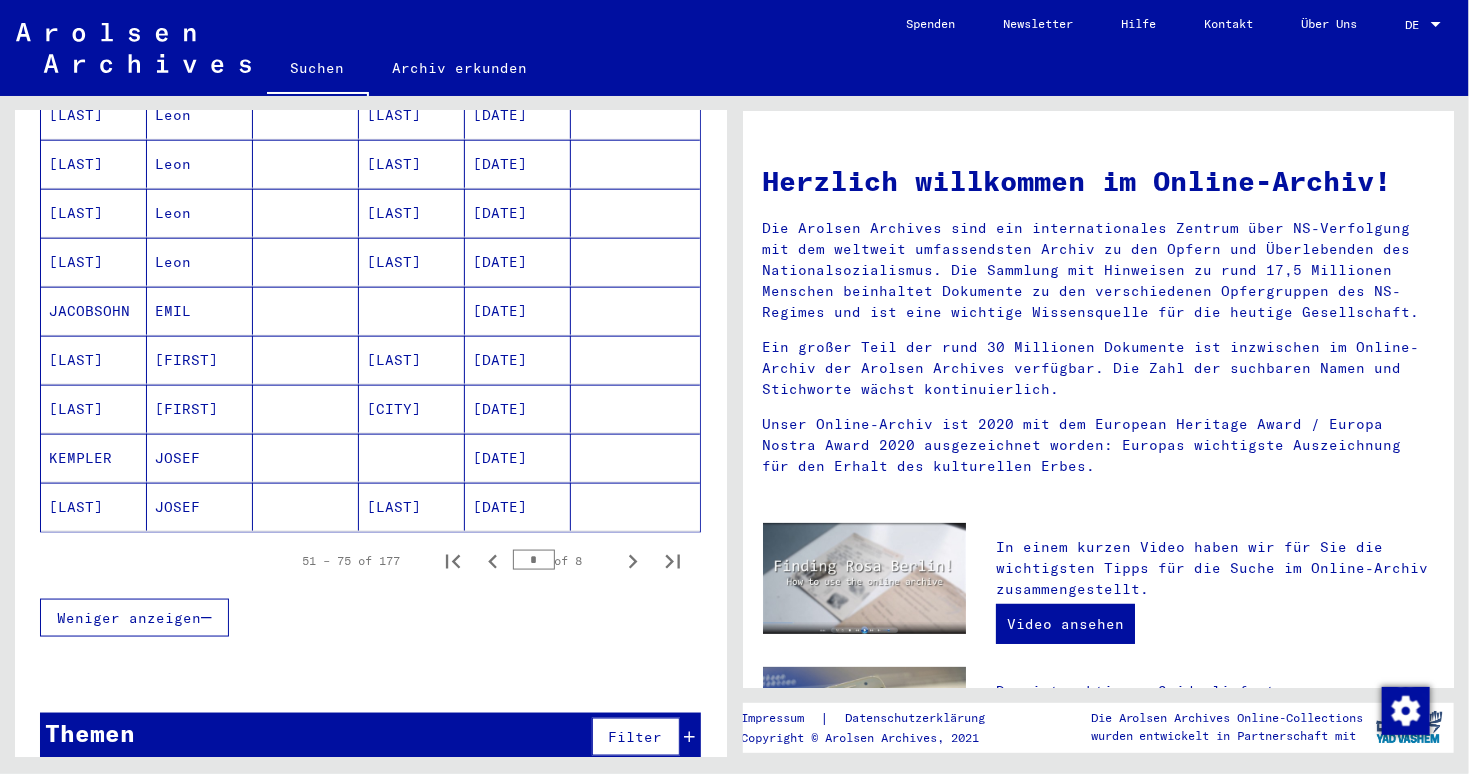 click 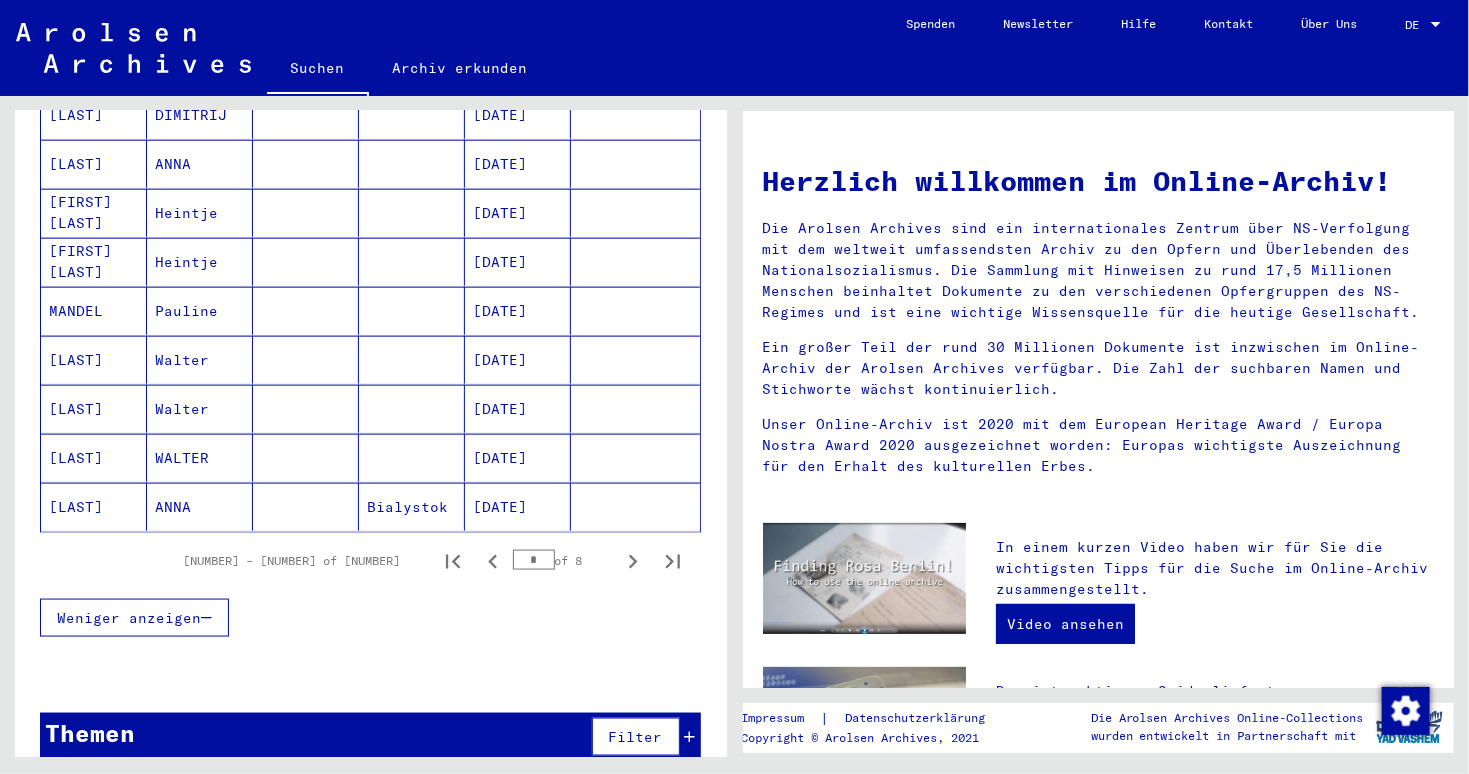 click 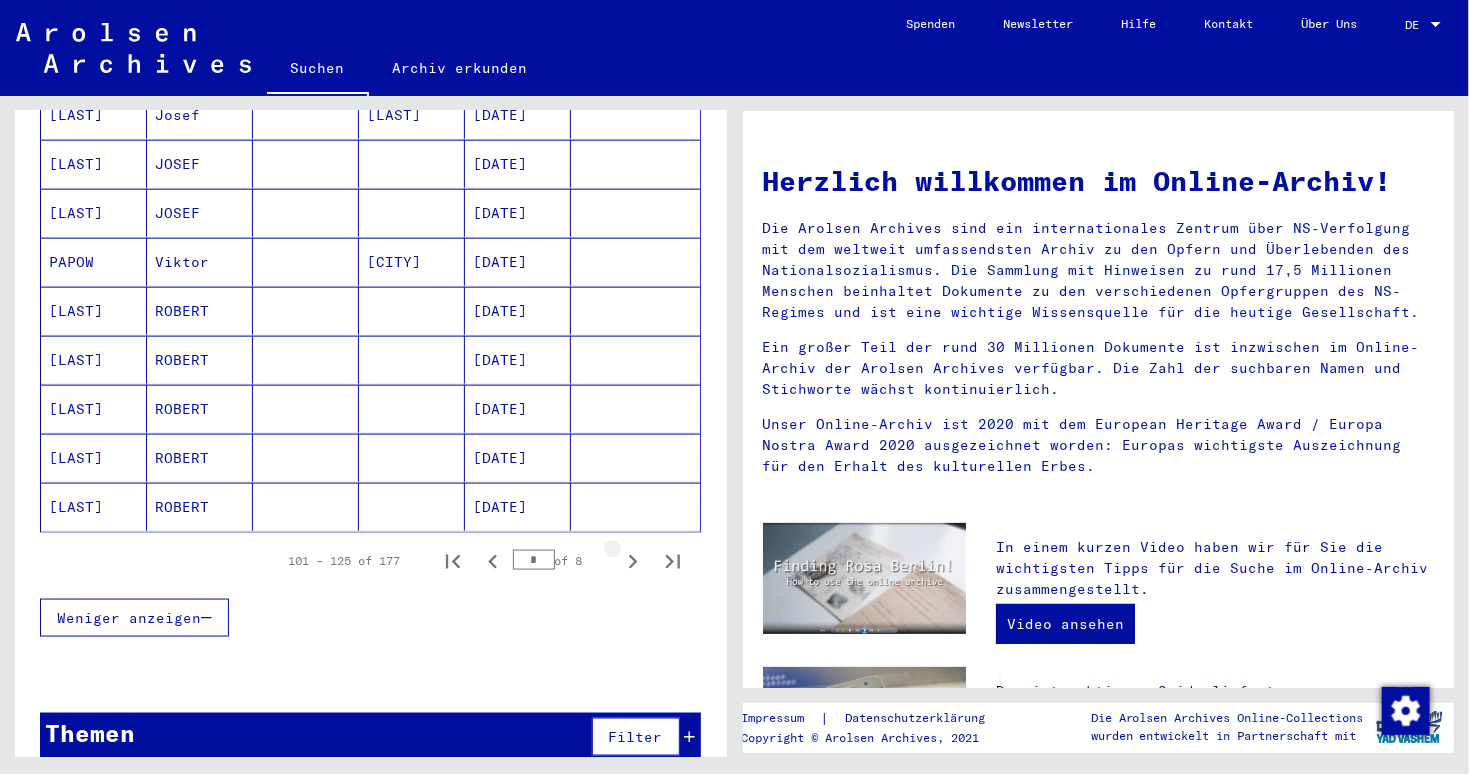 click 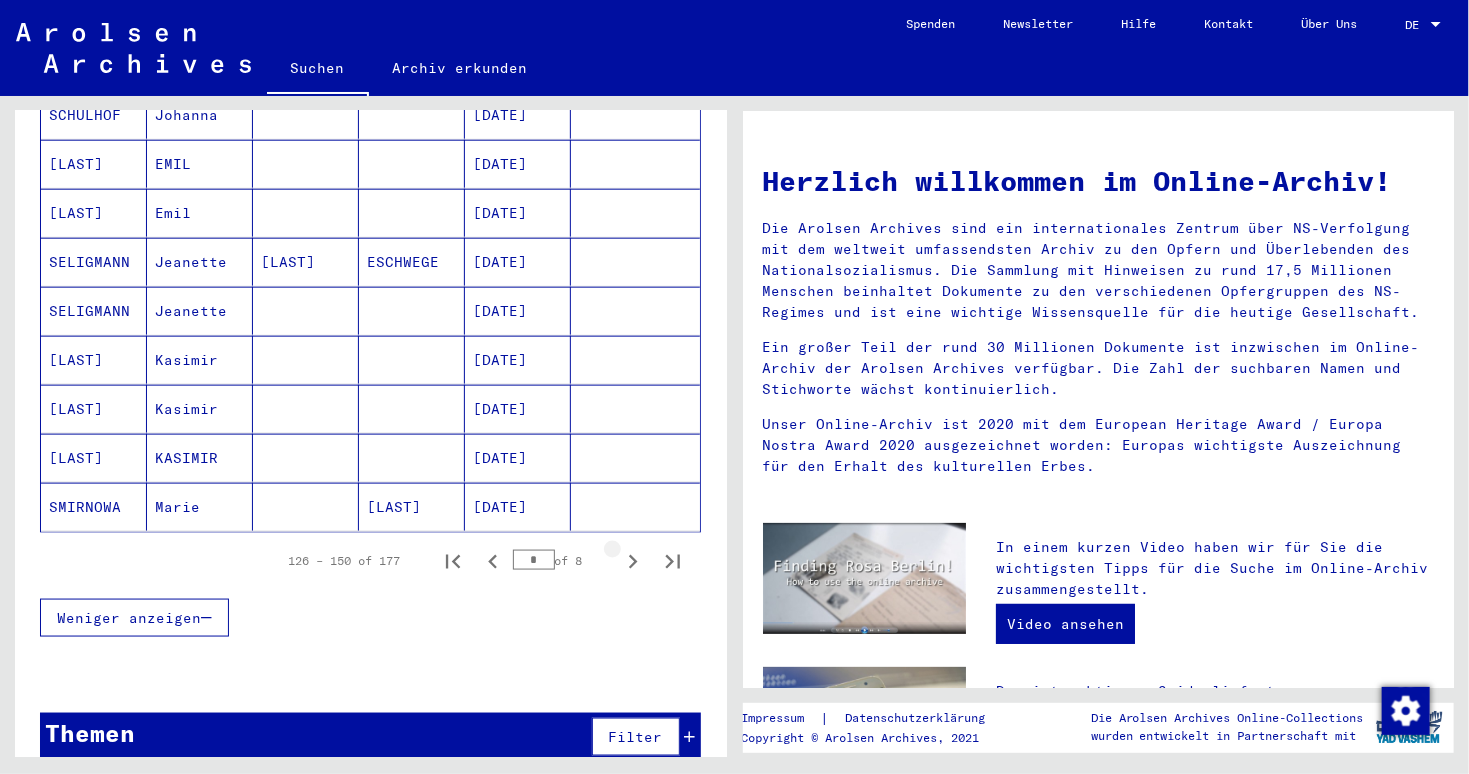 click 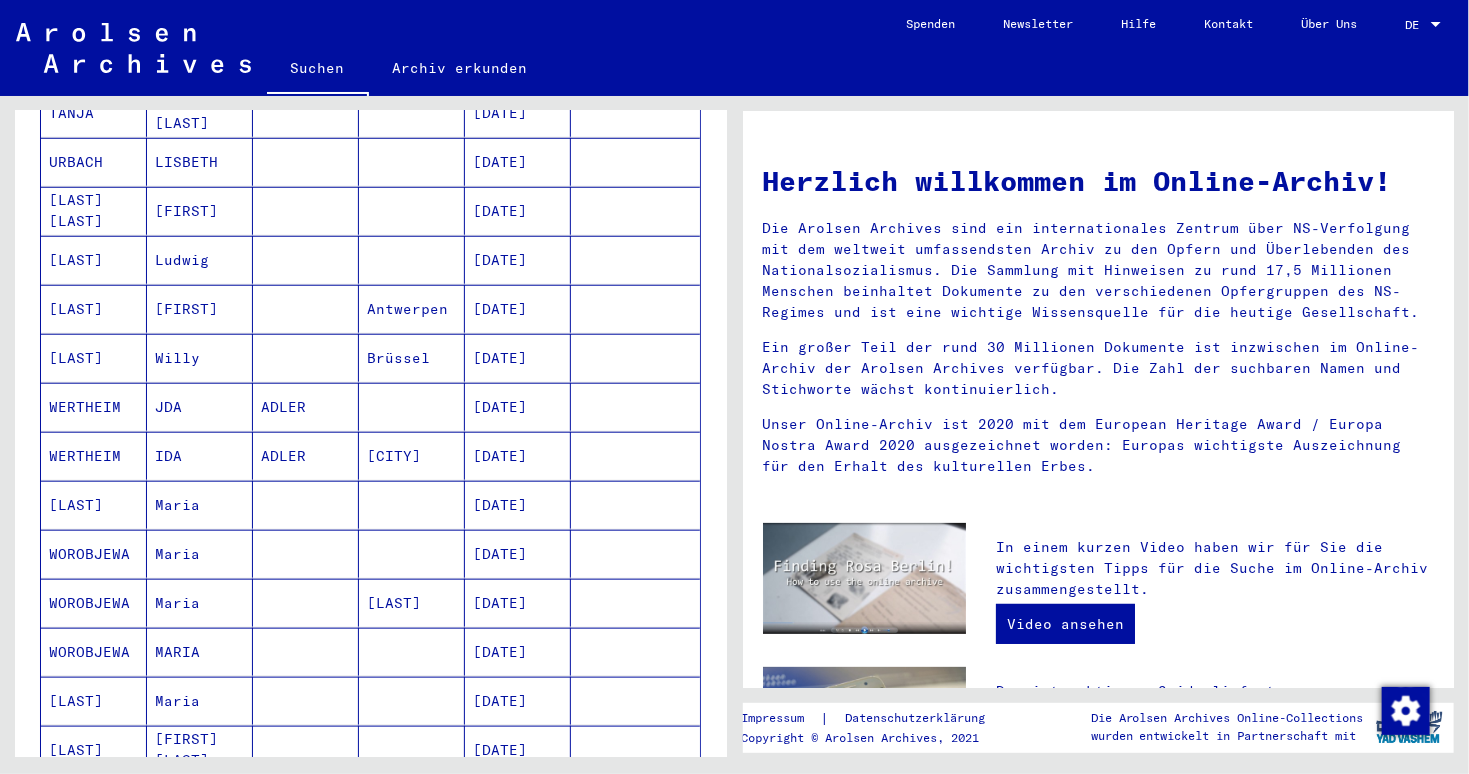 scroll, scrollTop: 756, scrollLeft: 0, axis: vertical 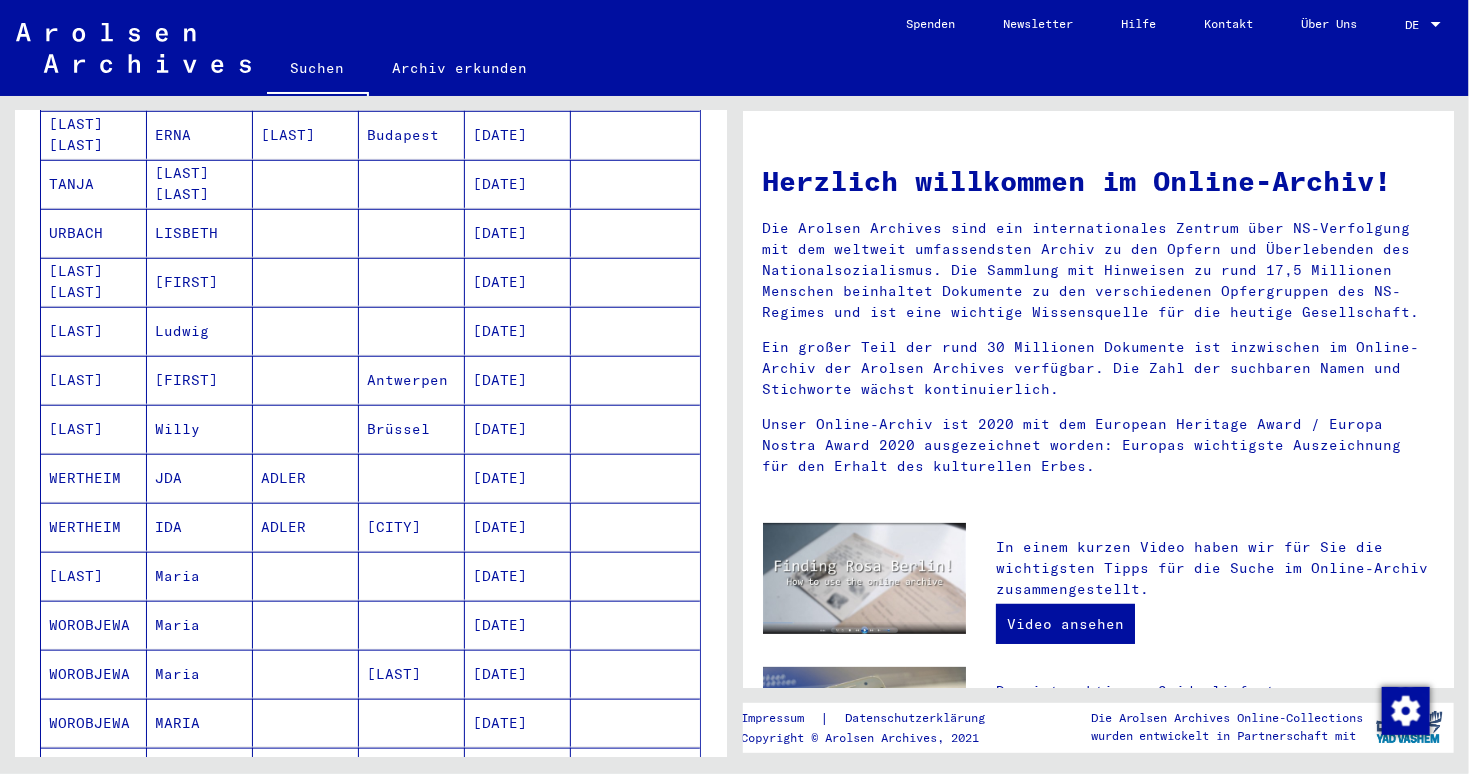 click on "Suchen   Archiv erkunden   Detailfragen/-infos zu den Dokumenten? Stelle hier einen kostenlosen Antrag.  Spenden Newsletter Hilfe Kontakt Über Uns DE DE" 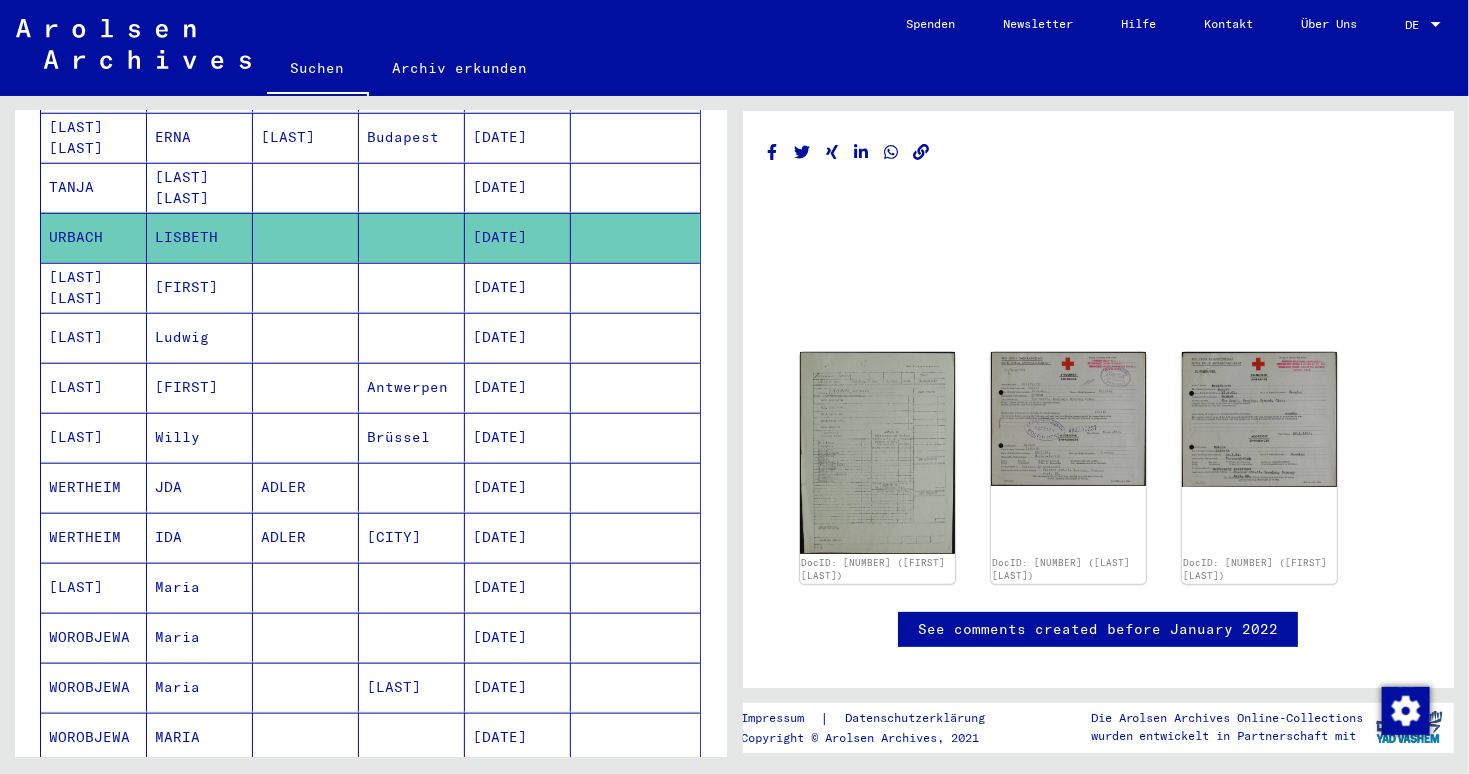 scroll, scrollTop: 0, scrollLeft: 0, axis: both 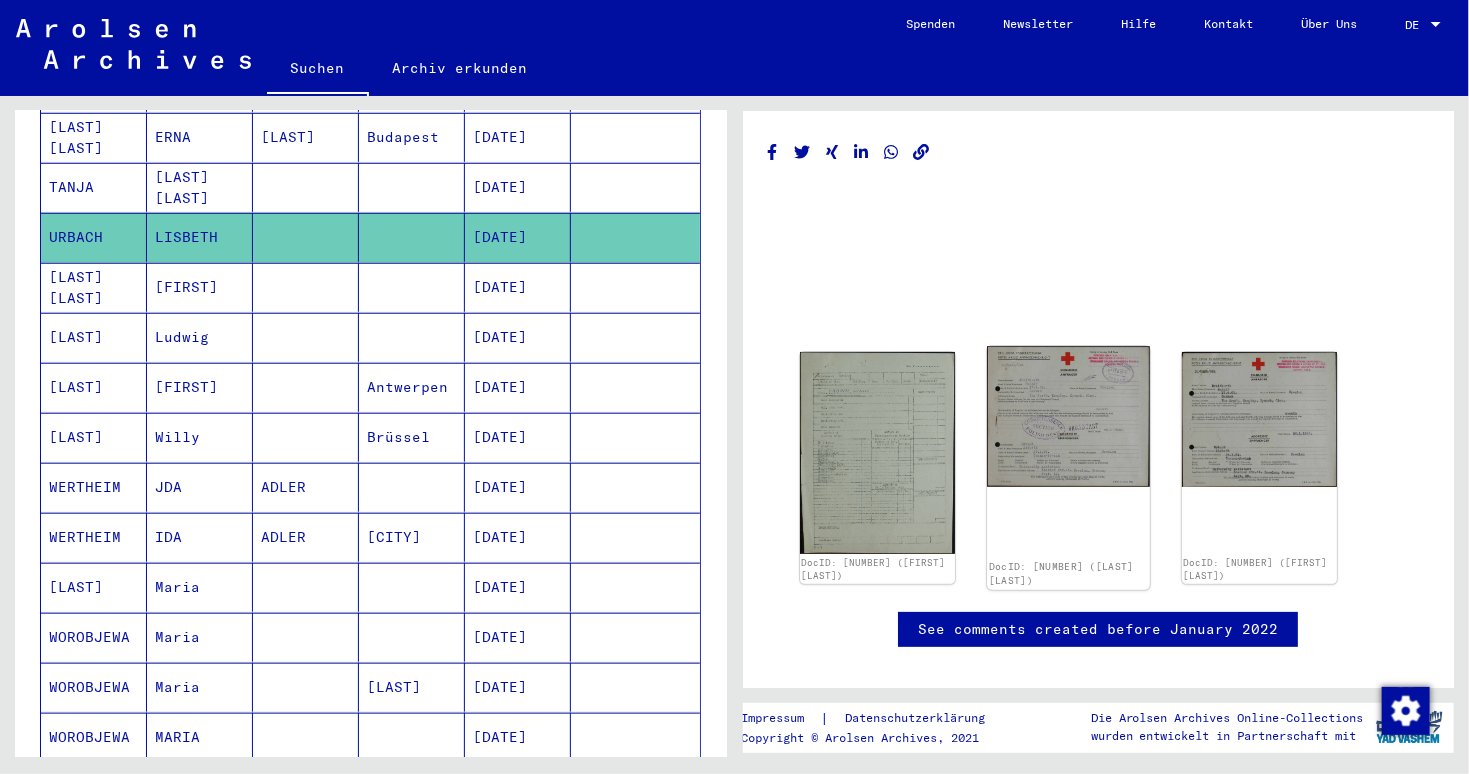 click 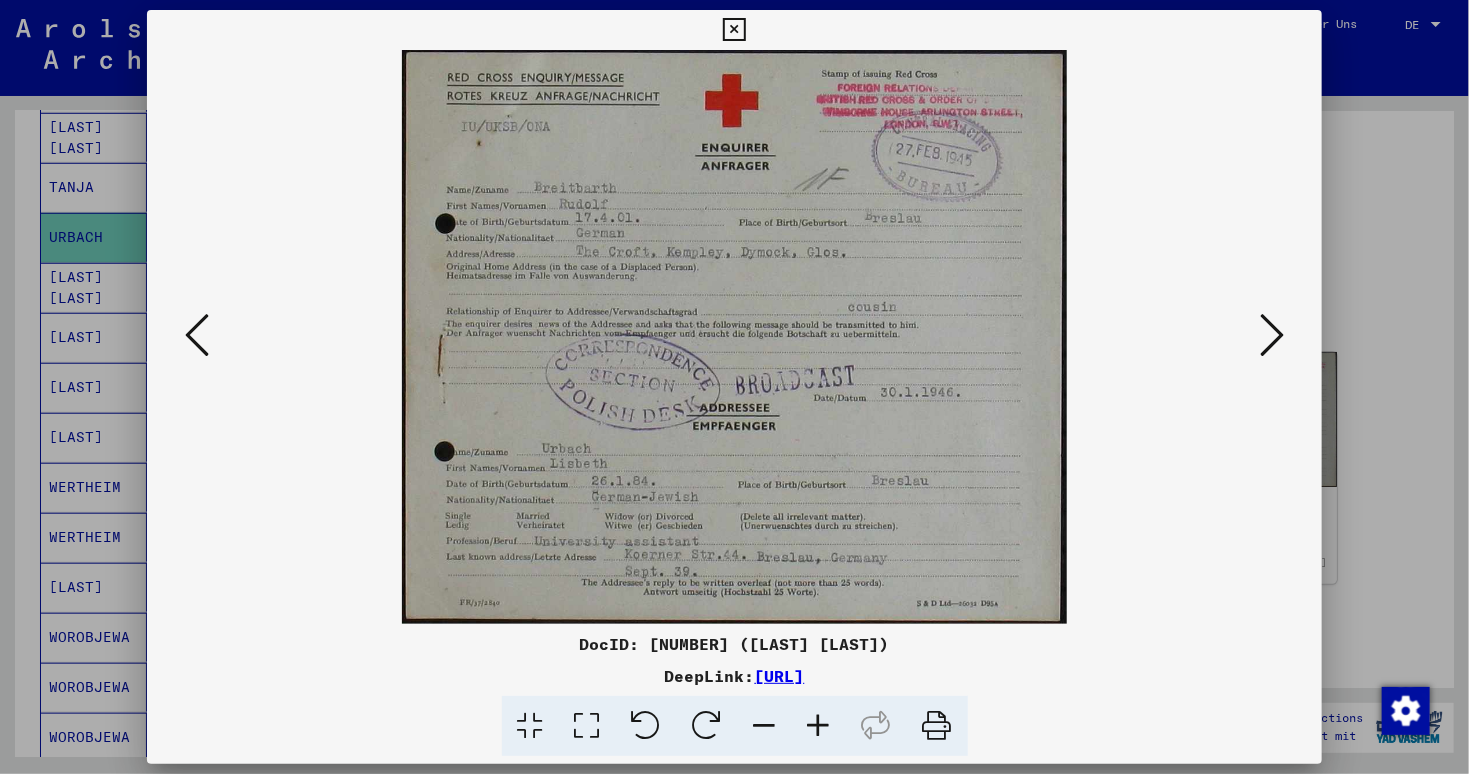 click at bounding box center (734, 30) 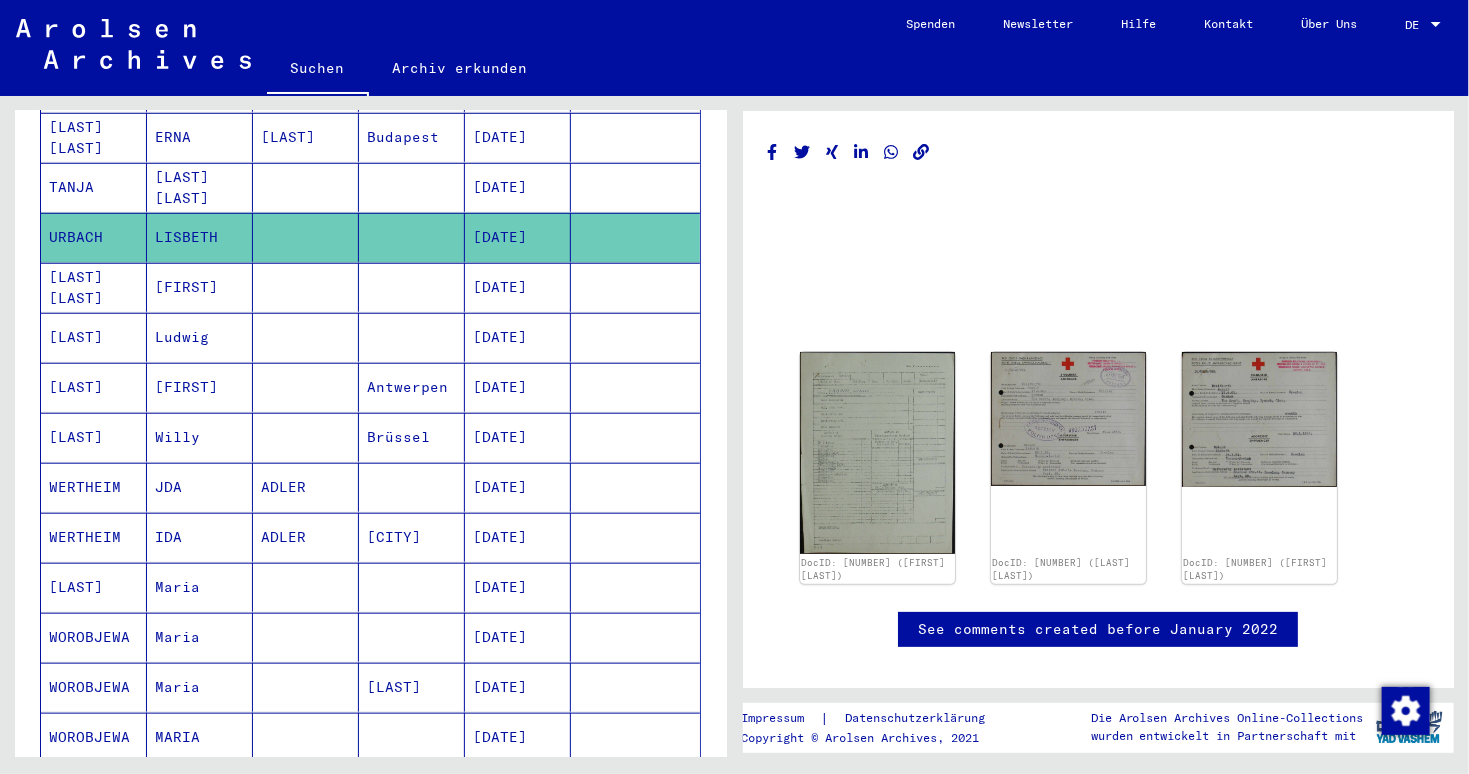 click on "Suchen   Archiv erkunden   Detailfragen/-infos zu den Dokumenten? Stelle hier einen kostenlosen Antrag.  Spenden Newsletter Hilfe Kontakt Über Uns DE DE" 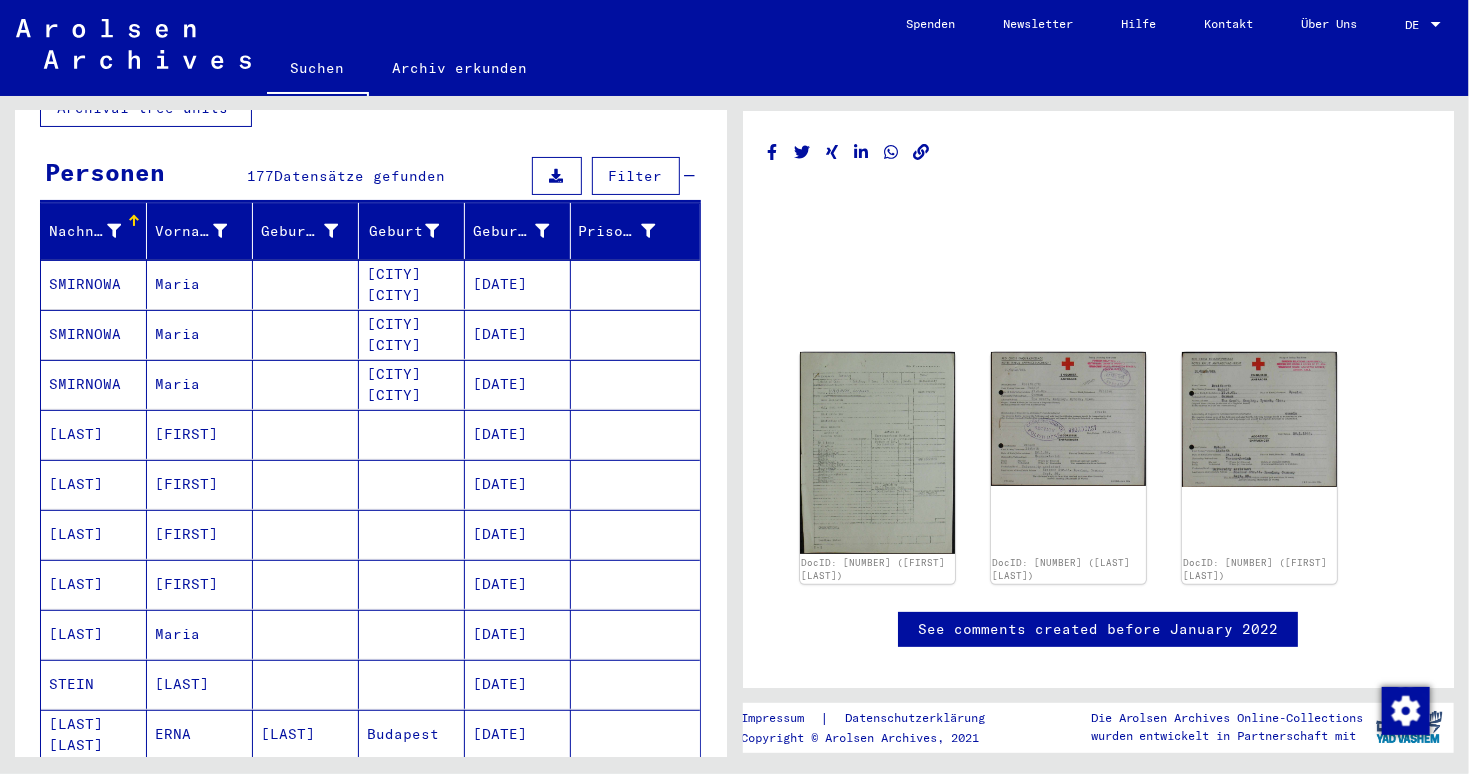 scroll, scrollTop: 0, scrollLeft: 0, axis: both 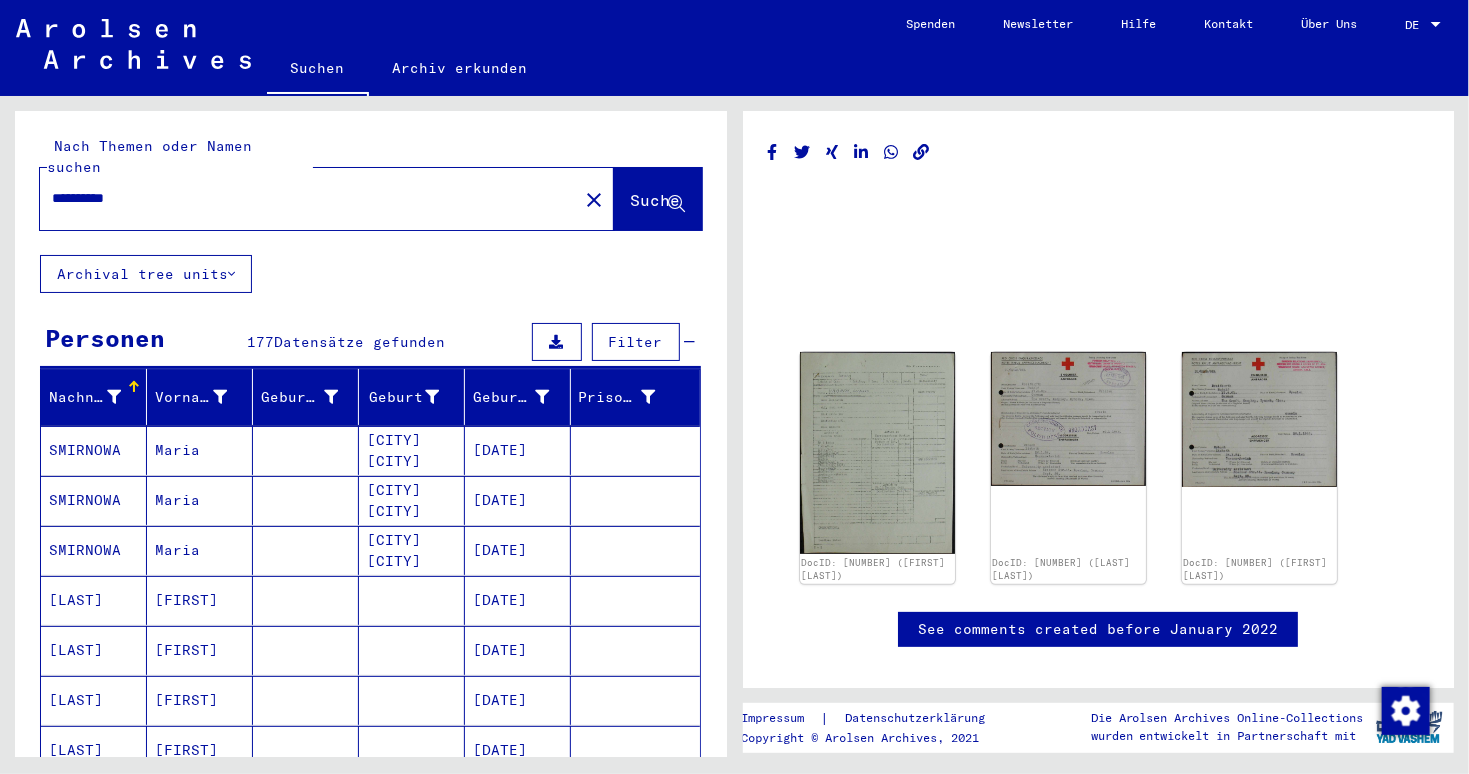 click on "**********" at bounding box center (309, 198) 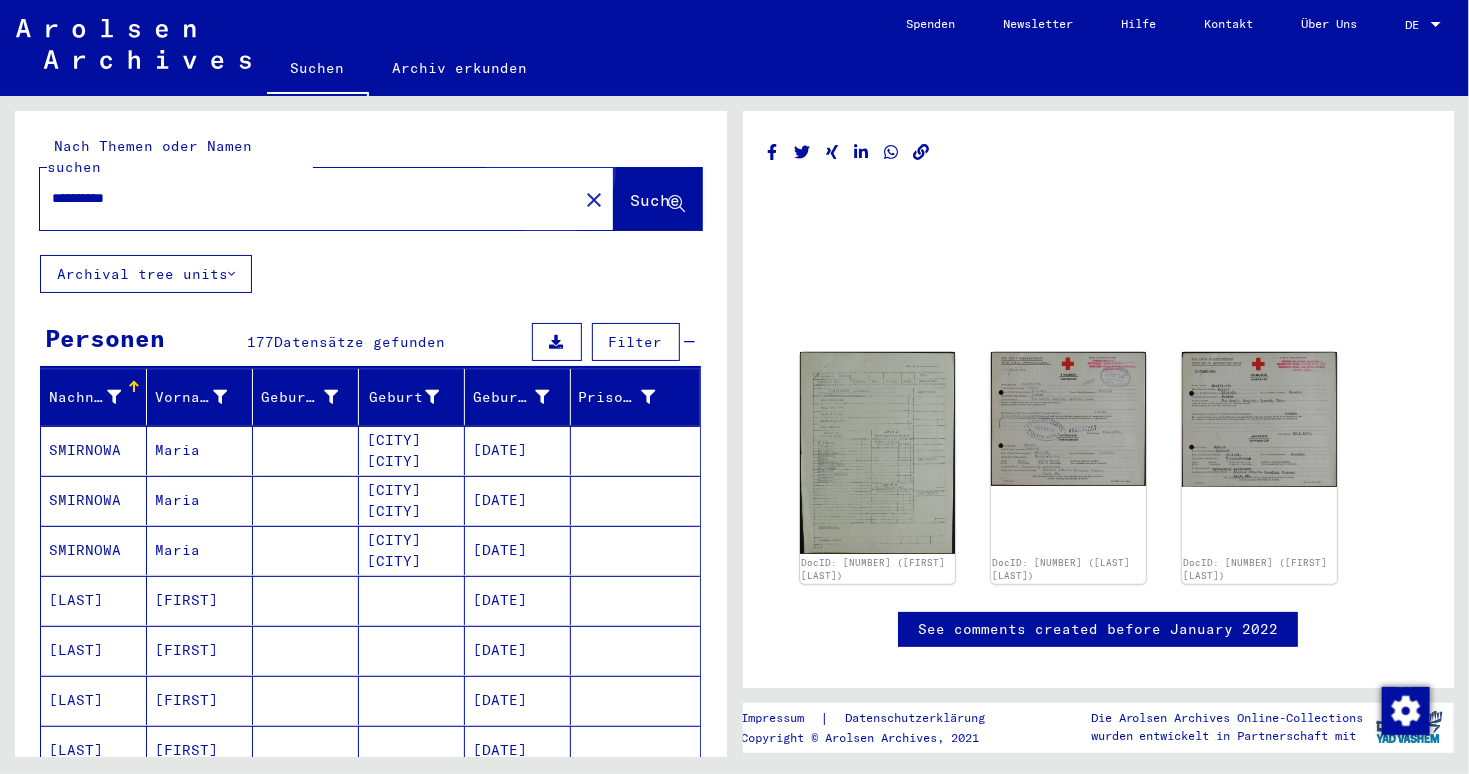 click on "Suche" 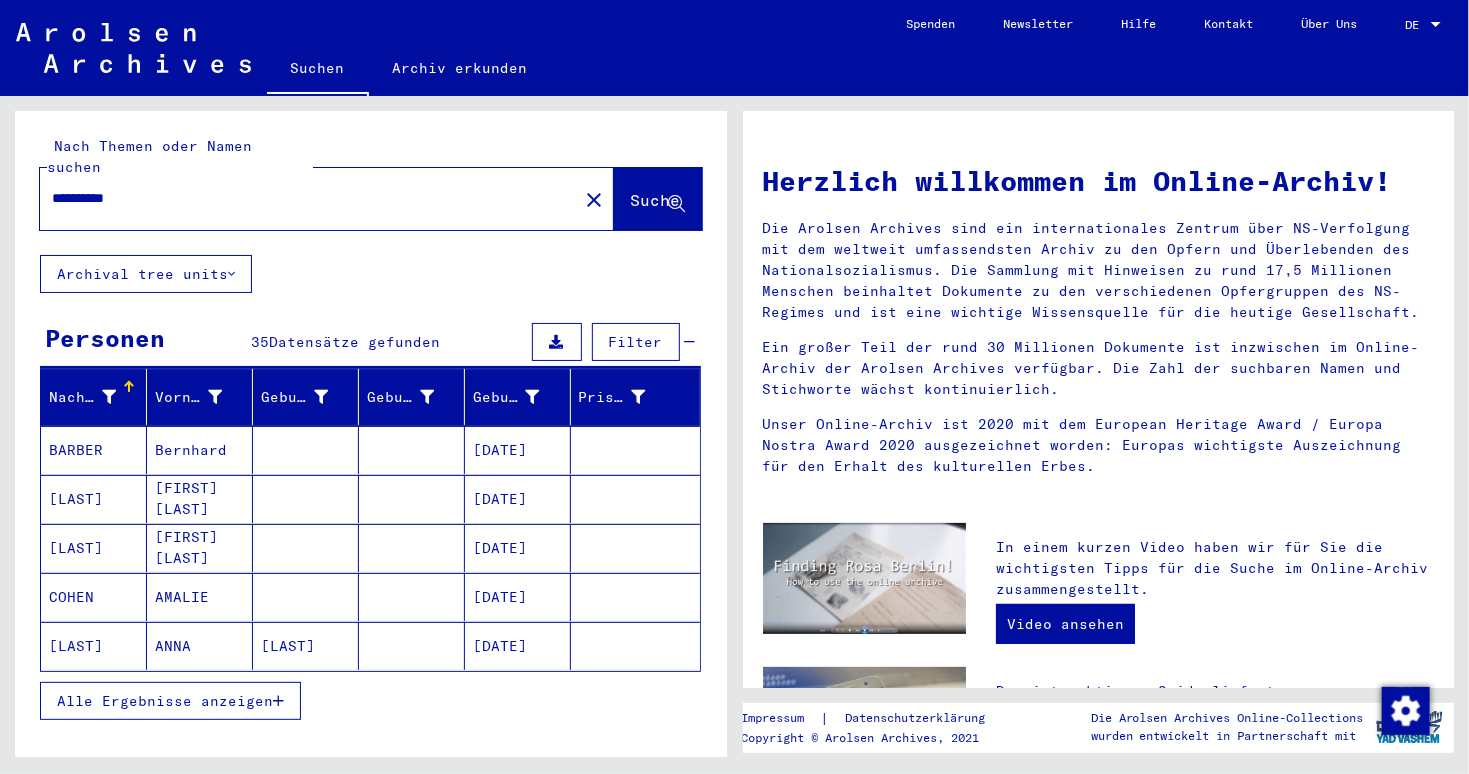 click on "Alle Ergebnisse anzeigen" at bounding box center [165, 701] 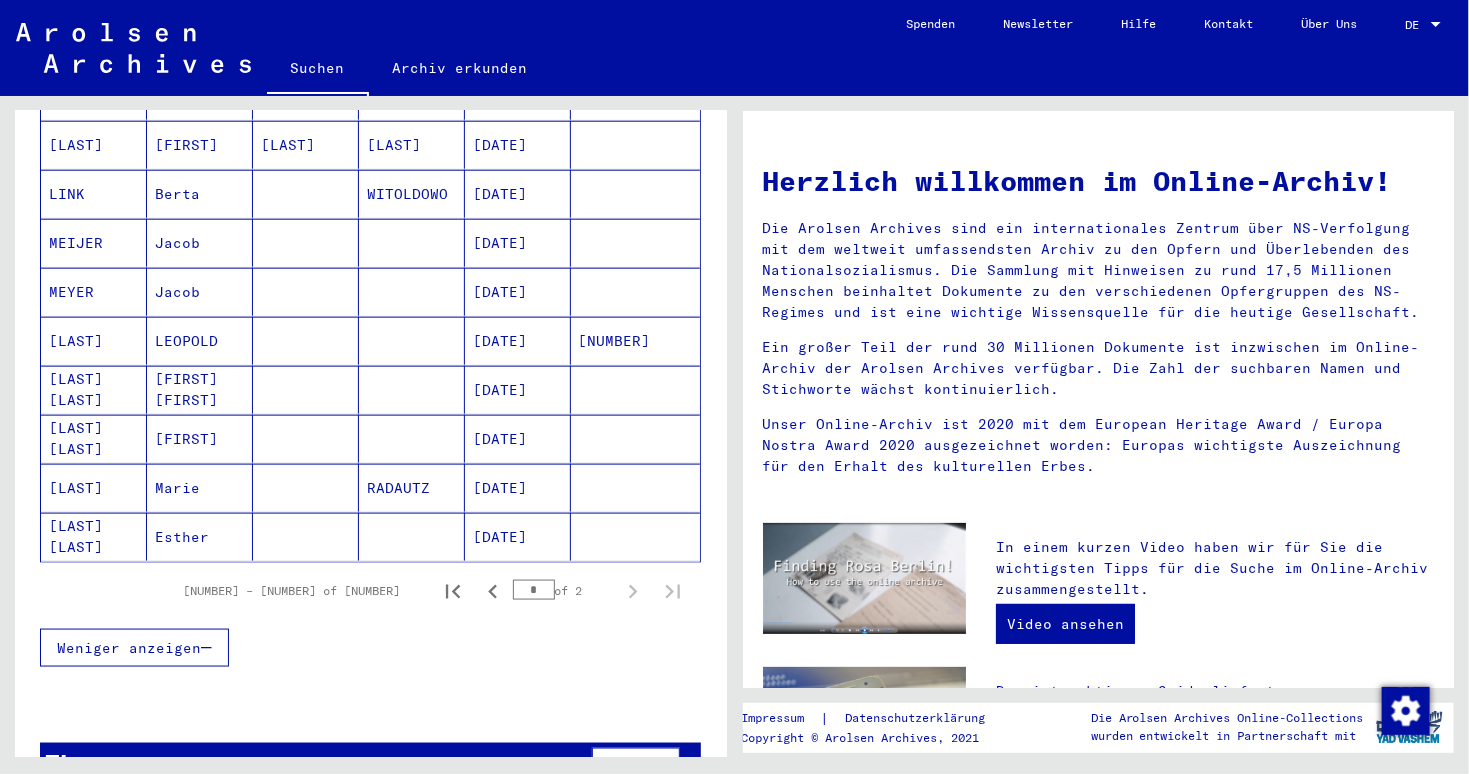 scroll, scrollTop: 1090, scrollLeft: 0, axis: vertical 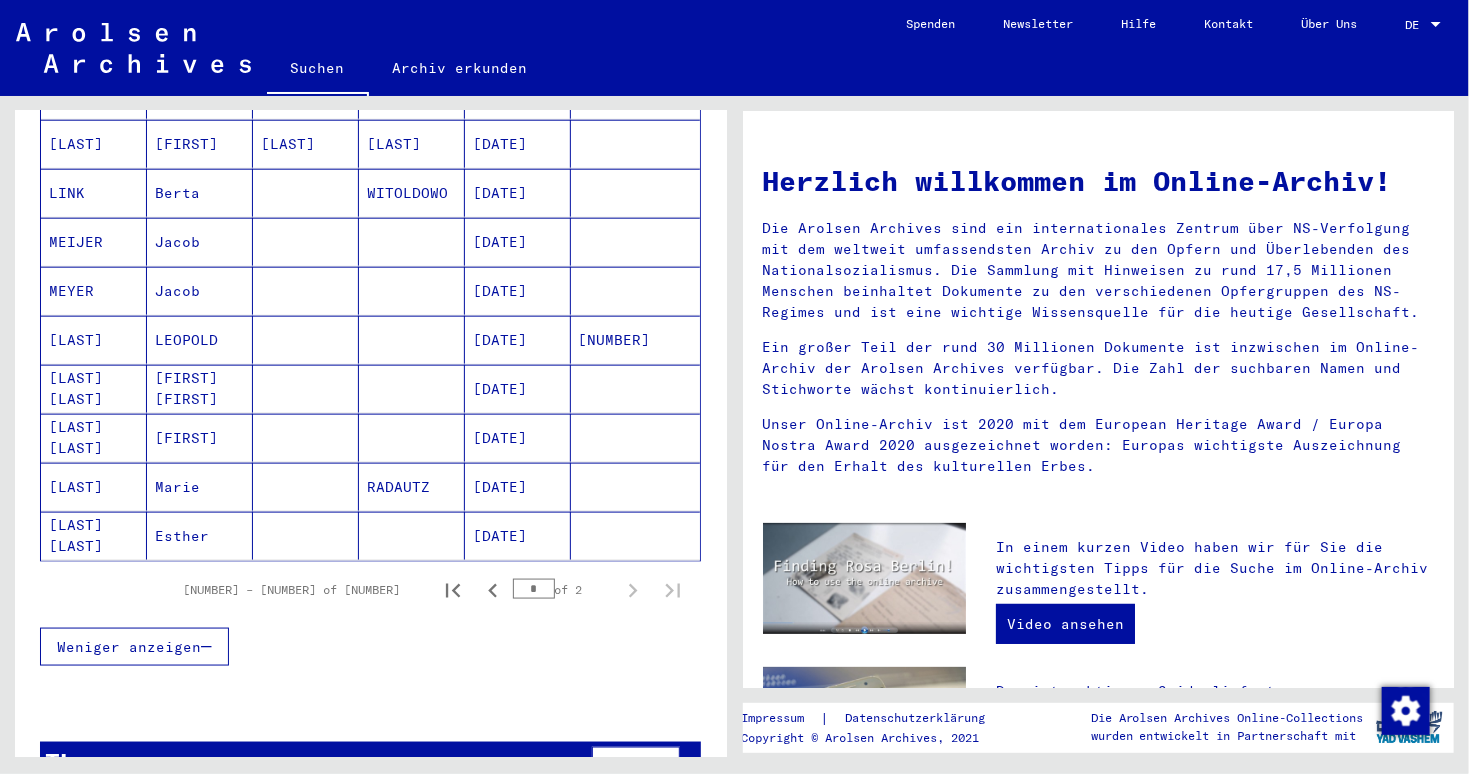 drag, startPoint x: 527, startPoint y: 566, endPoint x: 491, endPoint y: 555, distance: 37.64306 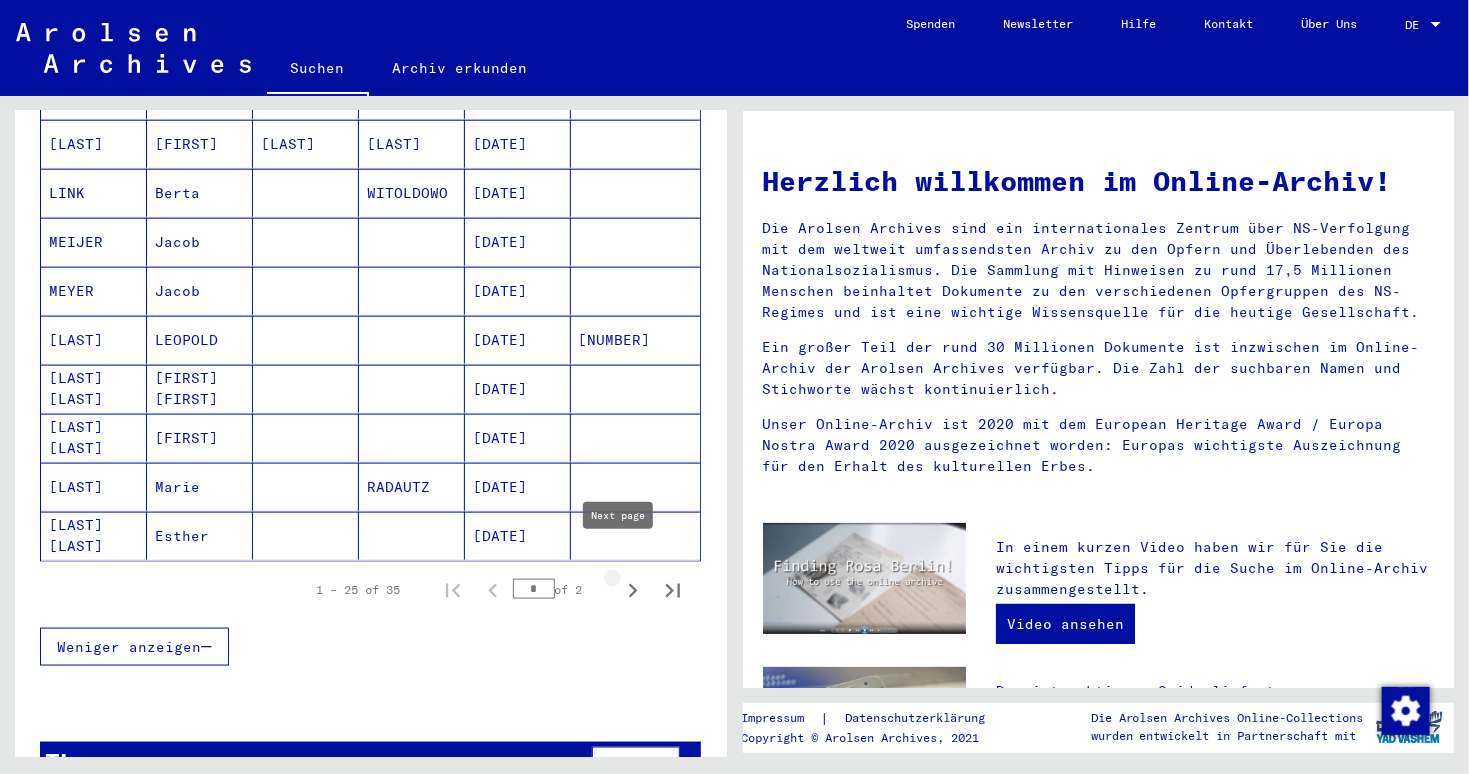 click 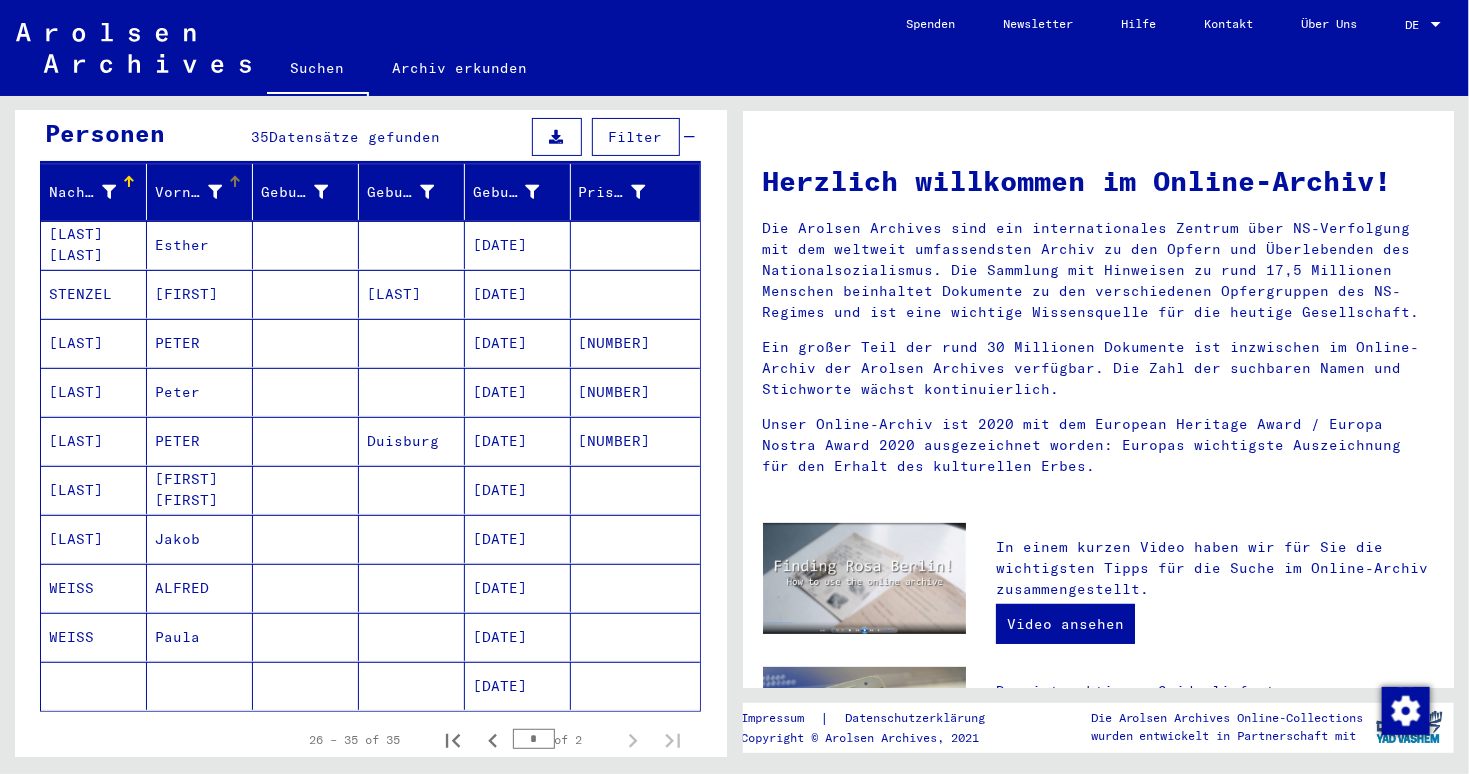 scroll, scrollTop: 0, scrollLeft: 0, axis: both 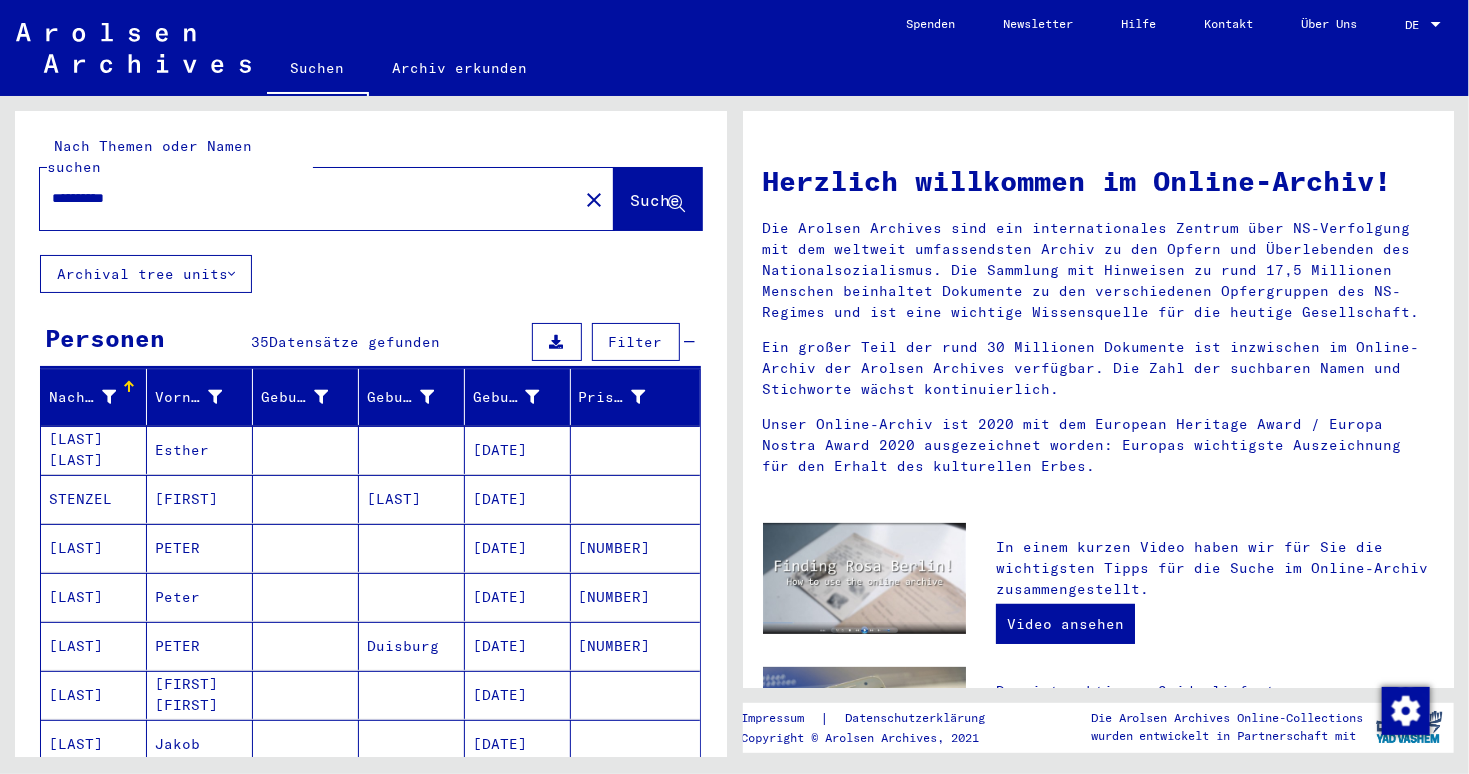 drag, startPoint x: 166, startPoint y: 173, endPoint x: 0, endPoint y: 143, distance: 168.68906 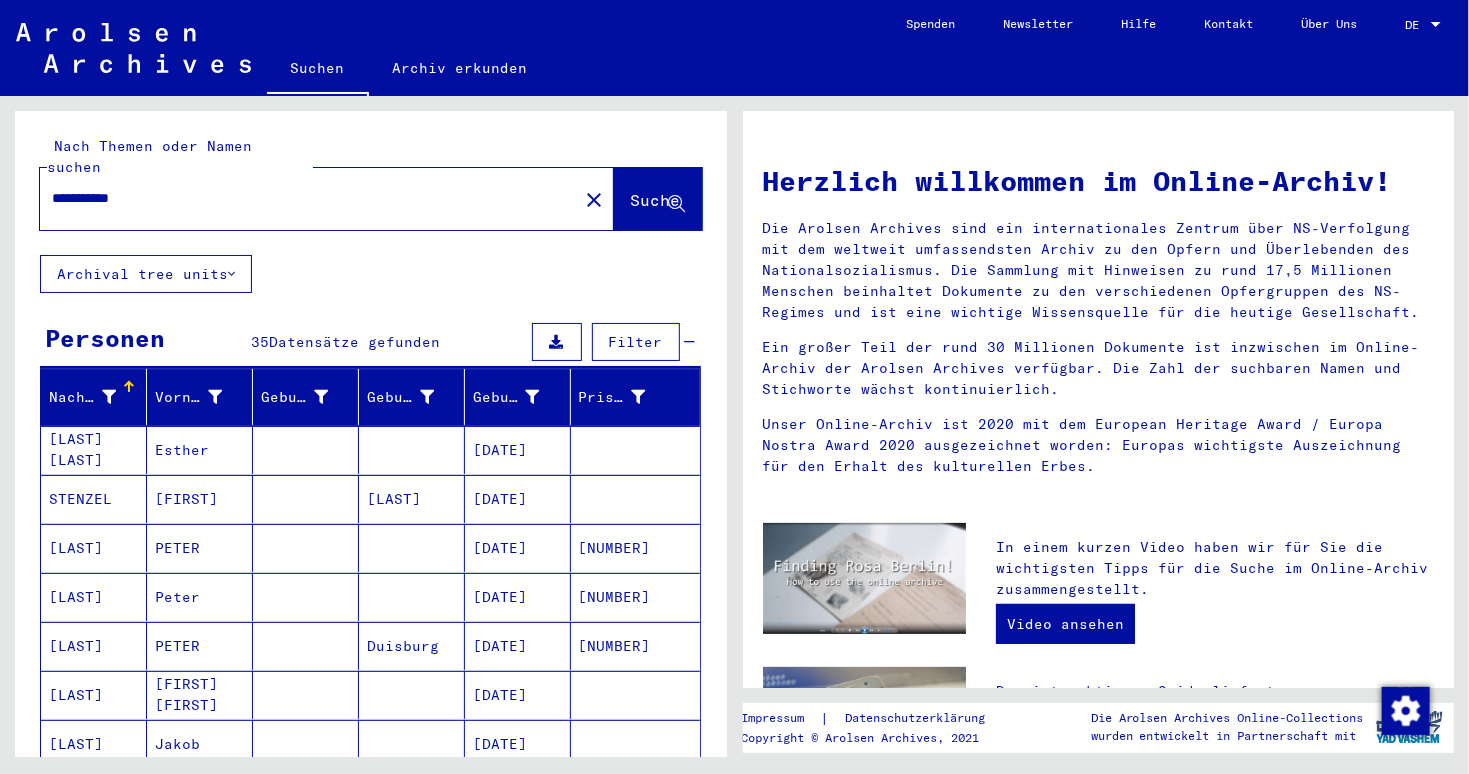 type on "**********" 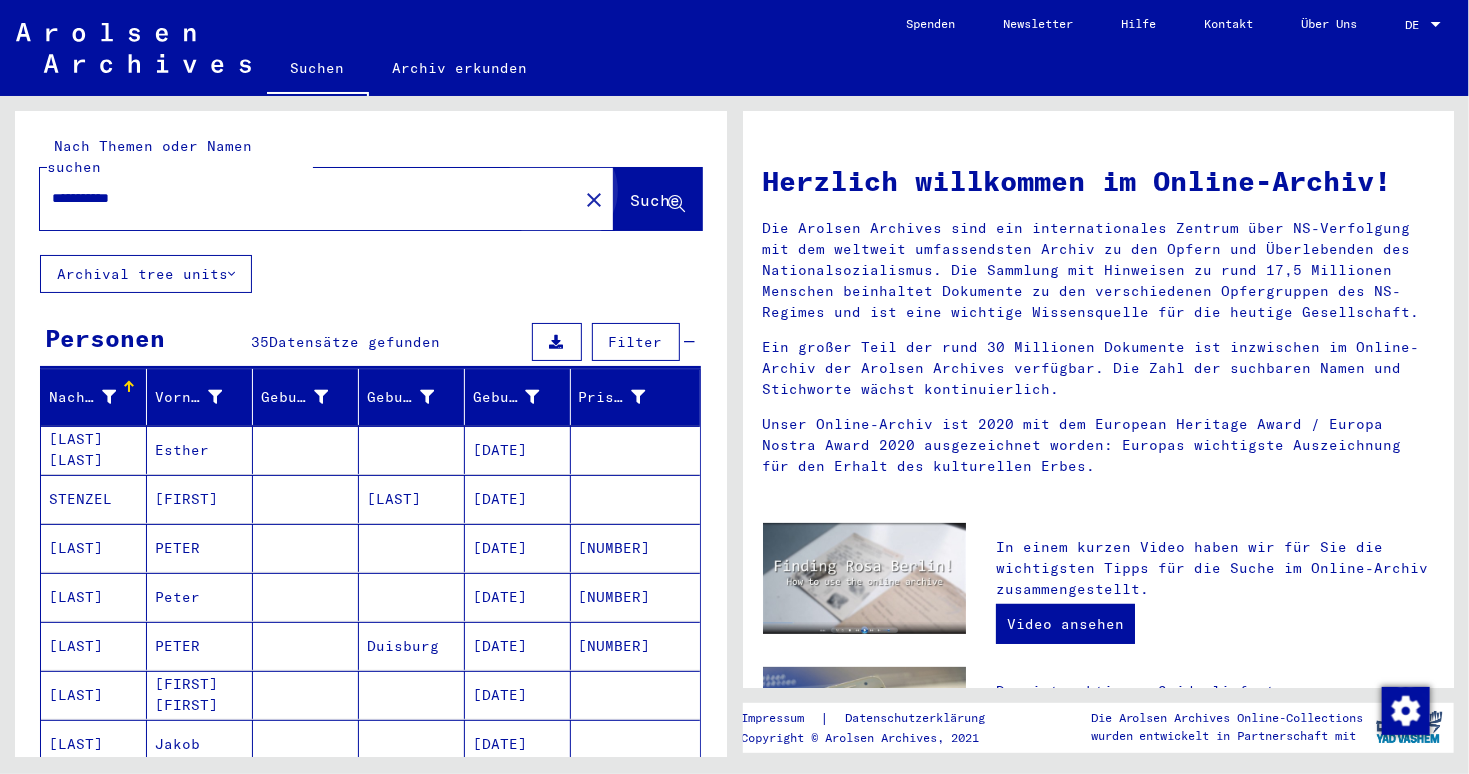 click on "Suche" 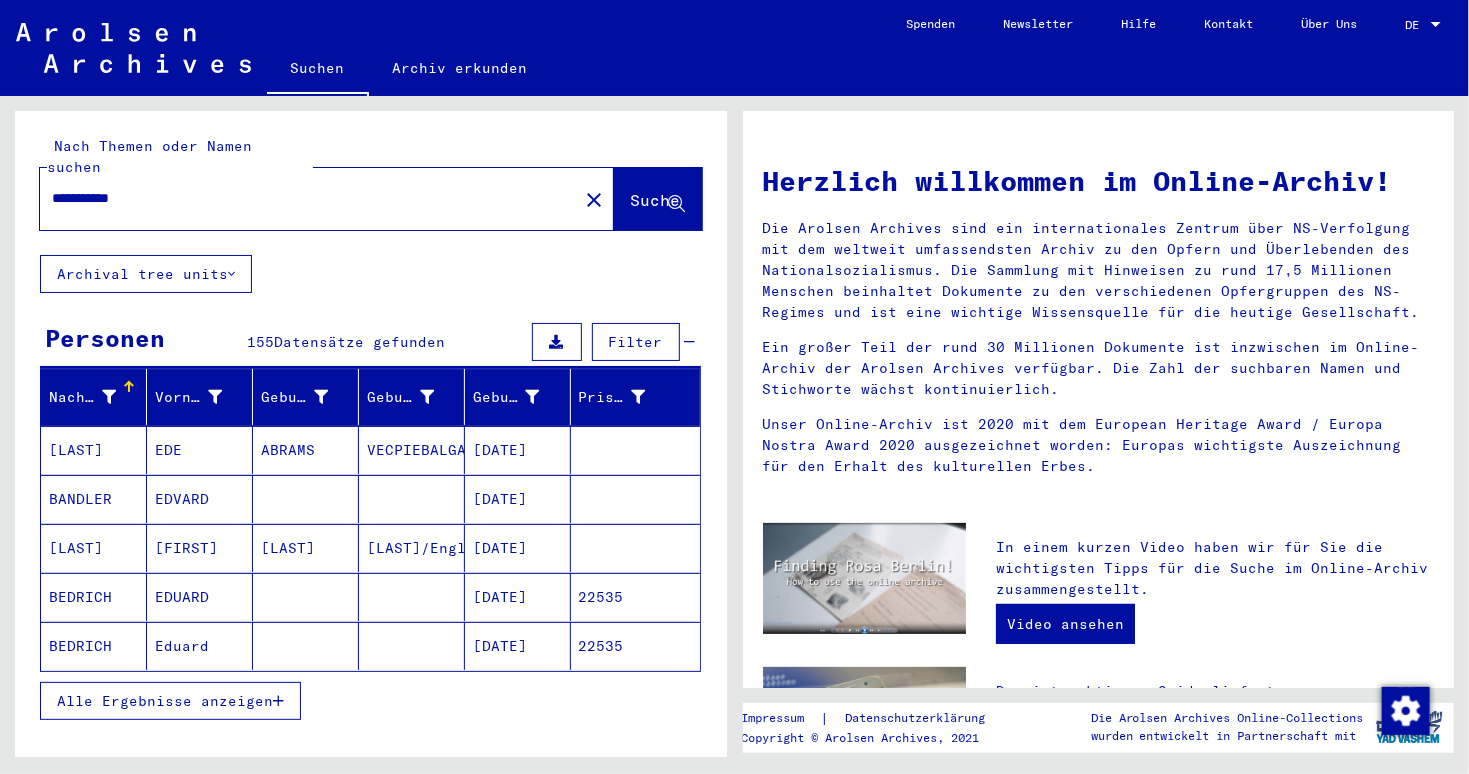 click on "Alle Ergebnisse anzeigen" at bounding box center [170, 701] 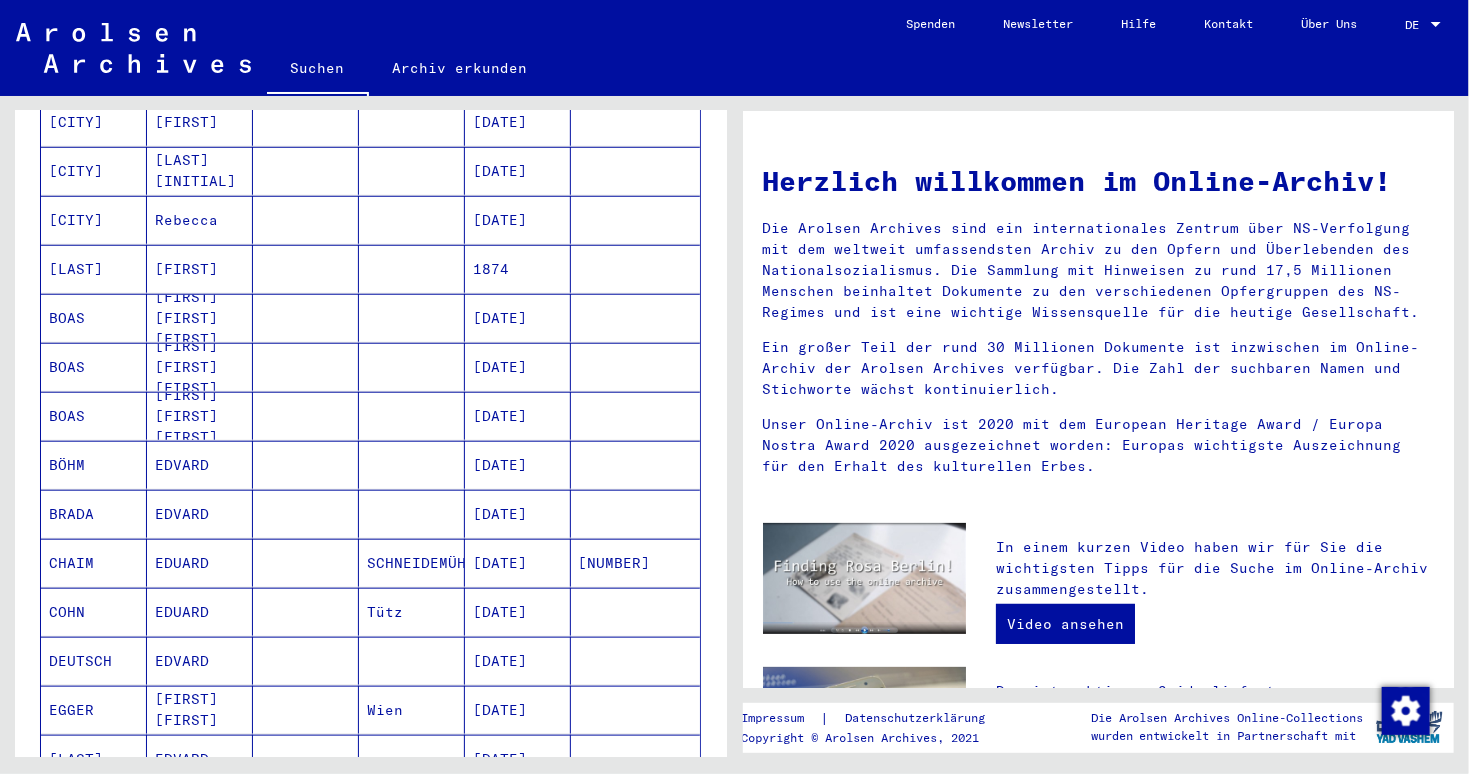 scroll, scrollTop: 1090, scrollLeft: 0, axis: vertical 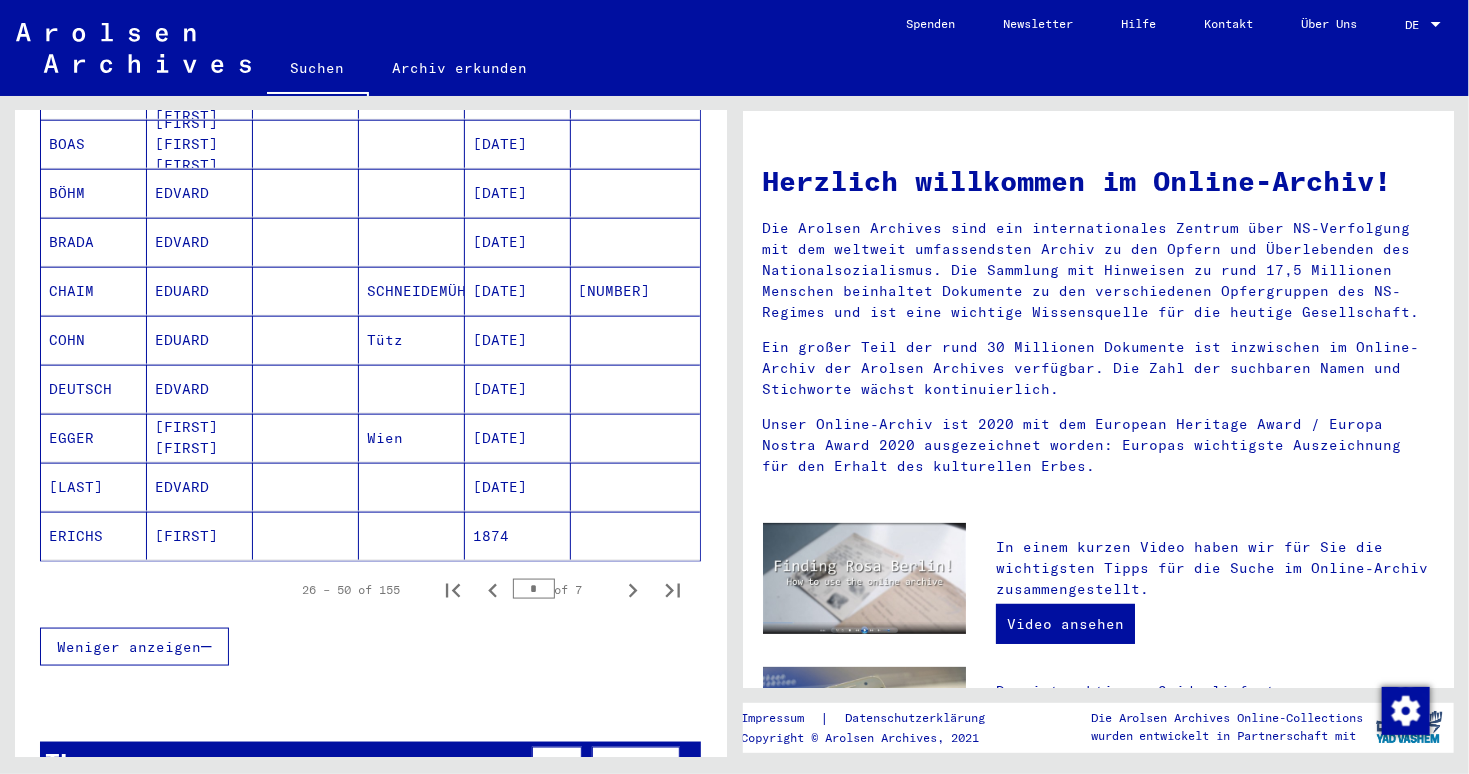 drag, startPoint x: 525, startPoint y: 563, endPoint x: 504, endPoint y: 565, distance: 21.095022 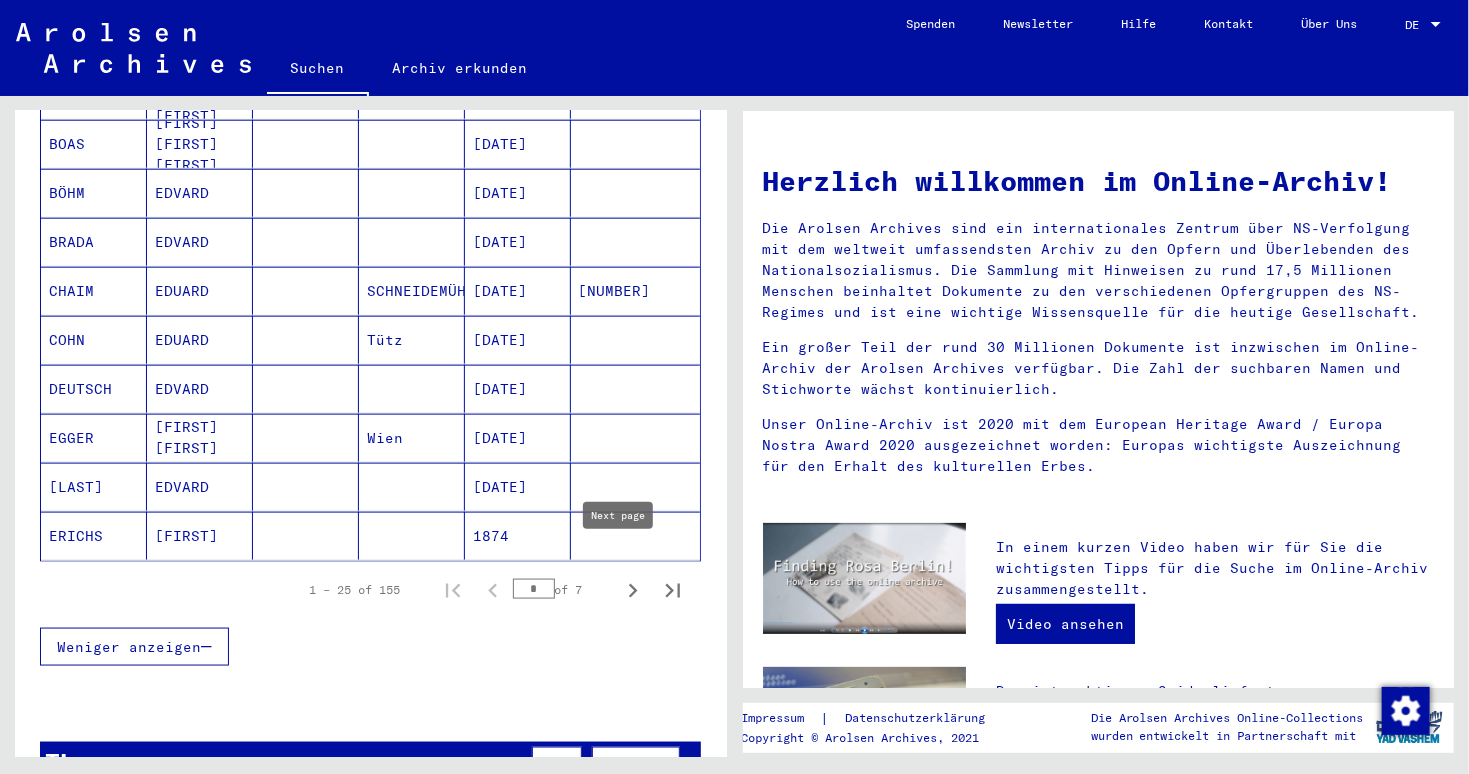 click 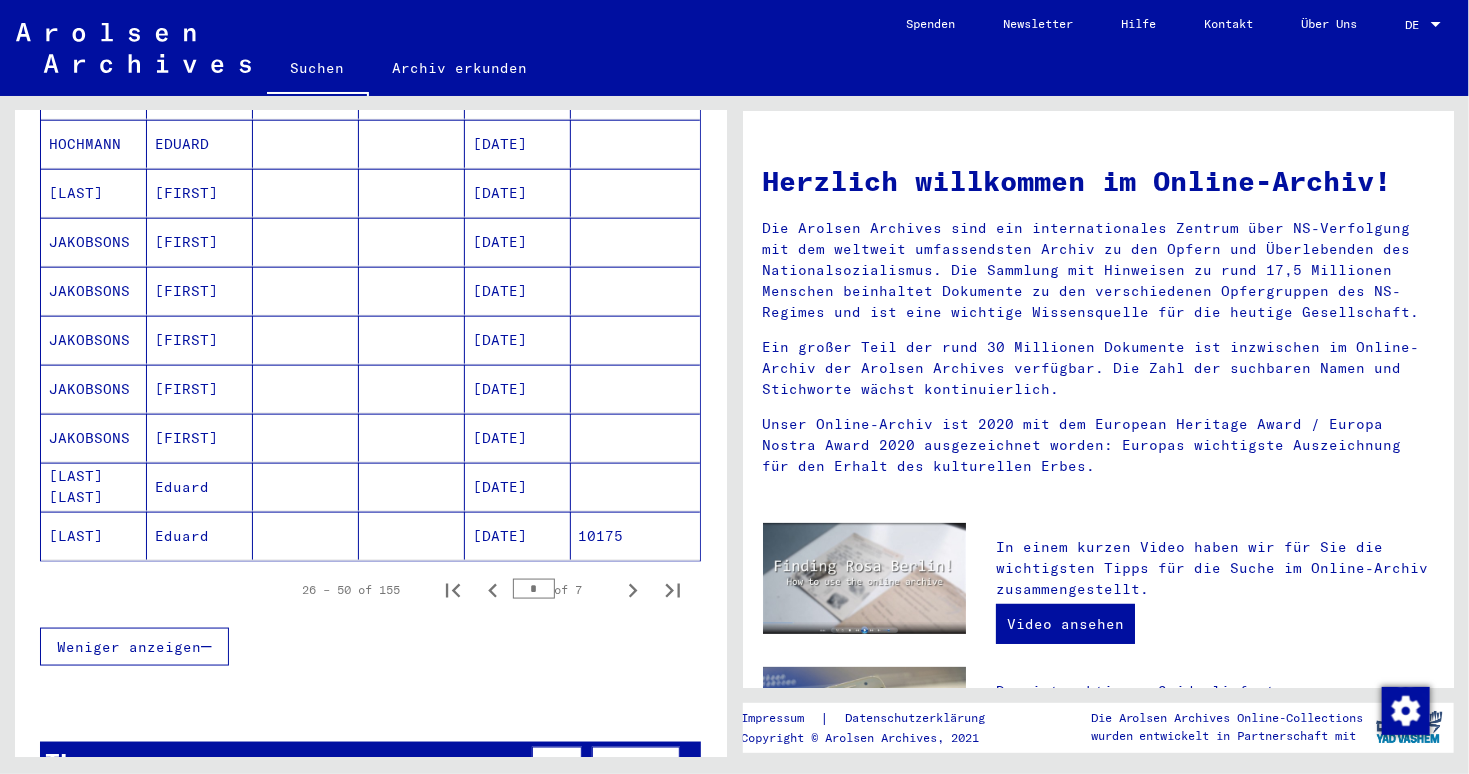 click 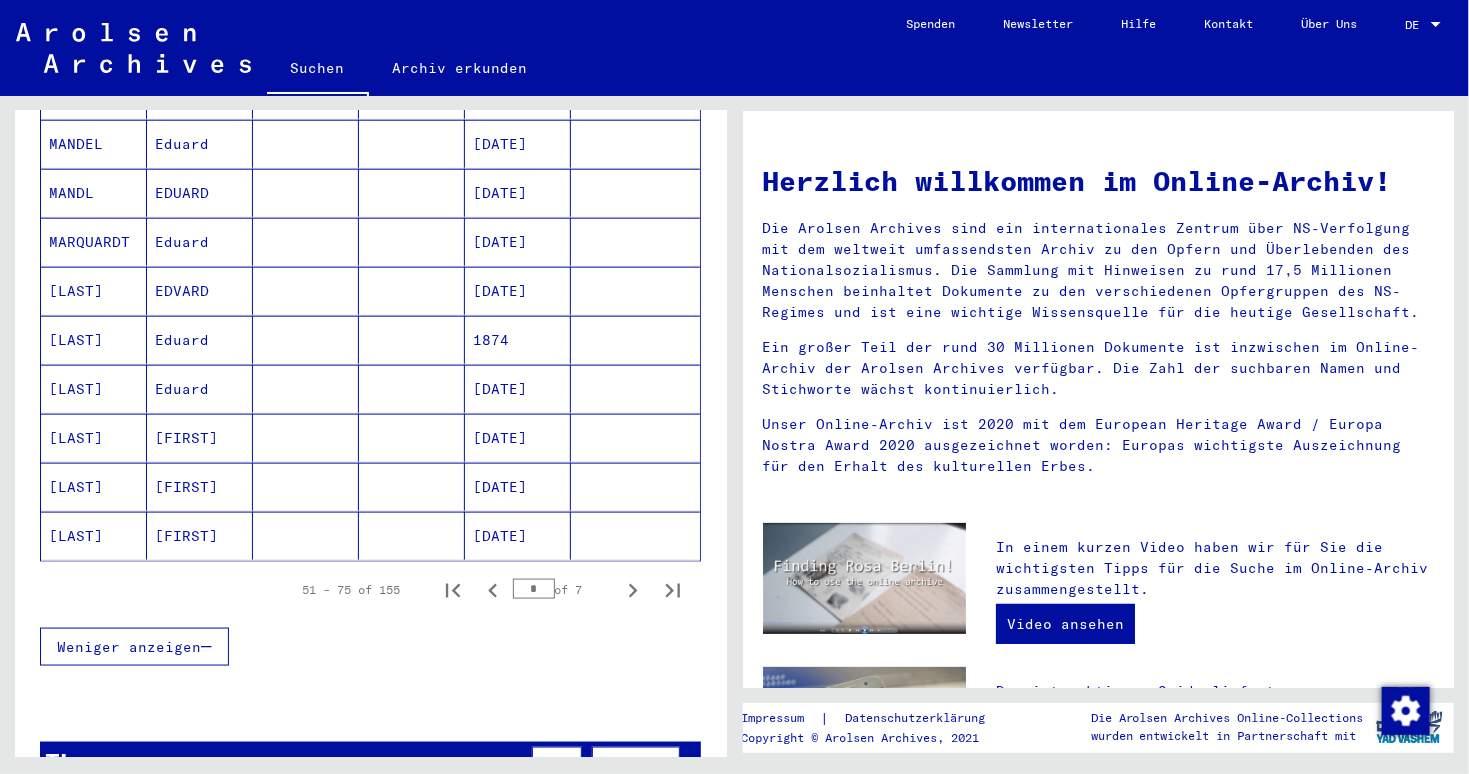 click 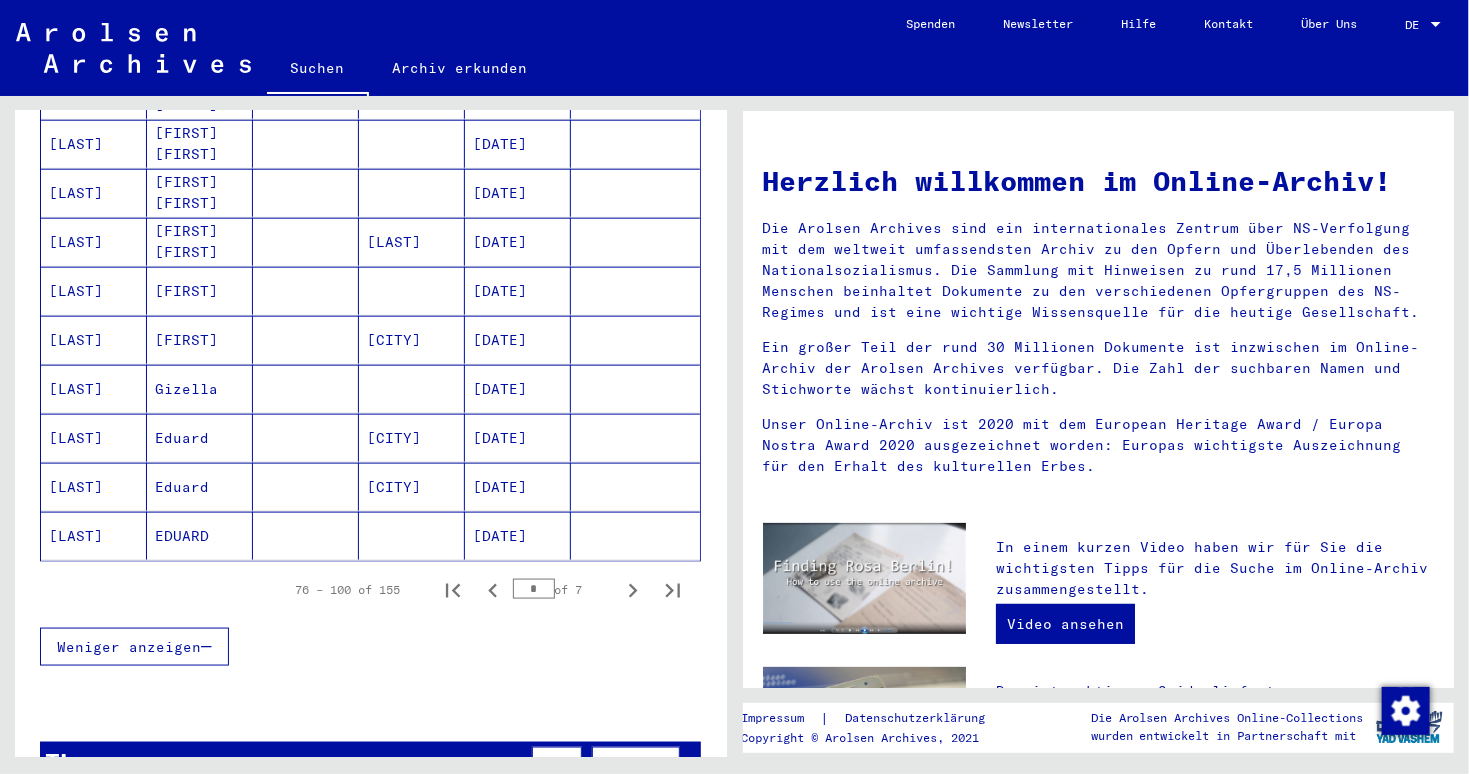 click 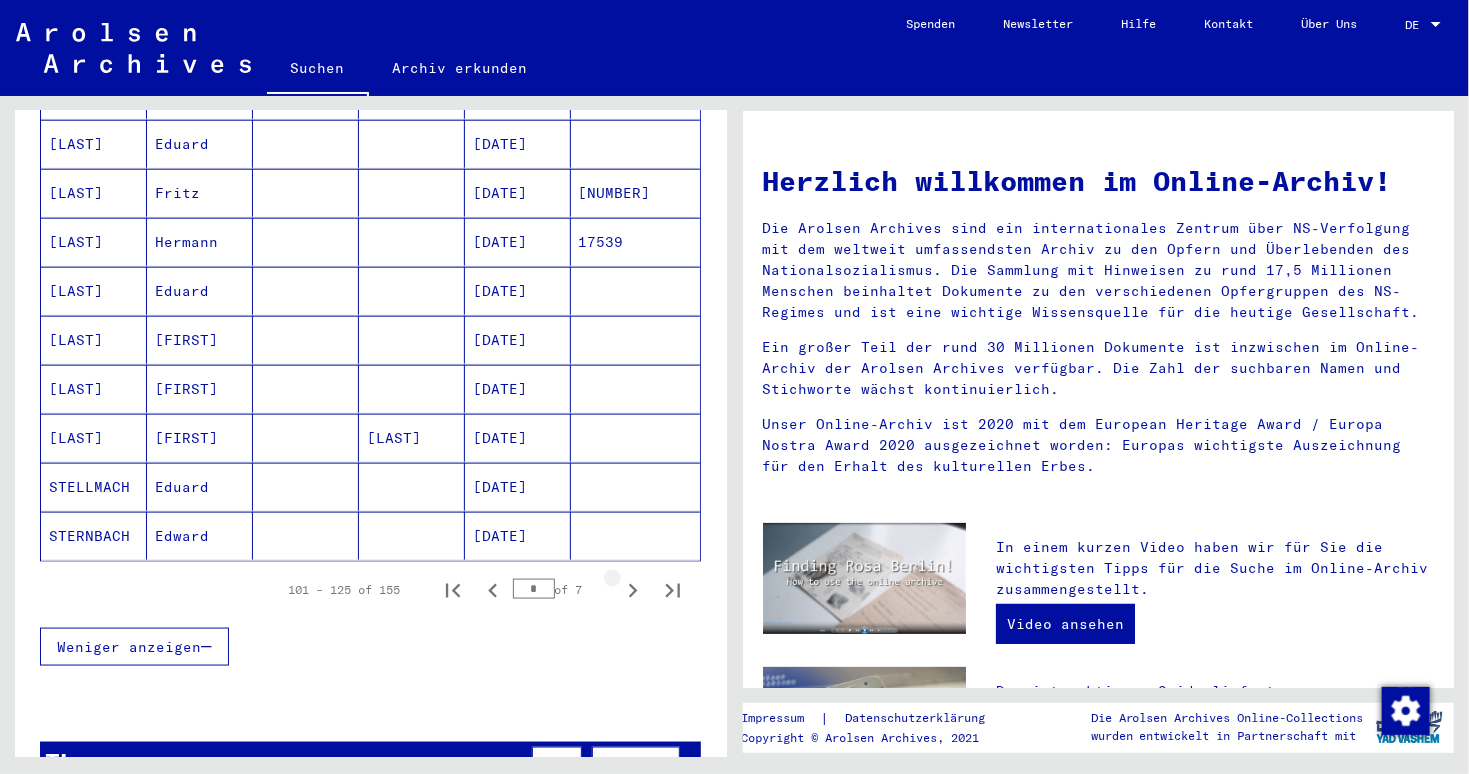 click 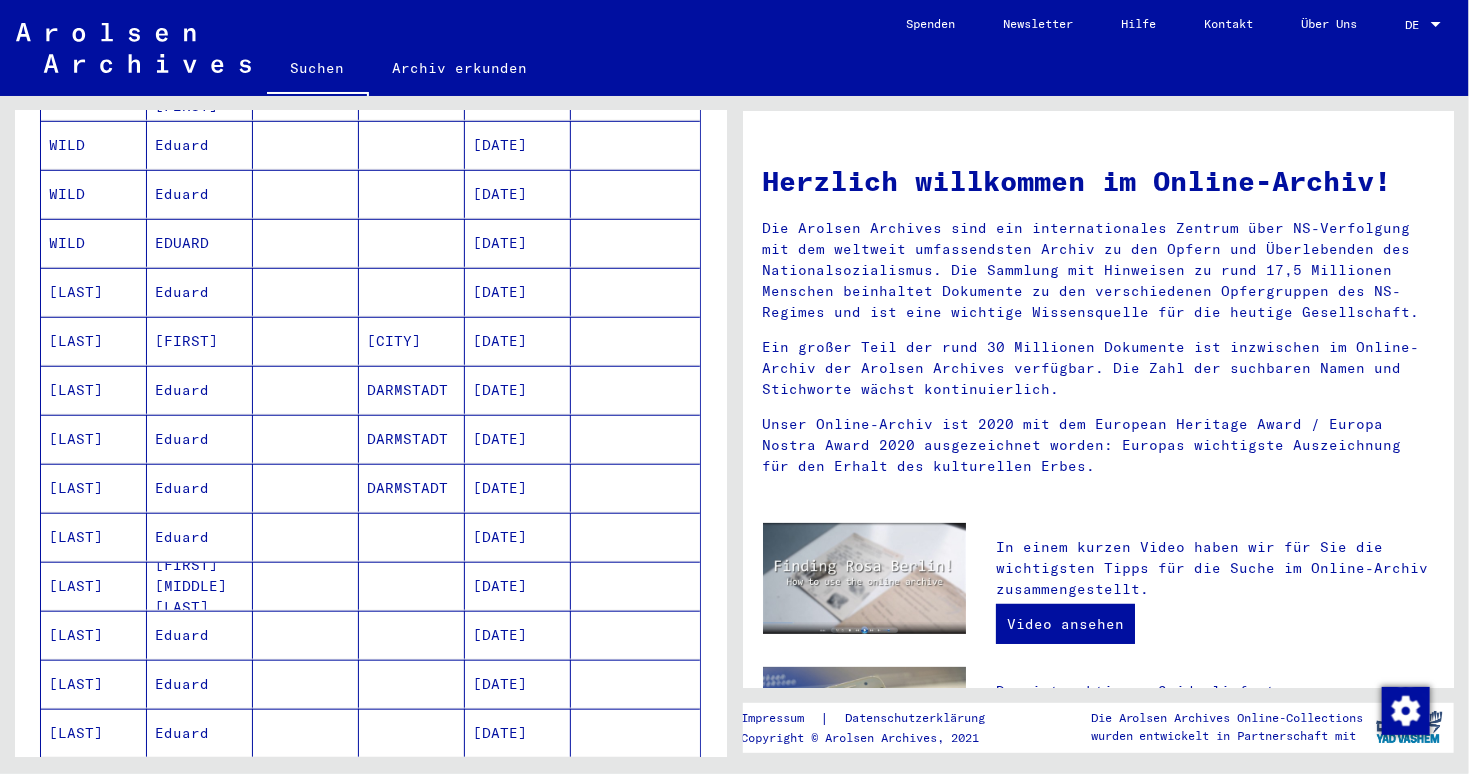 scroll, scrollTop: 545, scrollLeft: 0, axis: vertical 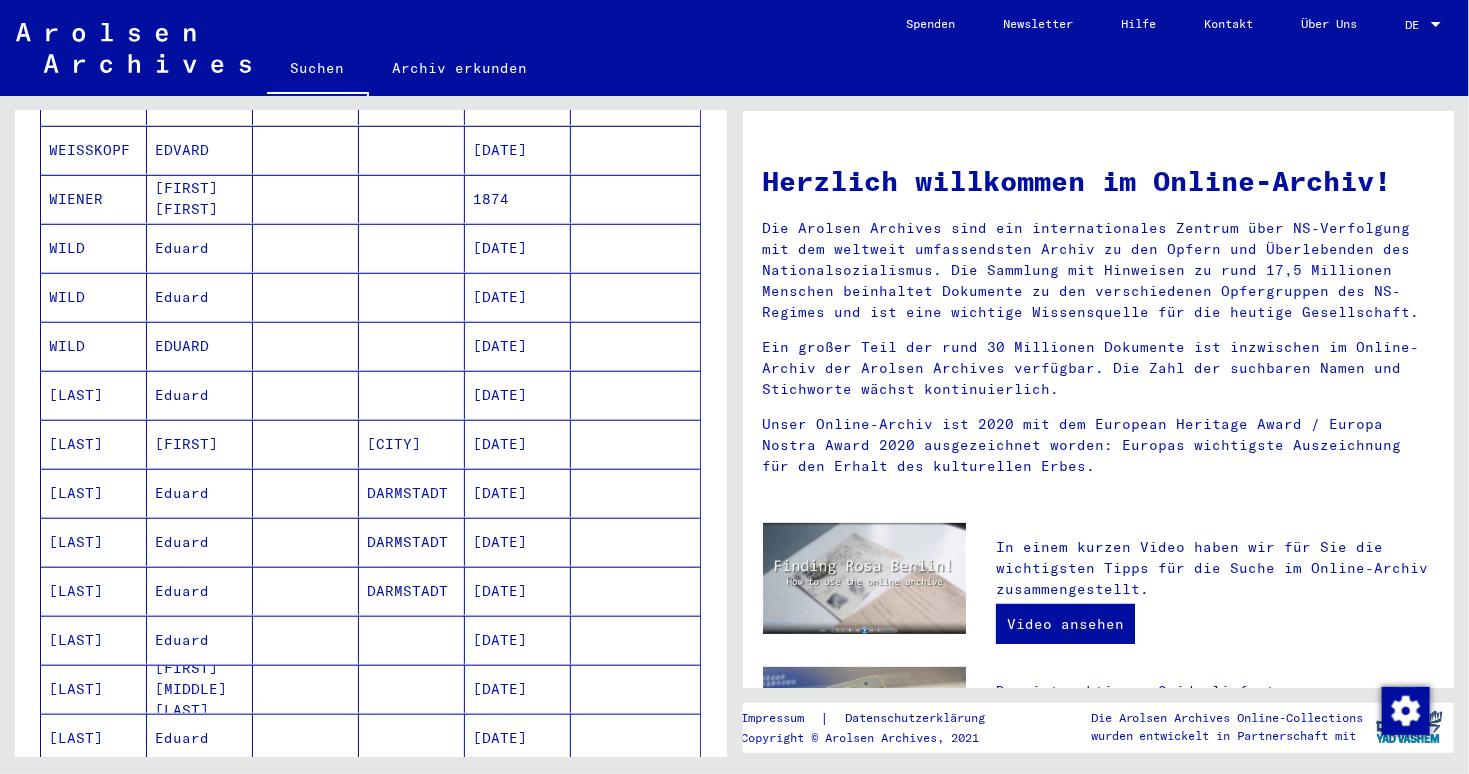 click on "Suchen   Archiv erkunden   Detailfragen/-infos zu den Dokumenten? Stelle hier einen kostenlosen Antrag.  Spenden Newsletter Hilfe Kontakt Über Uns DE DE" 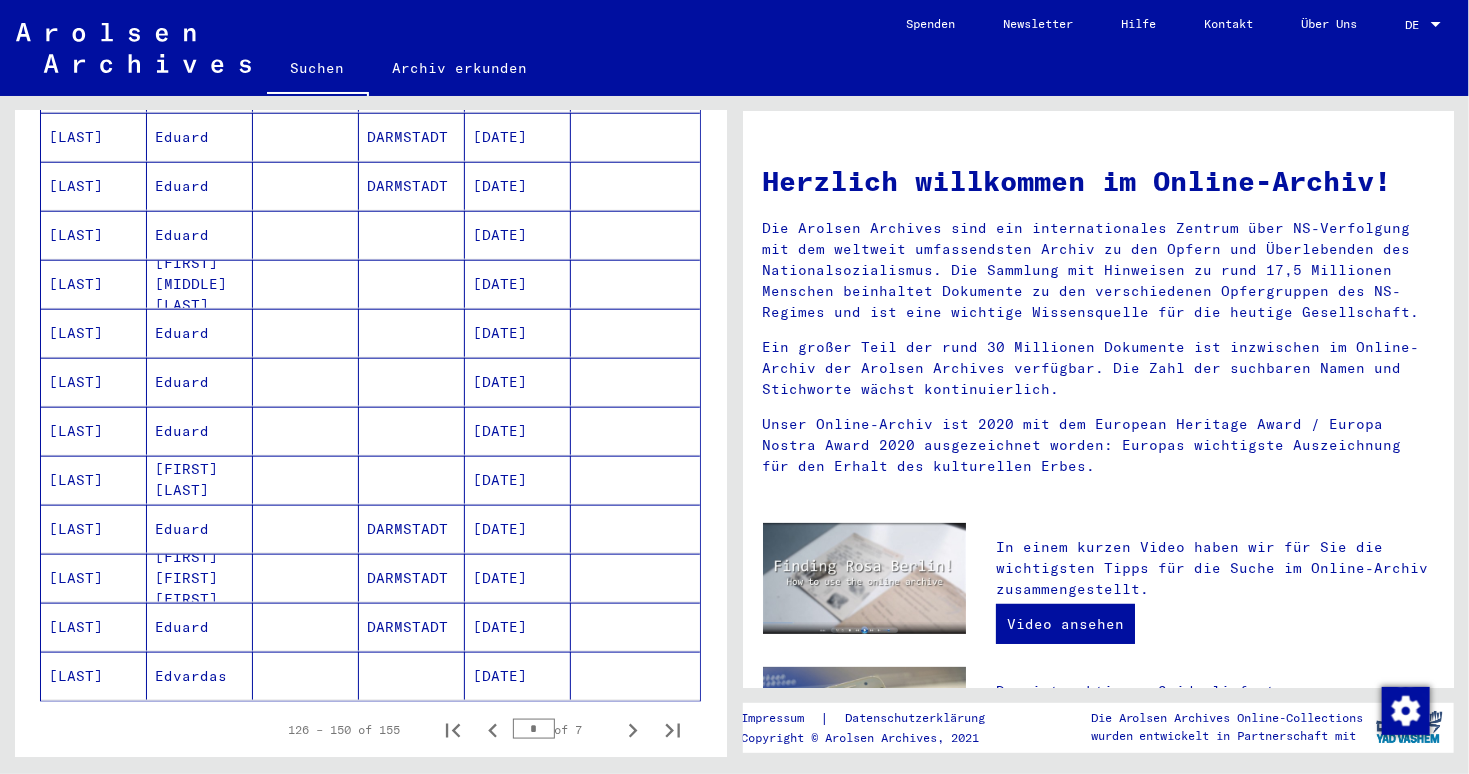 scroll, scrollTop: 1000, scrollLeft: 0, axis: vertical 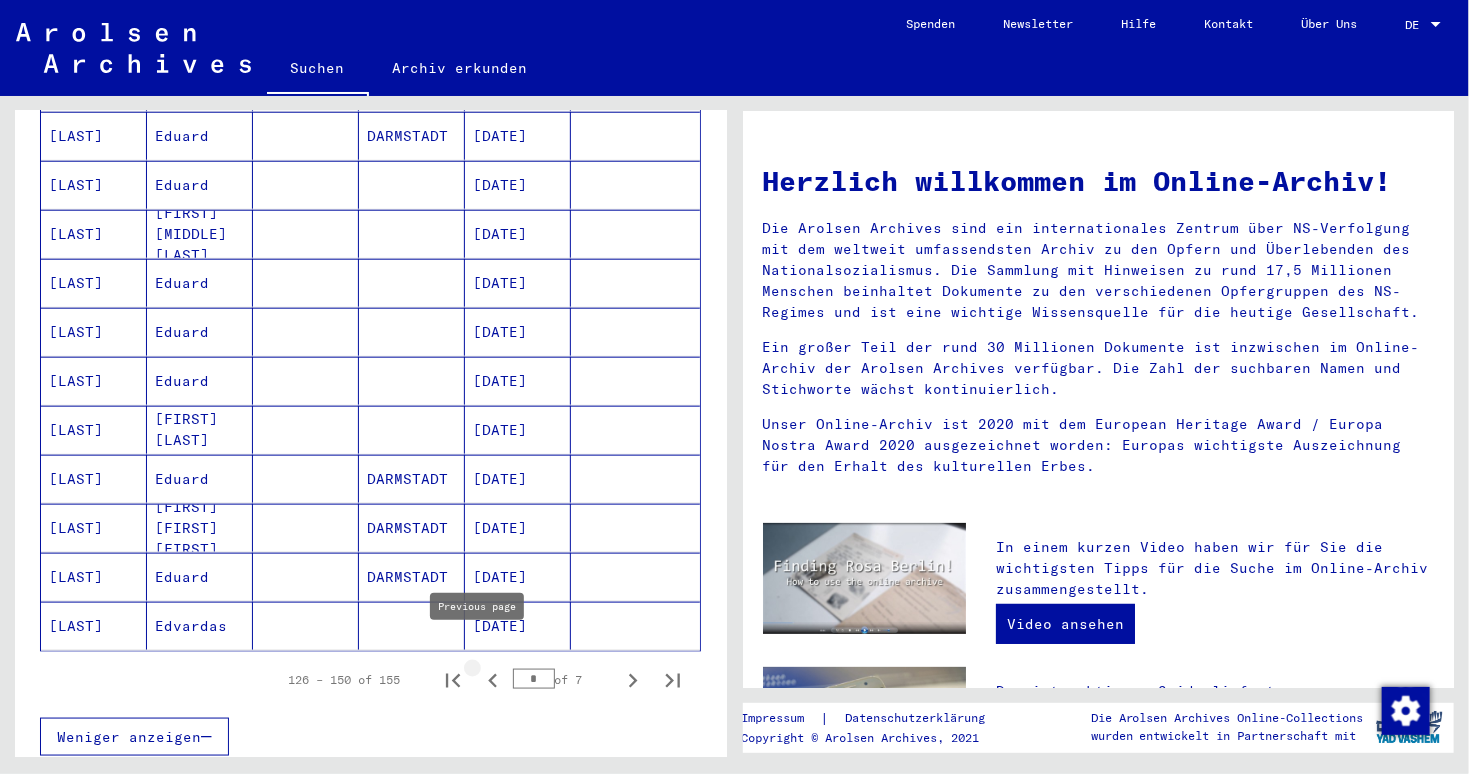 click 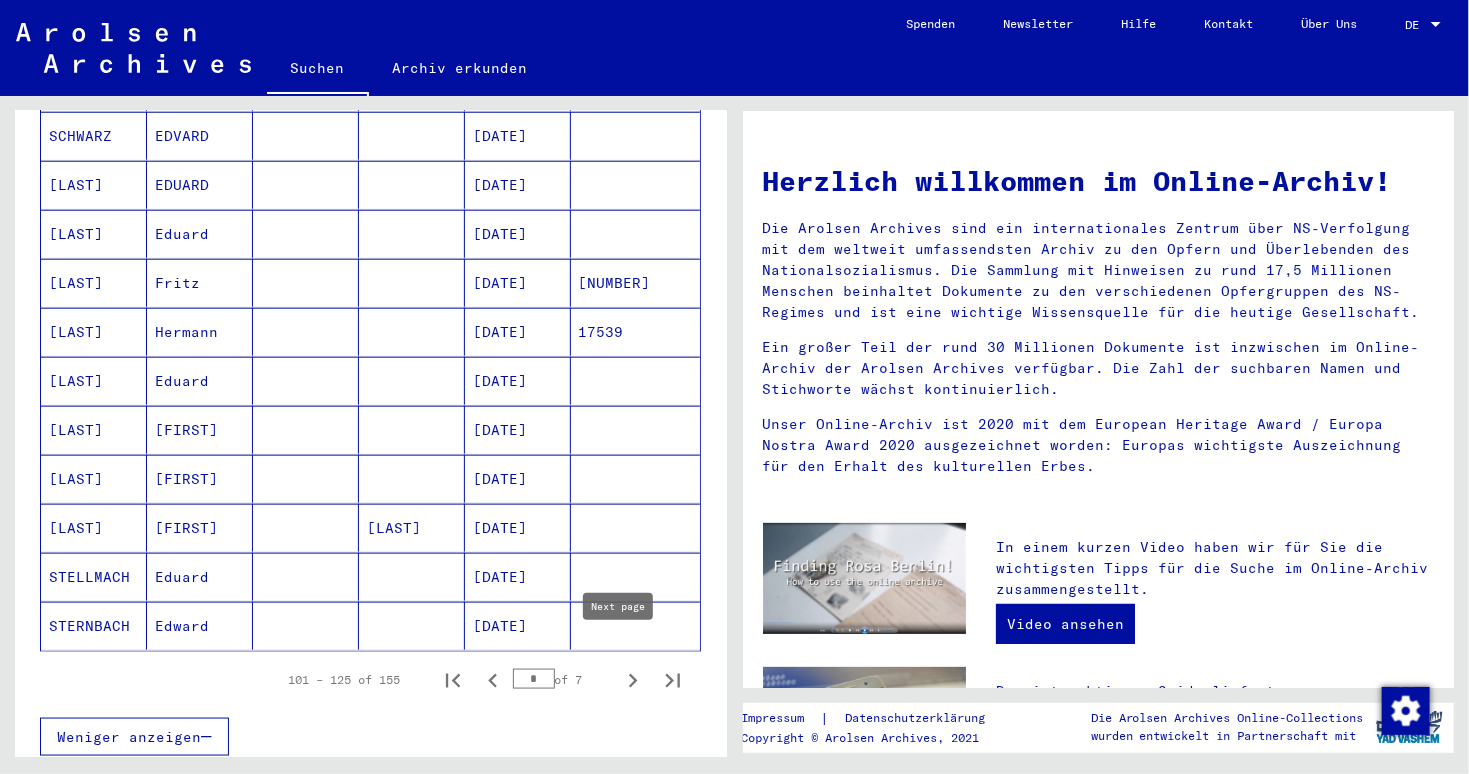 click 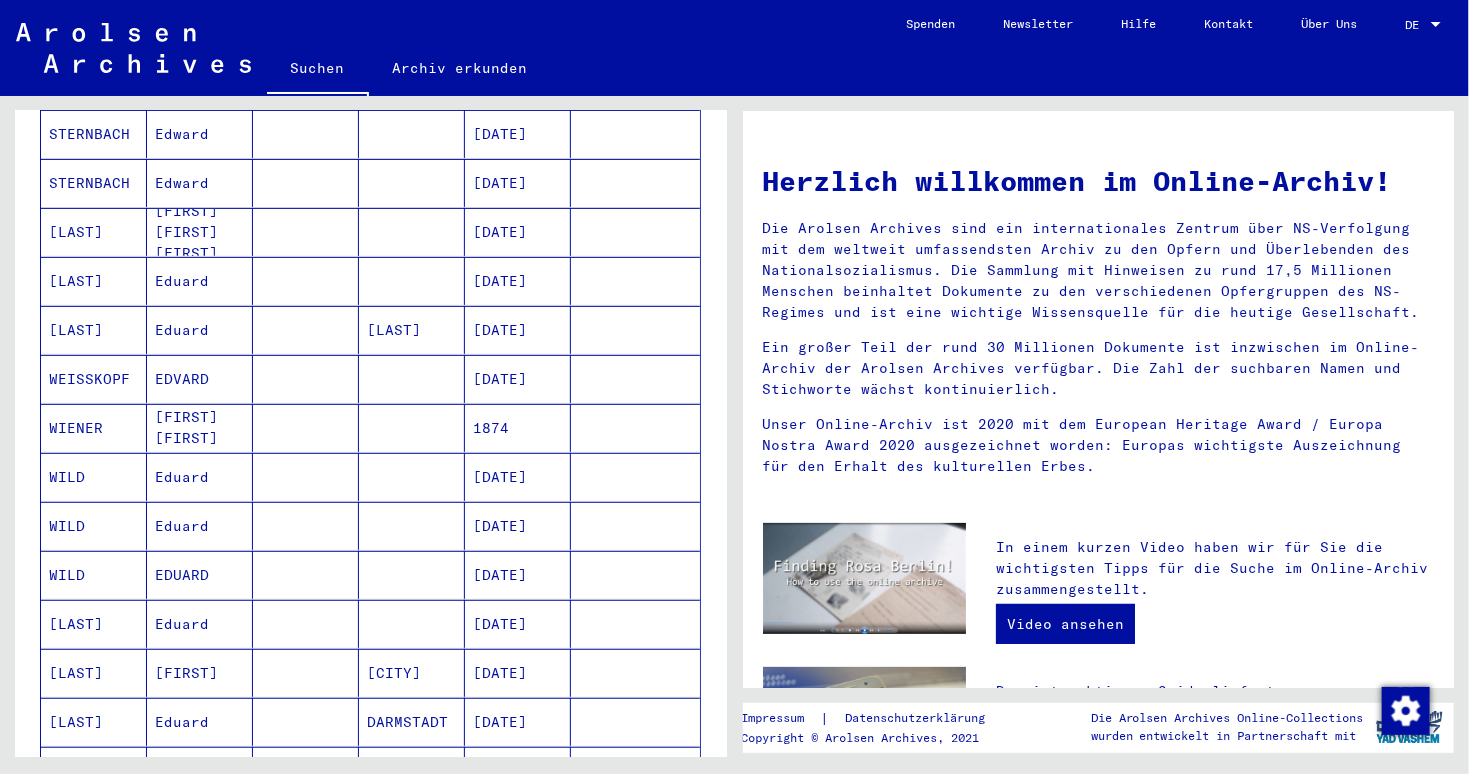 scroll, scrollTop: 272, scrollLeft: 0, axis: vertical 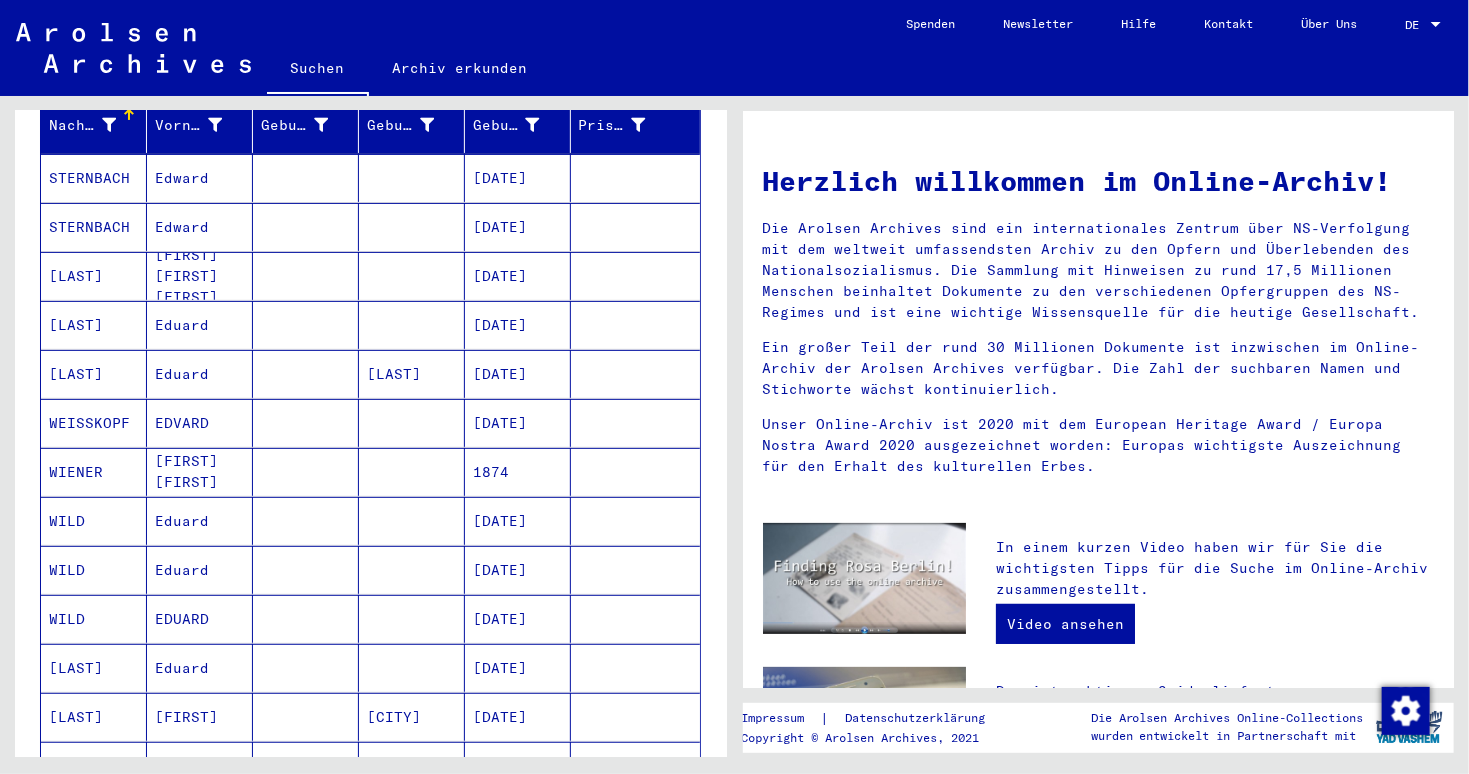 drag, startPoint x: 499, startPoint y: 24, endPoint x: 459, endPoint y: 54, distance: 50 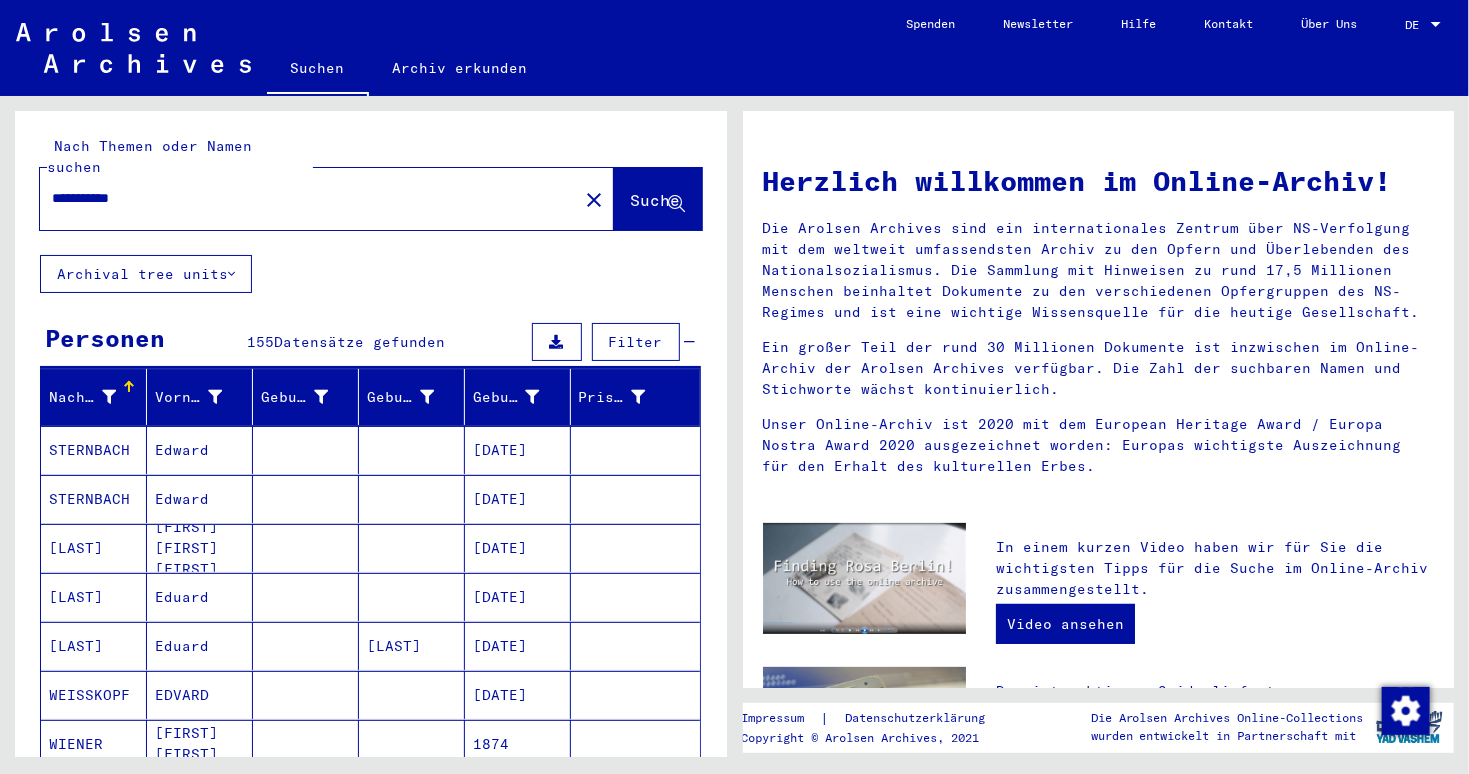 drag, startPoint x: 161, startPoint y: 173, endPoint x: 81, endPoint y: 184, distance: 80.75271 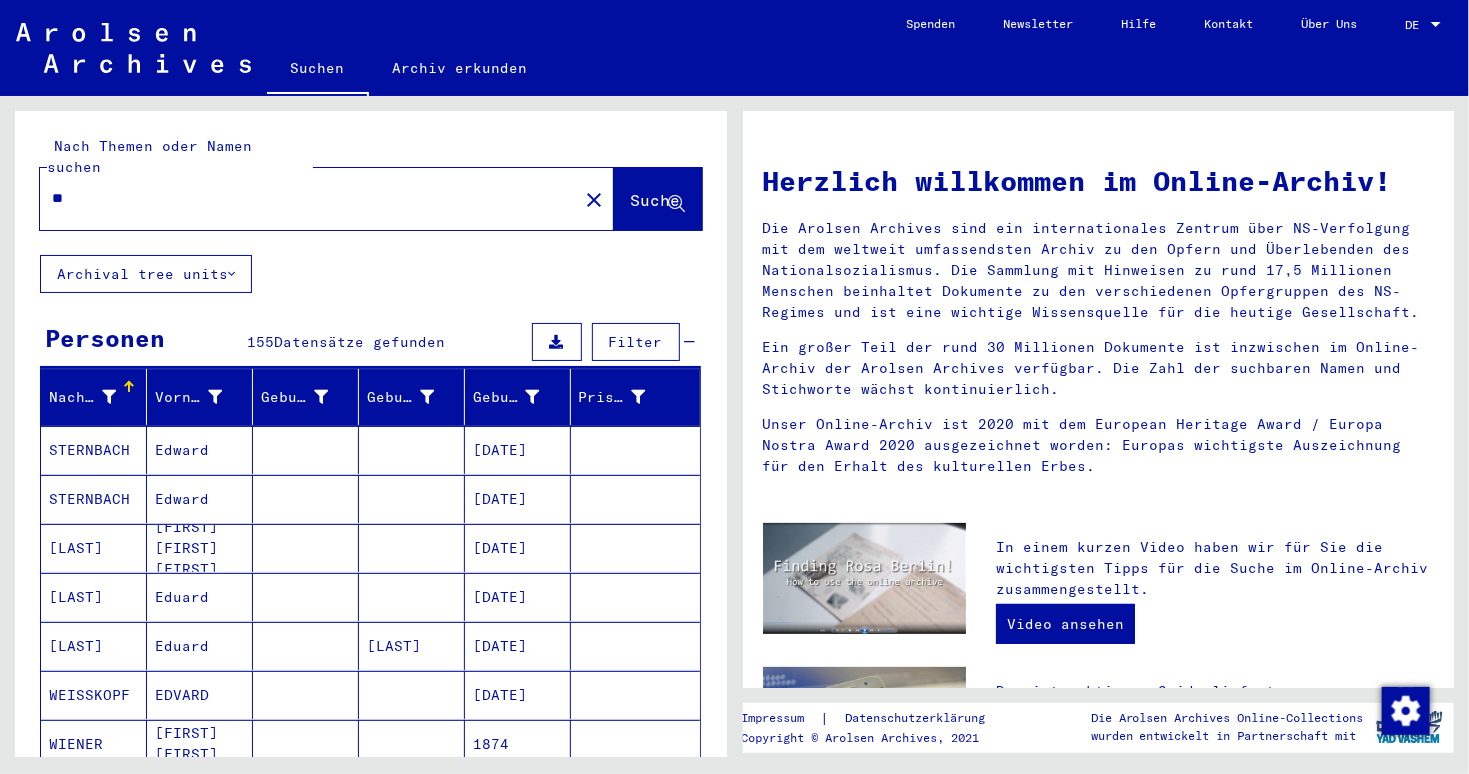 type on "*" 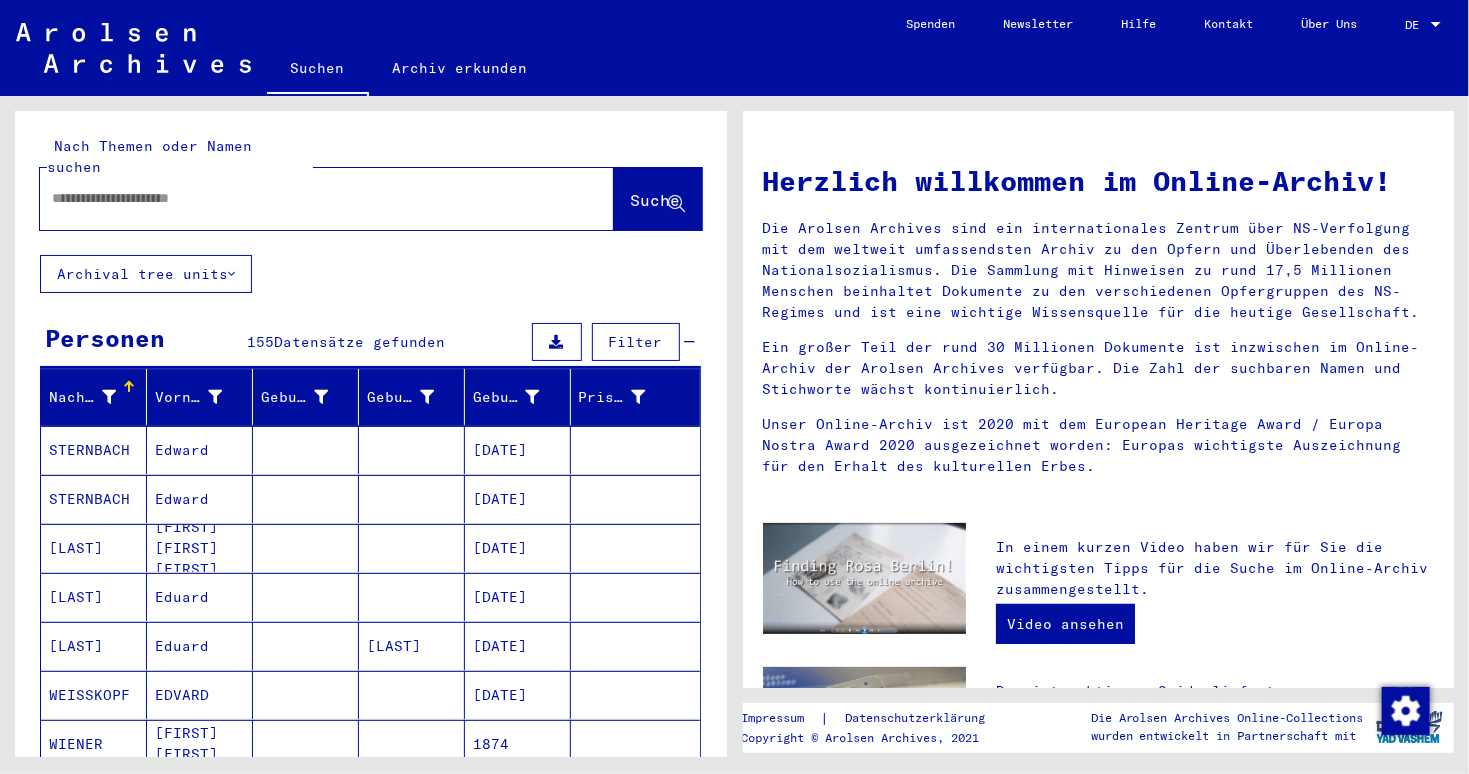 paste on "********" 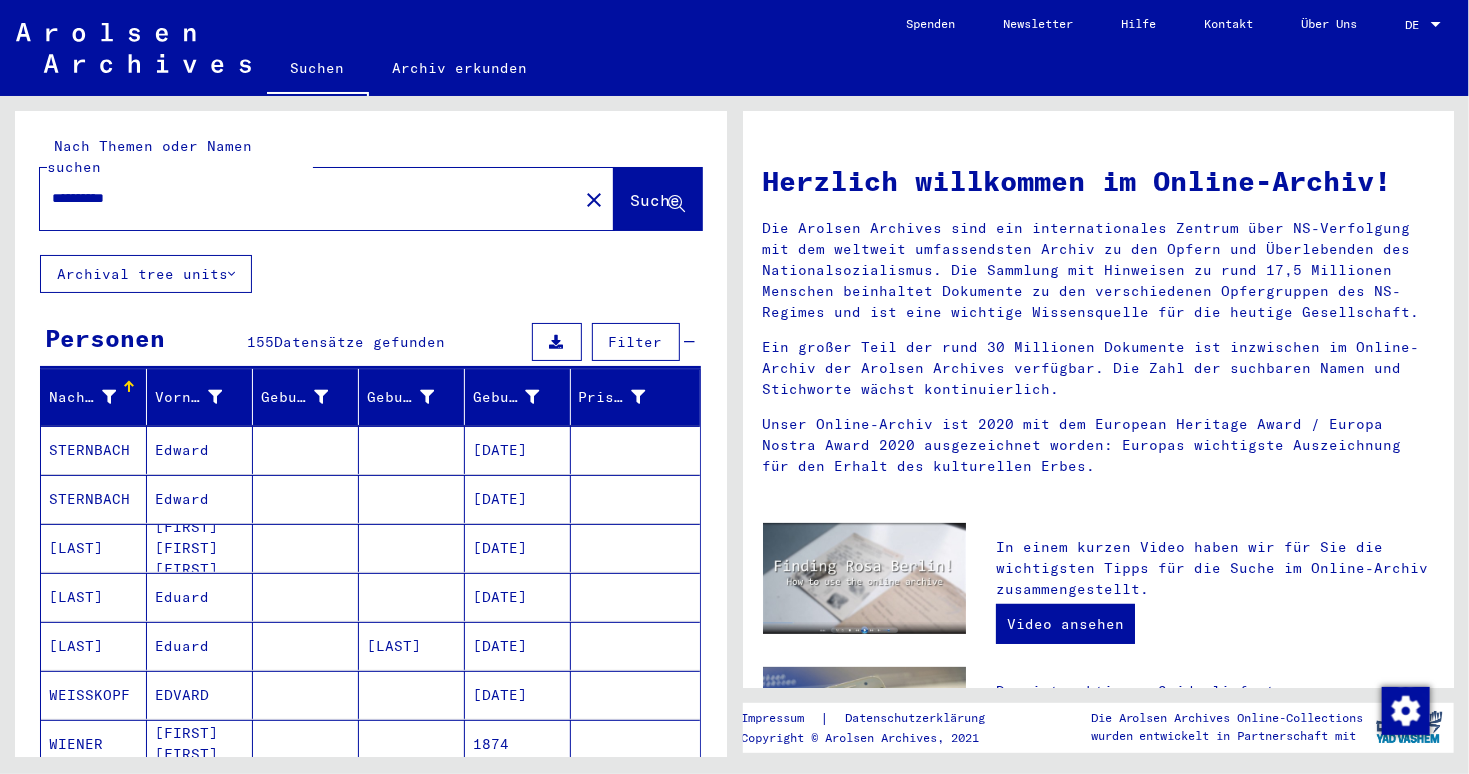 click on "**********" at bounding box center (303, 198) 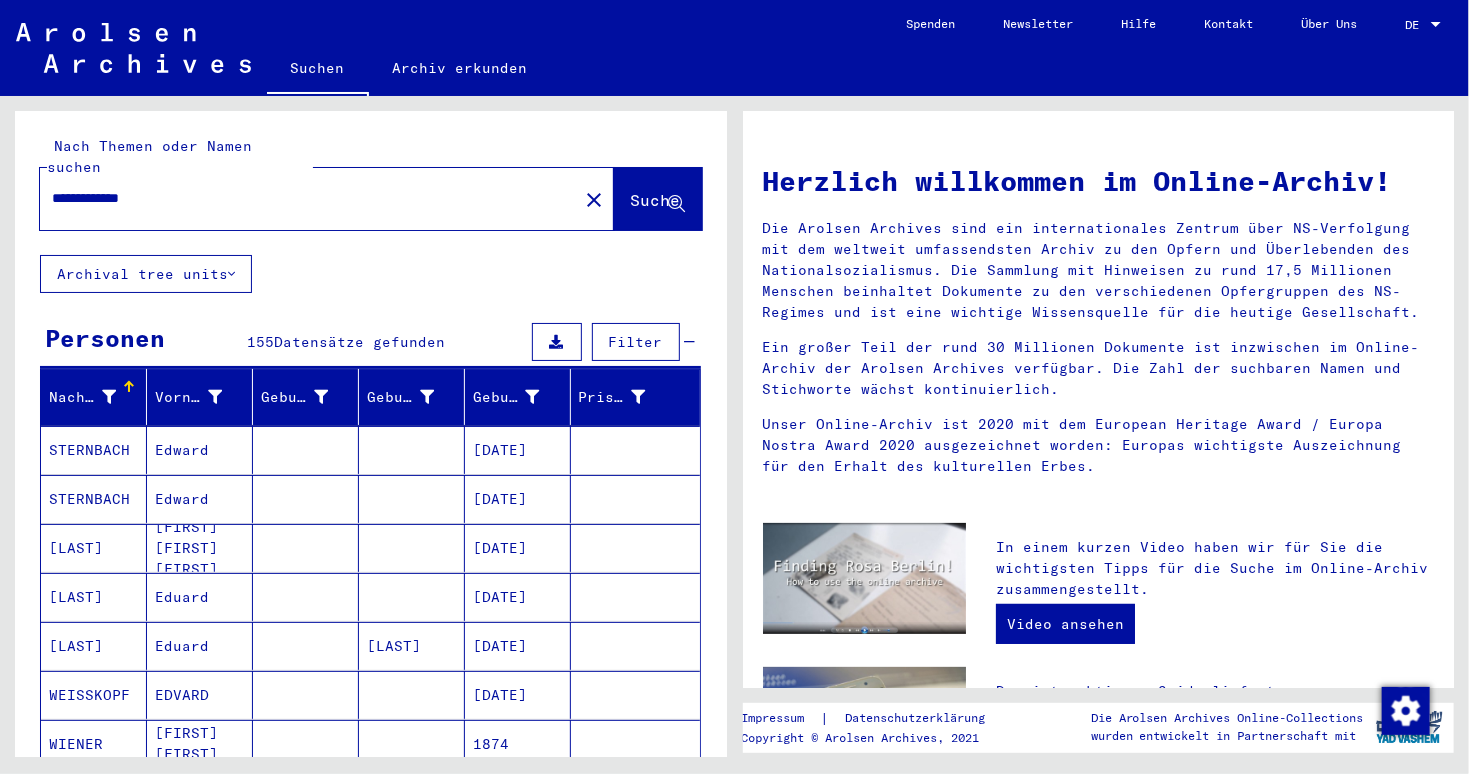 click on "Suche" 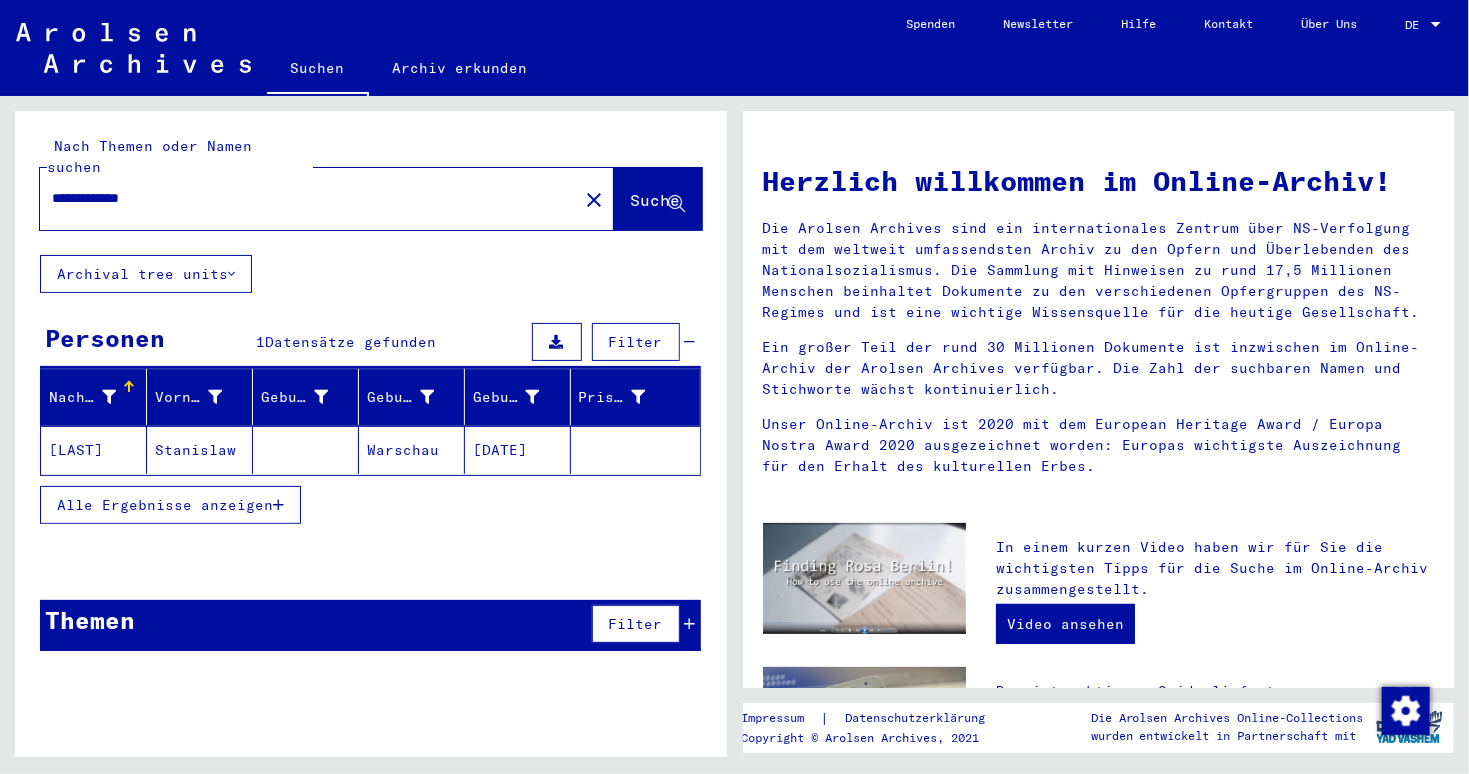 click on "**********" 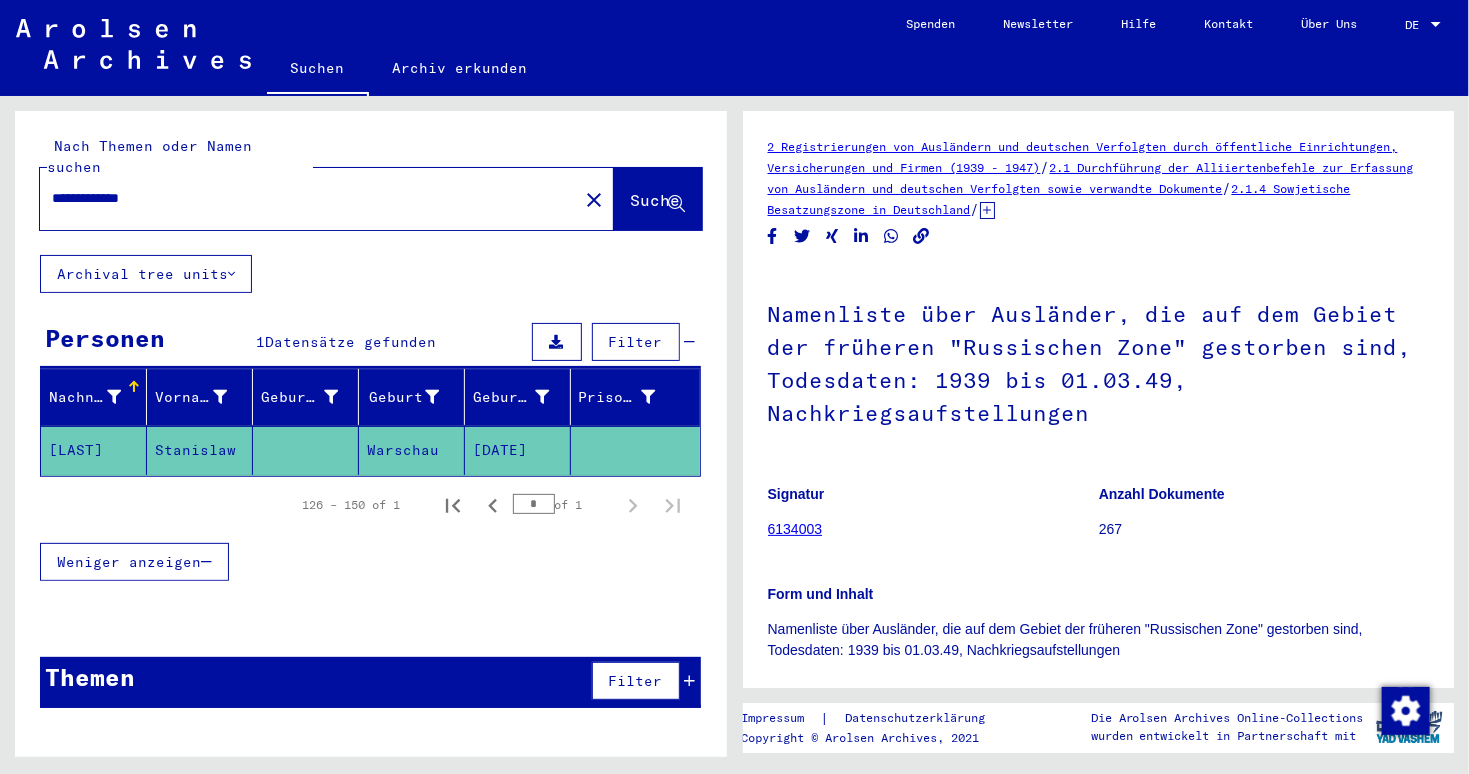 scroll, scrollTop: 0, scrollLeft: 0, axis: both 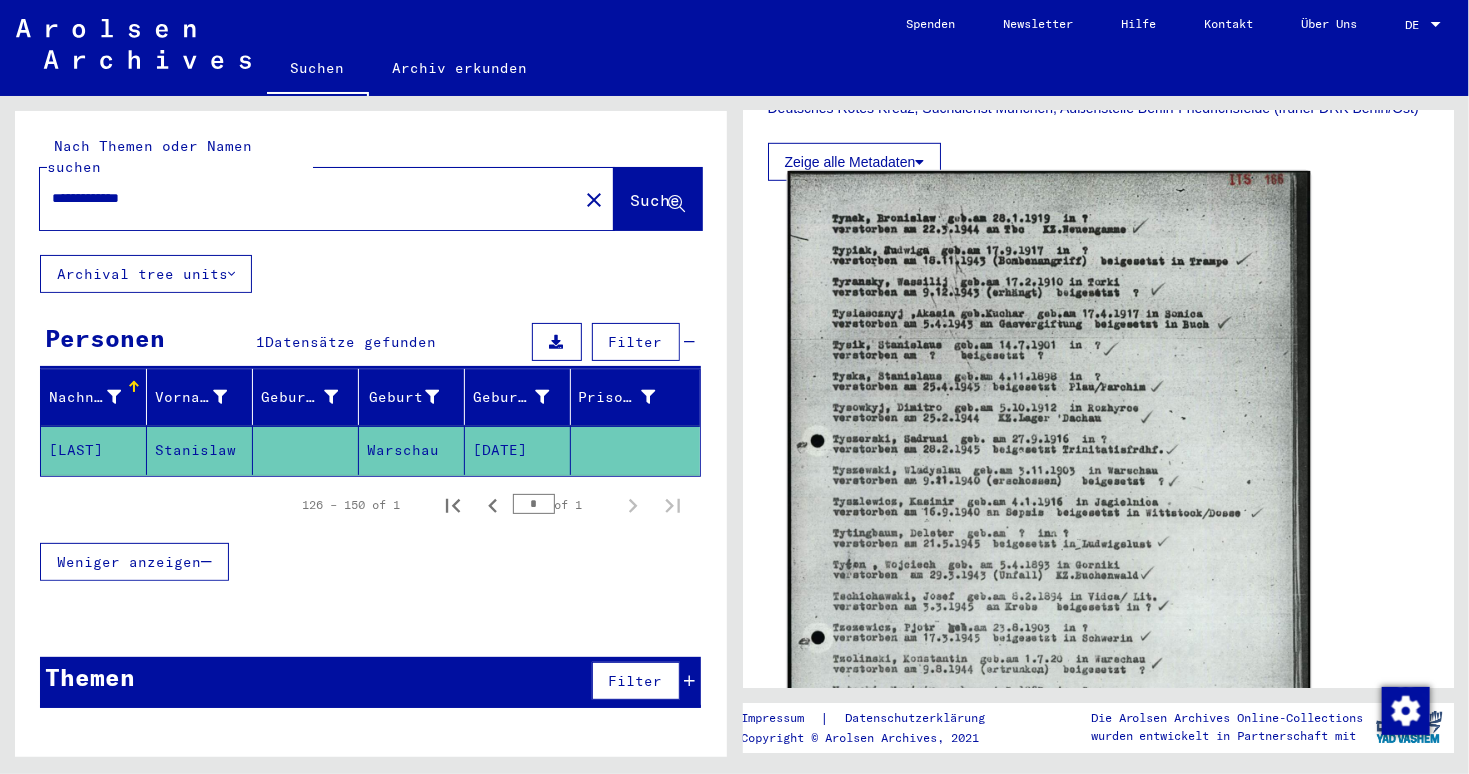 click 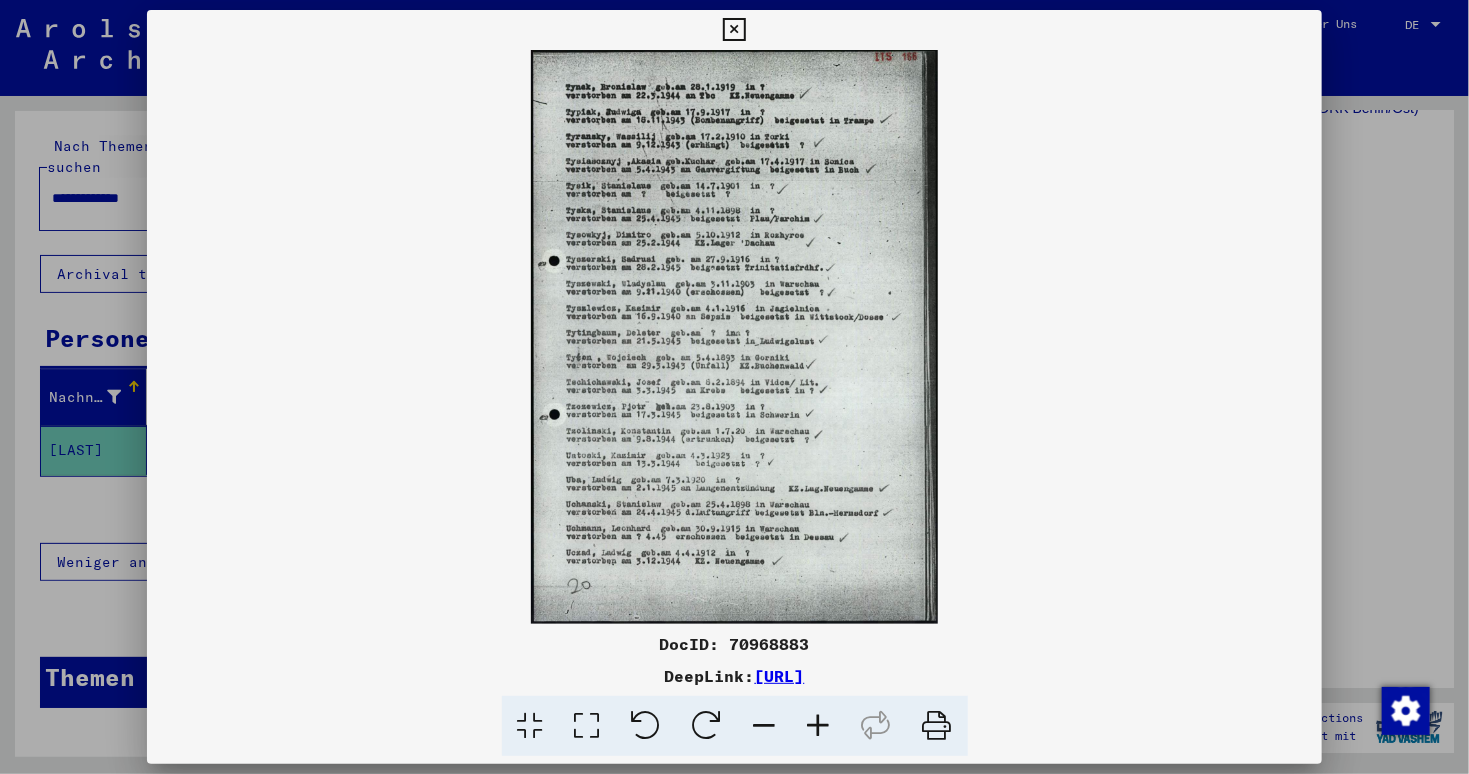 click at bounding box center (734, 337) 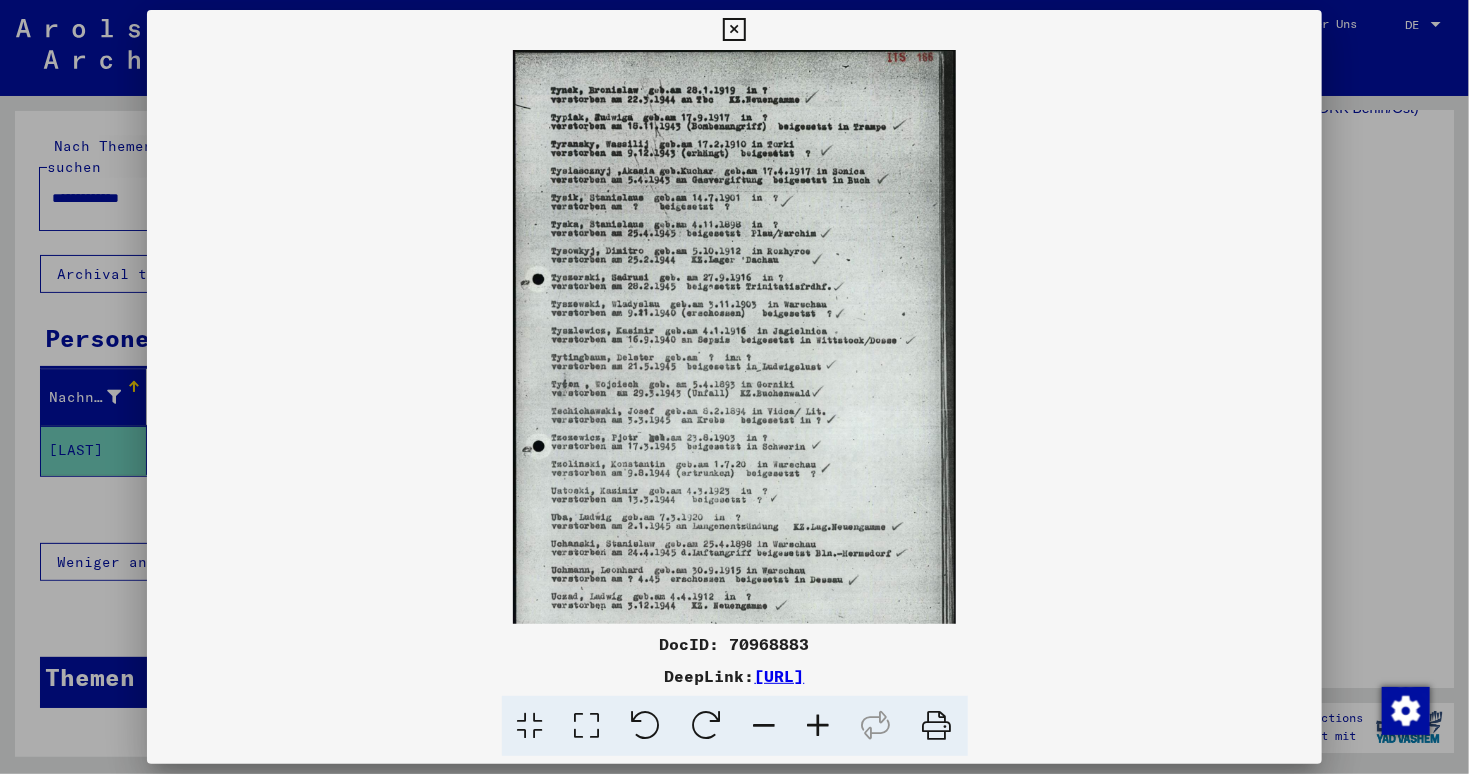 click at bounding box center [819, 726] 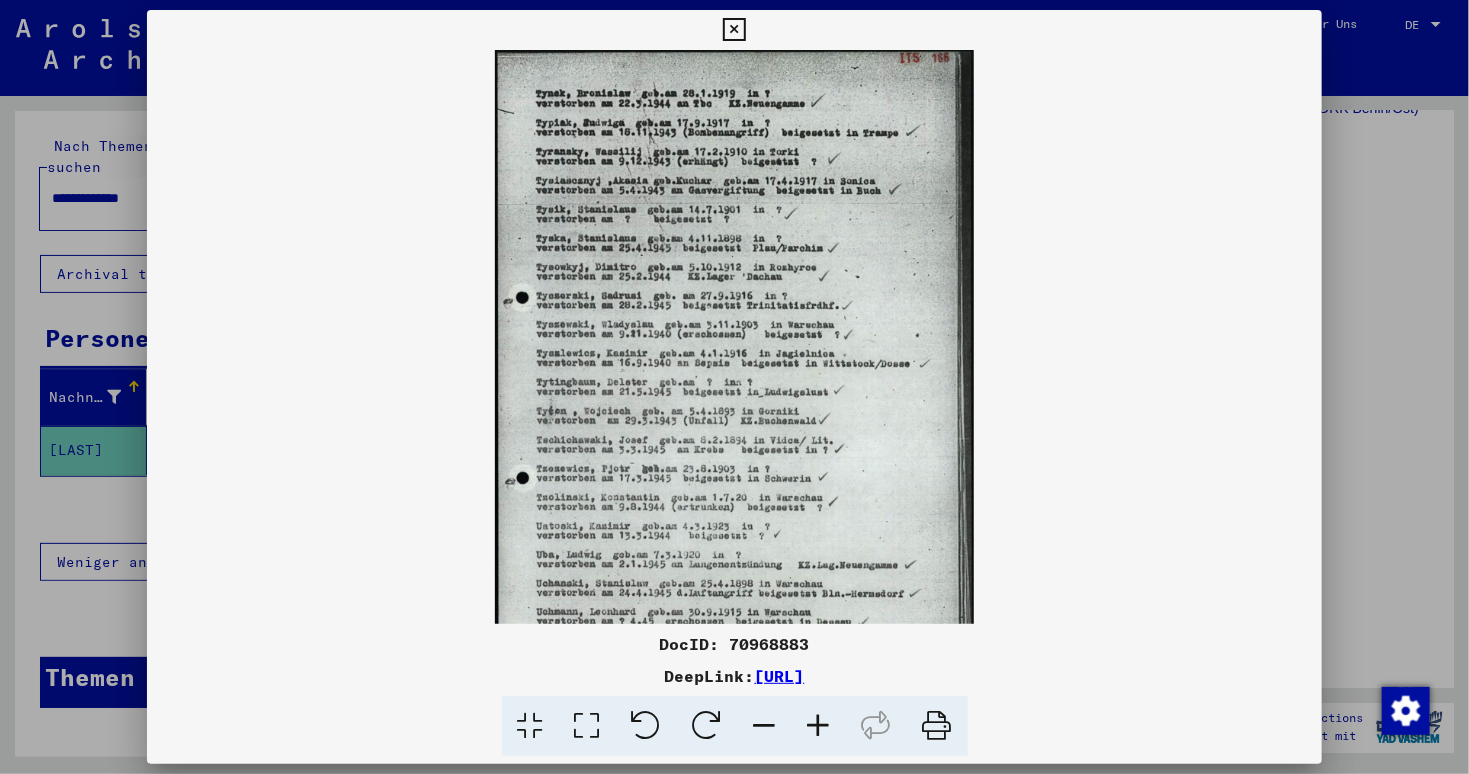 click at bounding box center (819, 726) 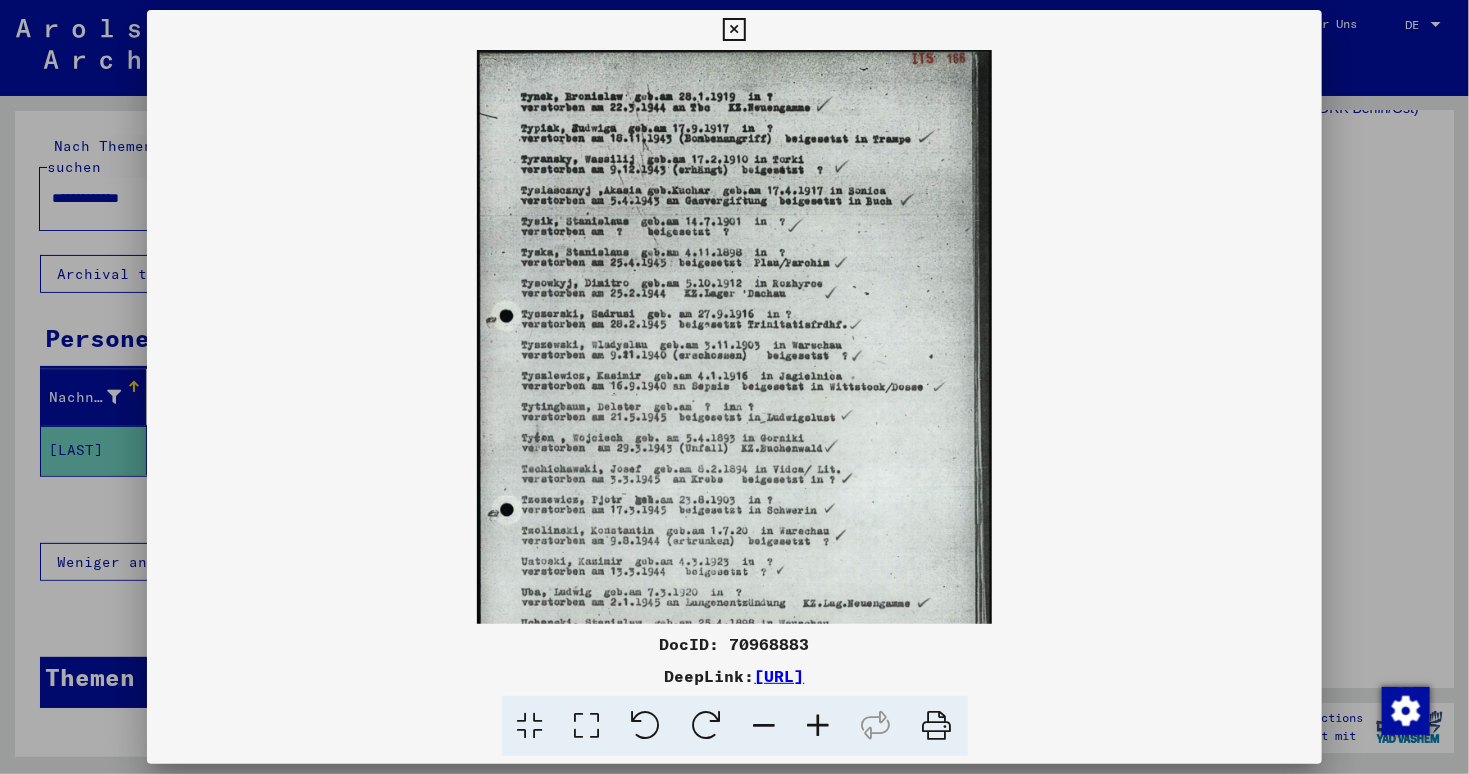 click at bounding box center [819, 726] 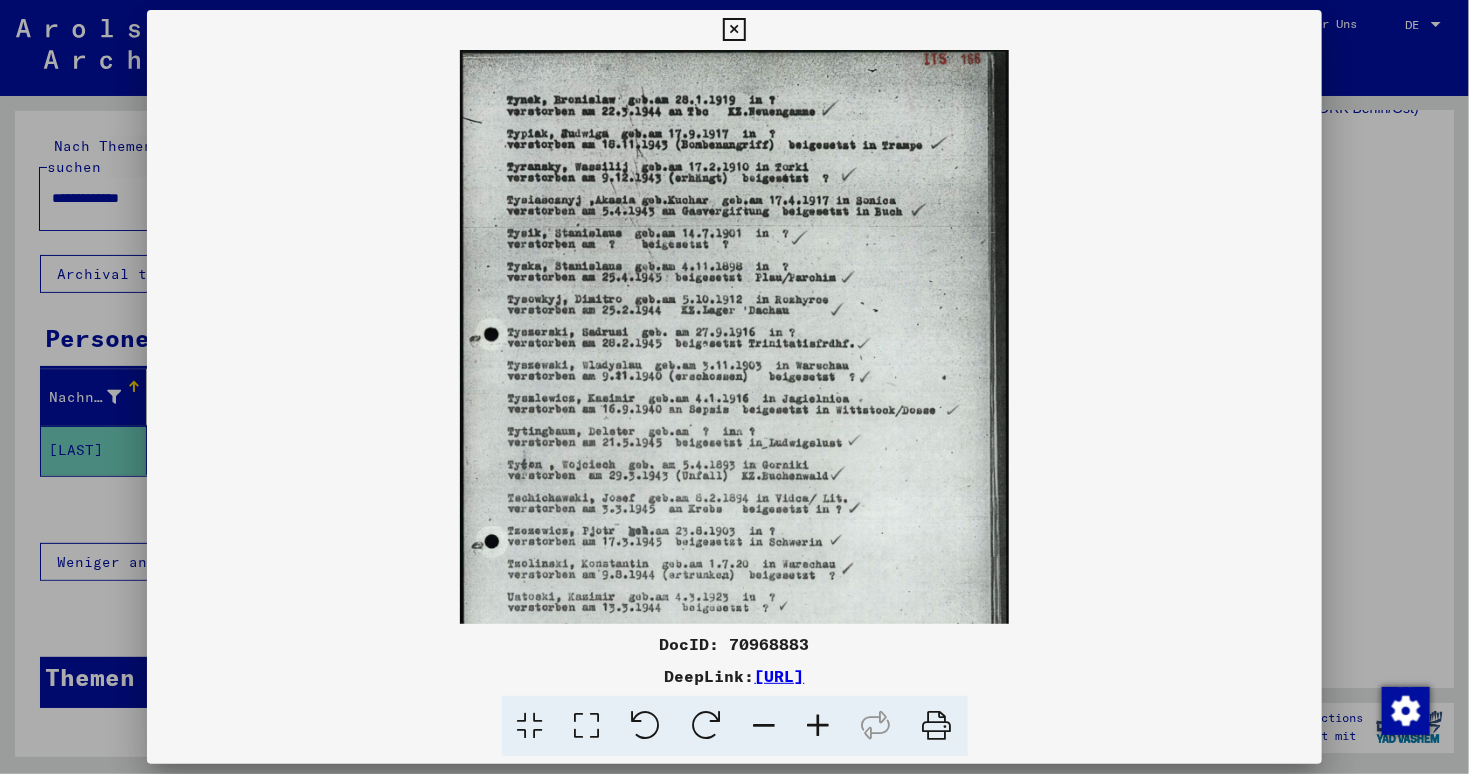 click at bounding box center [819, 726] 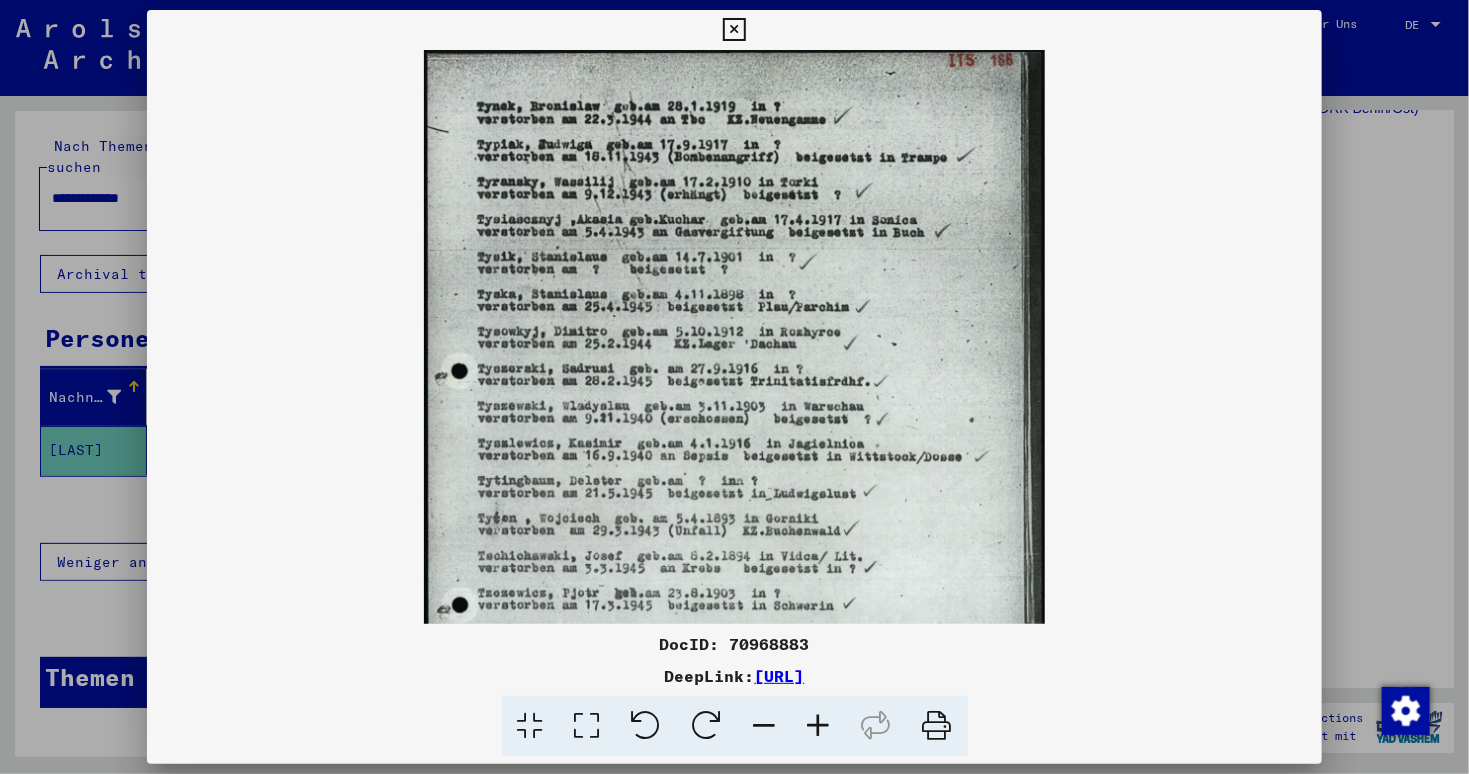 click at bounding box center (819, 726) 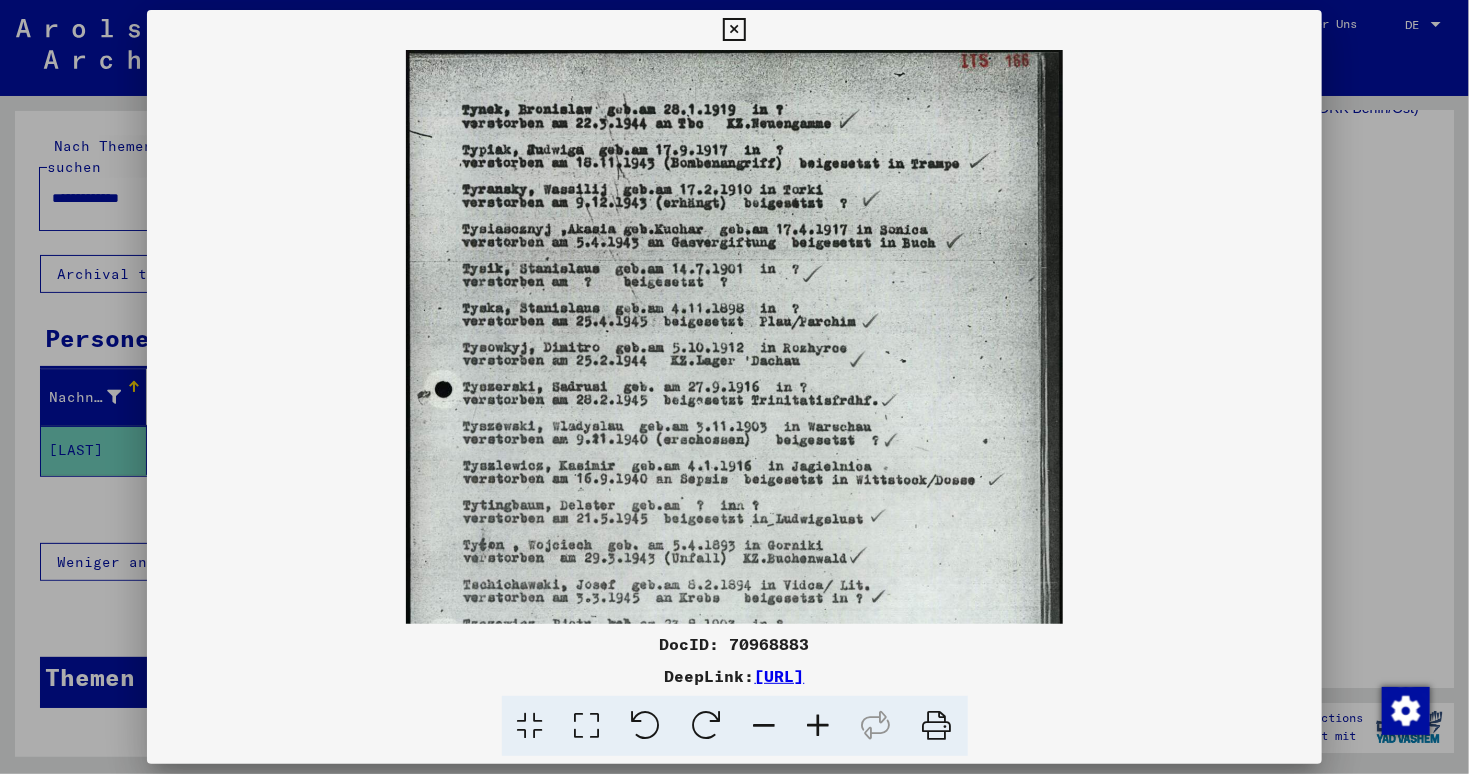 click at bounding box center [819, 726] 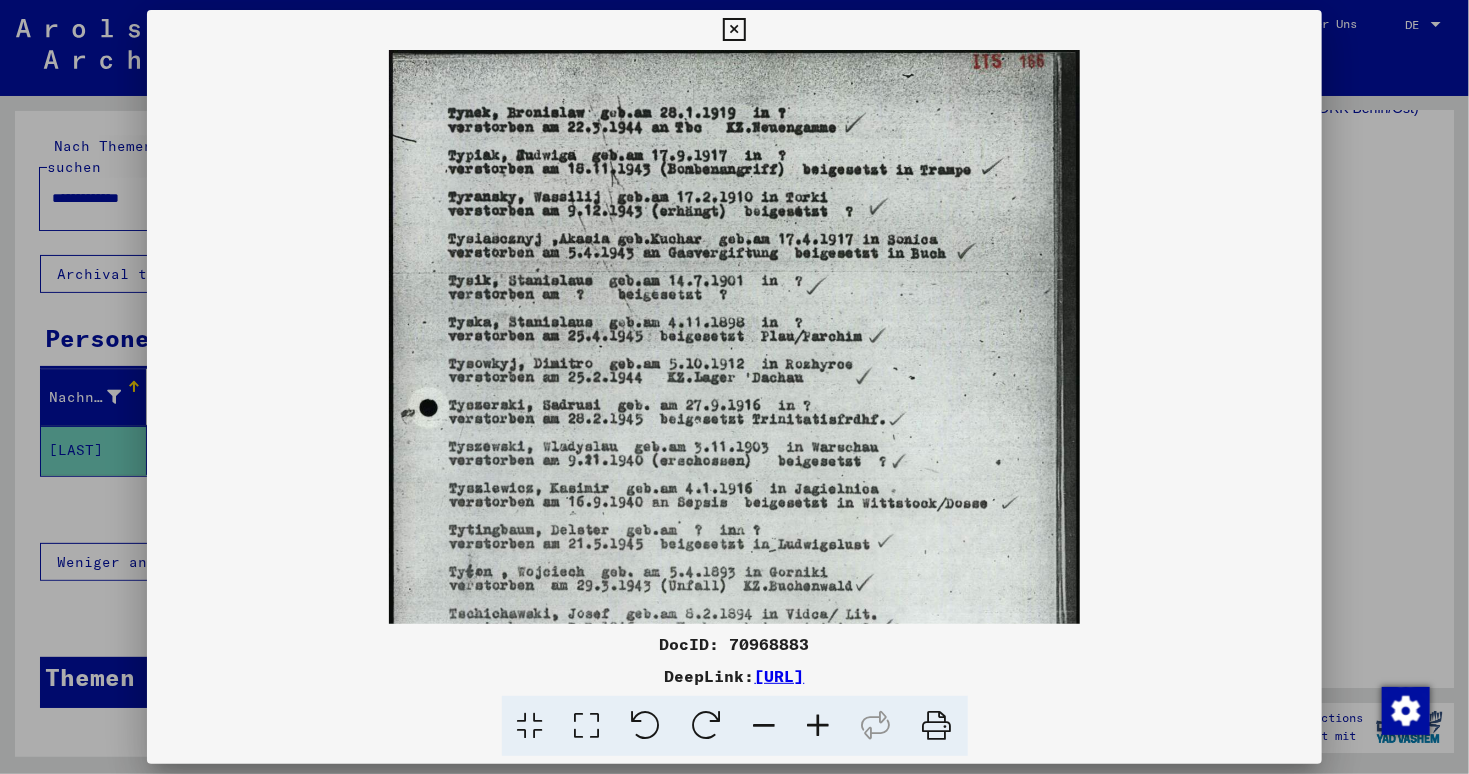 click at bounding box center (819, 726) 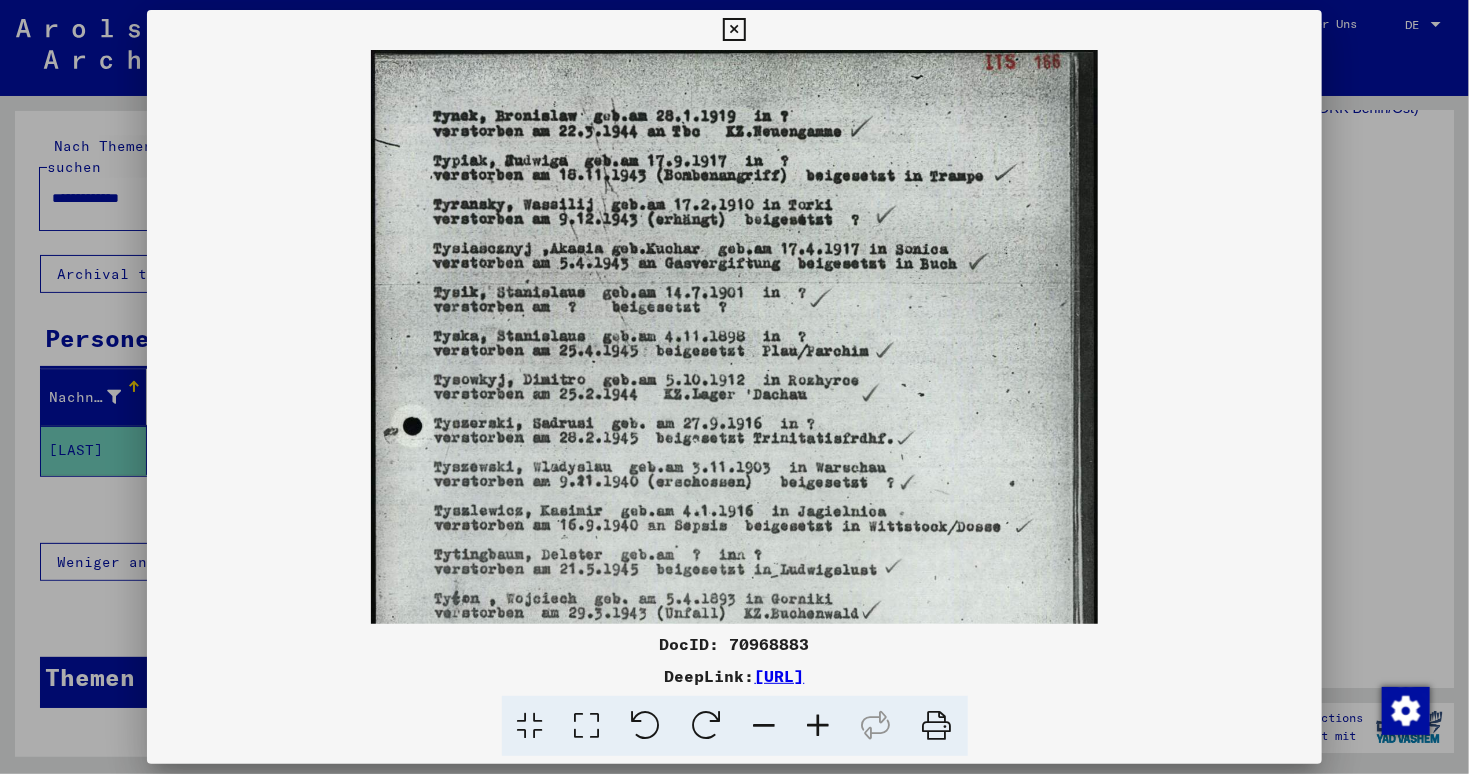 click at bounding box center [819, 726] 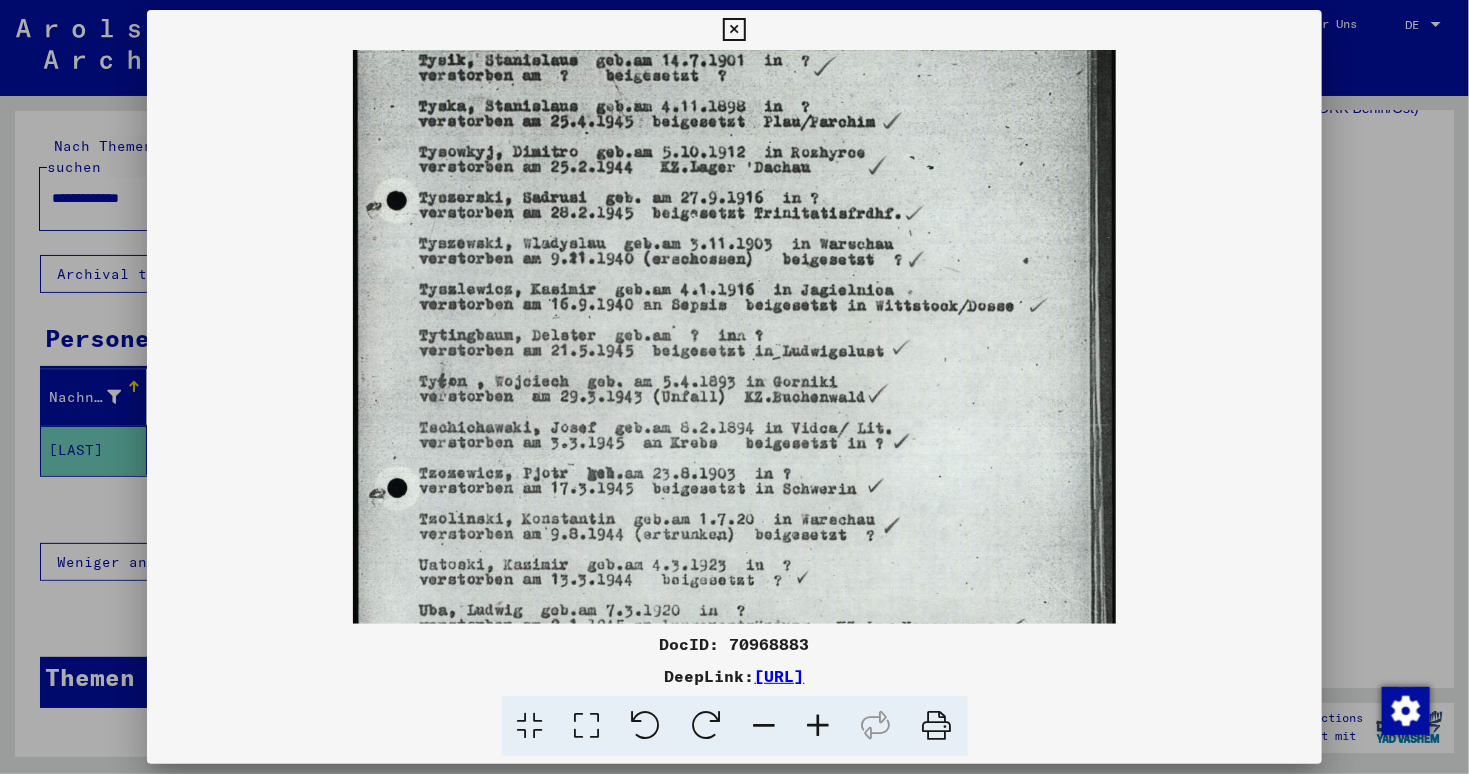 drag, startPoint x: 700, startPoint y: 297, endPoint x: 740, endPoint y: -25, distance: 324.47498 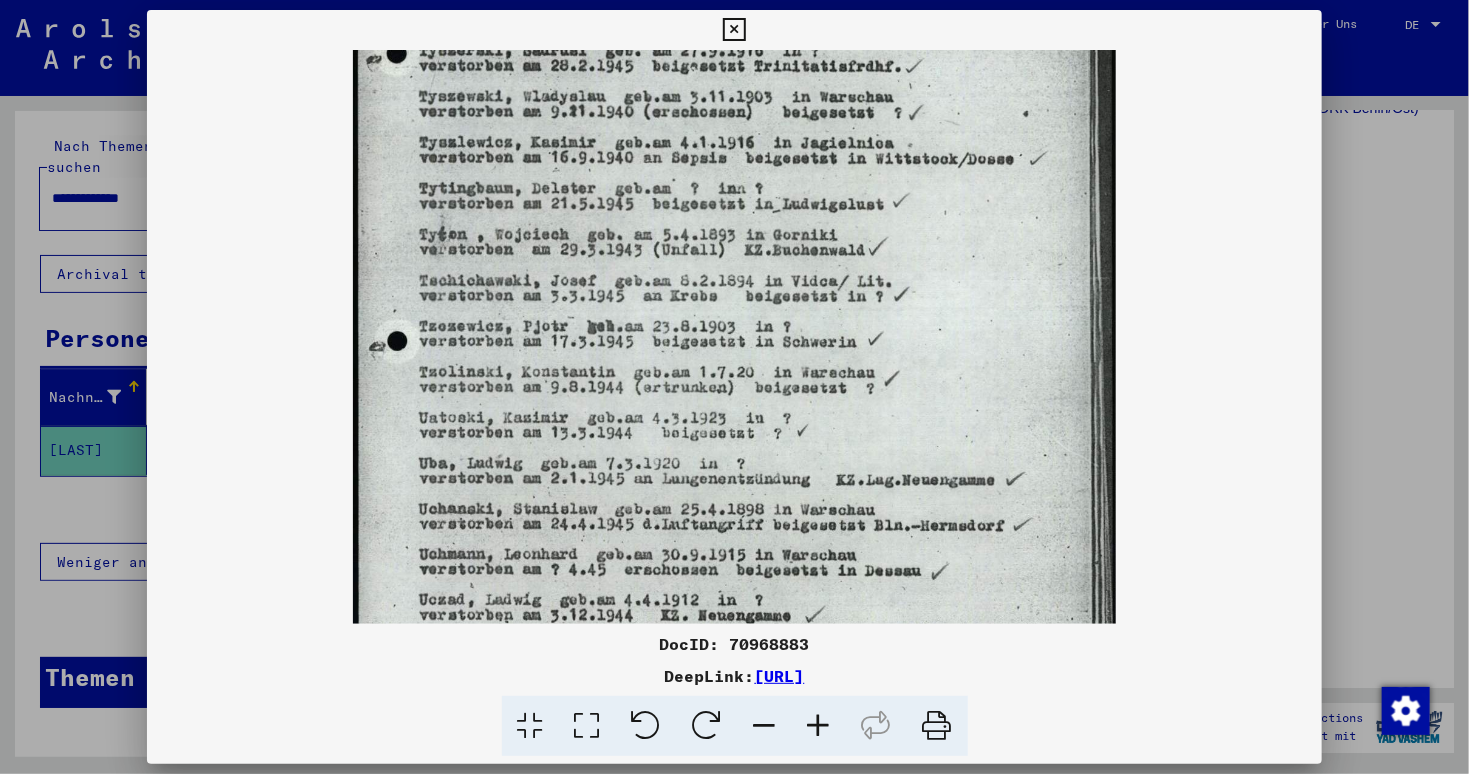 scroll, scrollTop: 464, scrollLeft: 0, axis: vertical 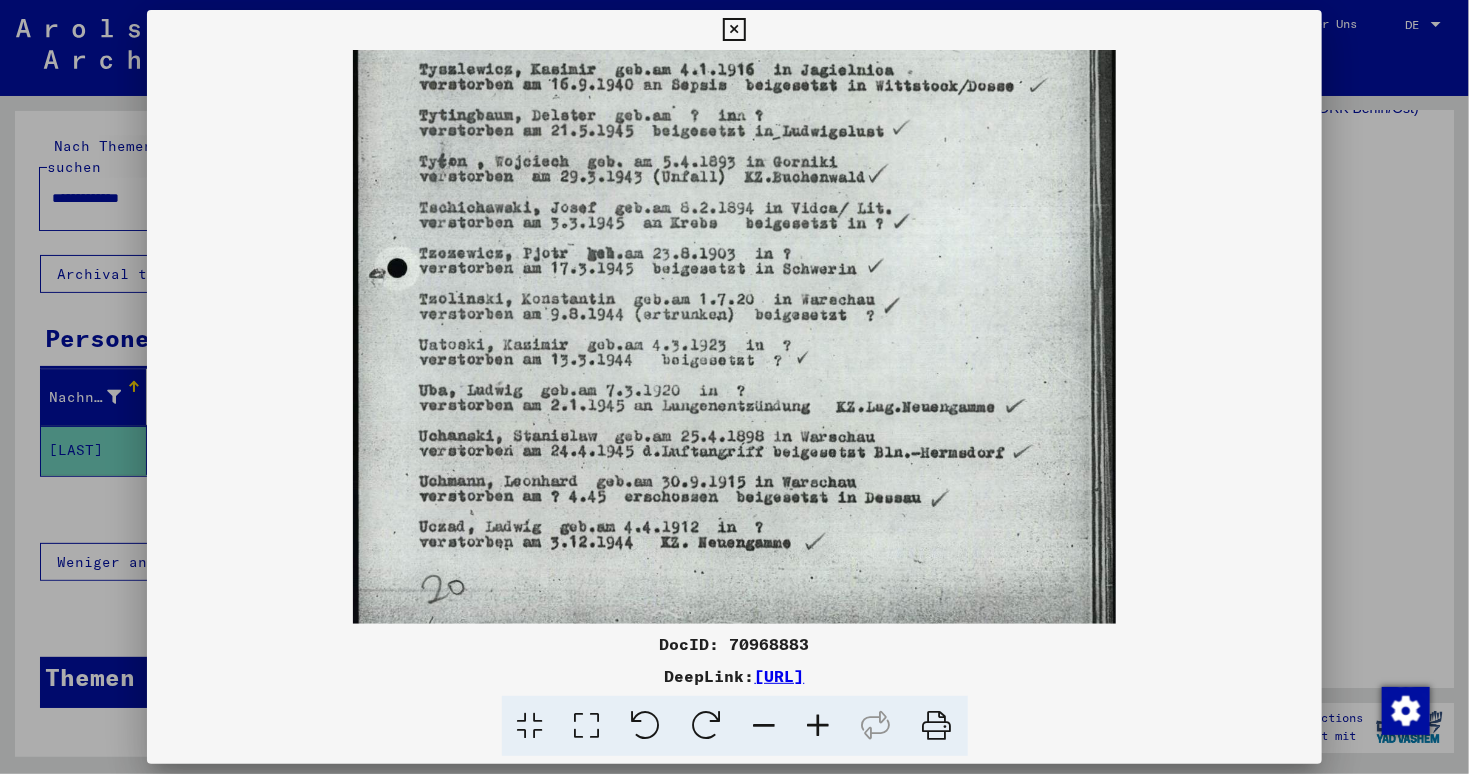 drag, startPoint x: 740, startPoint y: 330, endPoint x: 752, endPoint y: 257, distance: 73.97973 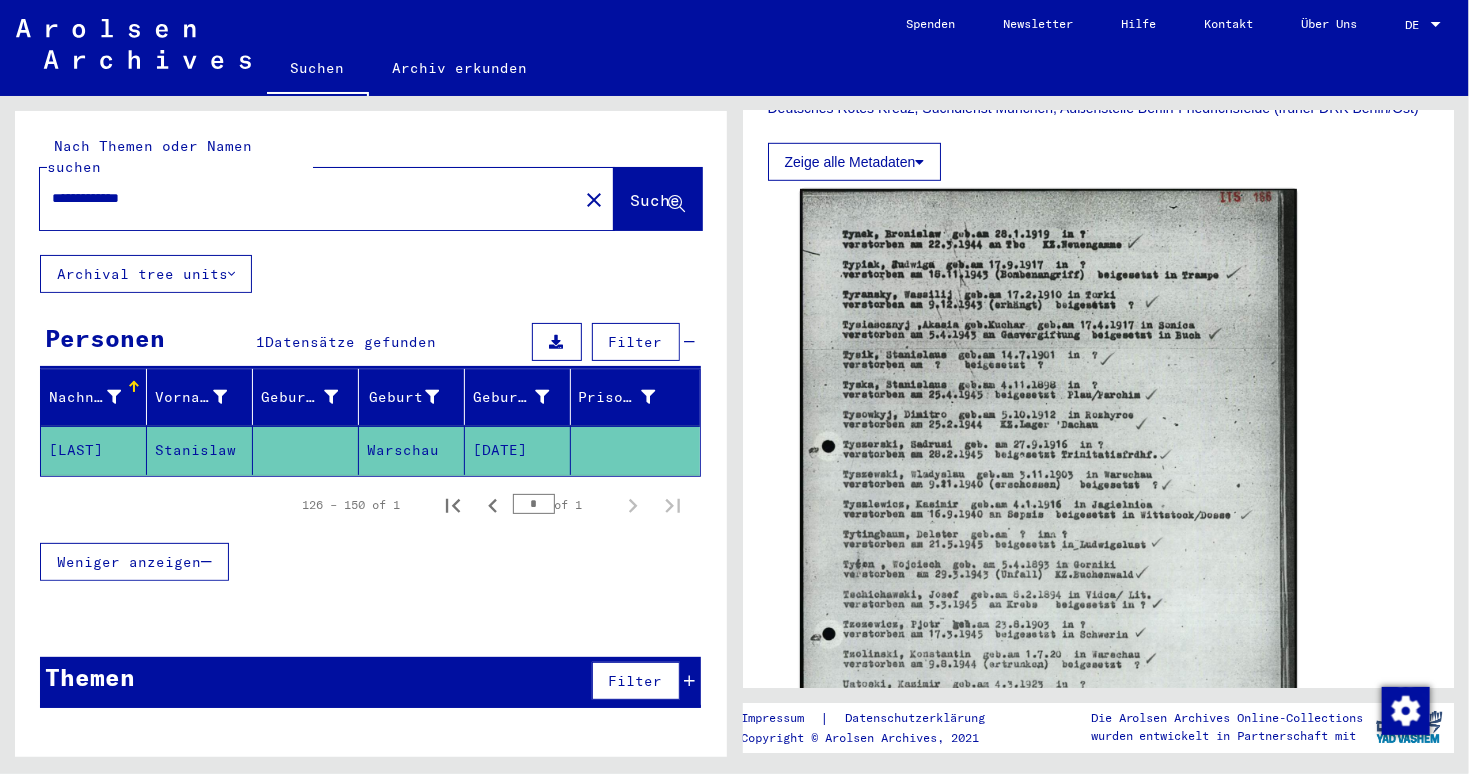 drag, startPoint x: 561, startPoint y: 429, endPoint x: 465, endPoint y: 413, distance: 97.3242 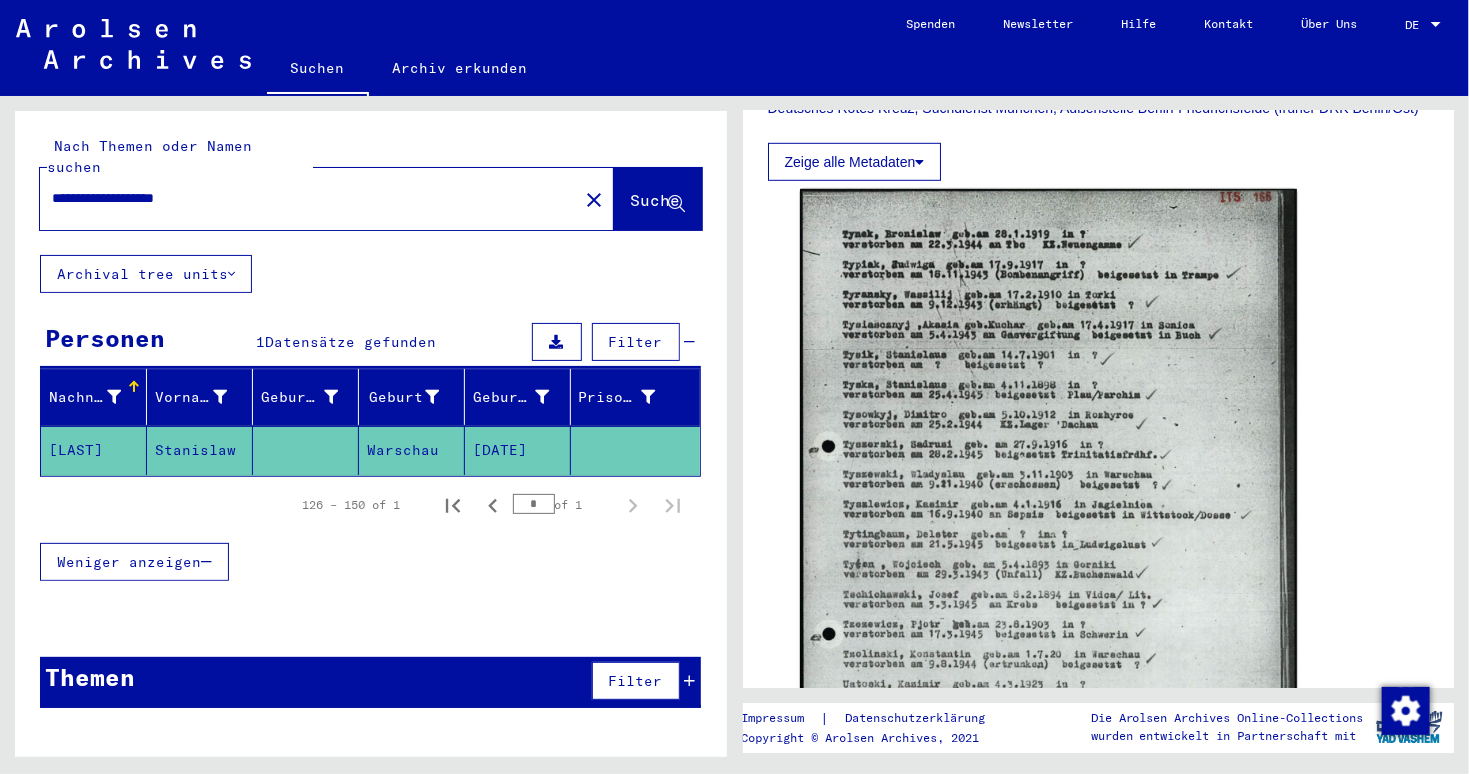 type on "**********" 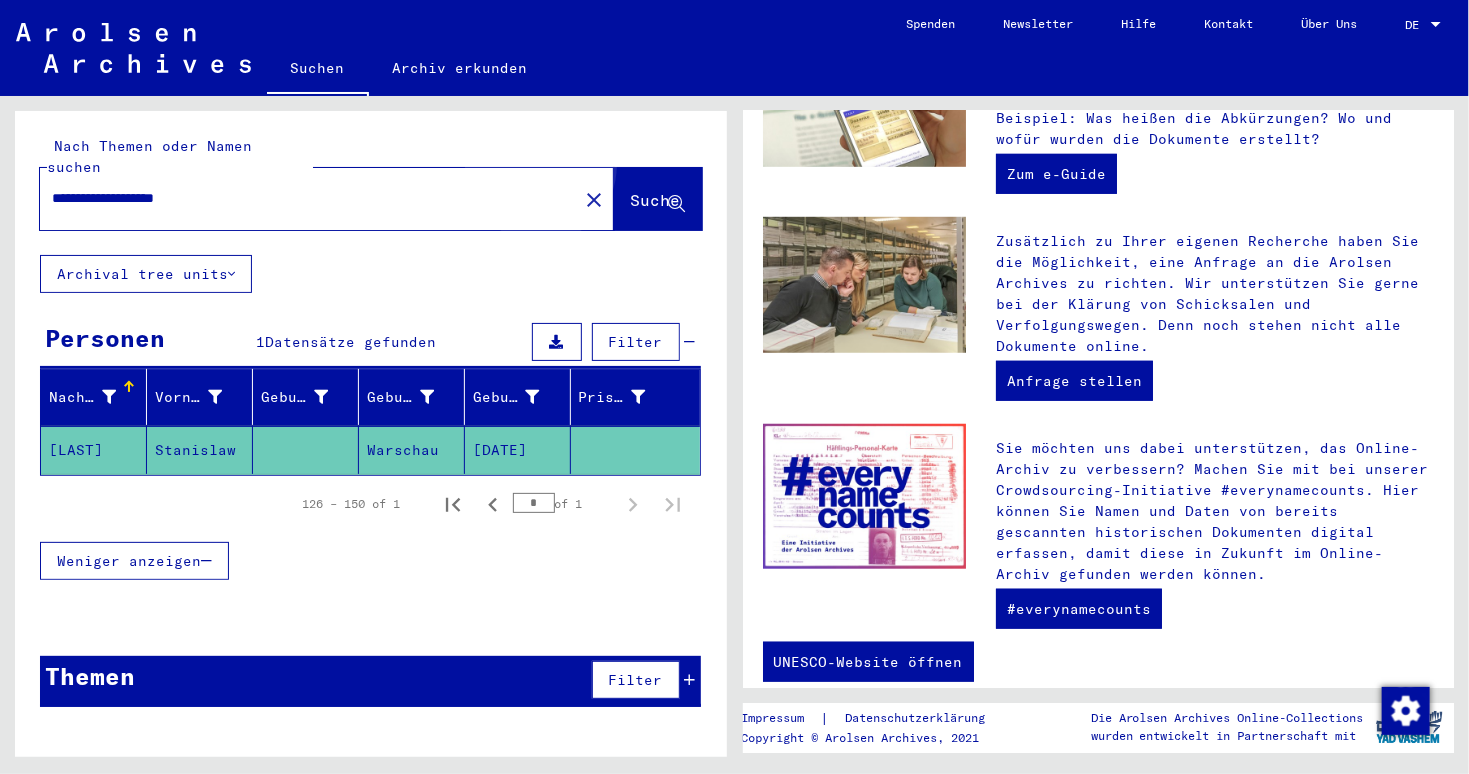 scroll, scrollTop: 0, scrollLeft: 0, axis: both 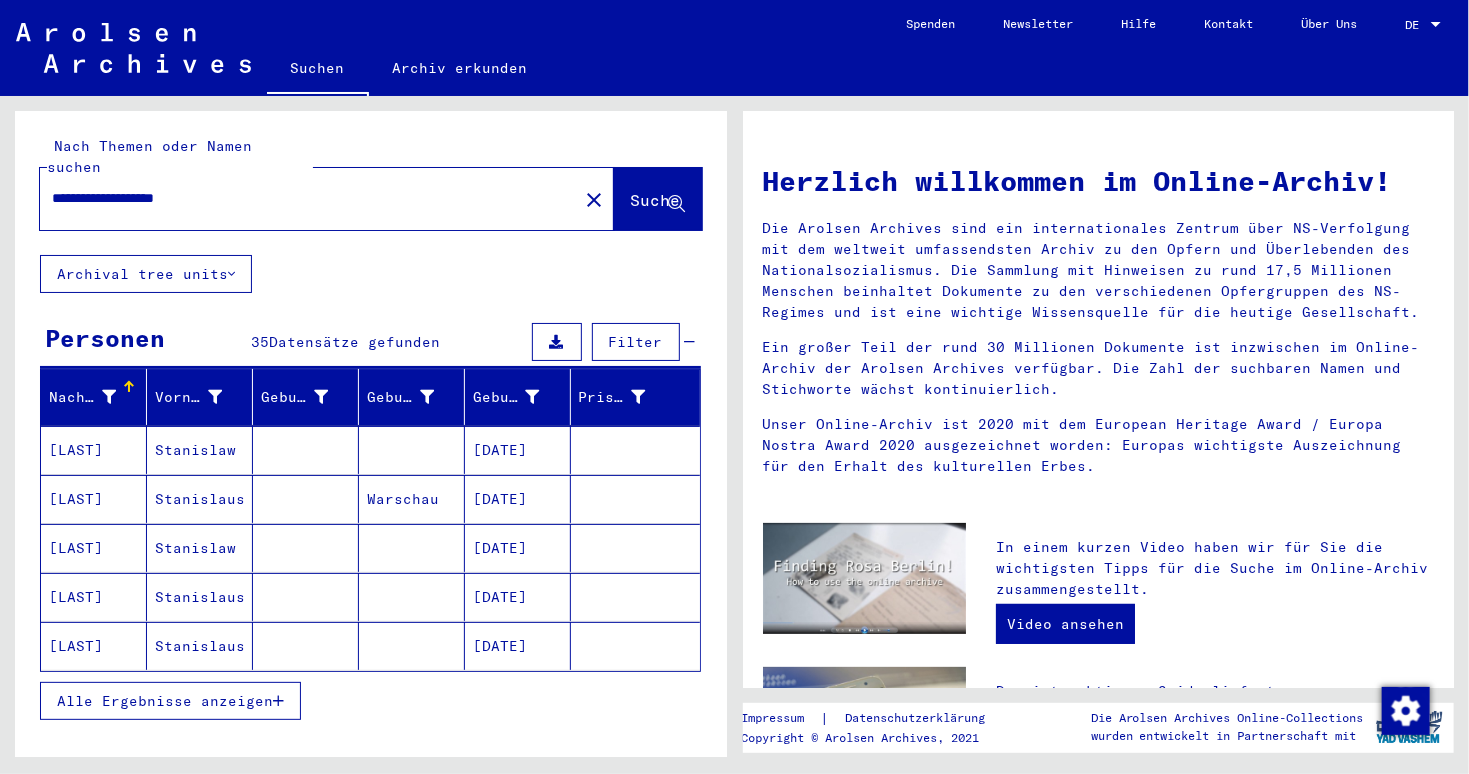 click on "Alle Ergebnisse anzeigen" at bounding box center (170, 701) 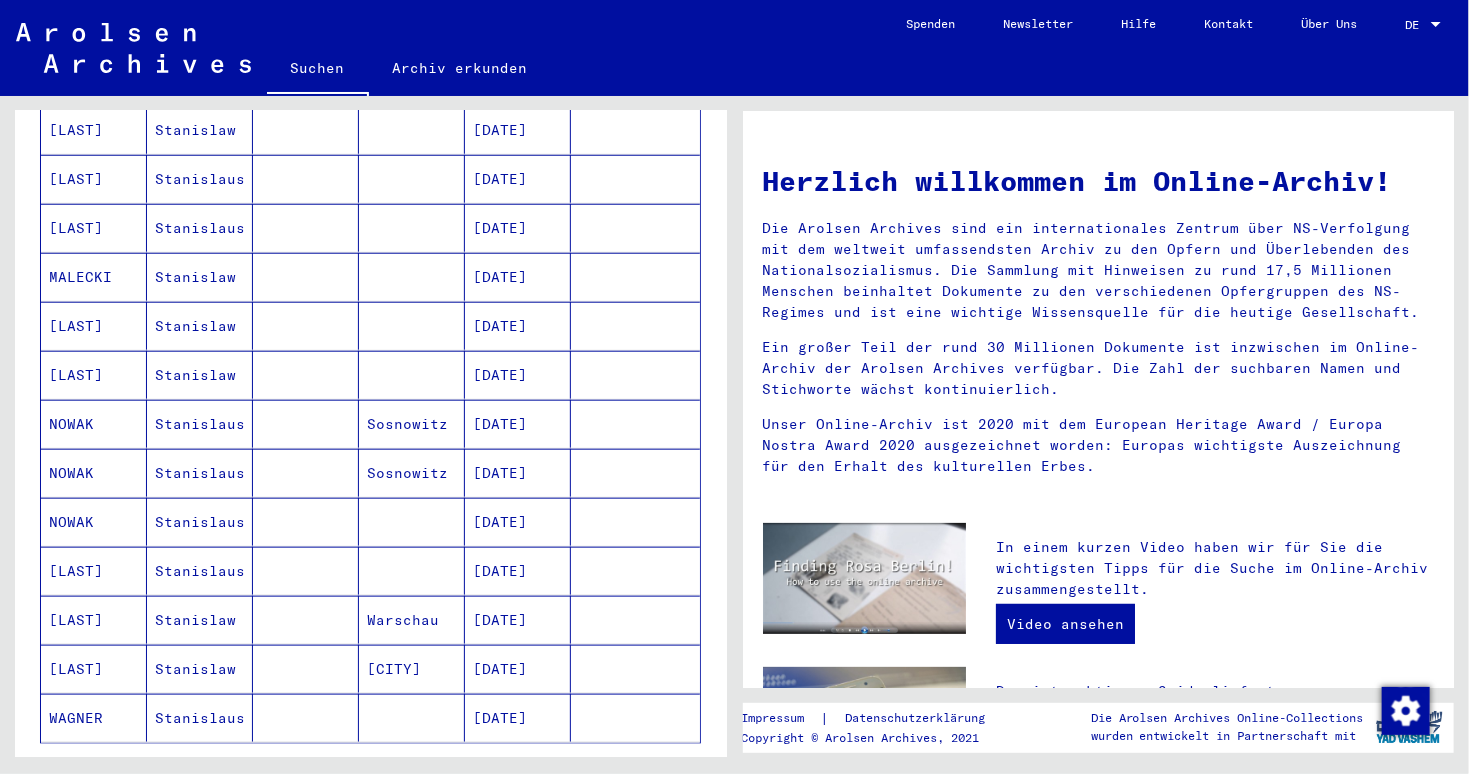 scroll, scrollTop: 909, scrollLeft: 0, axis: vertical 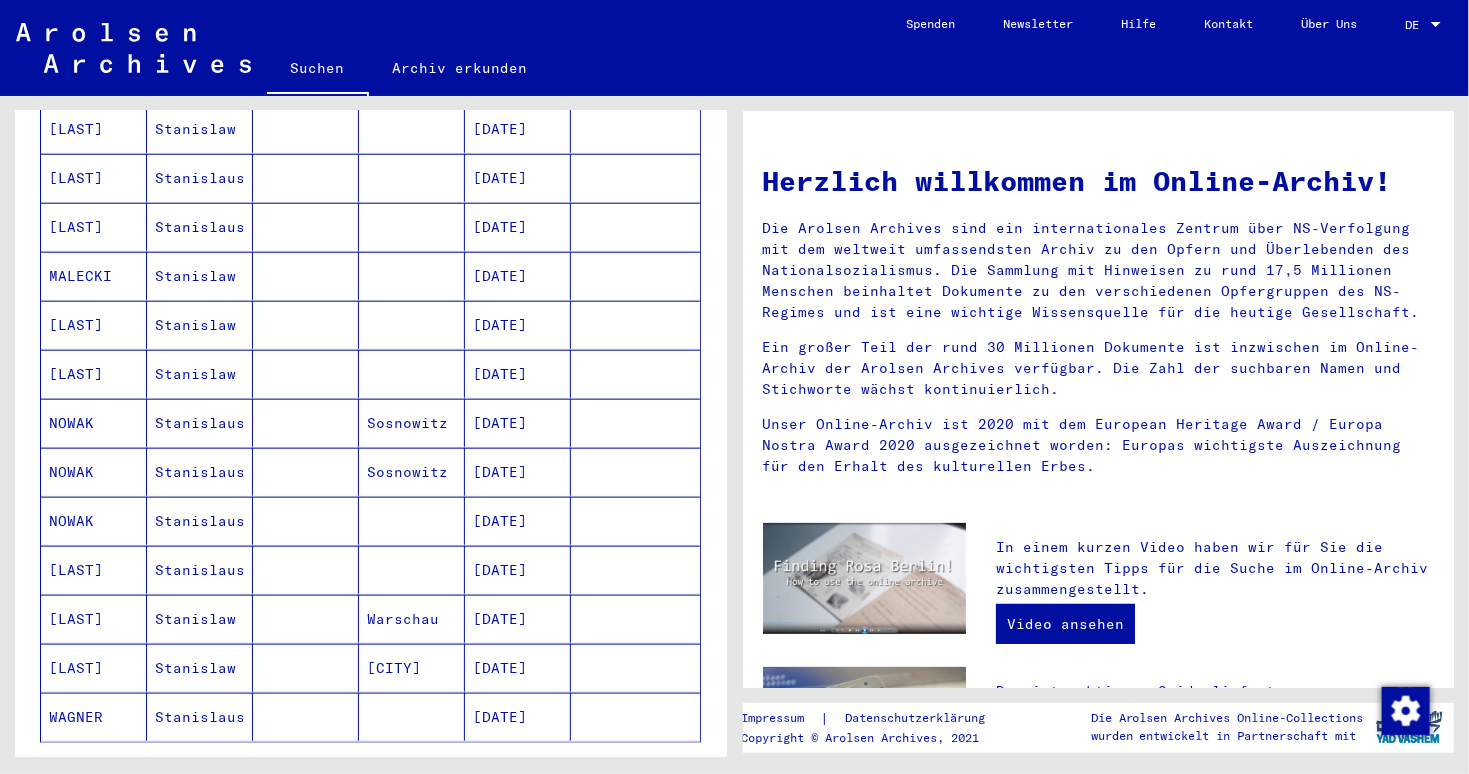 click on "[DATE]" at bounding box center (518, 717) 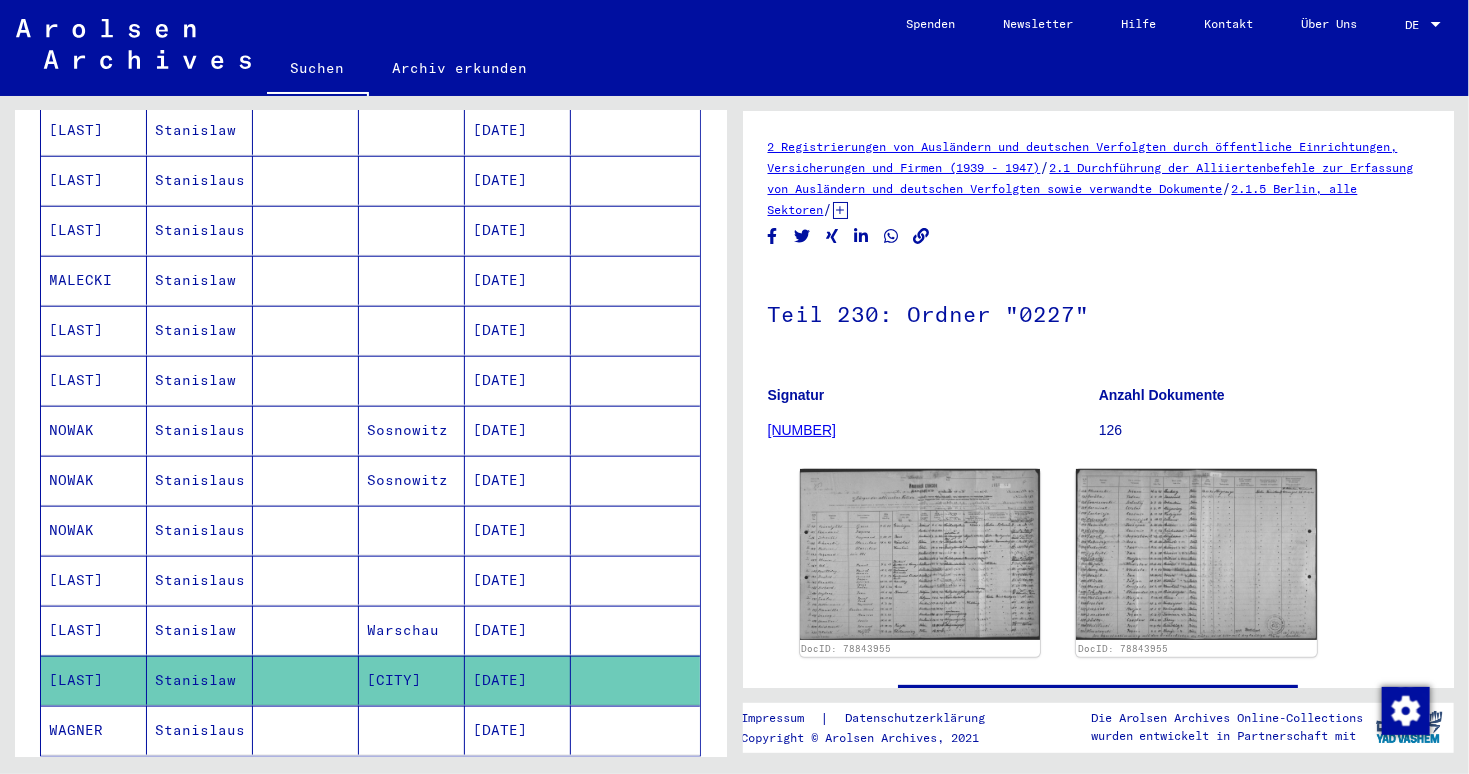 scroll, scrollTop: 0, scrollLeft: 0, axis: both 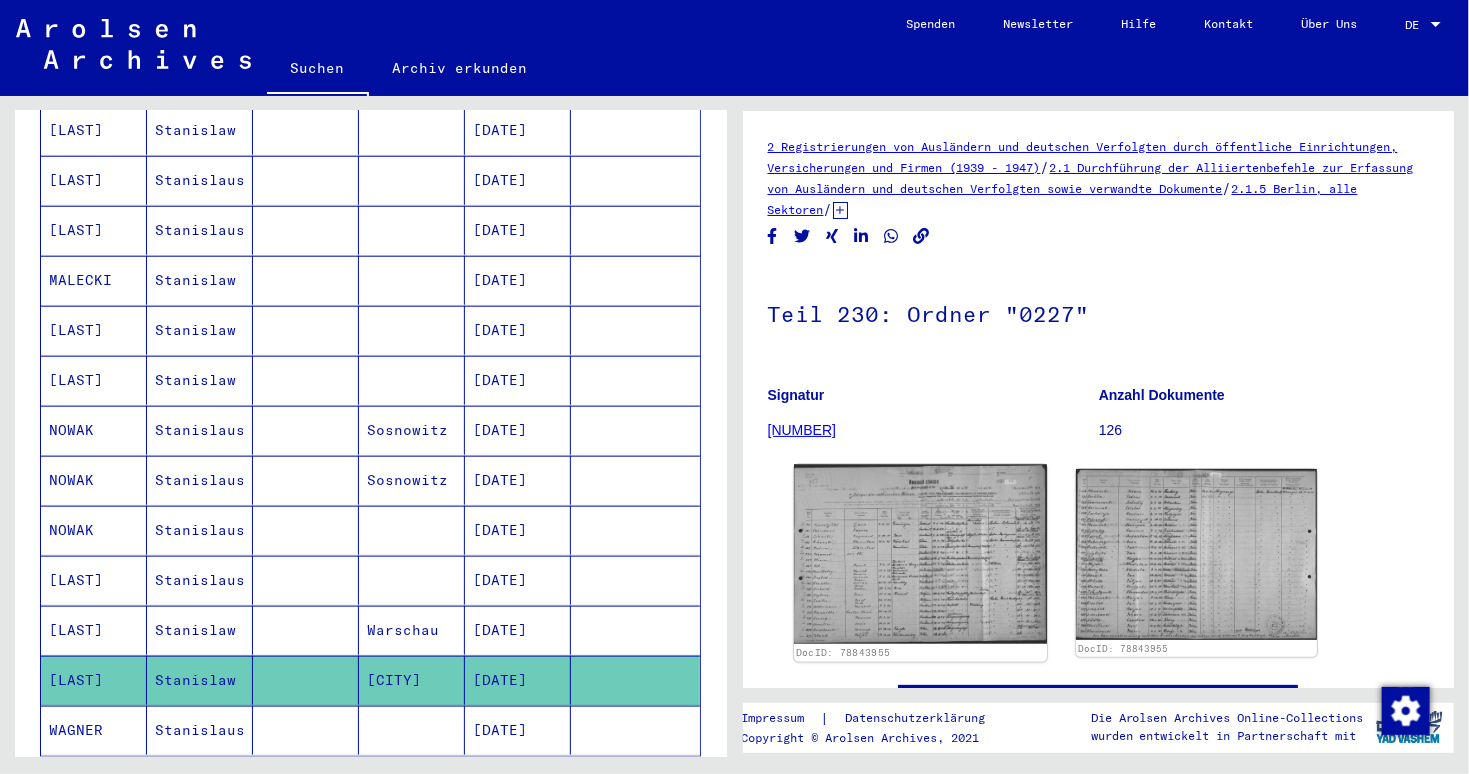 click 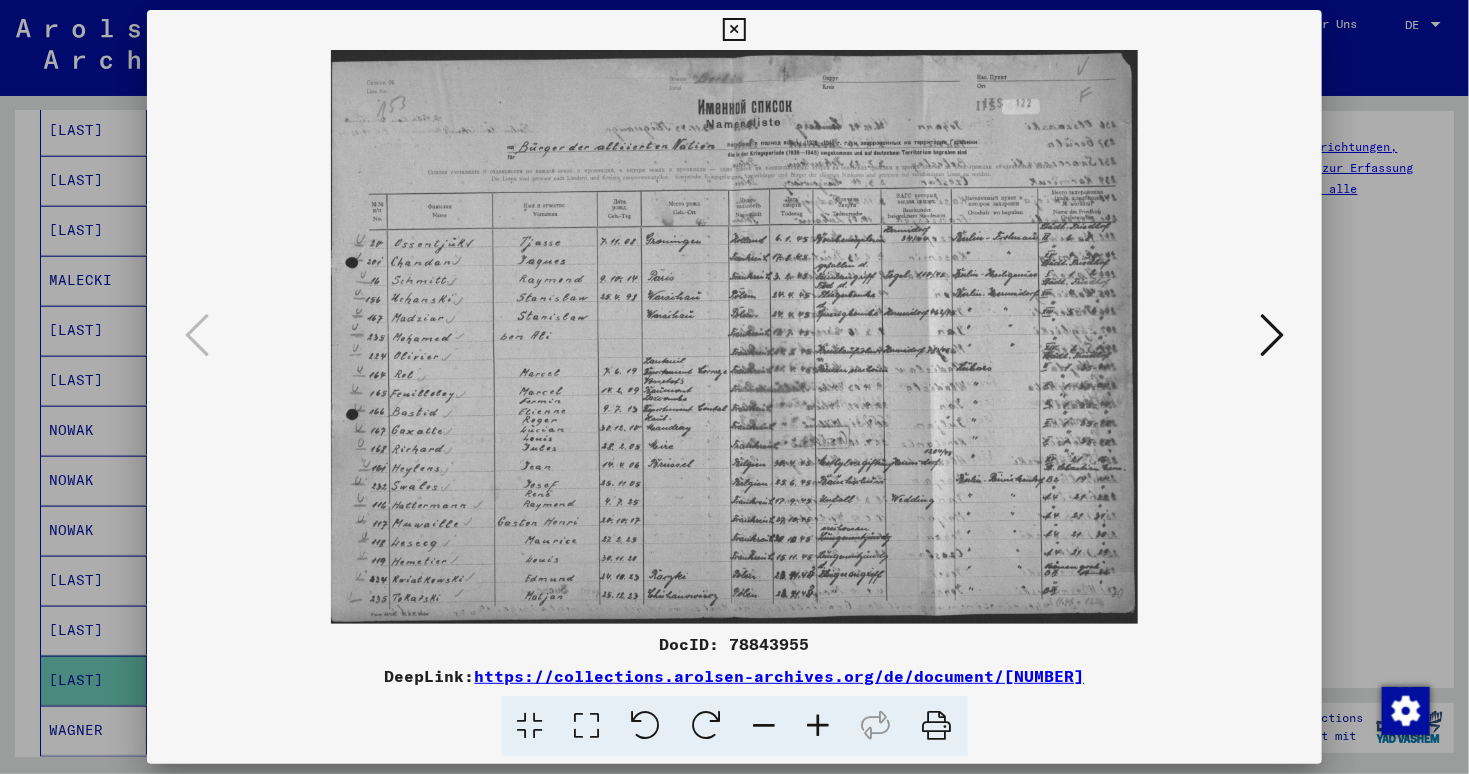 click at bounding box center [819, 726] 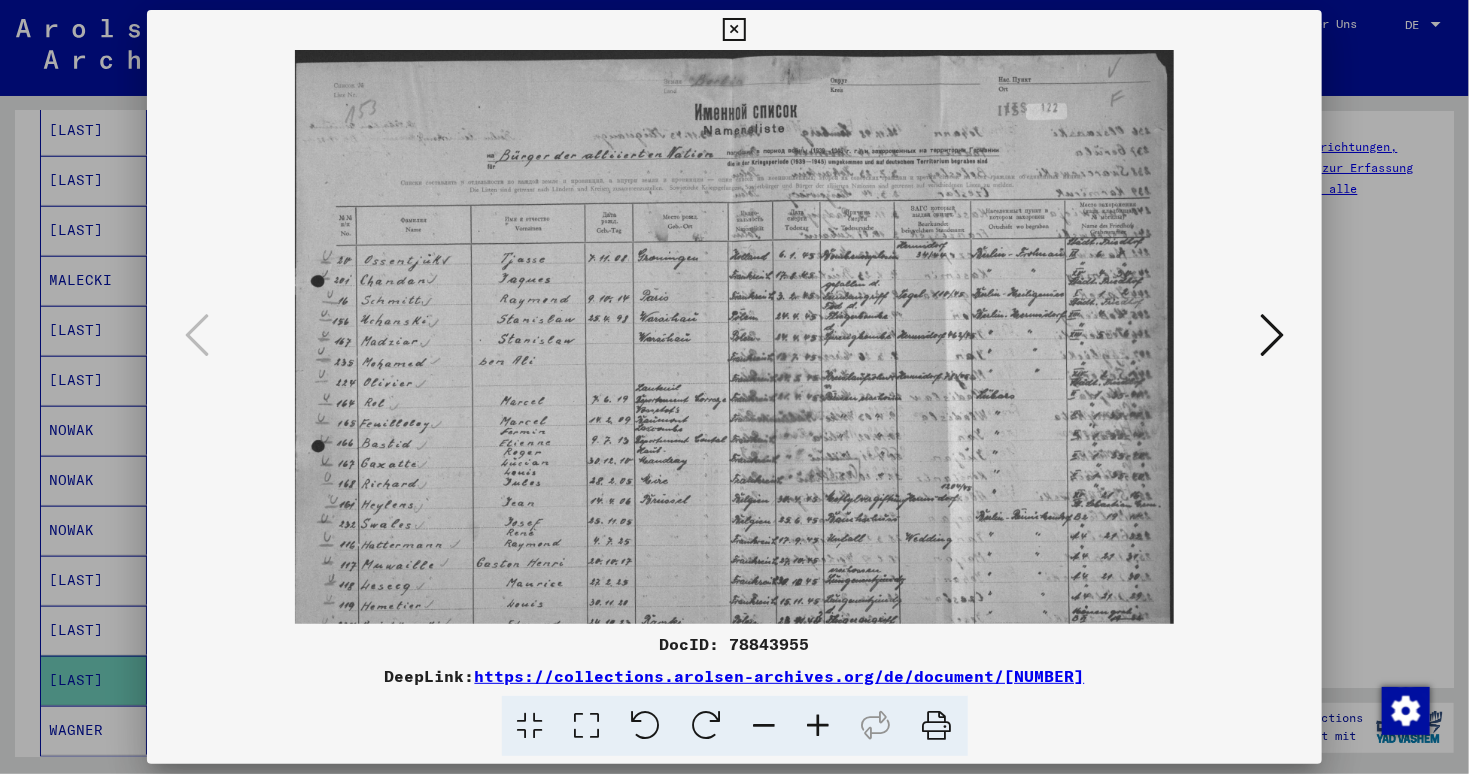 click at bounding box center (819, 726) 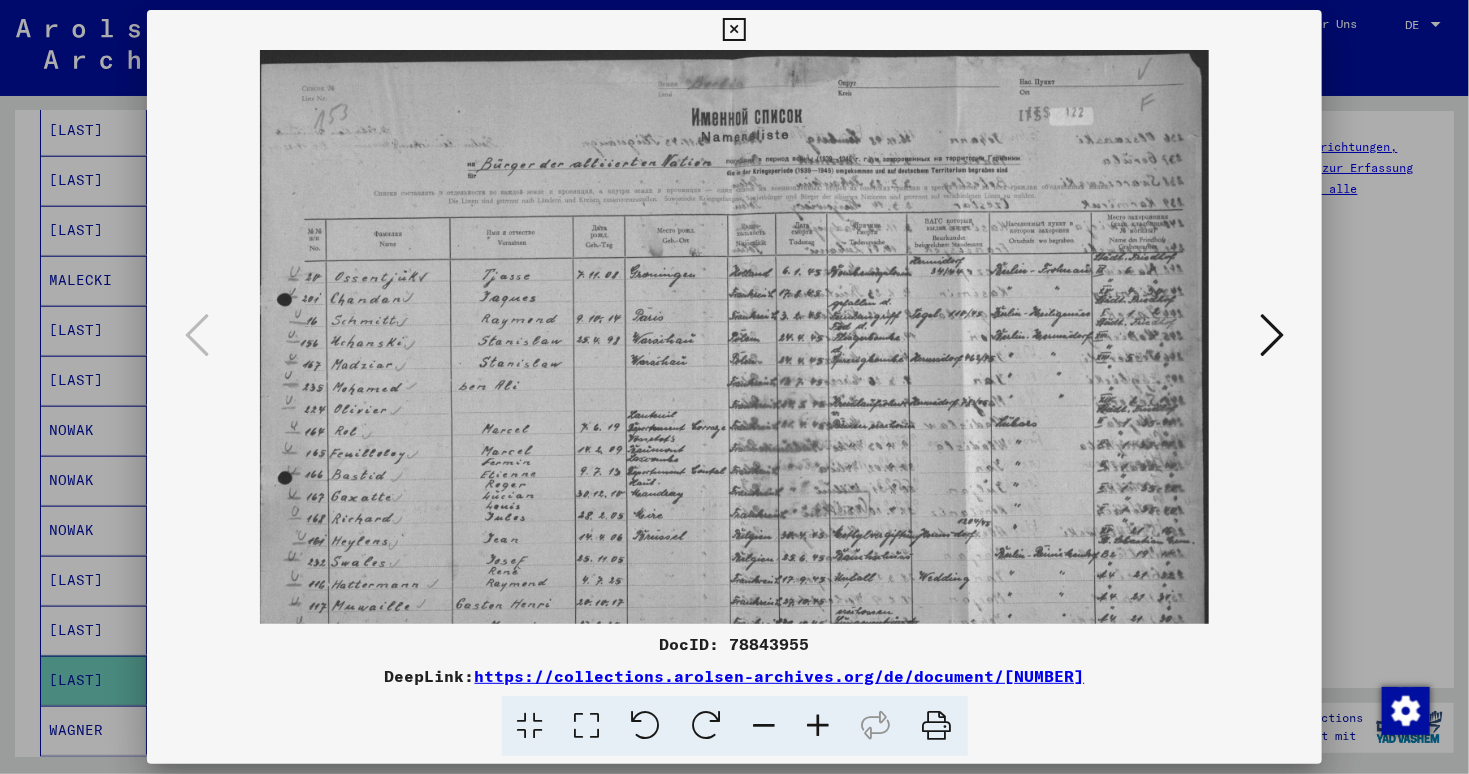 click at bounding box center [819, 726] 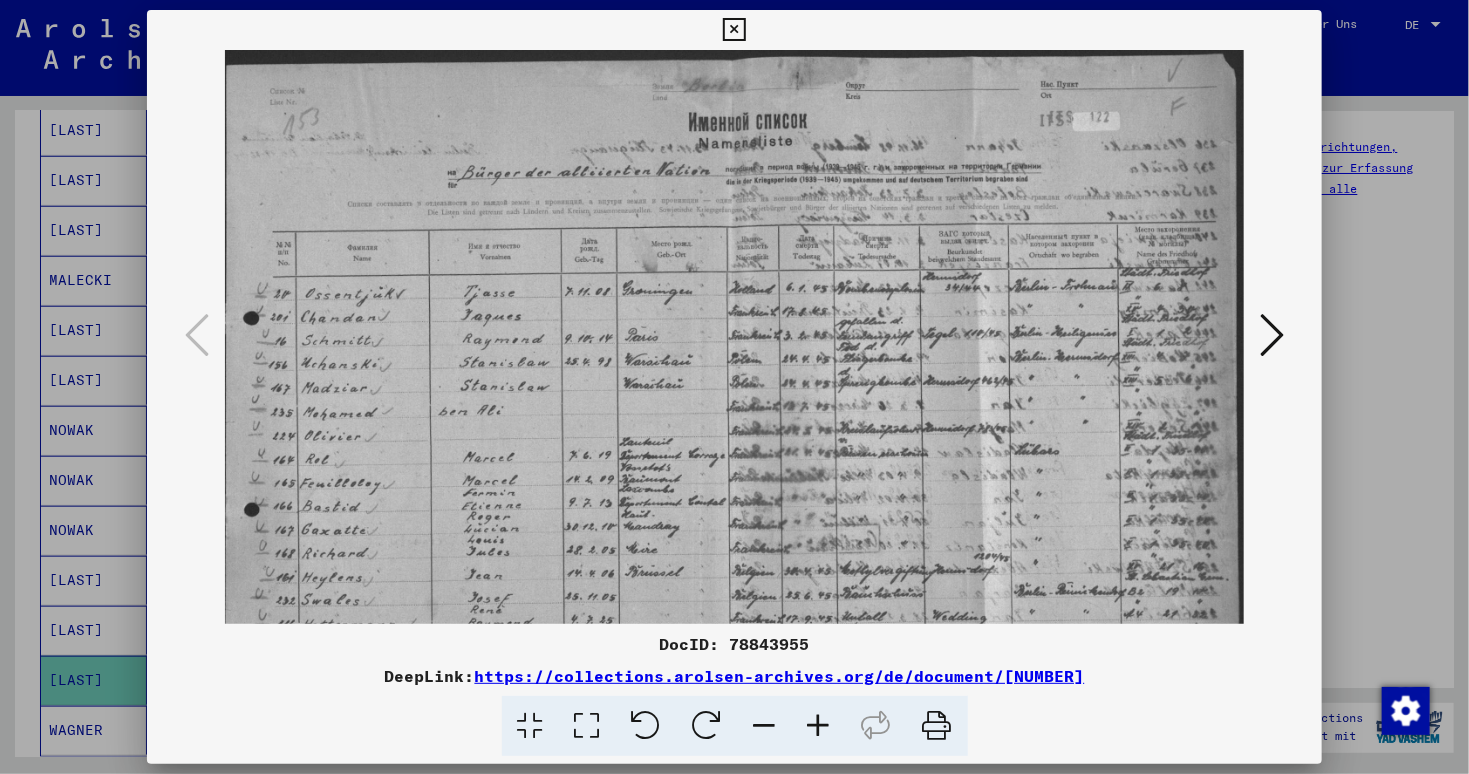 click at bounding box center [819, 726] 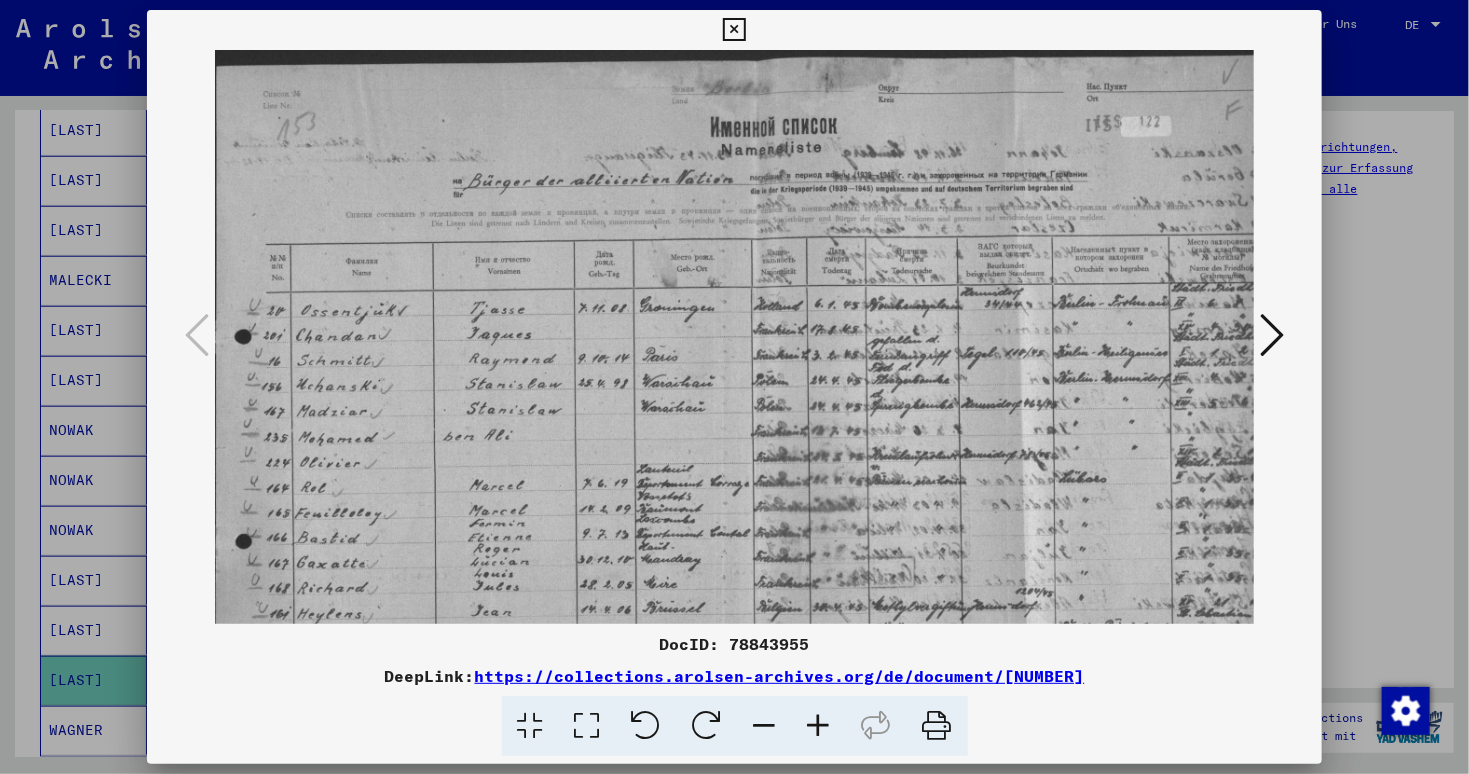 click at bounding box center [819, 726] 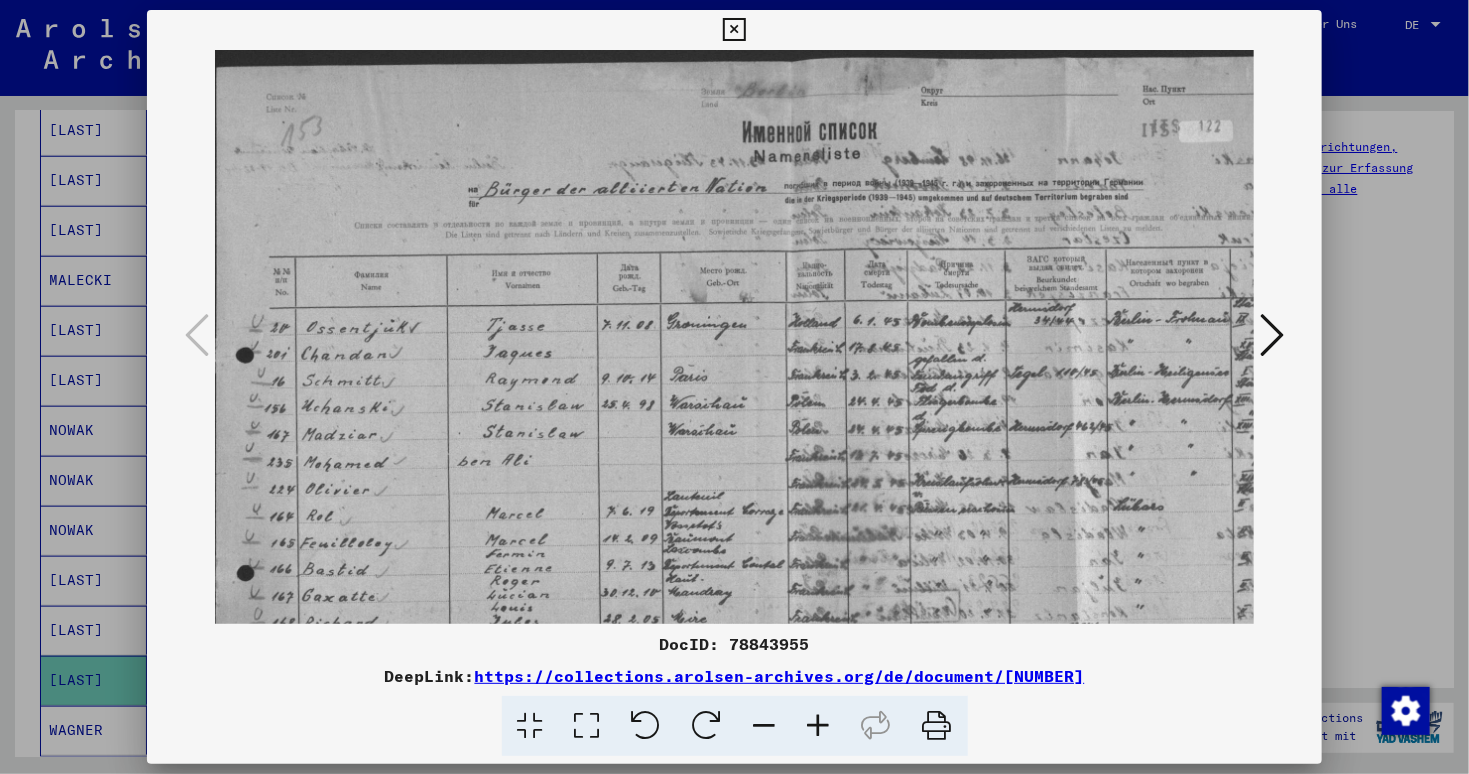click at bounding box center (819, 726) 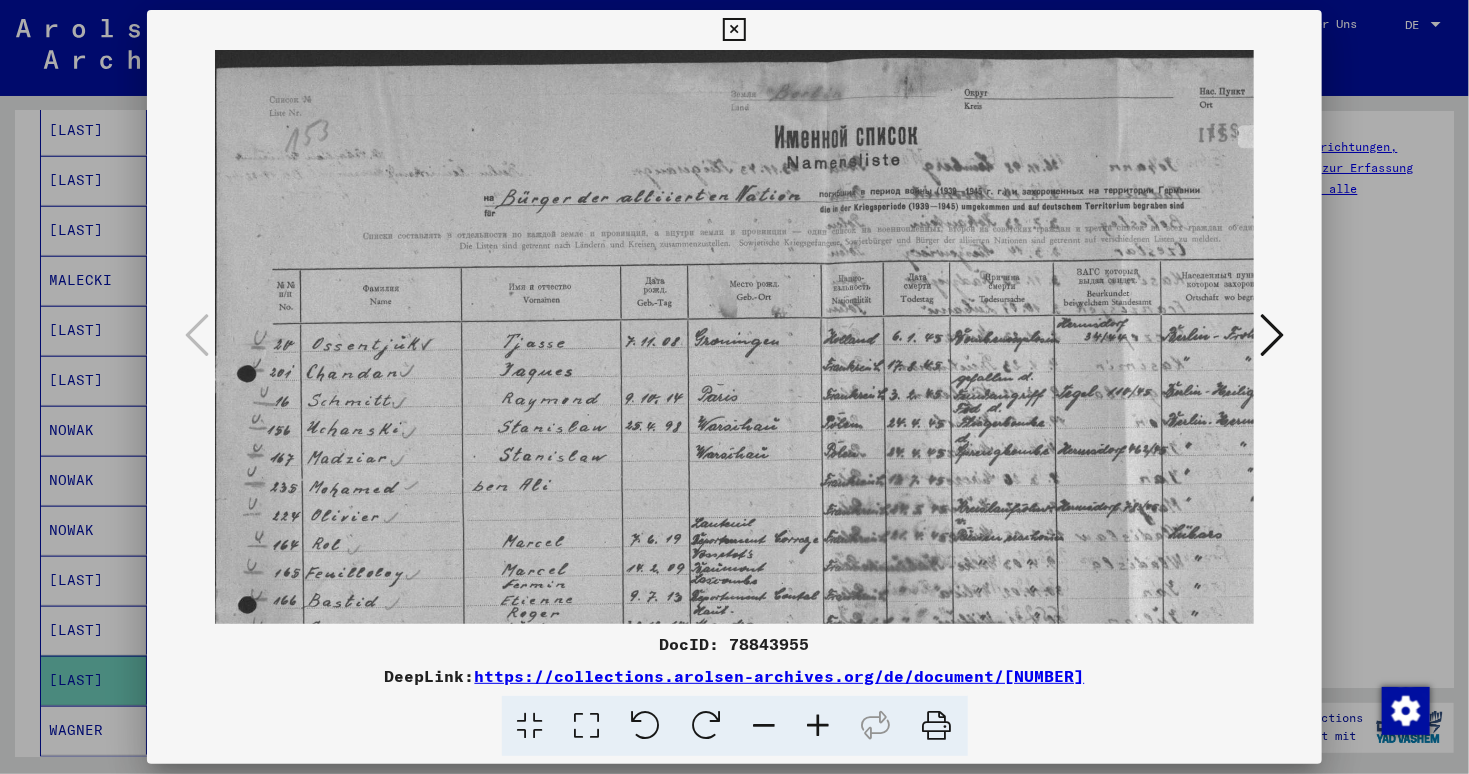 click at bounding box center (819, 726) 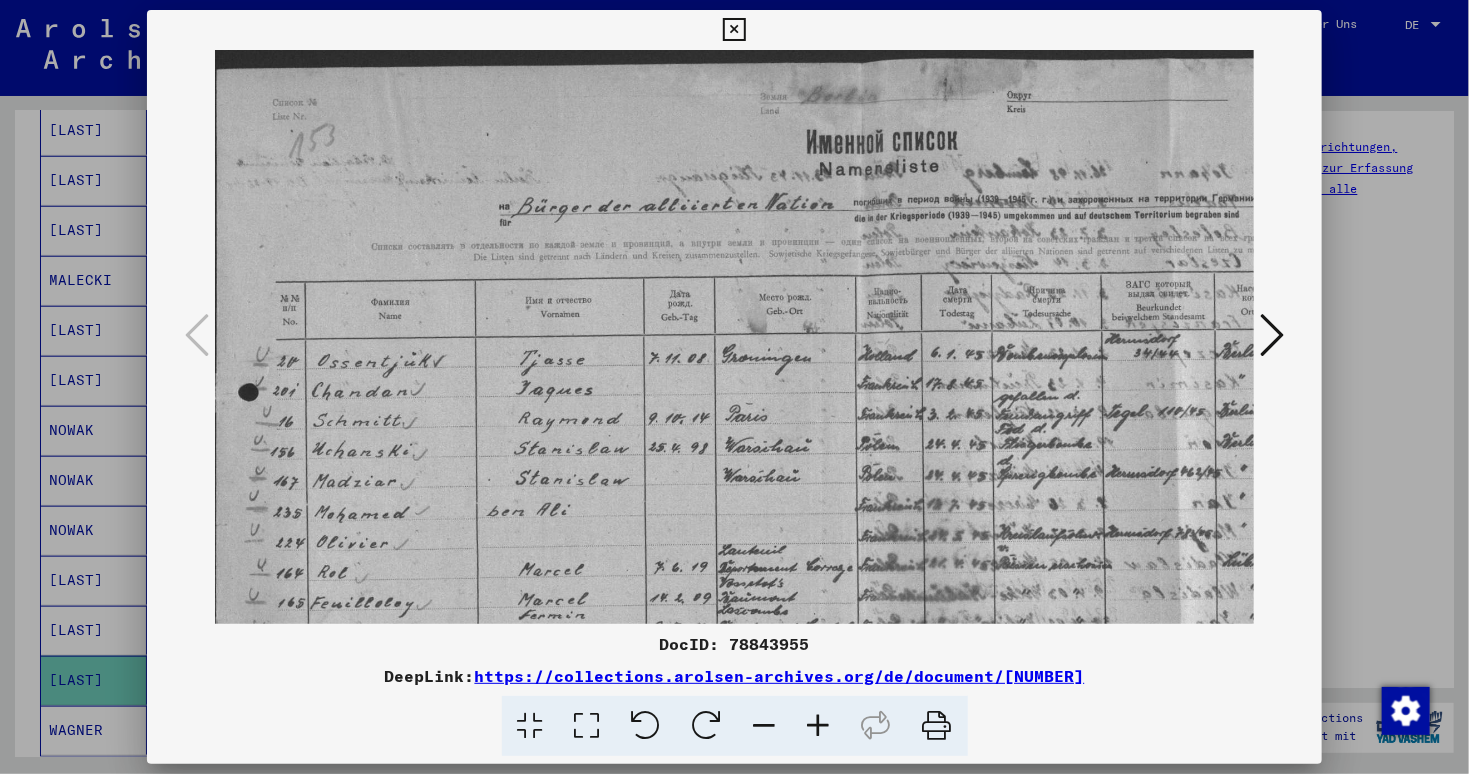 click at bounding box center (819, 726) 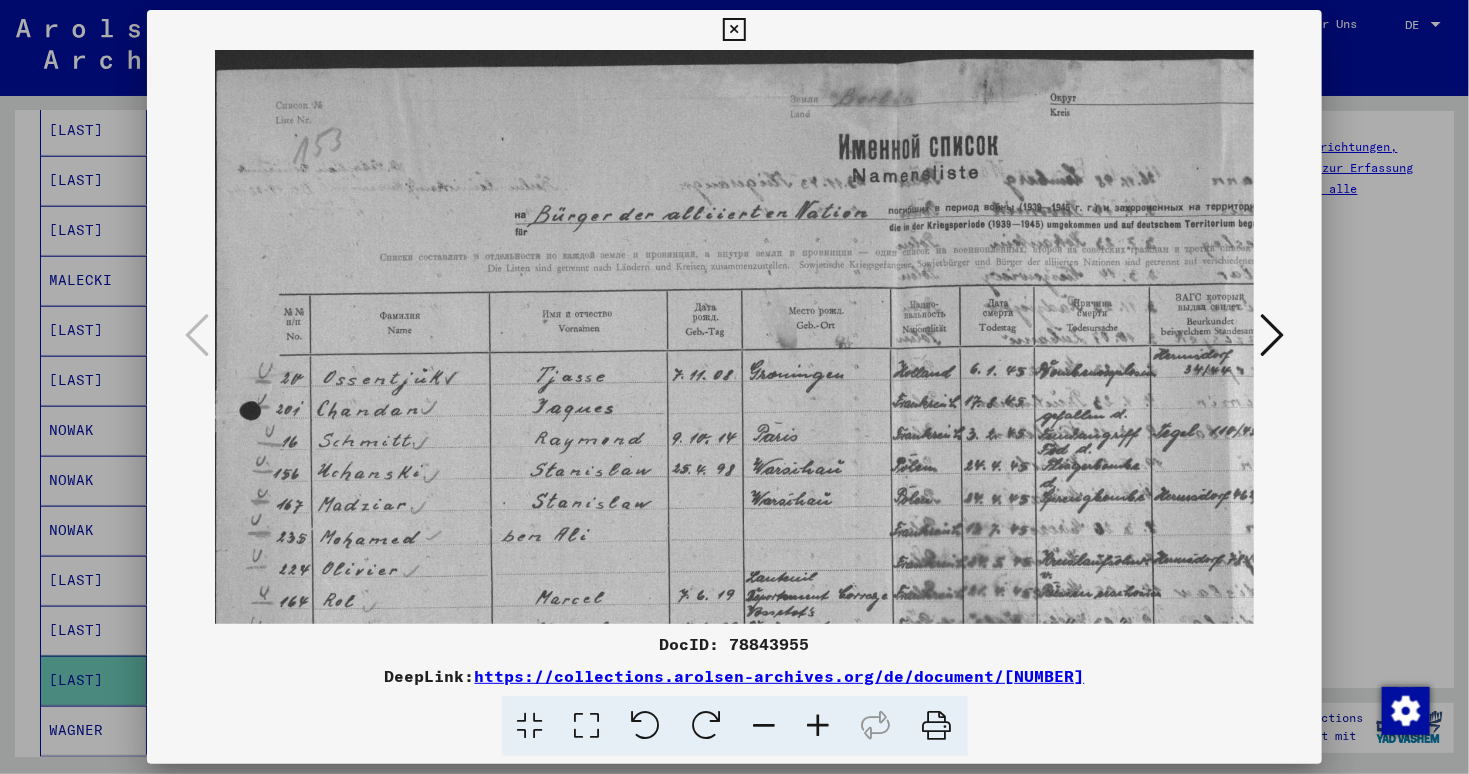 click at bounding box center (819, 726) 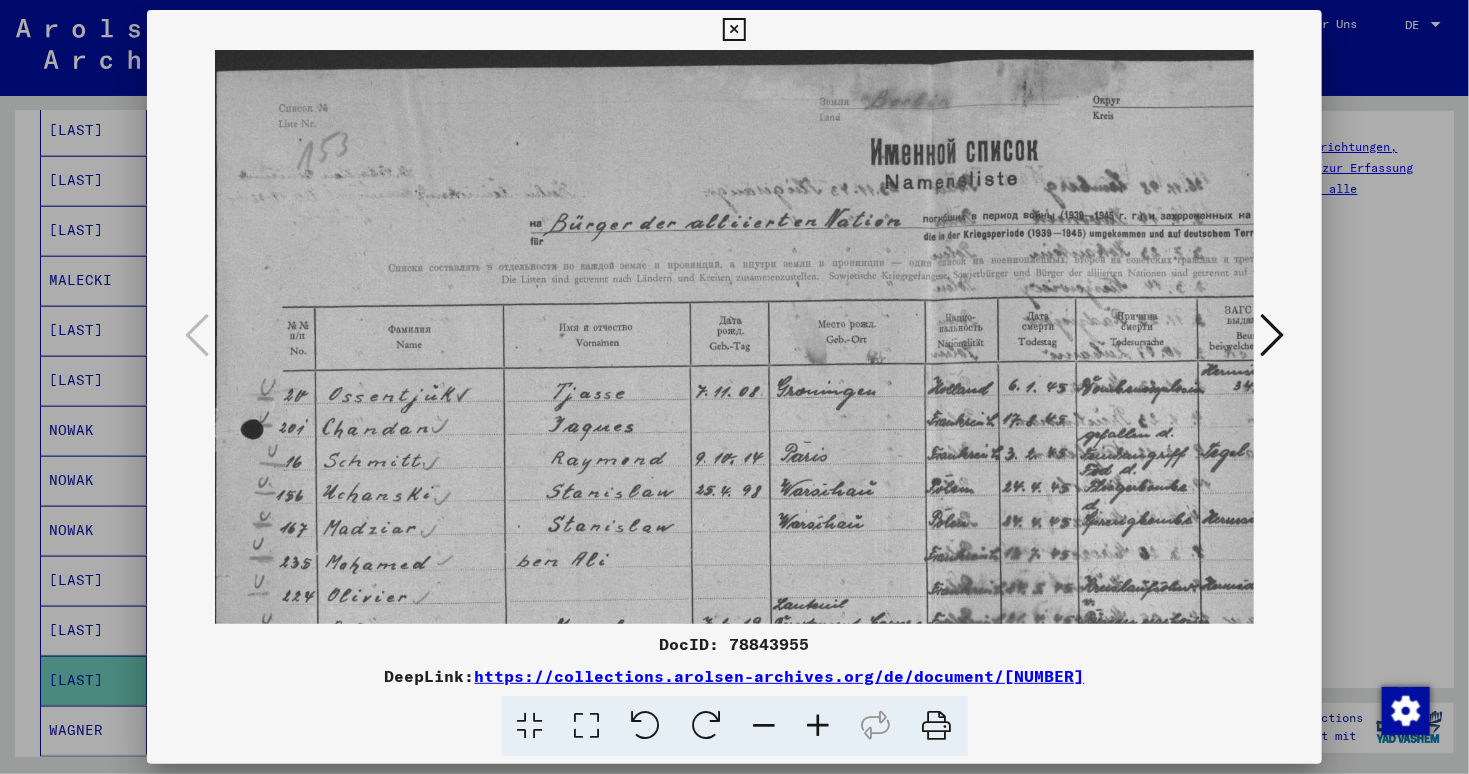 click at bounding box center [819, 726] 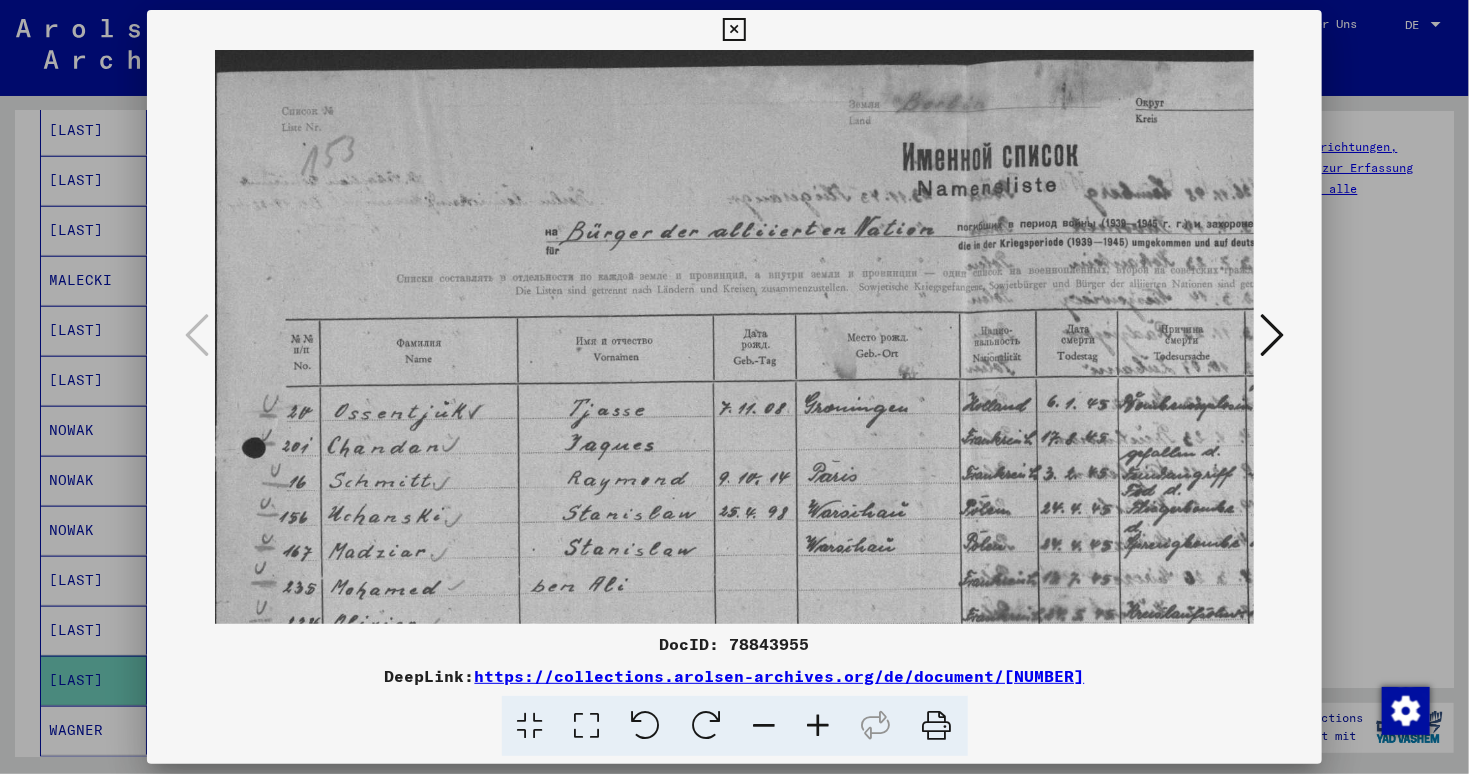 scroll, scrollTop: 50, scrollLeft: 0, axis: vertical 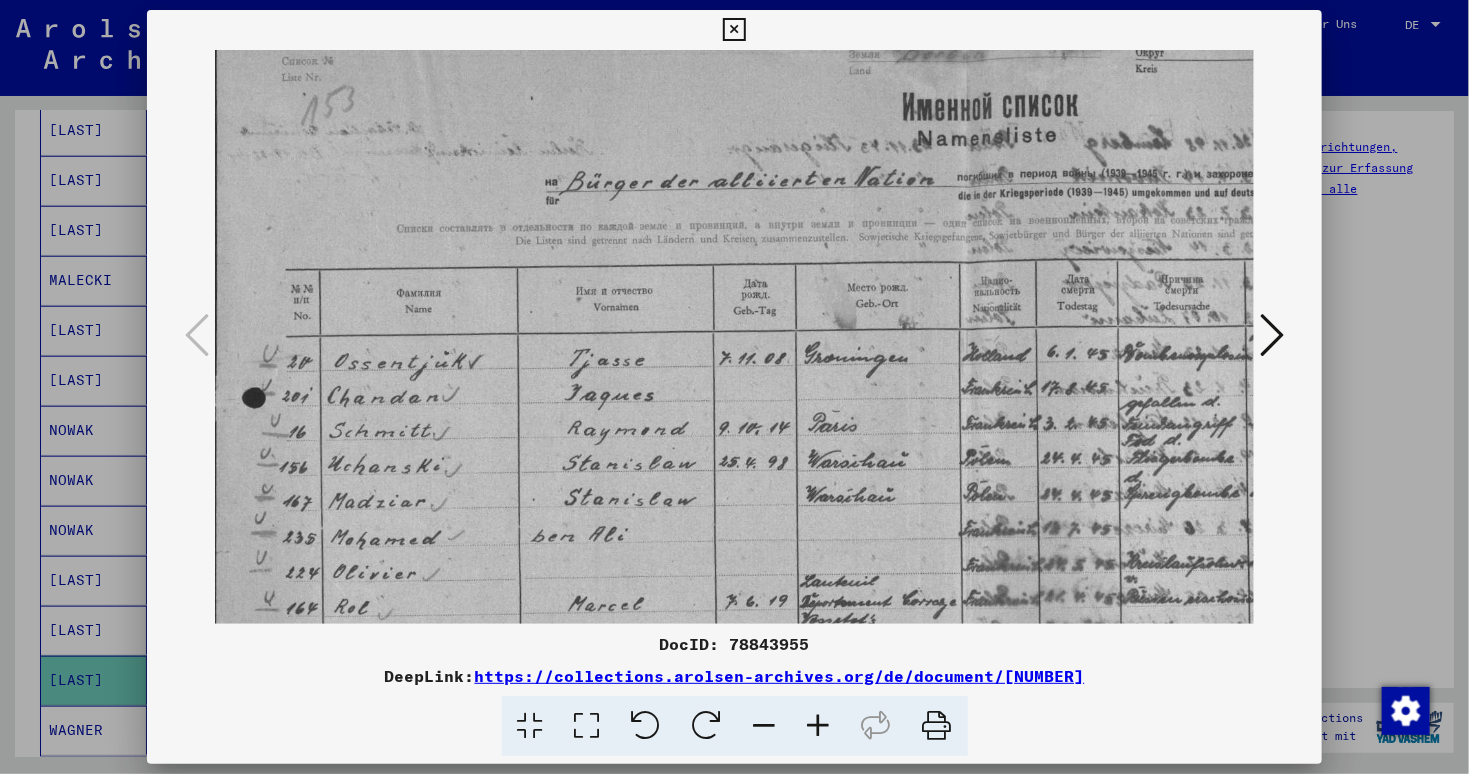 drag, startPoint x: 684, startPoint y: 511, endPoint x: 687, endPoint y: 485, distance: 26.172504 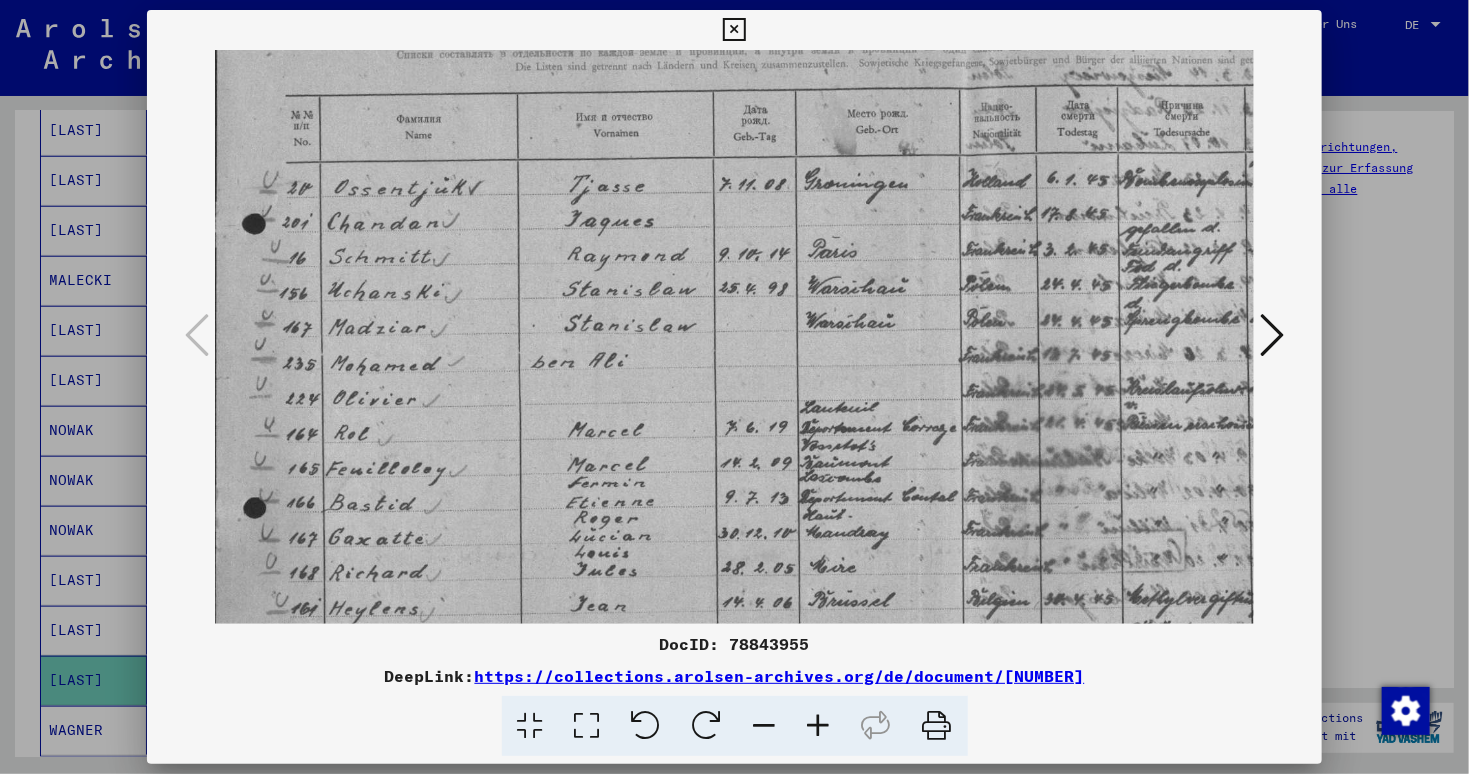 drag, startPoint x: 683, startPoint y: 386, endPoint x: 688, endPoint y: 306, distance: 80.1561 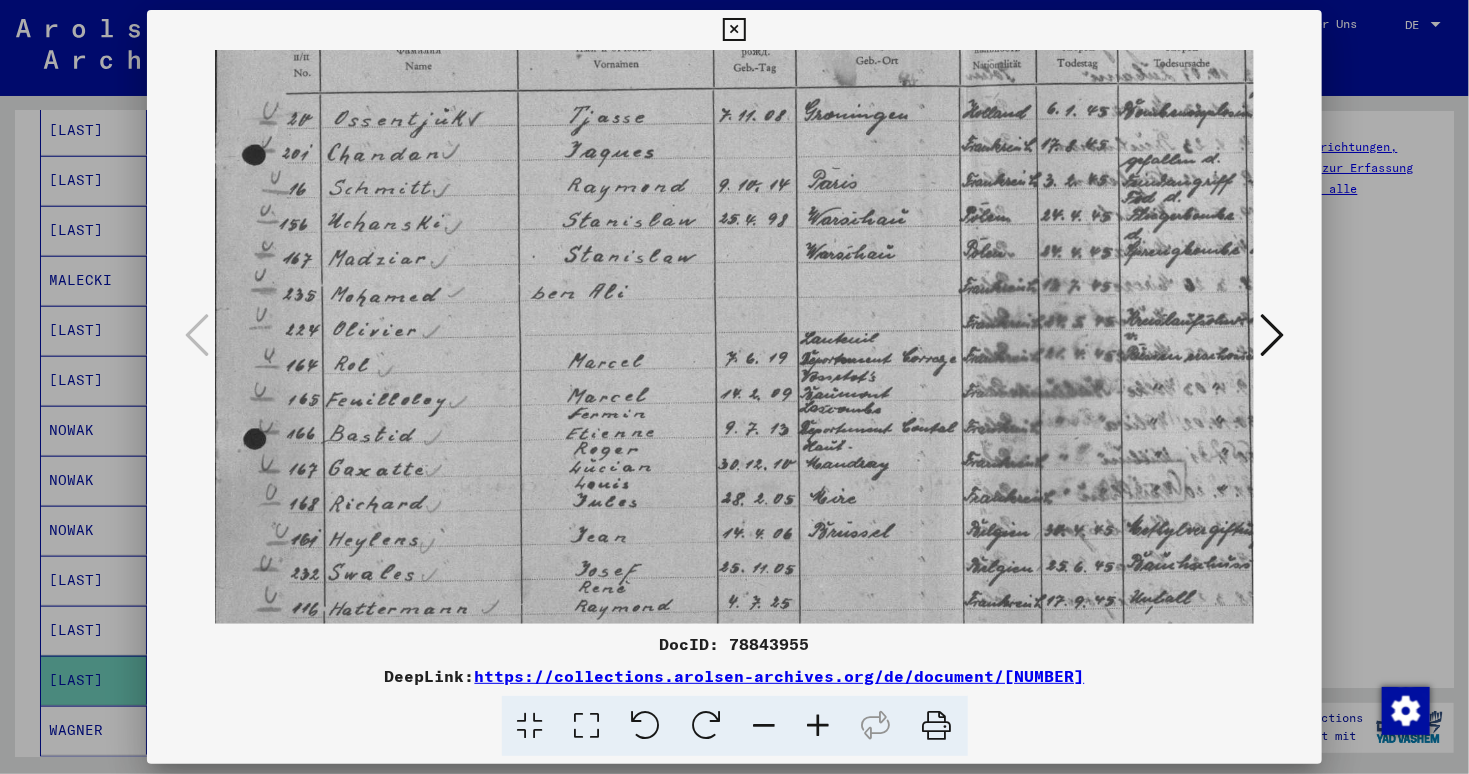 drag, startPoint x: 717, startPoint y: 418, endPoint x: 717, endPoint y: 328, distance: 90 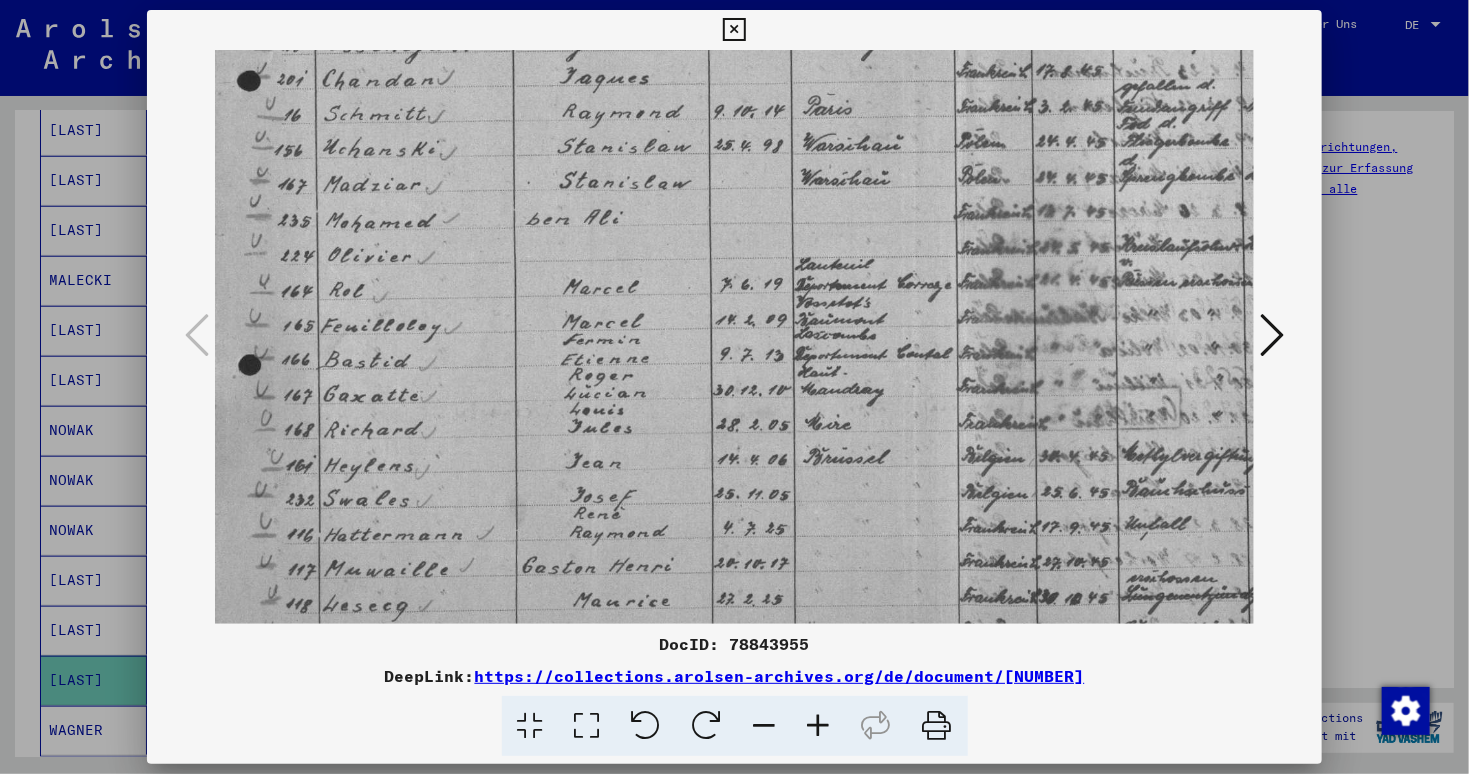 drag, startPoint x: 728, startPoint y: 400, endPoint x: 722, endPoint y: 353, distance: 47.38143 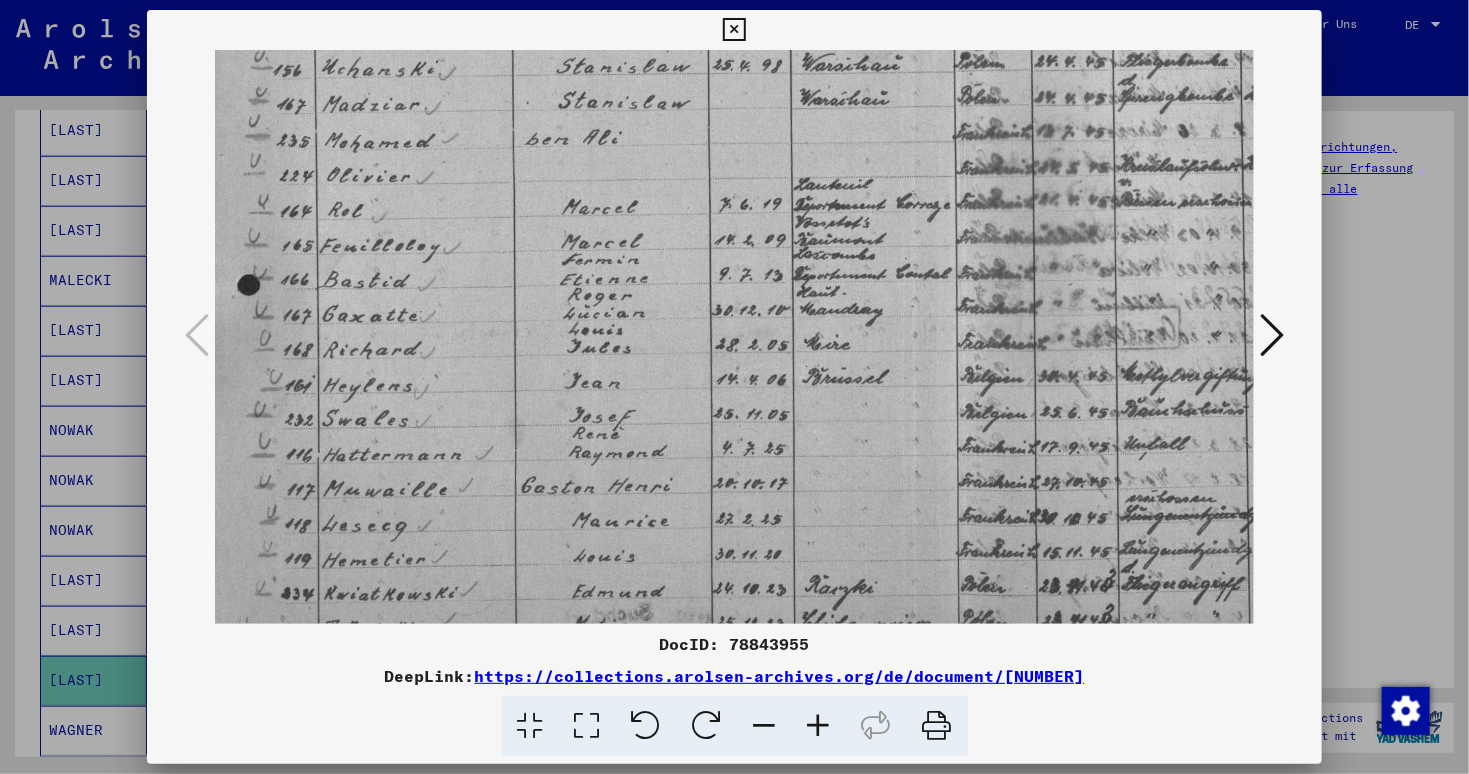 drag, startPoint x: 721, startPoint y: 424, endPoint x: 719, endPoint y: 351, distance: 73.02739 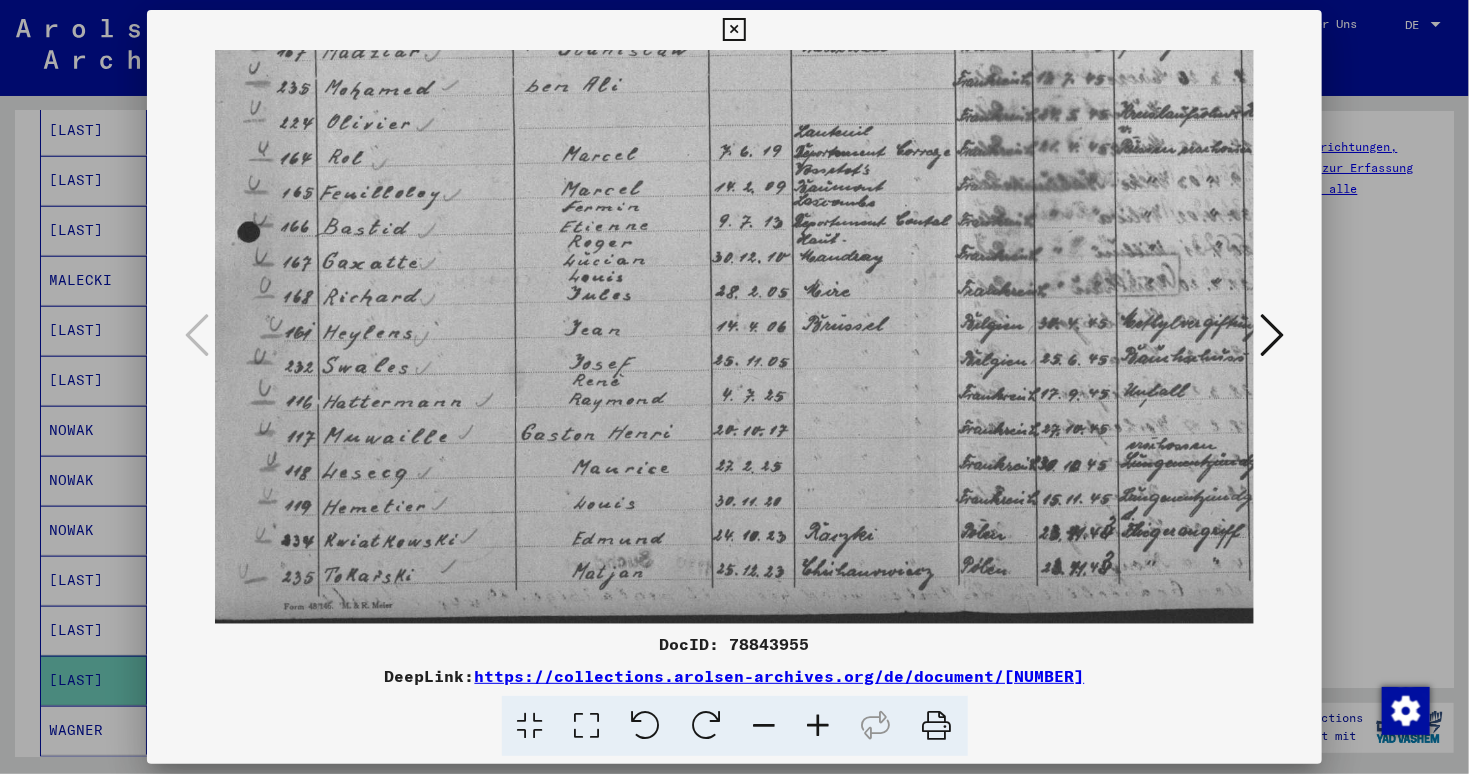 click at bounding box center (964, 87) 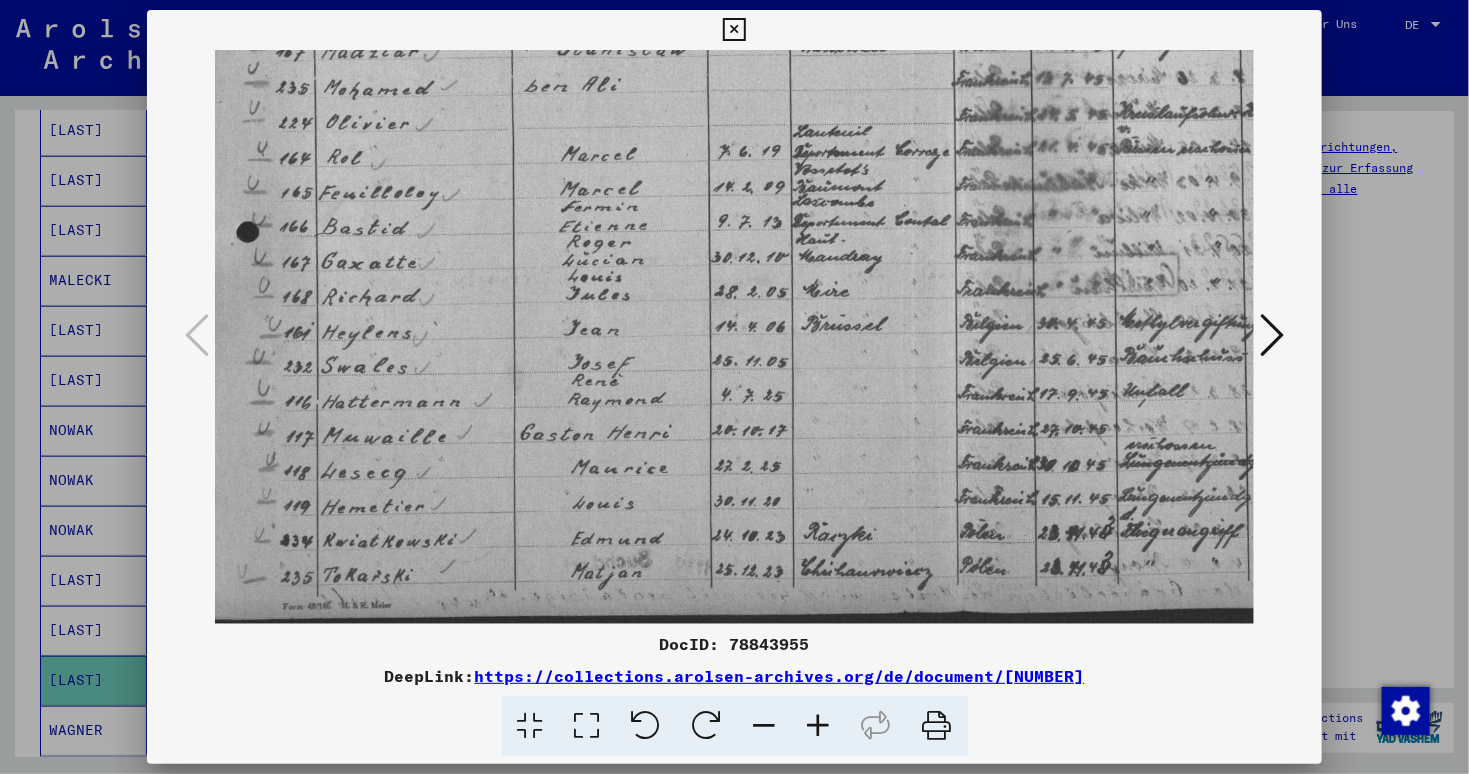 drag, startPoint x: 709, startPoint y: 459, endPoint x: 708, endPoint y: 429, distance: 30.016663 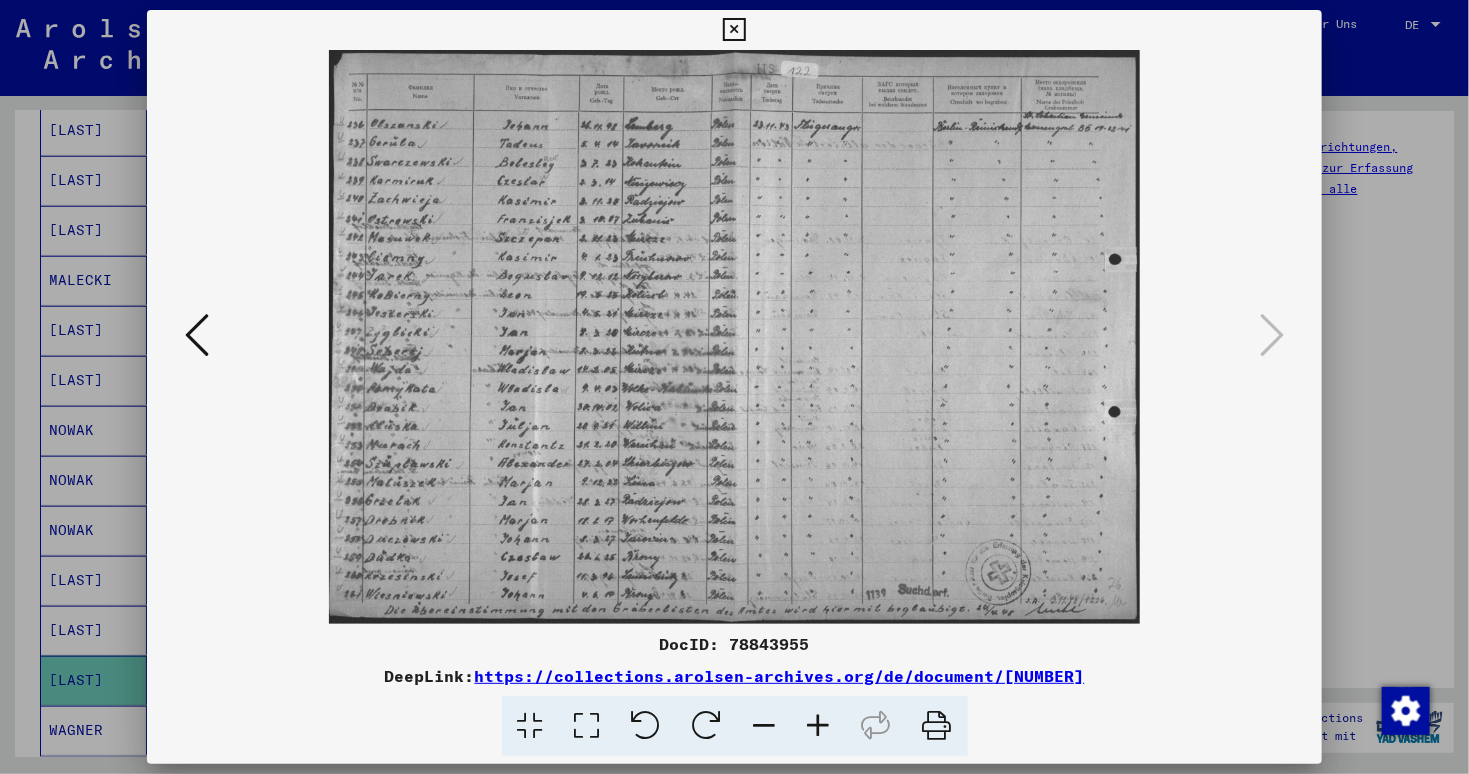 click at bounding box center [819, 726] 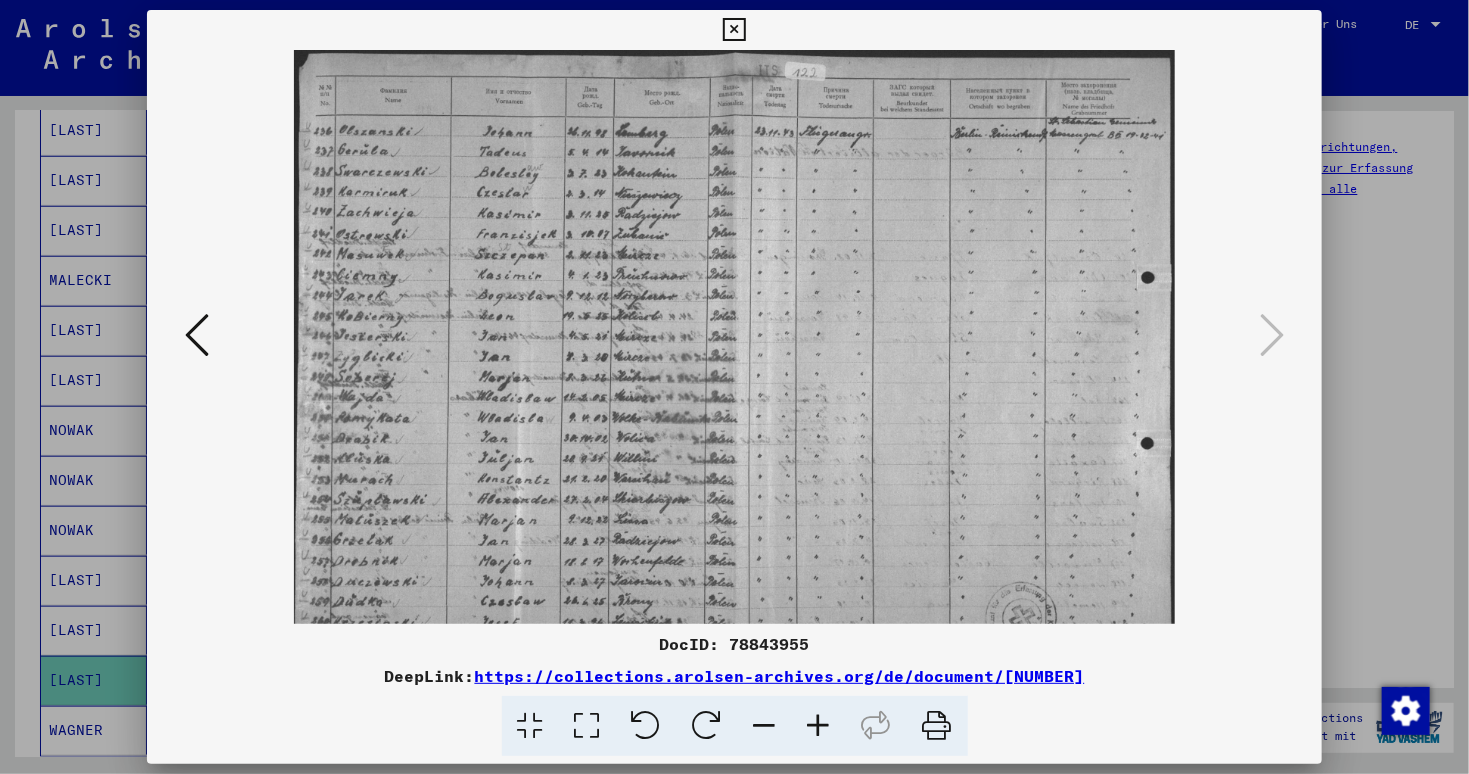 click at bounding box center (819, 726) 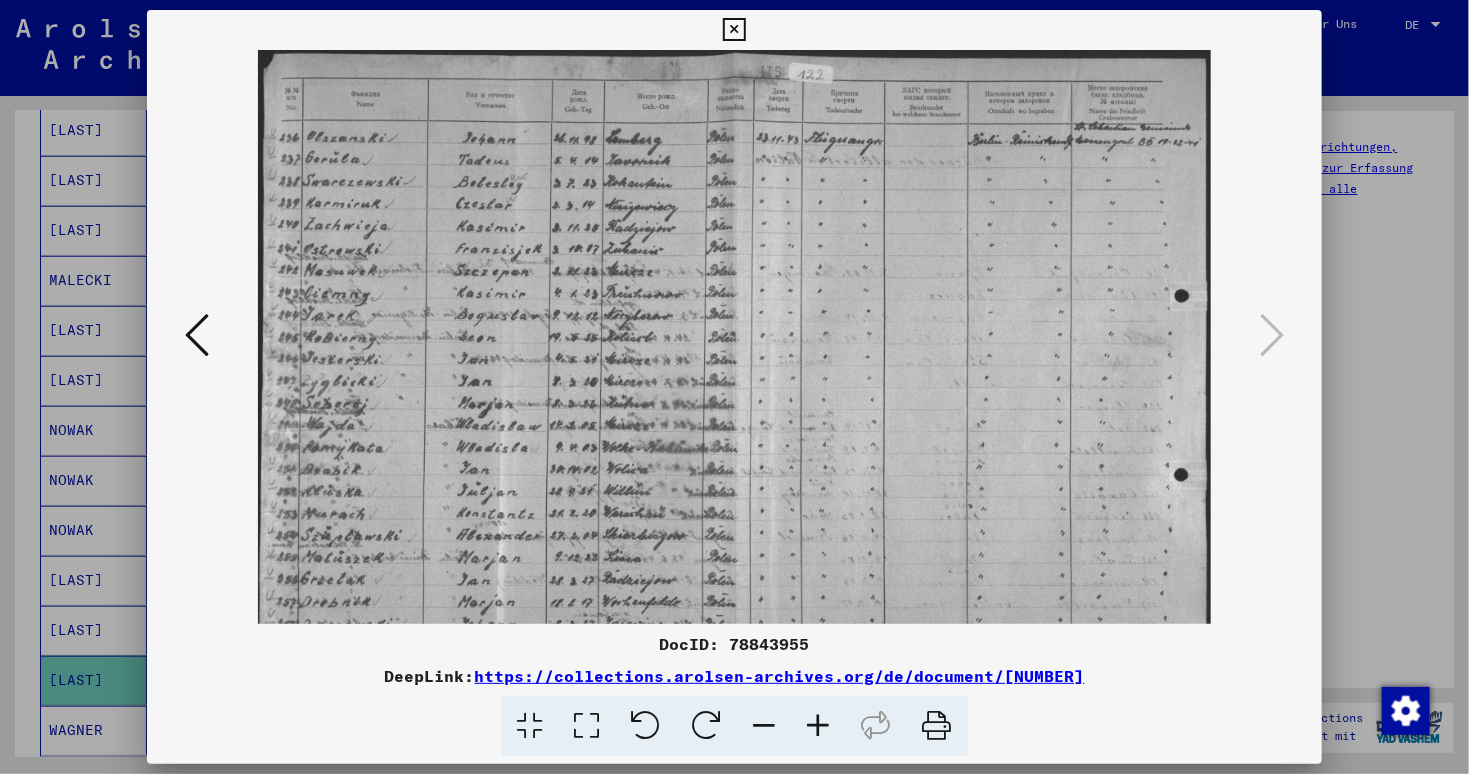 click at bounding box center [819, 726] 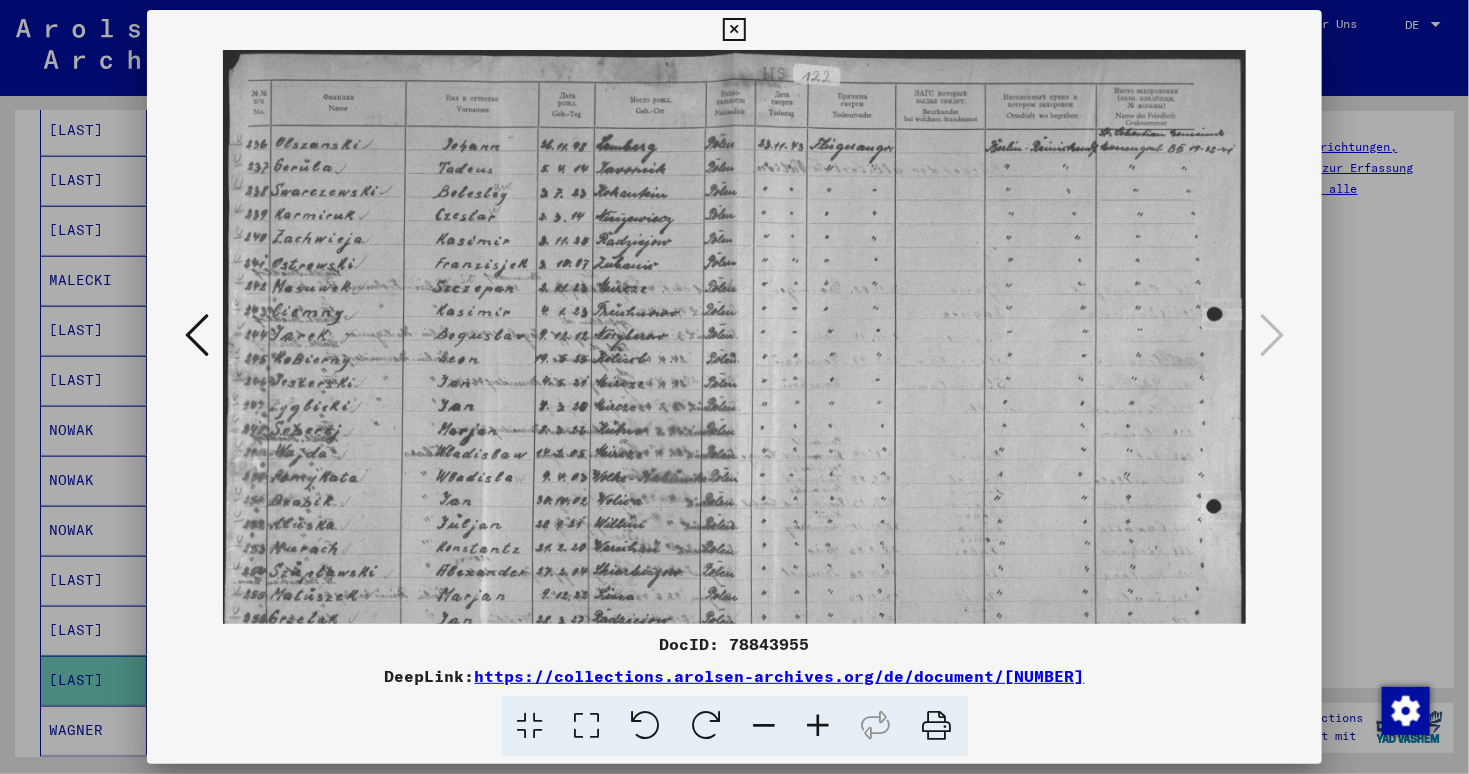 click at bounding box center (819, 726) 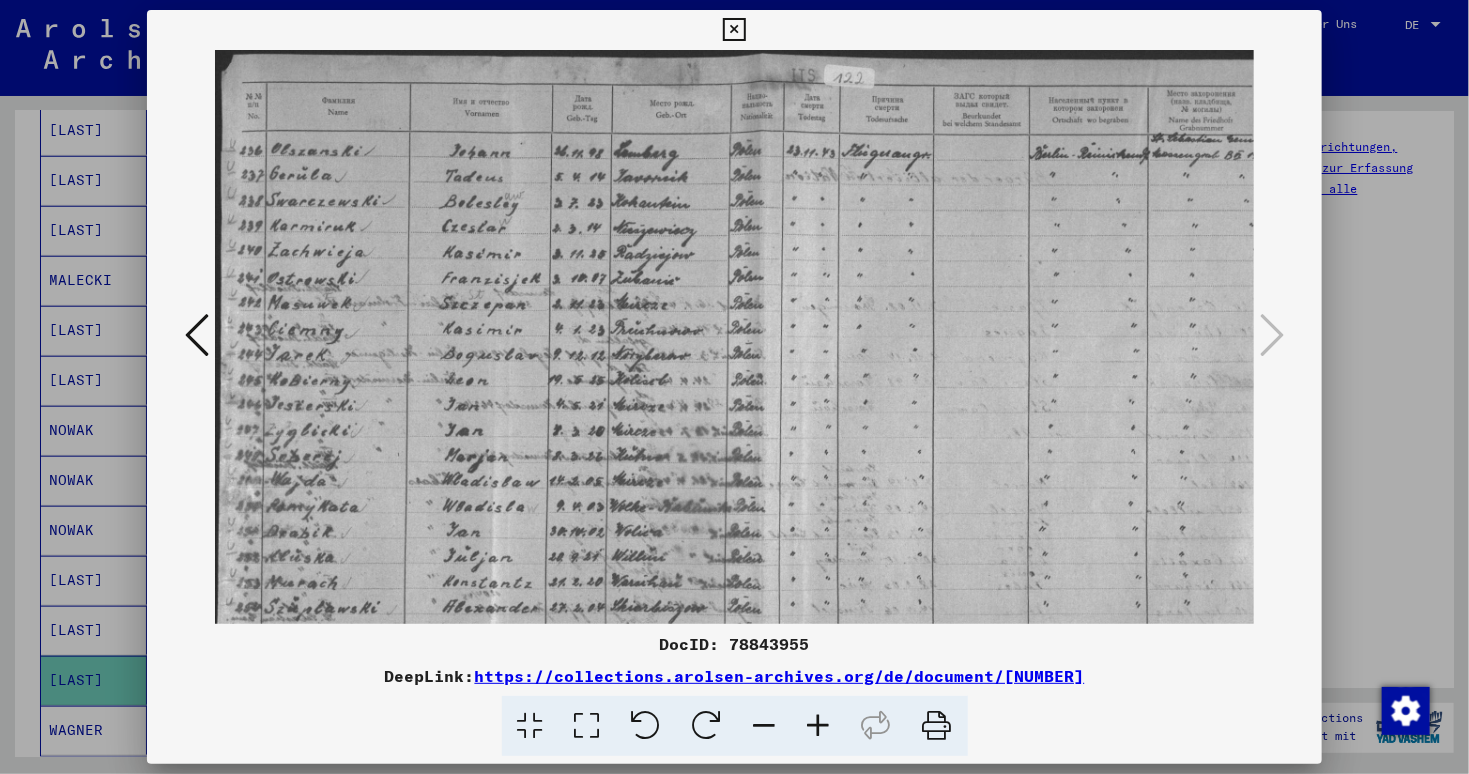 click at bounding box center [819, 726] 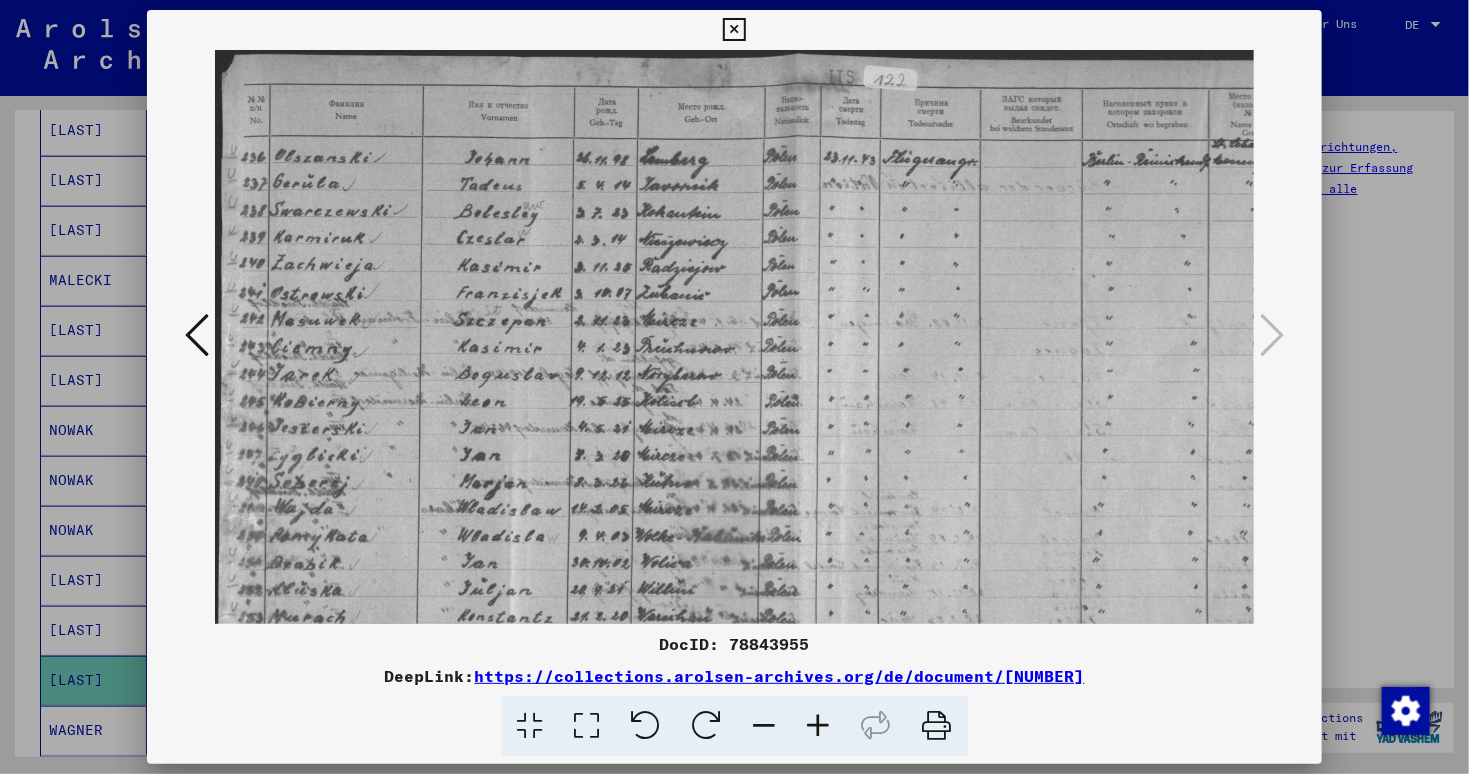 click at bounding box center (819, 726) 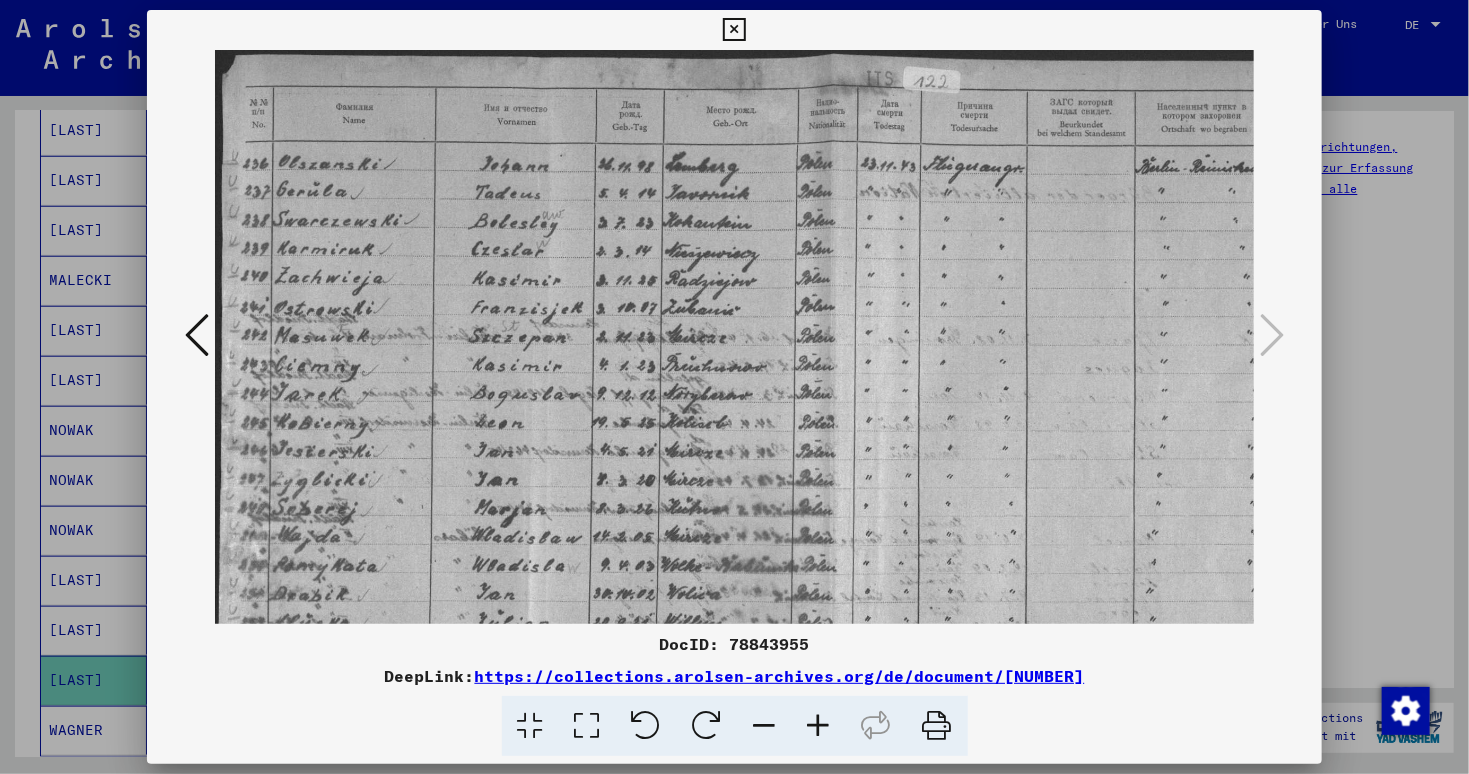 click at bounding box center [819, 726] 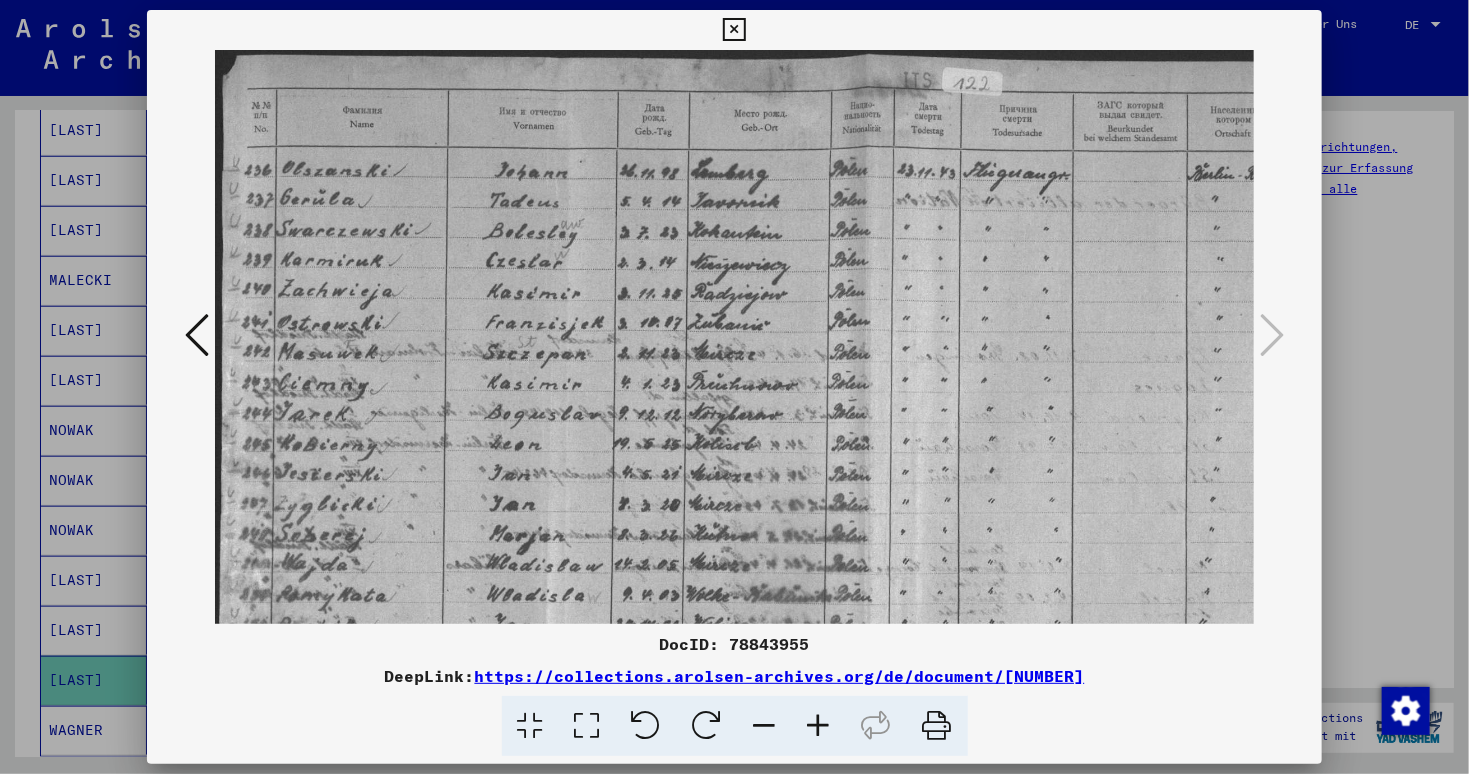 click at bounding box center [819, 726] 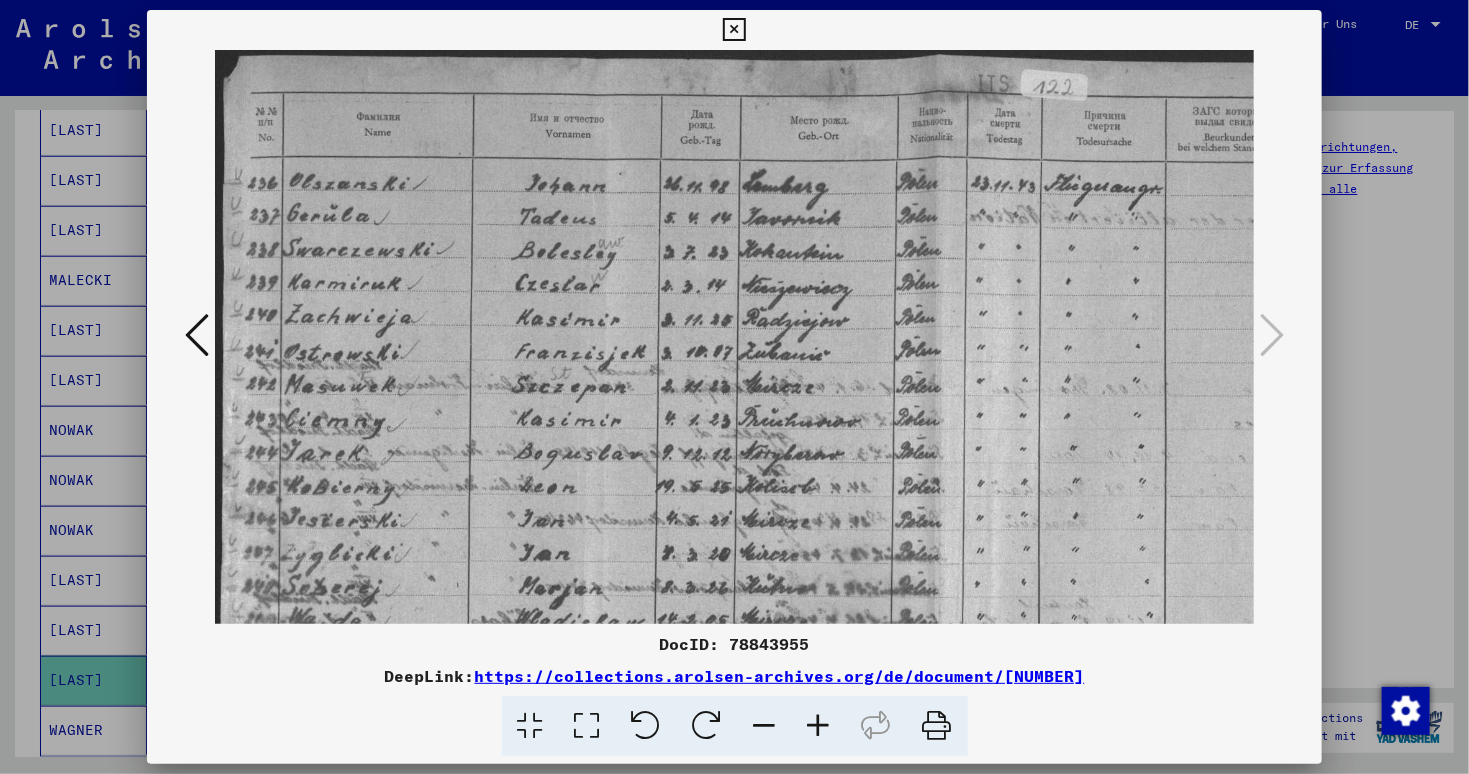 click at bounding box center (819, 726) 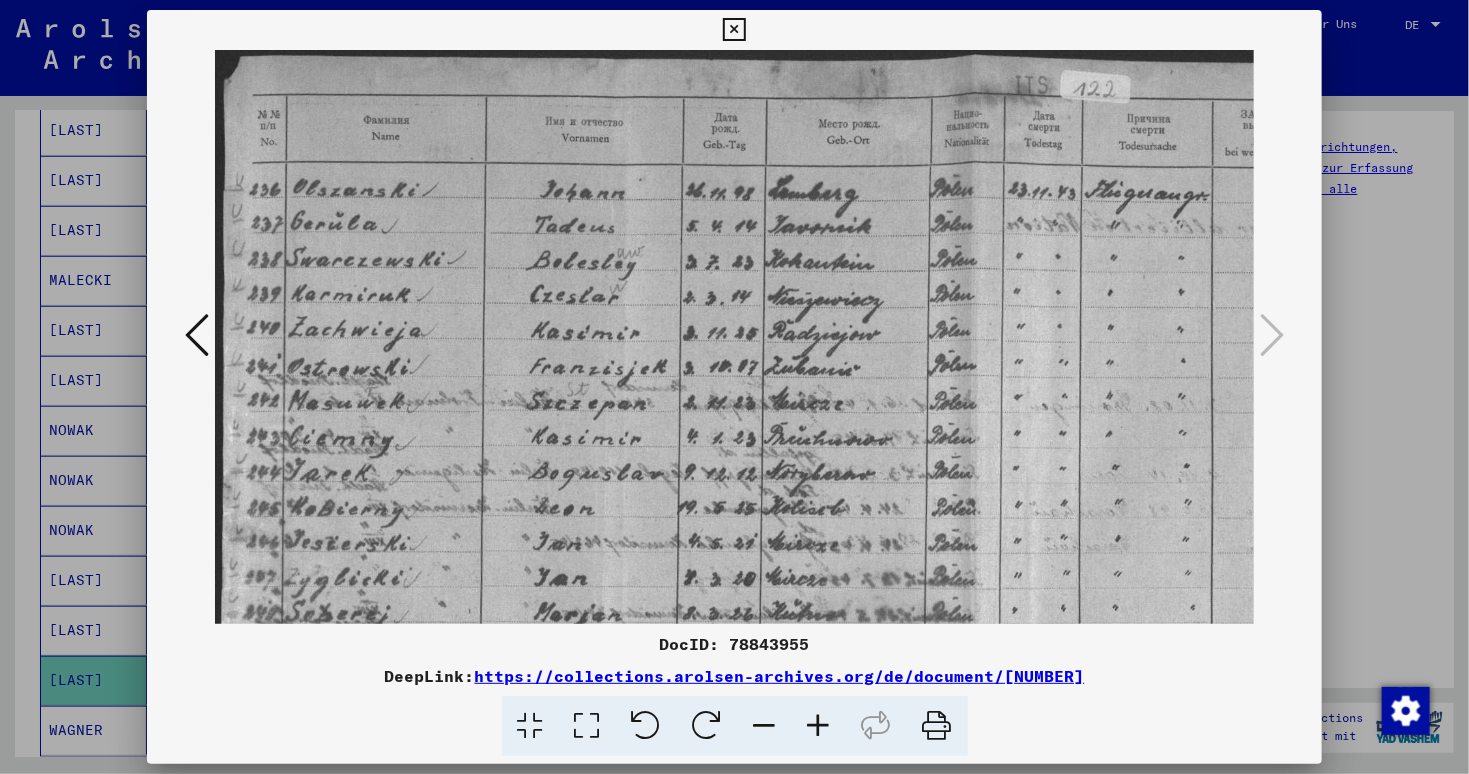 click at bounding box center [819, 726] 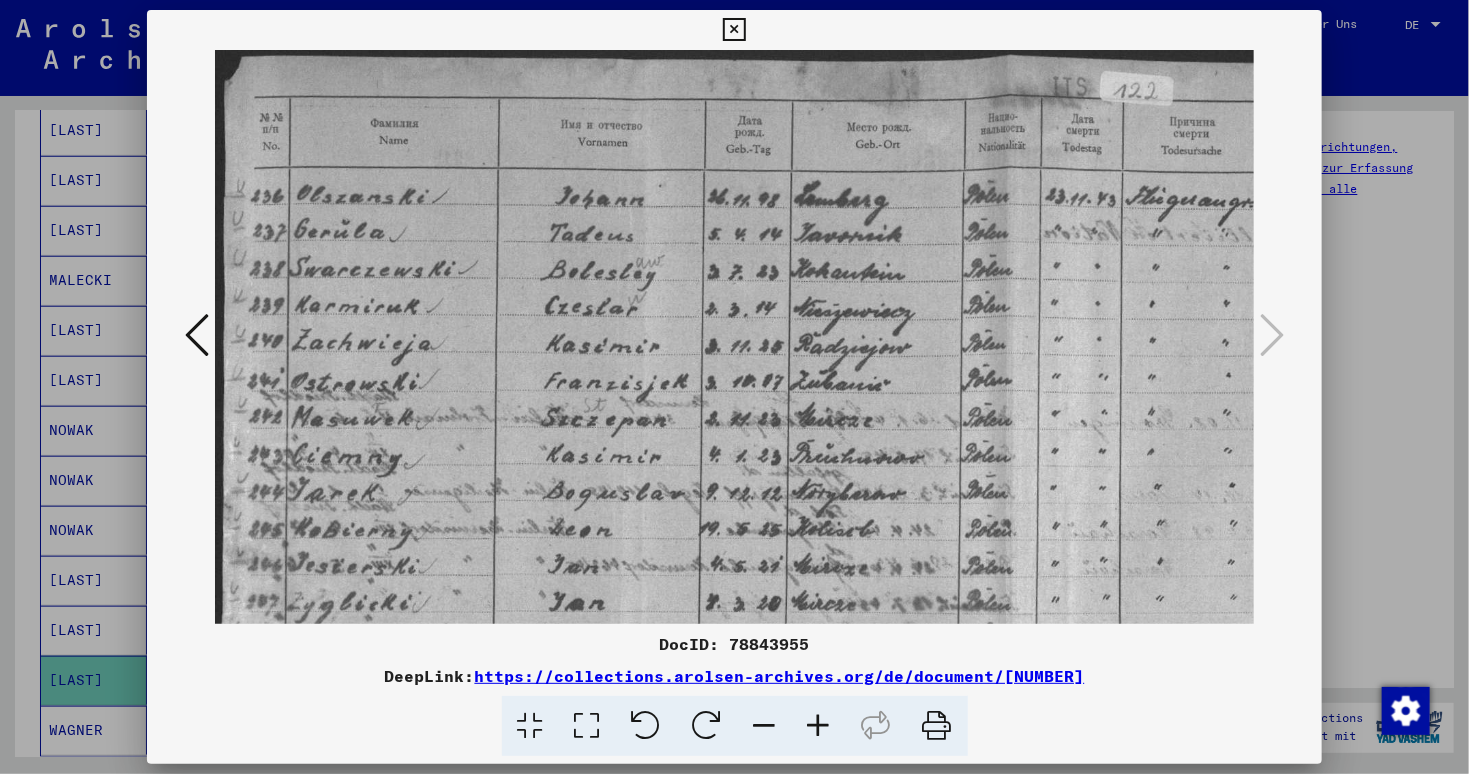 click at bounding box center [819, 726] 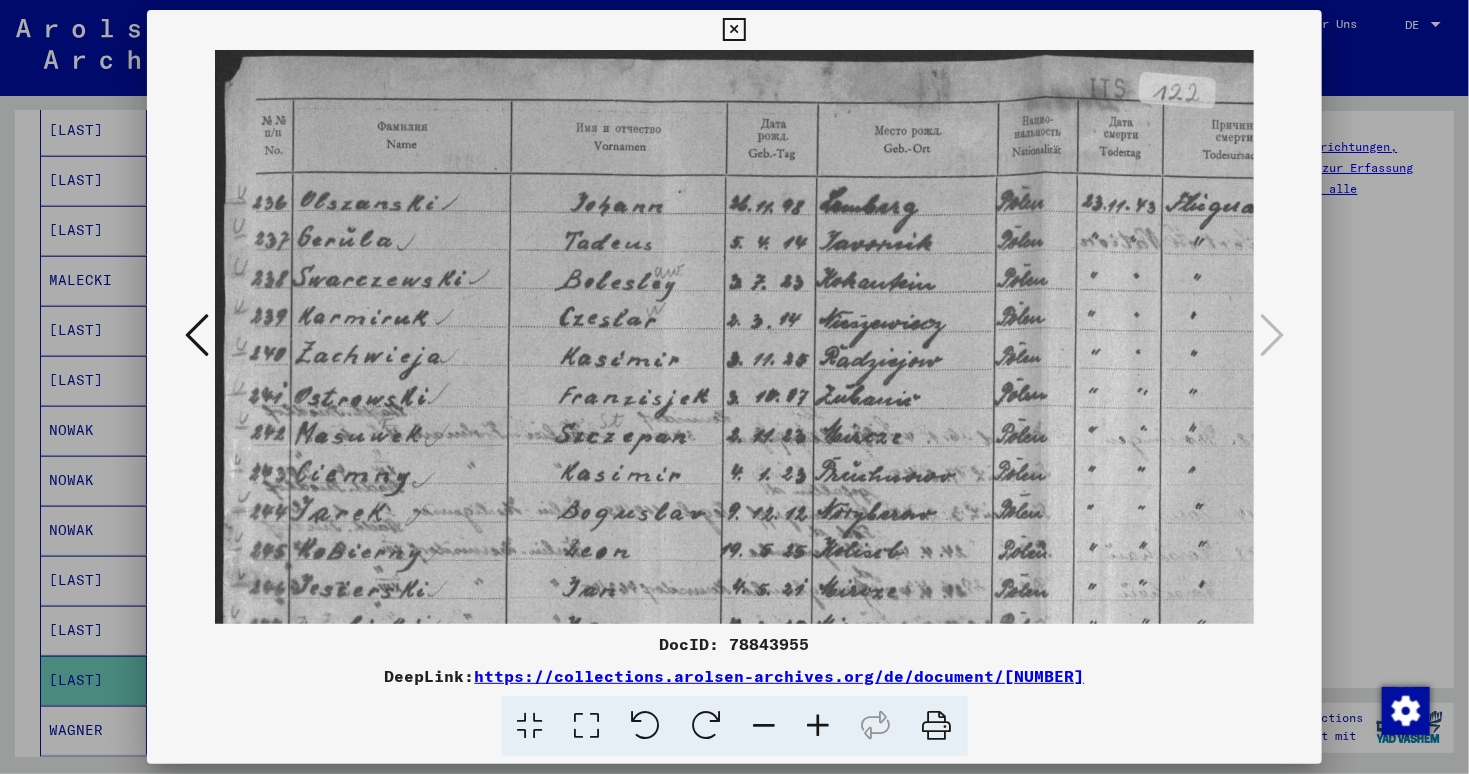 click at bounding box center (819, 726) 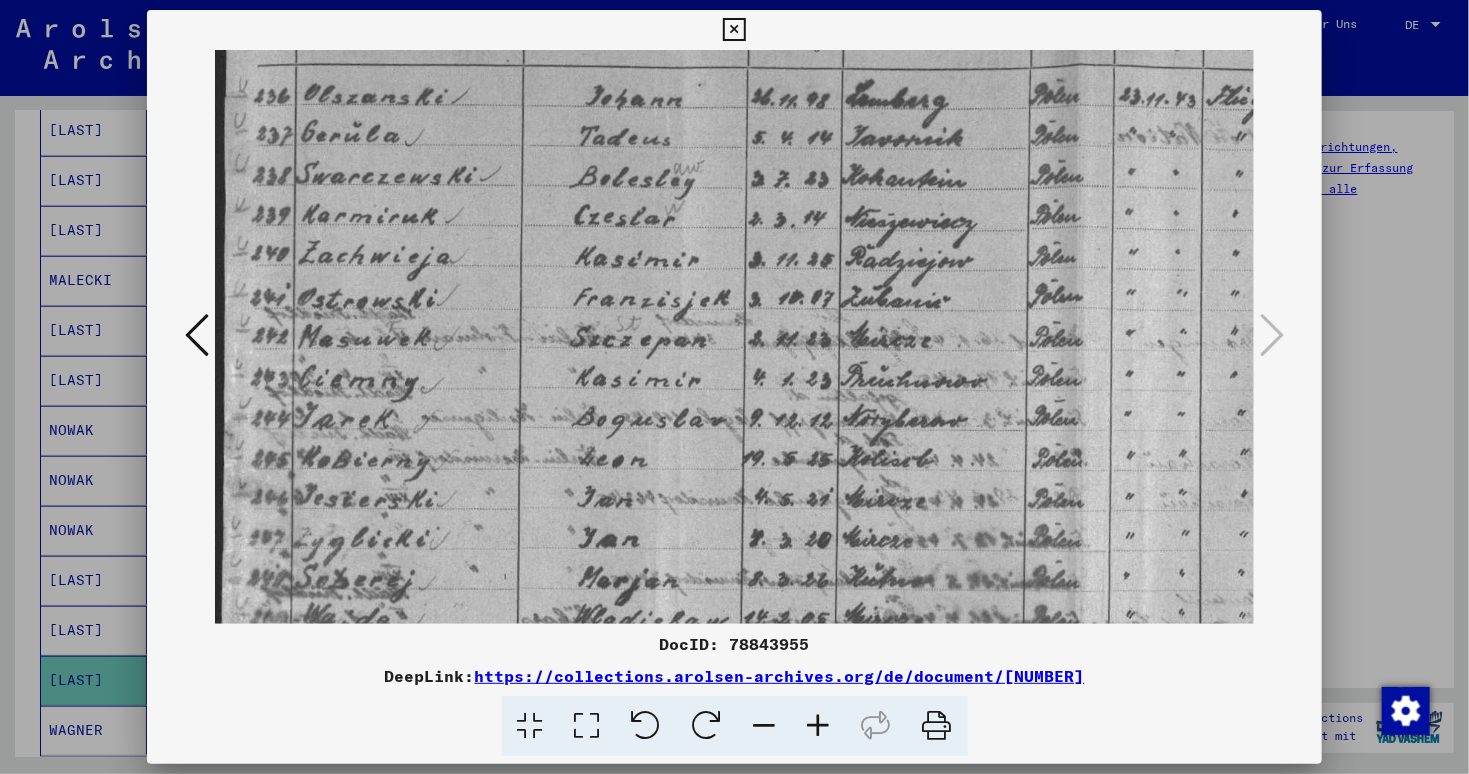 drag, startPoint x: 570, startPoint y: 497, endPoint x: 647, endPoint y: 392, distance: 130.20752 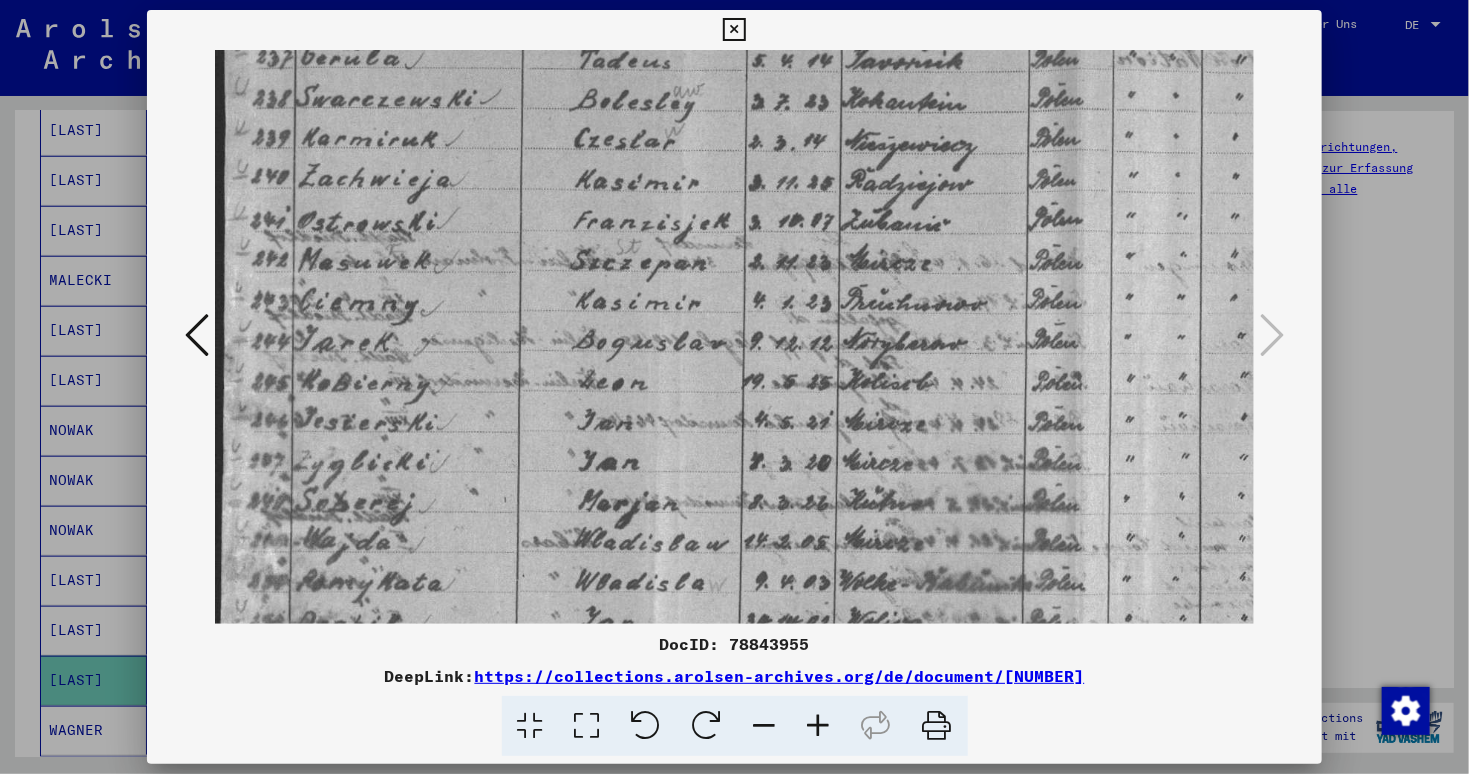 drag, startPoint x: 652, startPoint y: 406, endPoint x: 657, endPoint y: 415, distance: 10.29563 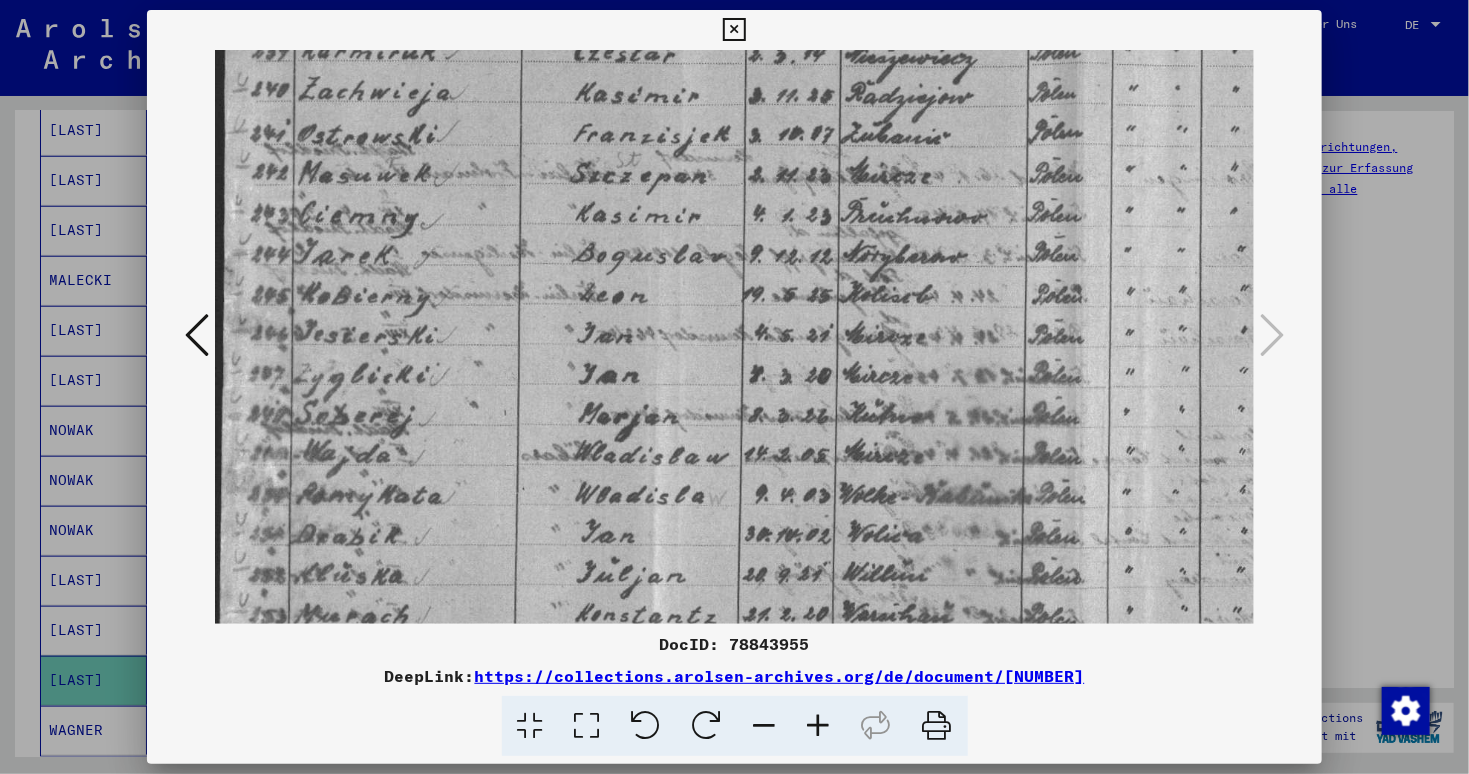drag, startPoint x: 655, startPoint y: 471, endPoint x: 678, endPoint y: 394, distance: 80.36168 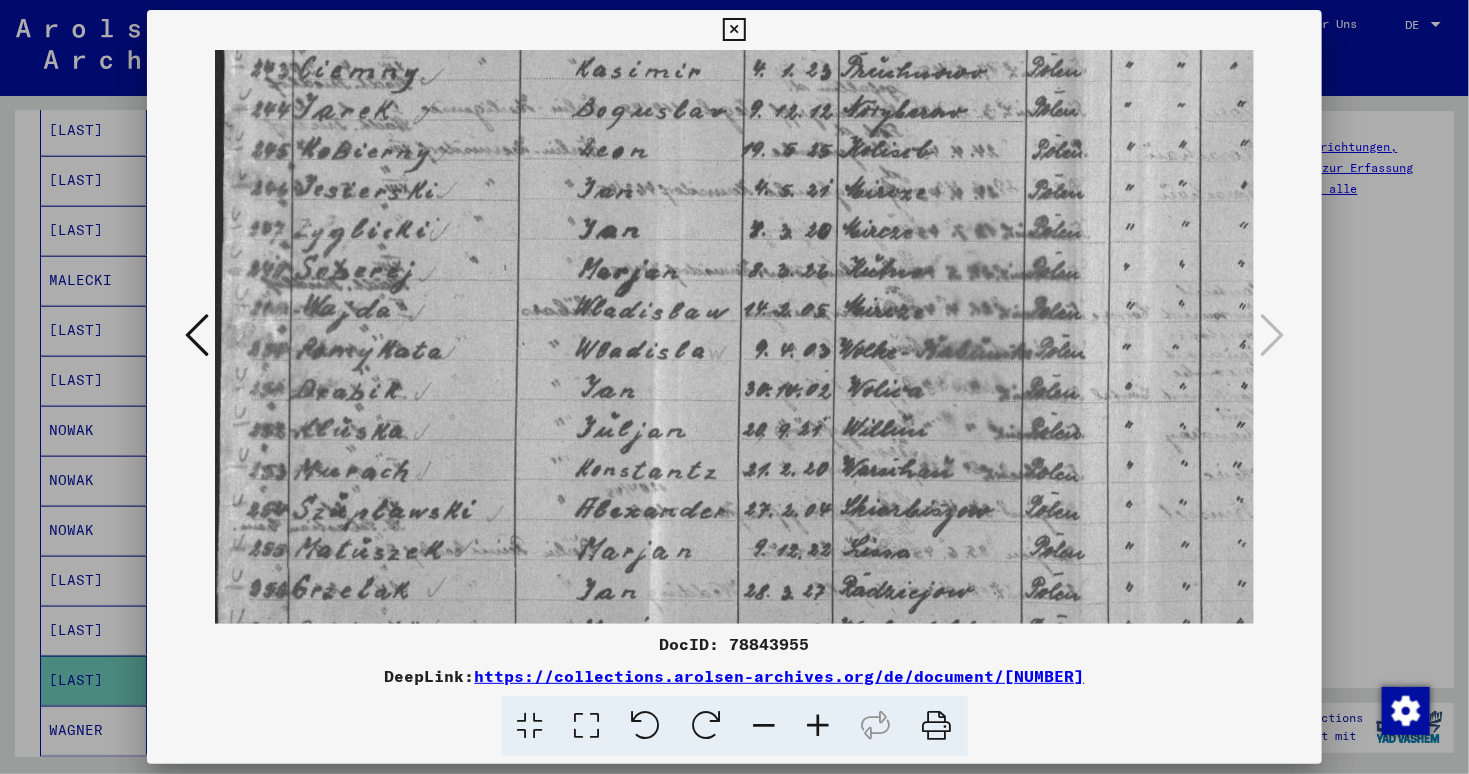 drag, startPoint x: 641, startPoint y: 494, endPoint x: 688, endPoint y: 333, distance: 167.72 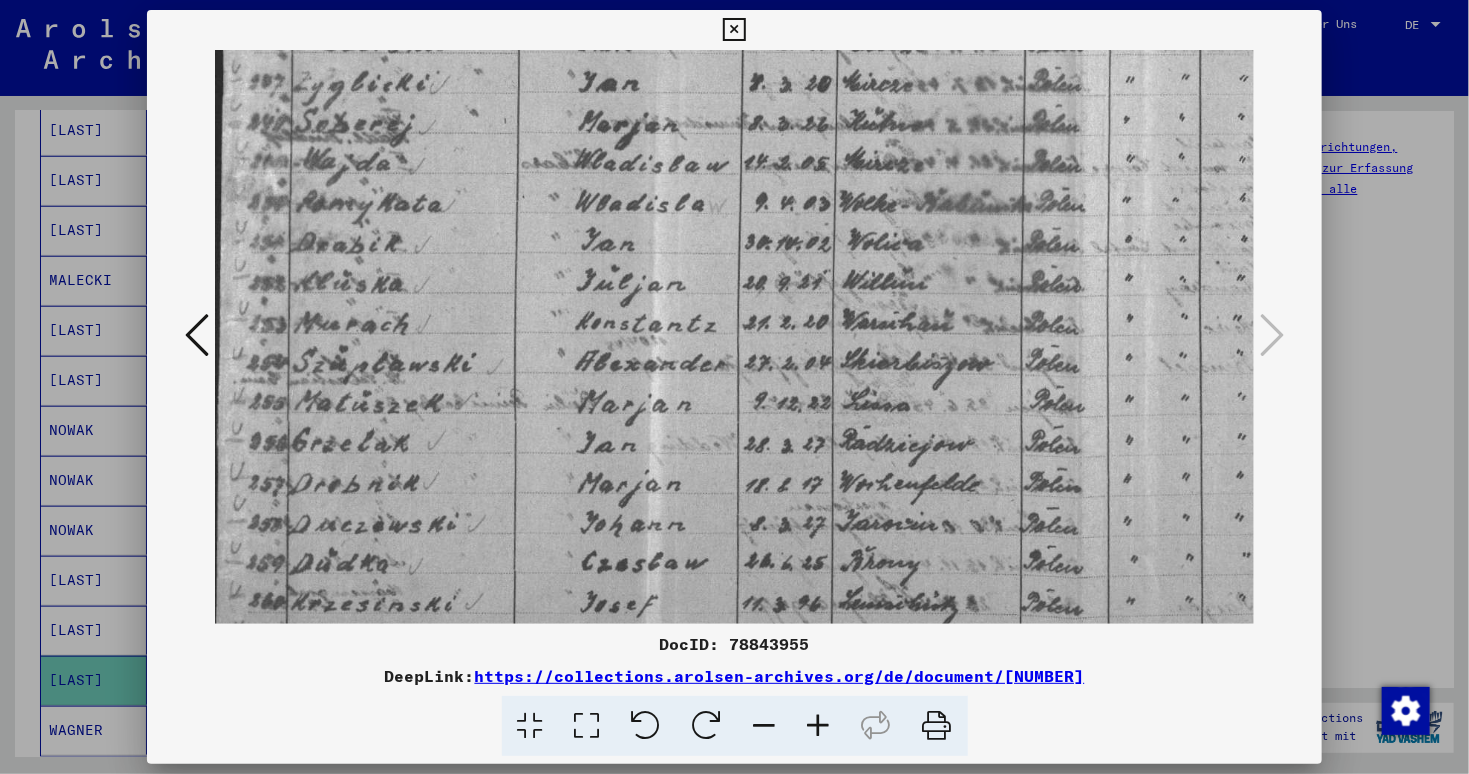 drag, startPoint x: 625, startPoint y: 501, endPoint x: 658, endPoint y: 374, distance: 131.21738 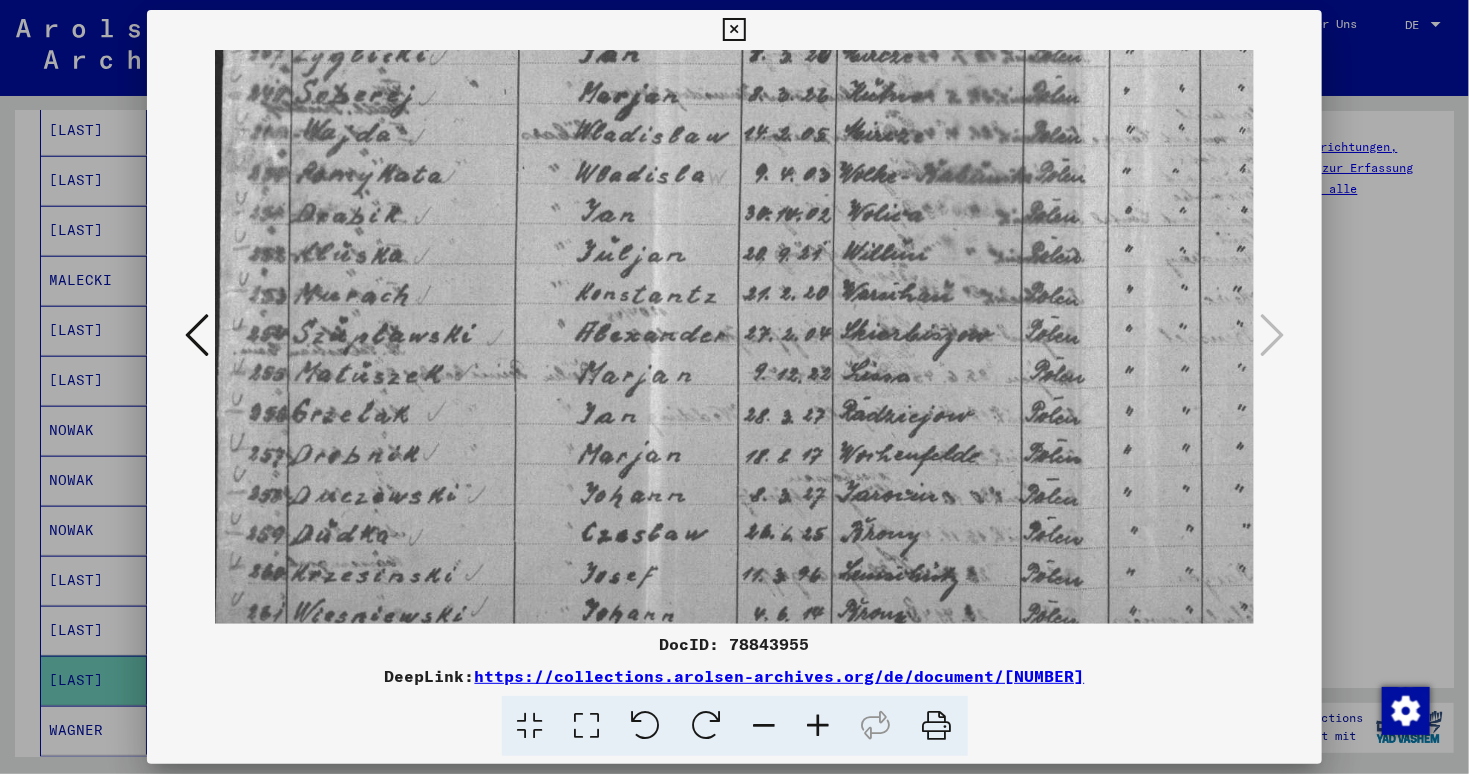 scroll, scrollTop: 649, scrollLeft: 0, axis: vertical 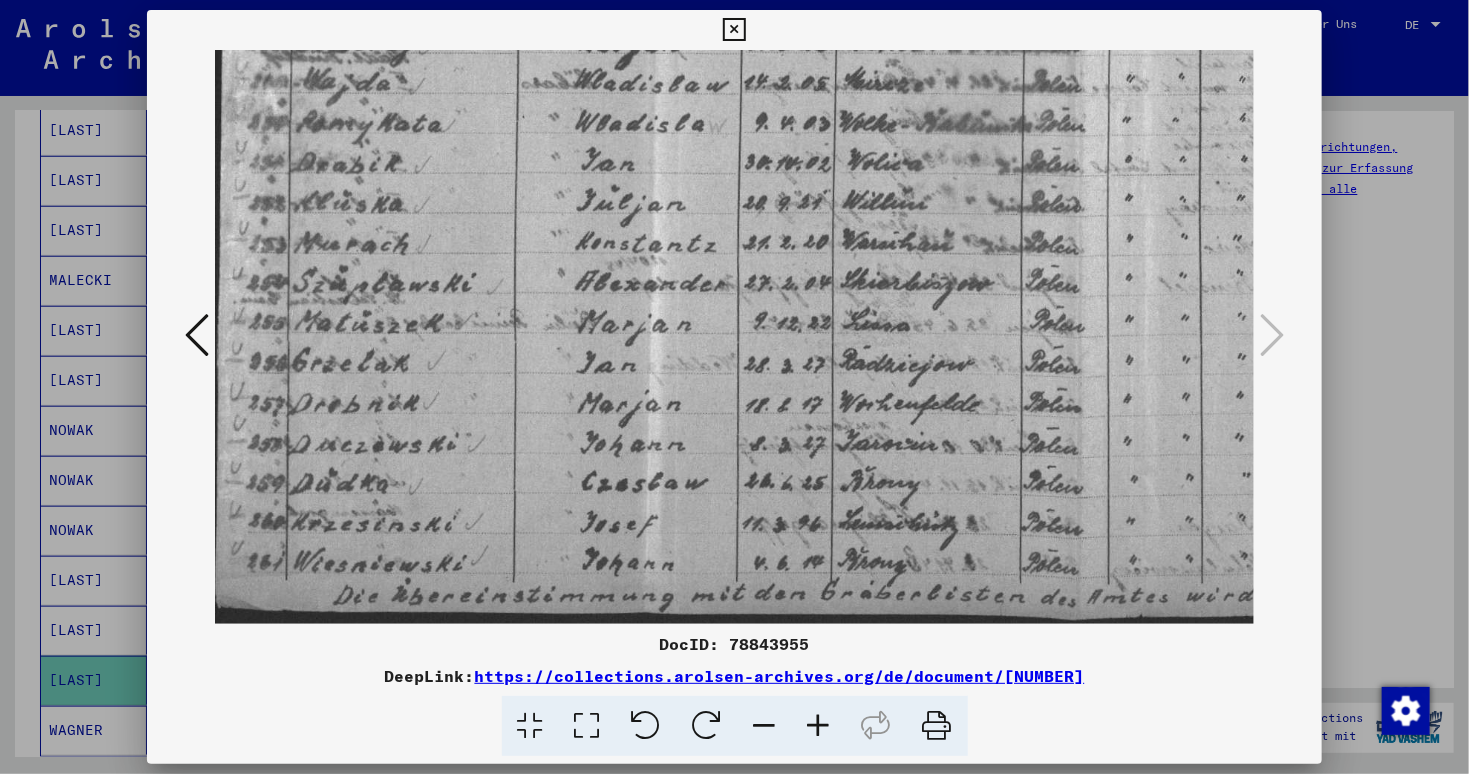 drag, startPoint x: 621, startPoint y: 465, endPoint x: 654, endPoint y: 393, distance: 79.20227 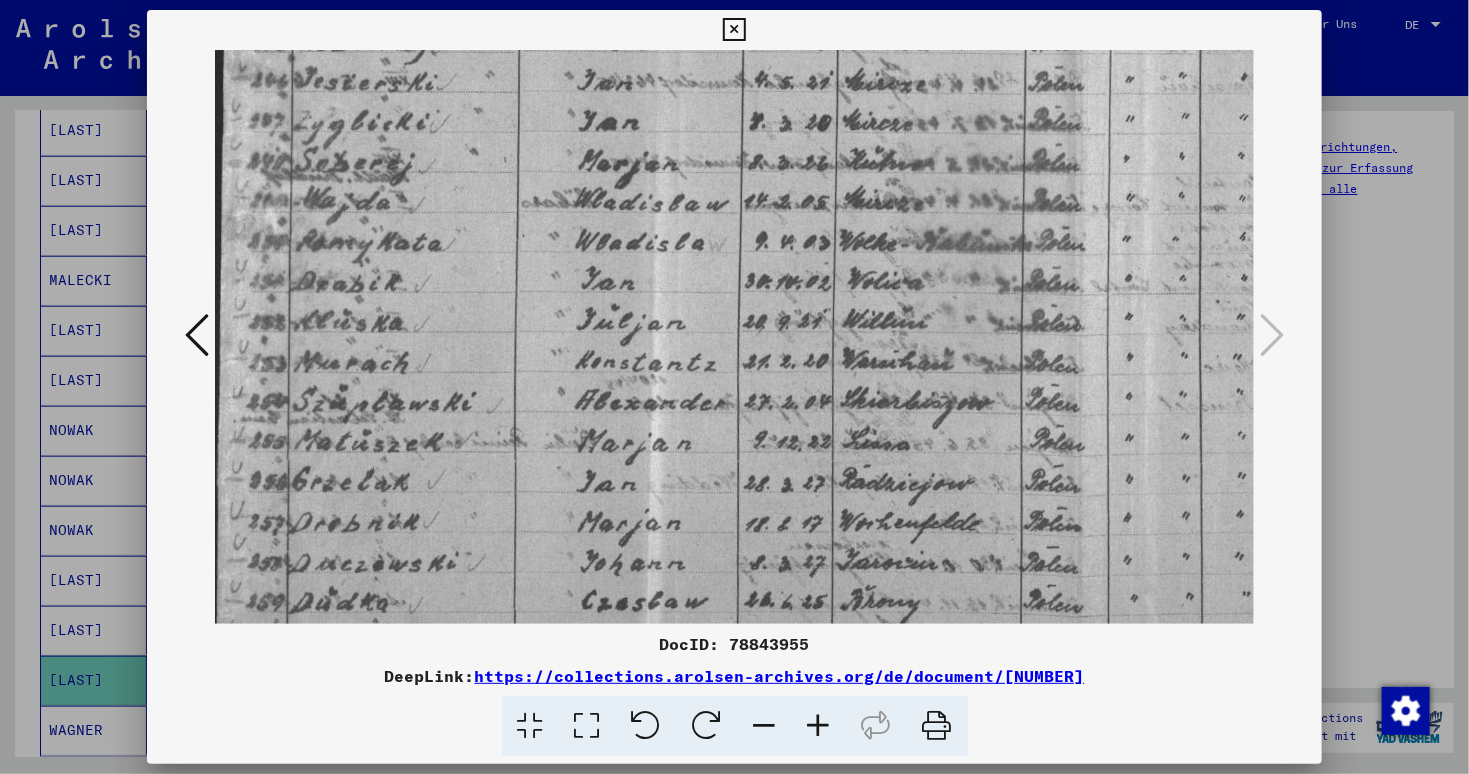 drag, startPoint x: 722, startPoint y: 428, endPoint x: 741, endPoint y: 558, distance: 131.38112 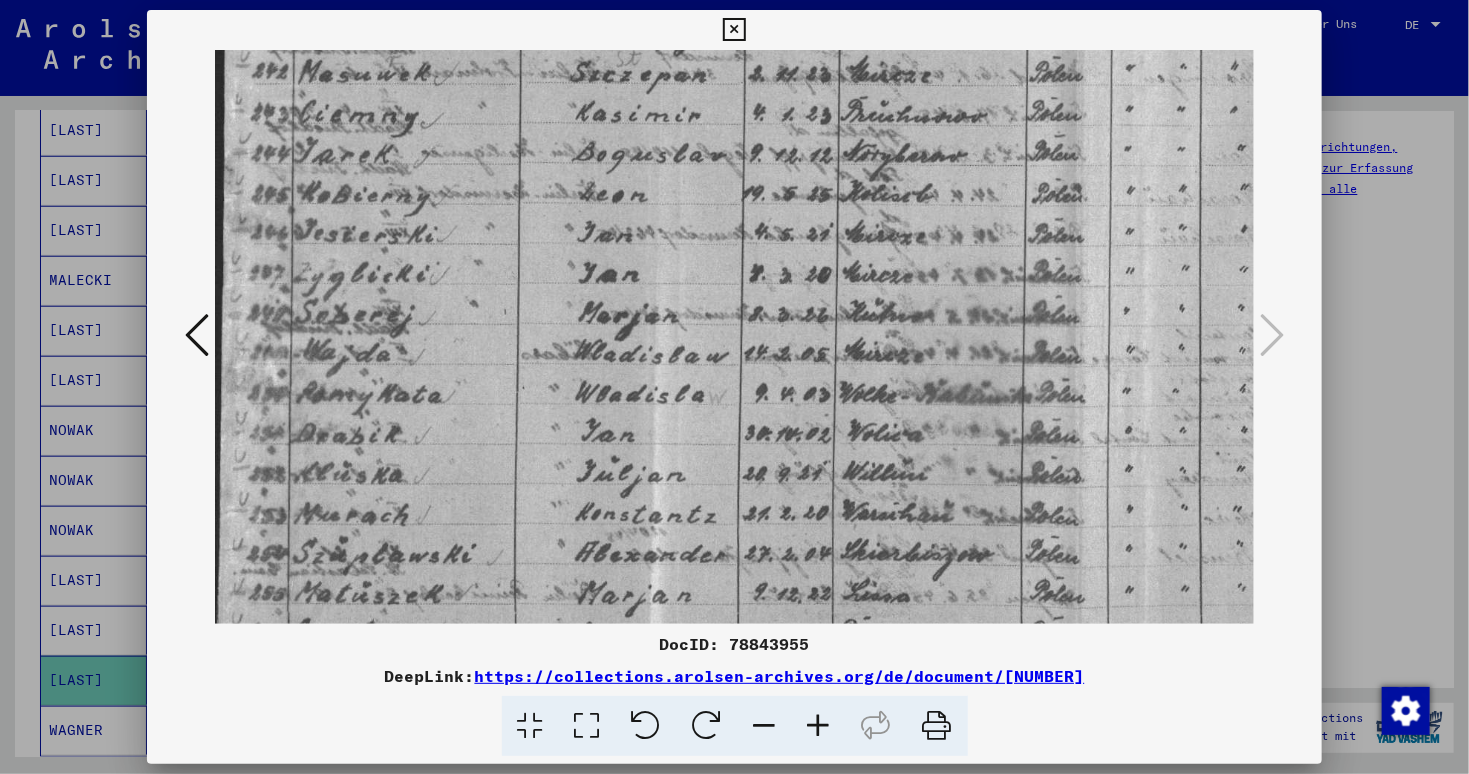 drag, startPoint x: 715, startPoint y: 428, endPoint x: 729, endPoint y: 583, distance: 155.63097 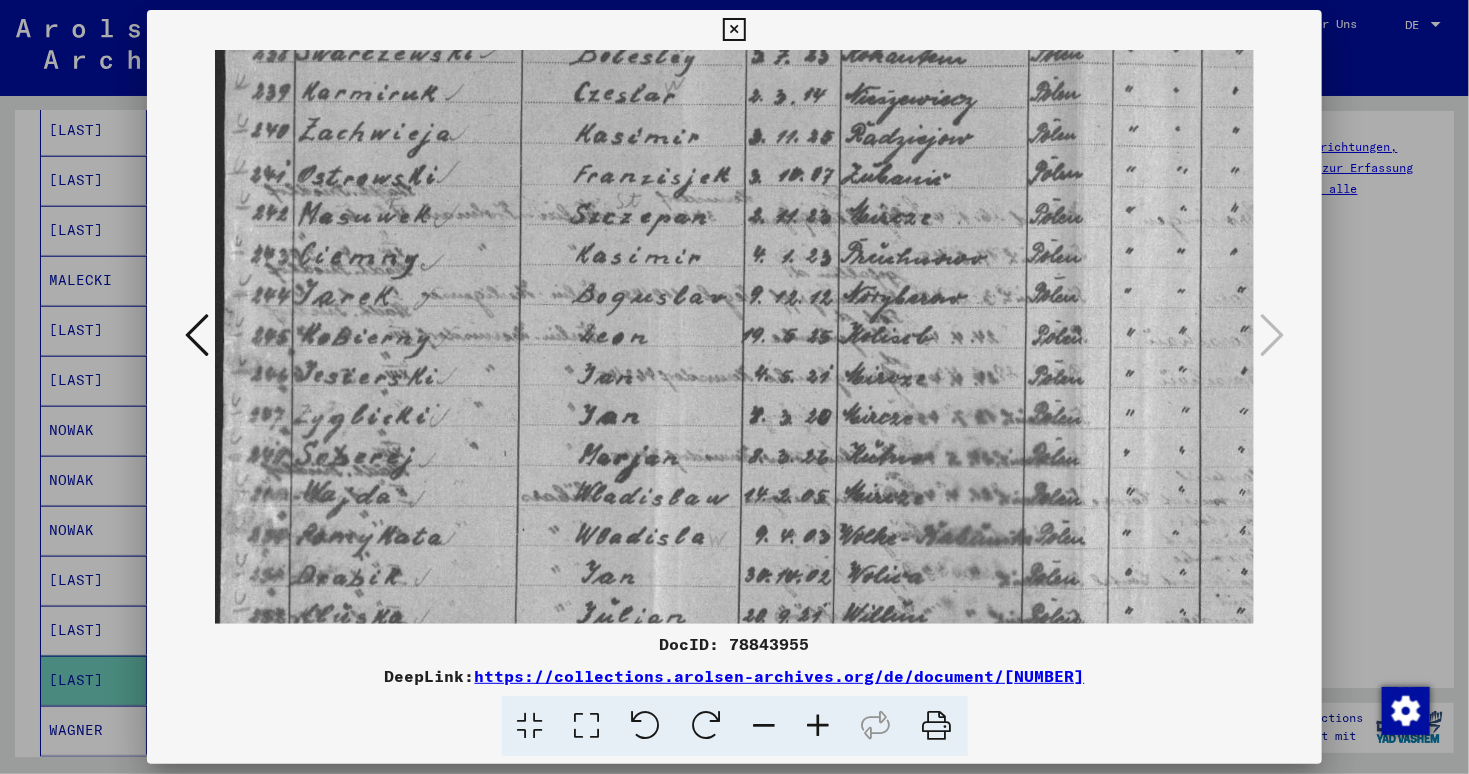 drag, startPoint x: 704, startPoint y: 345, endPoint x: 717, endPoint y: 488, distance: 143.58969 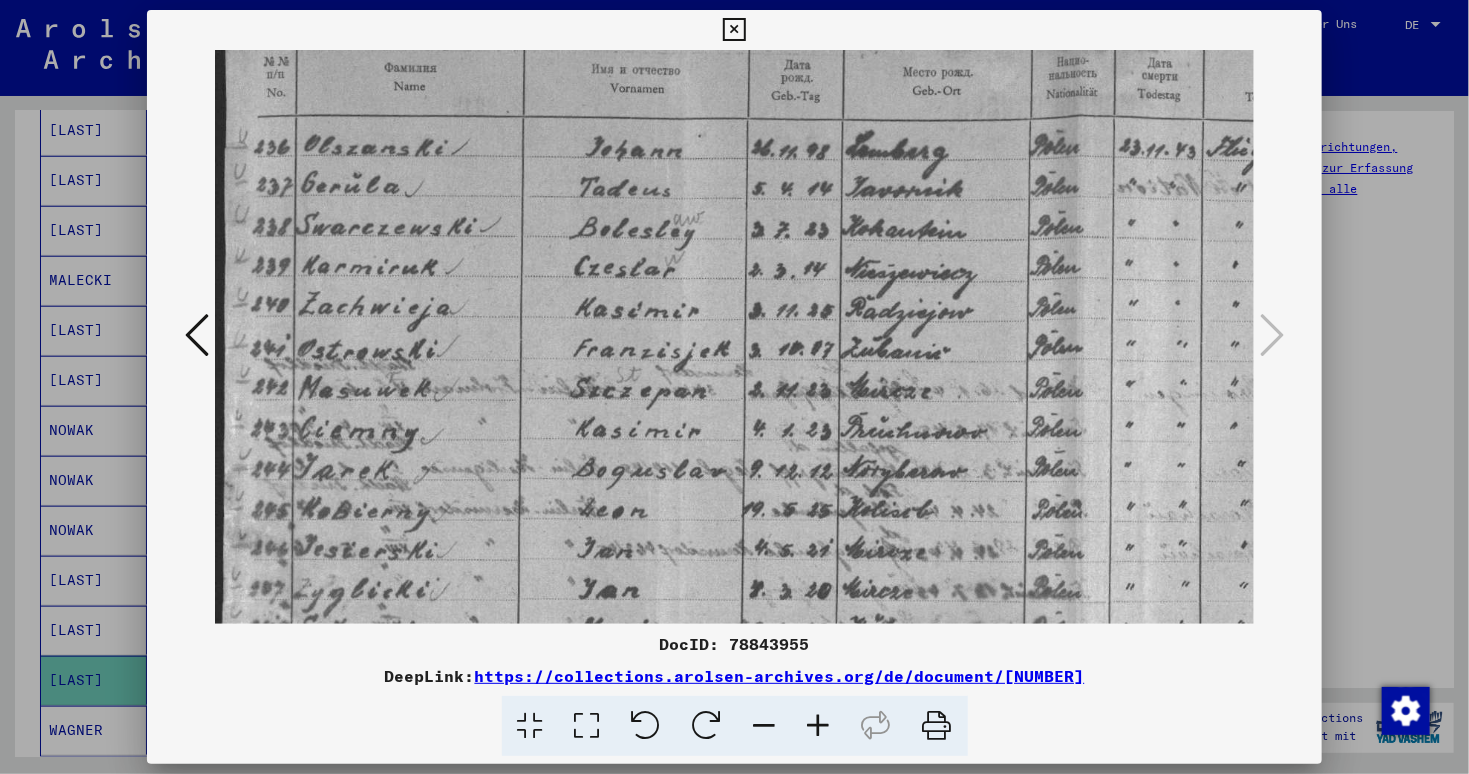 scroll, scrollTop: 55, scrollLeft: 0, axis: vertical 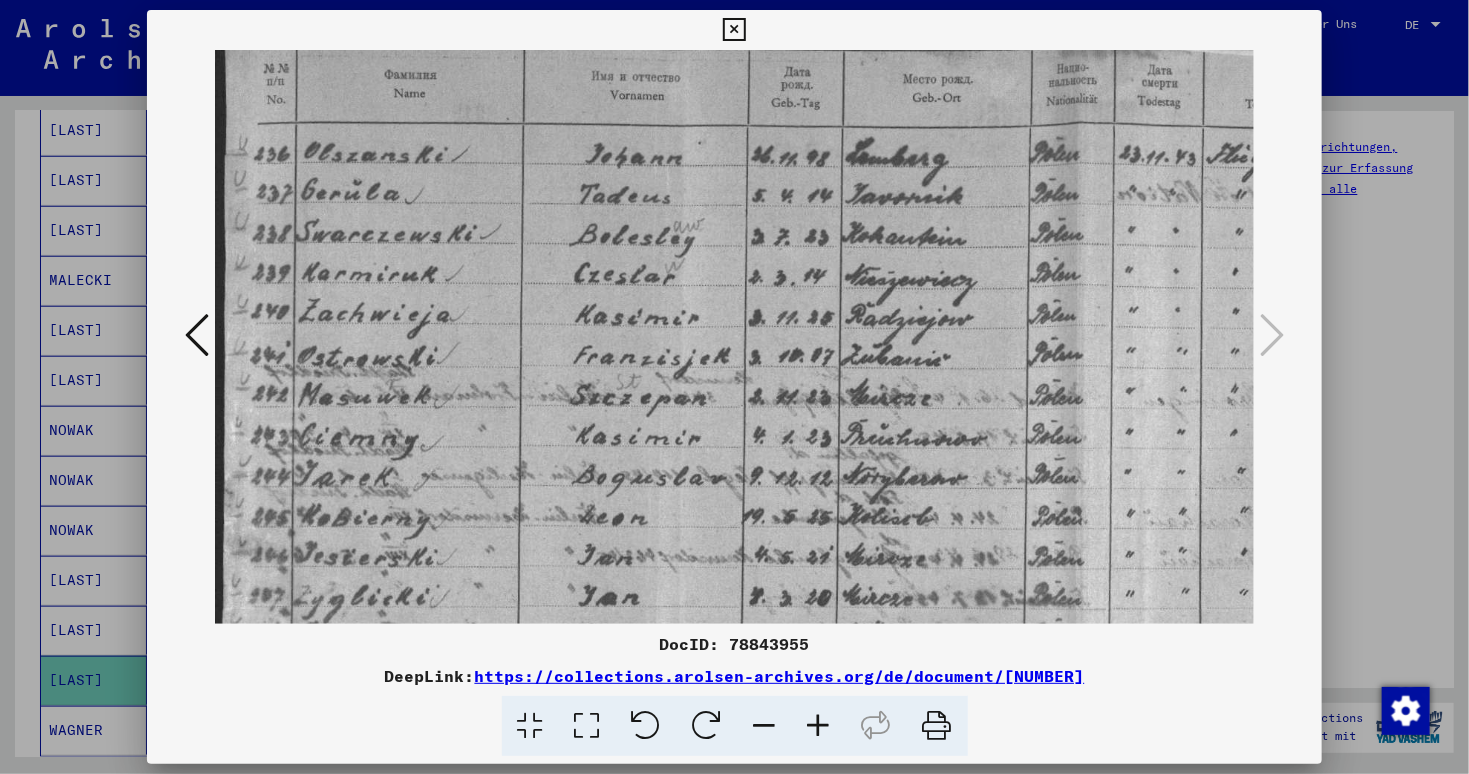 drag, startPoint x: 690, startPoint y: 283, endPoint x: 706, endPoint y: 467, distance: 184.69434 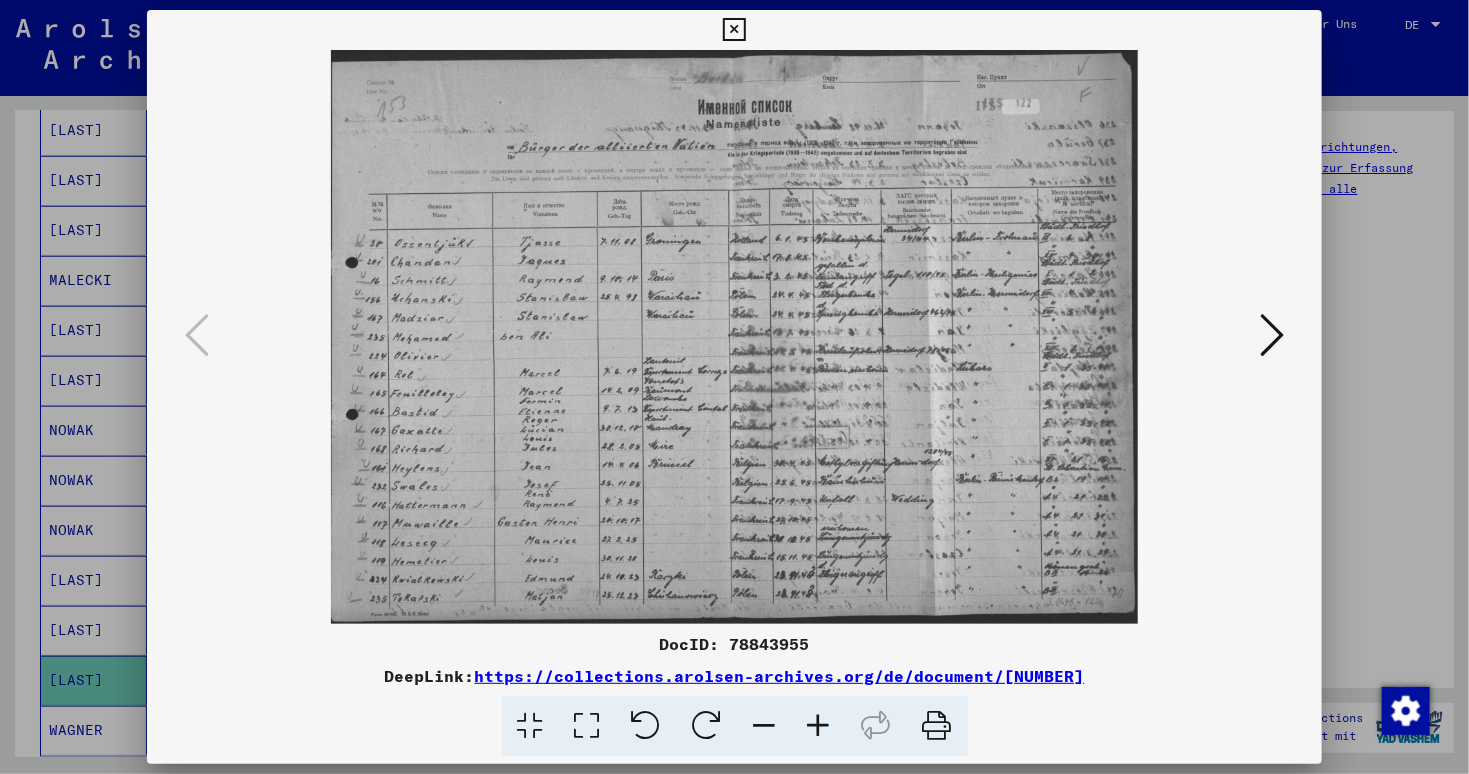 scroll, scrollTop: 0, scrollLeft: 0, axis: both 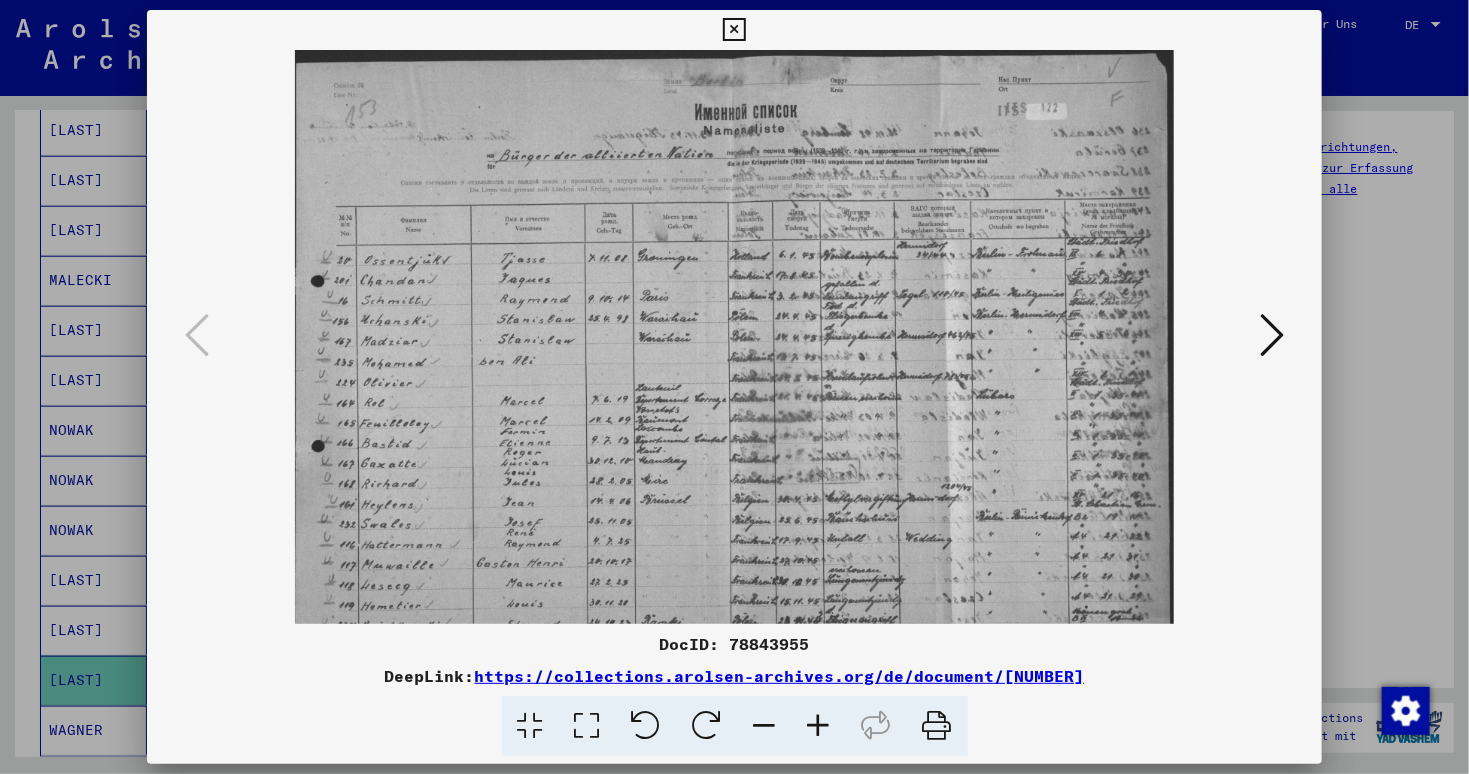 click at bounding box center (819, 726) 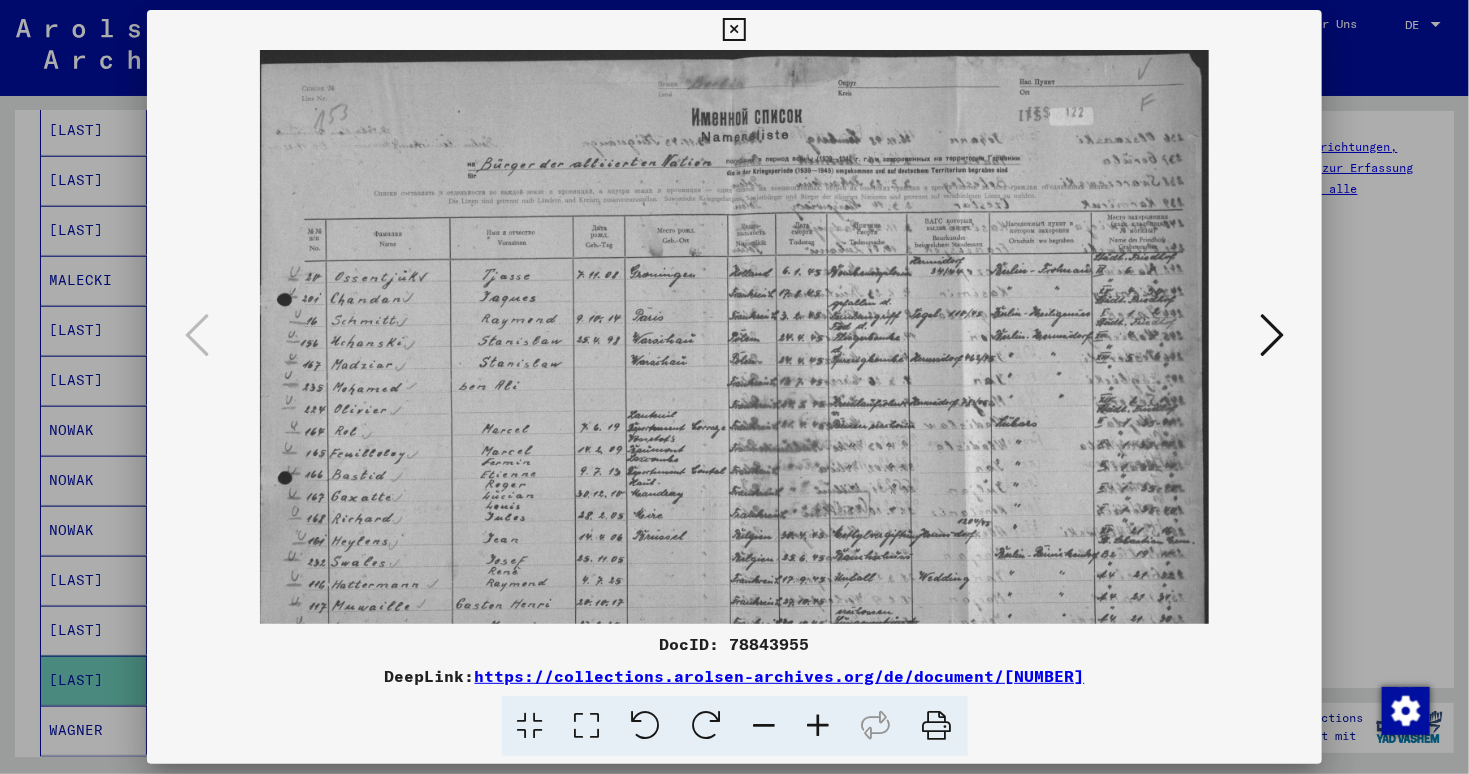 click at bounding box center (819, 726) 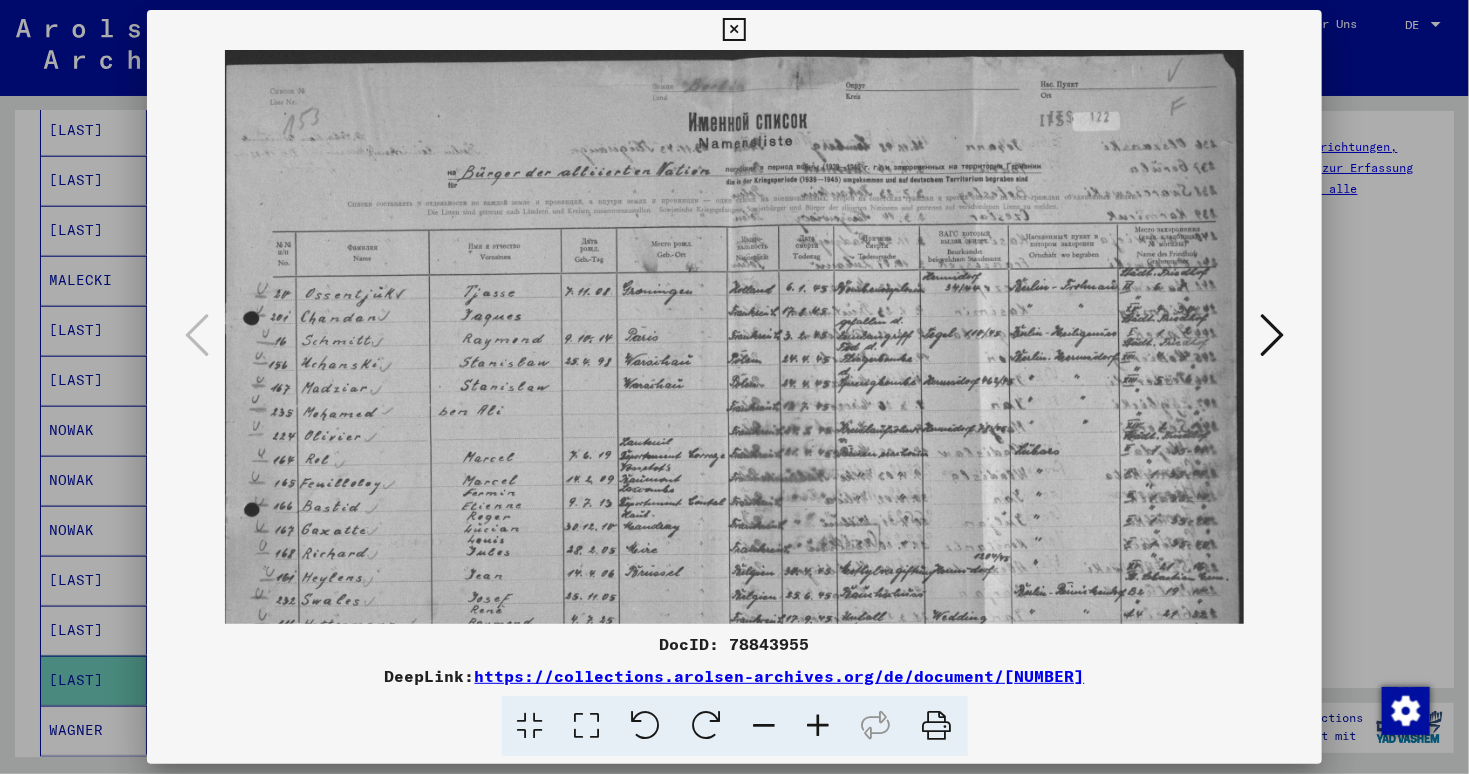 click at bounding box center (819, 726) 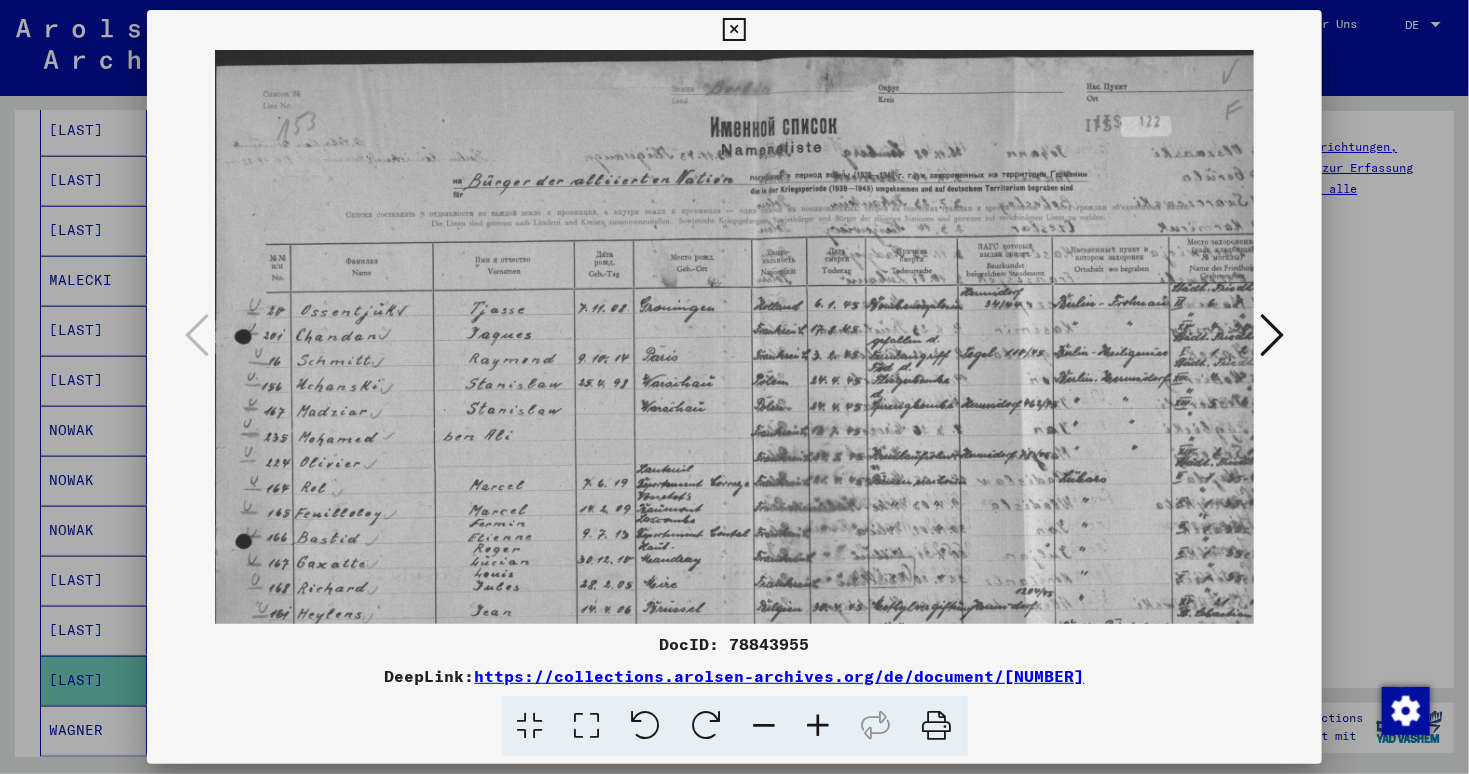 click at bounding box center [819, 726] 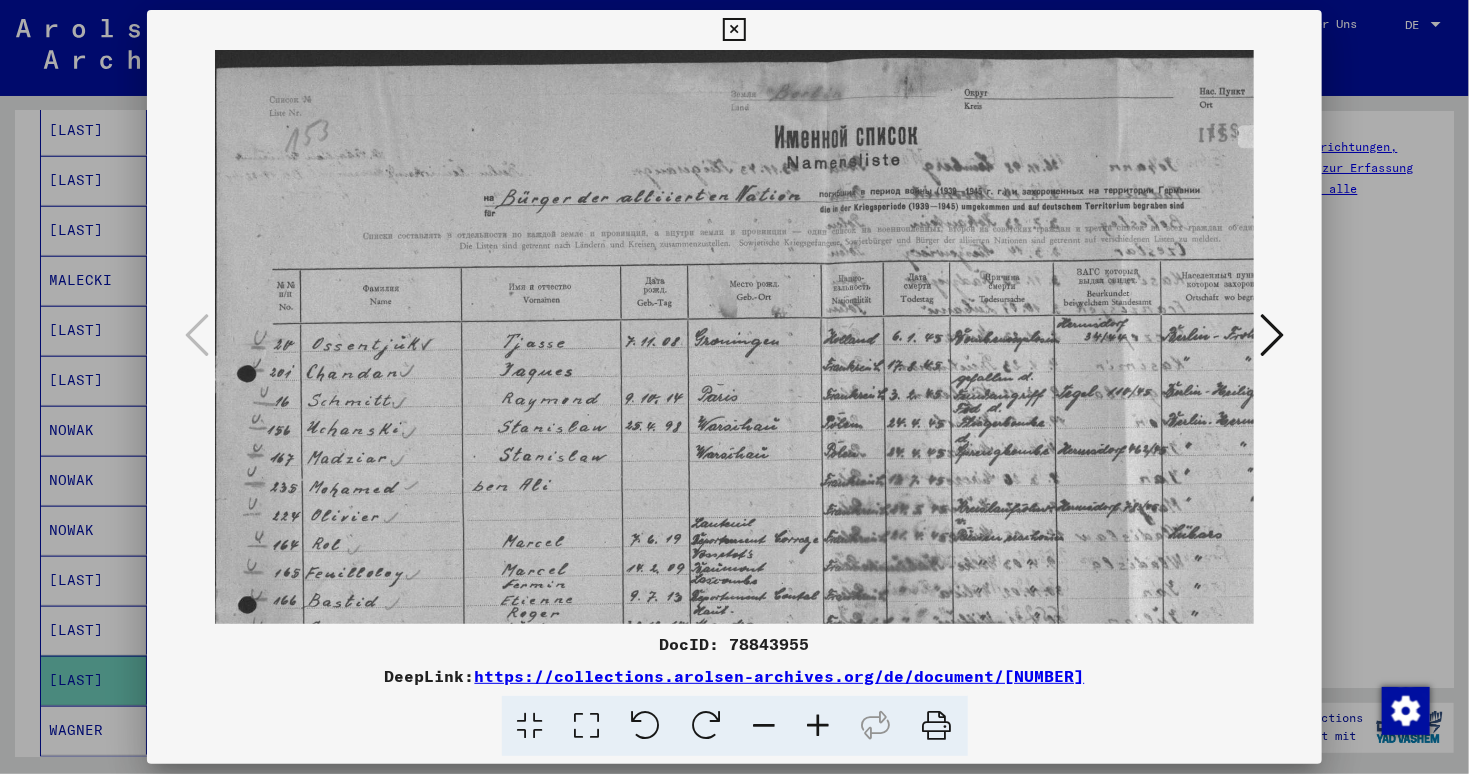 click at bounding box center [819, 726] 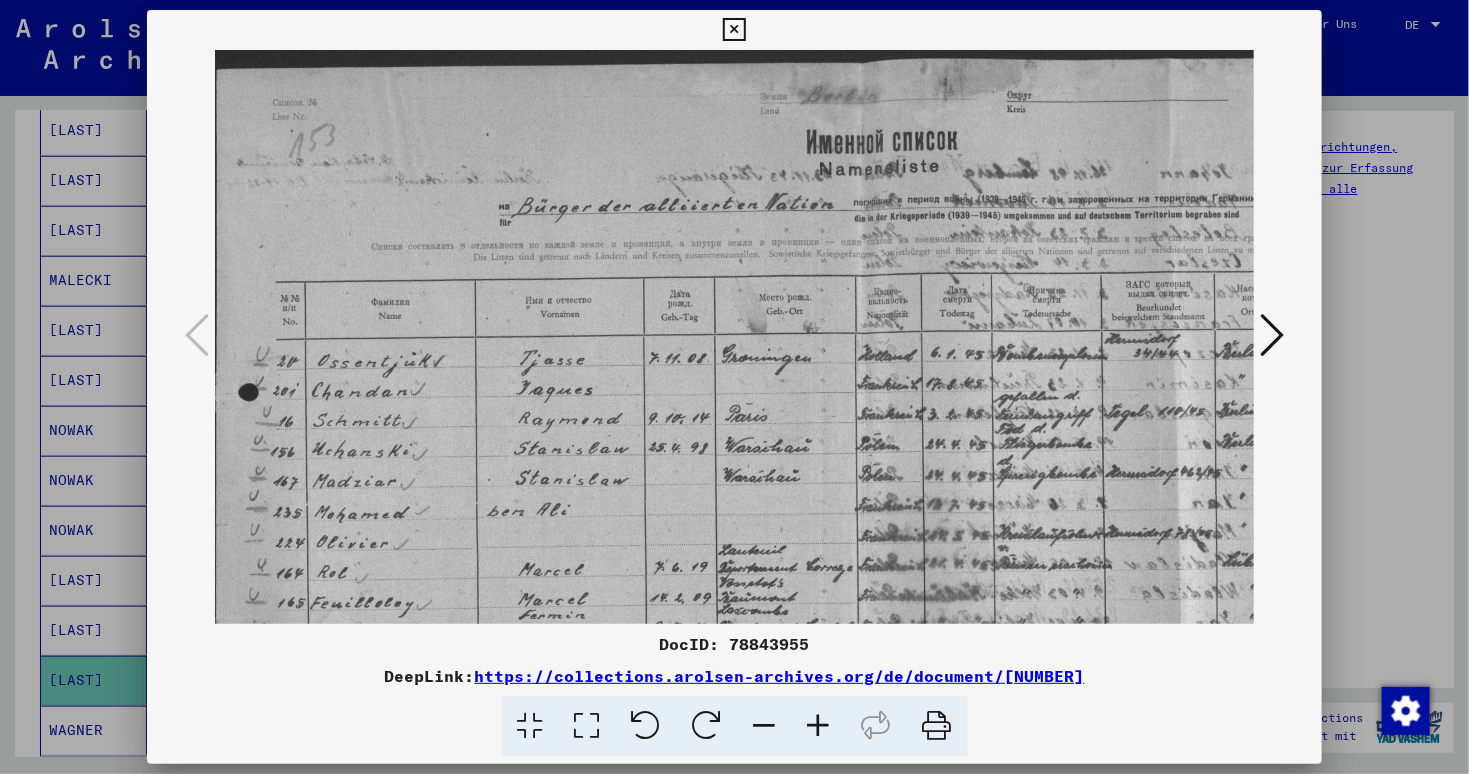 click at bounding box center (819, 726) 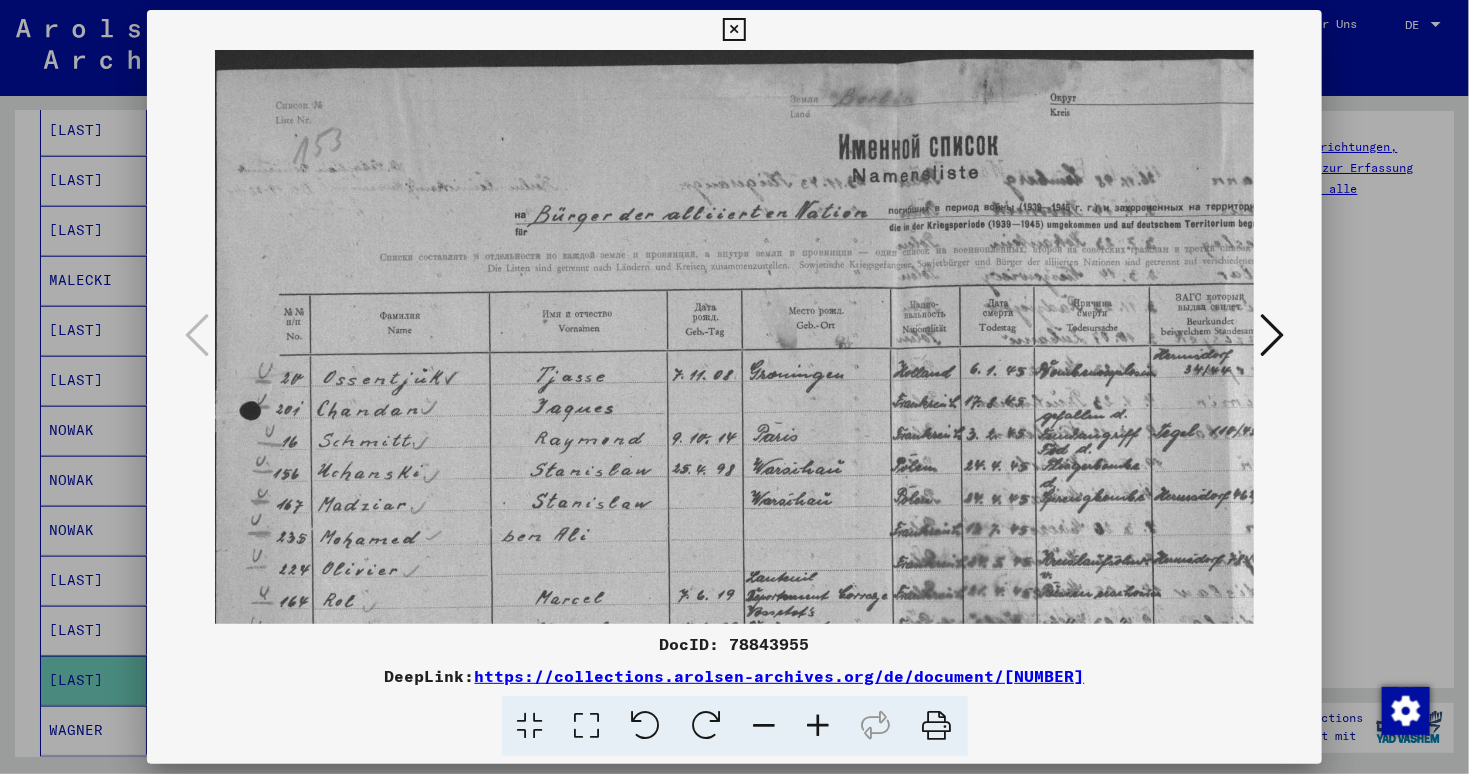 click at bounding box center (819, 726) 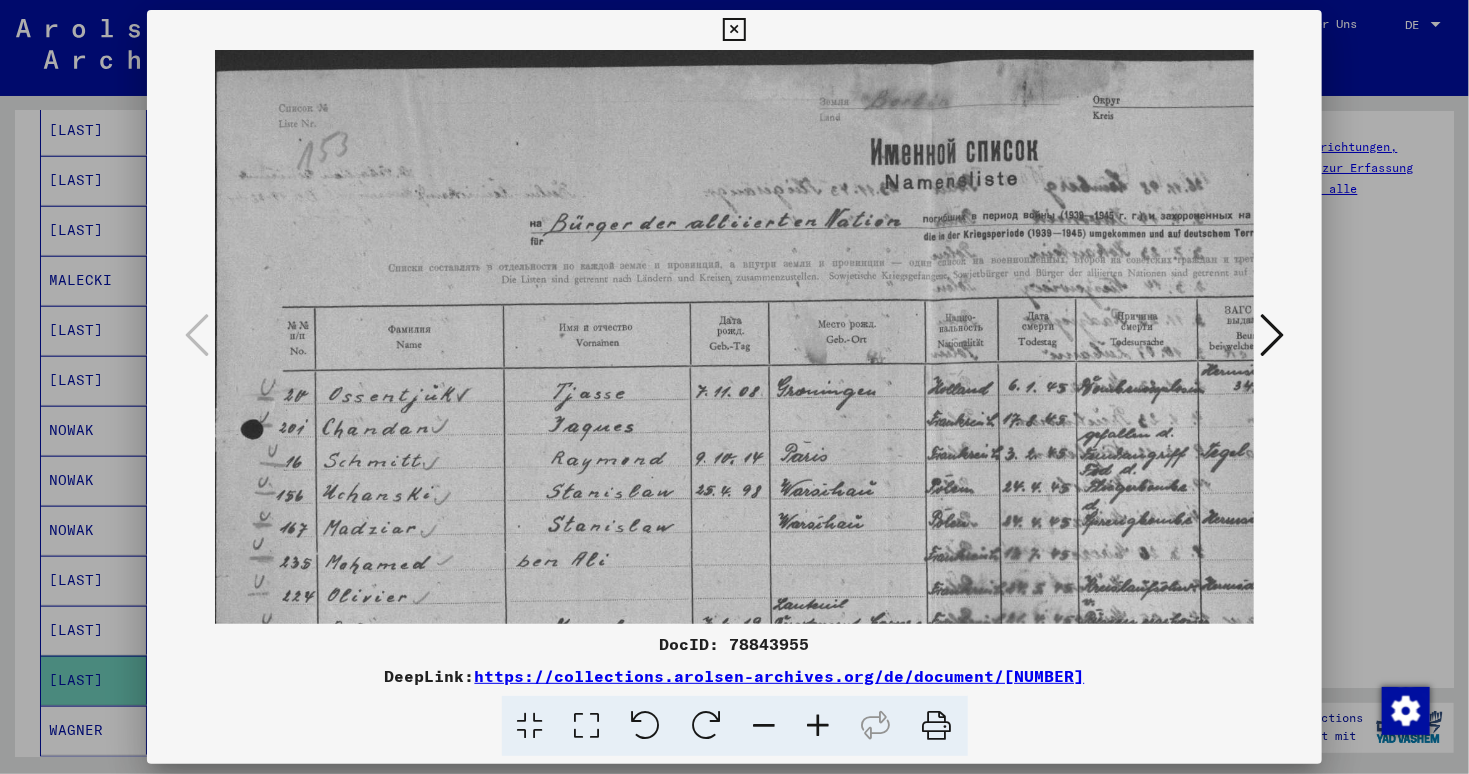 click at bounding box center [819, 726] 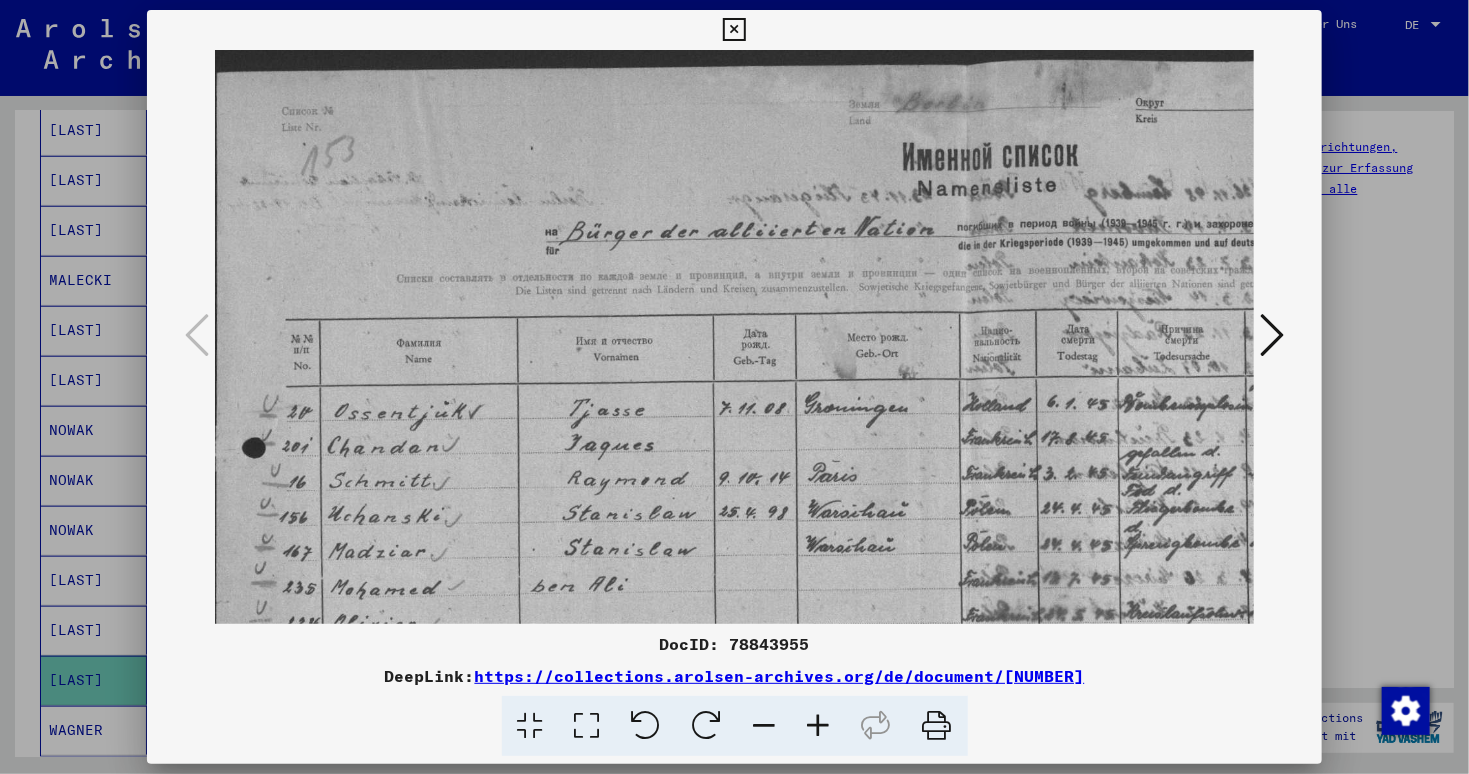 click at bounding box center [819, 726] 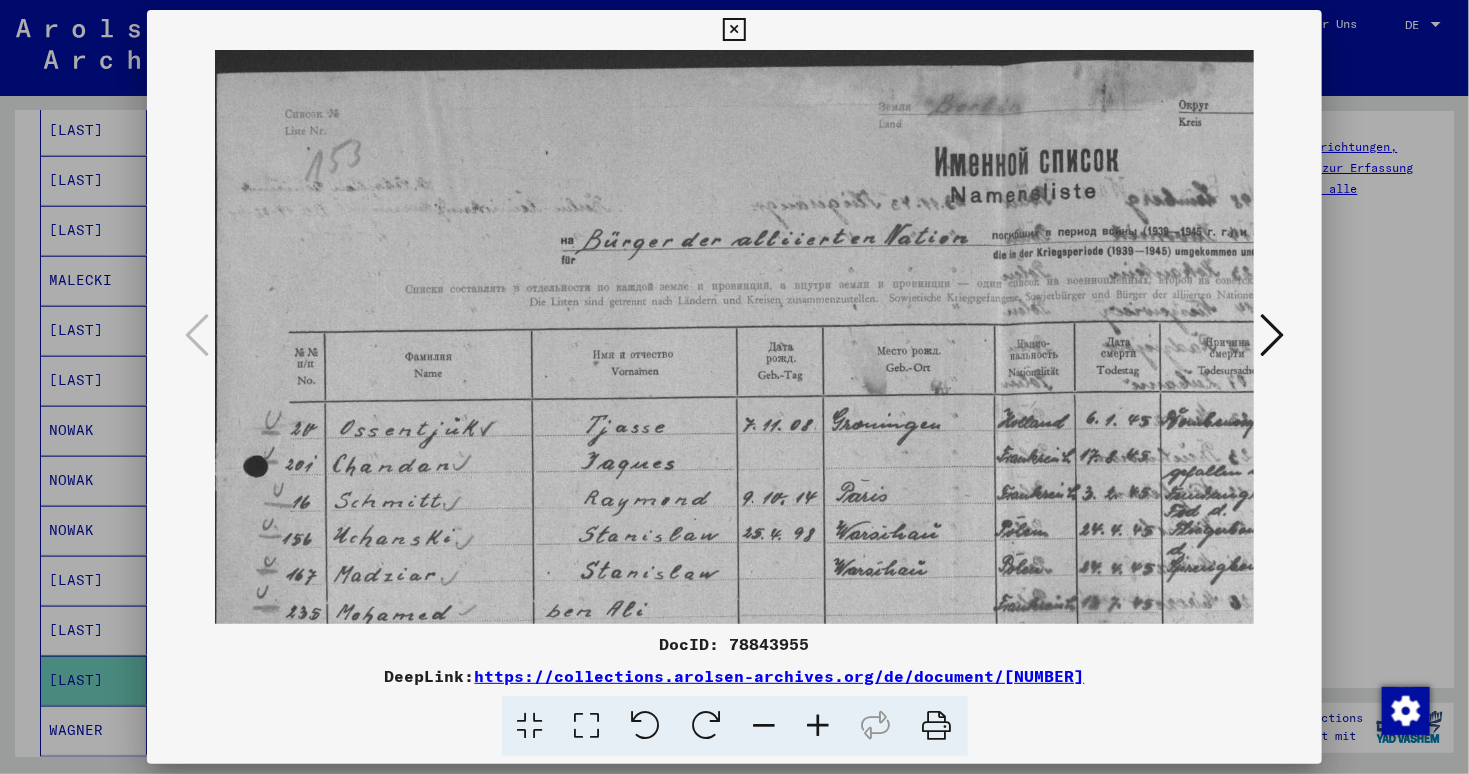 click at bounding box center [819, 726] 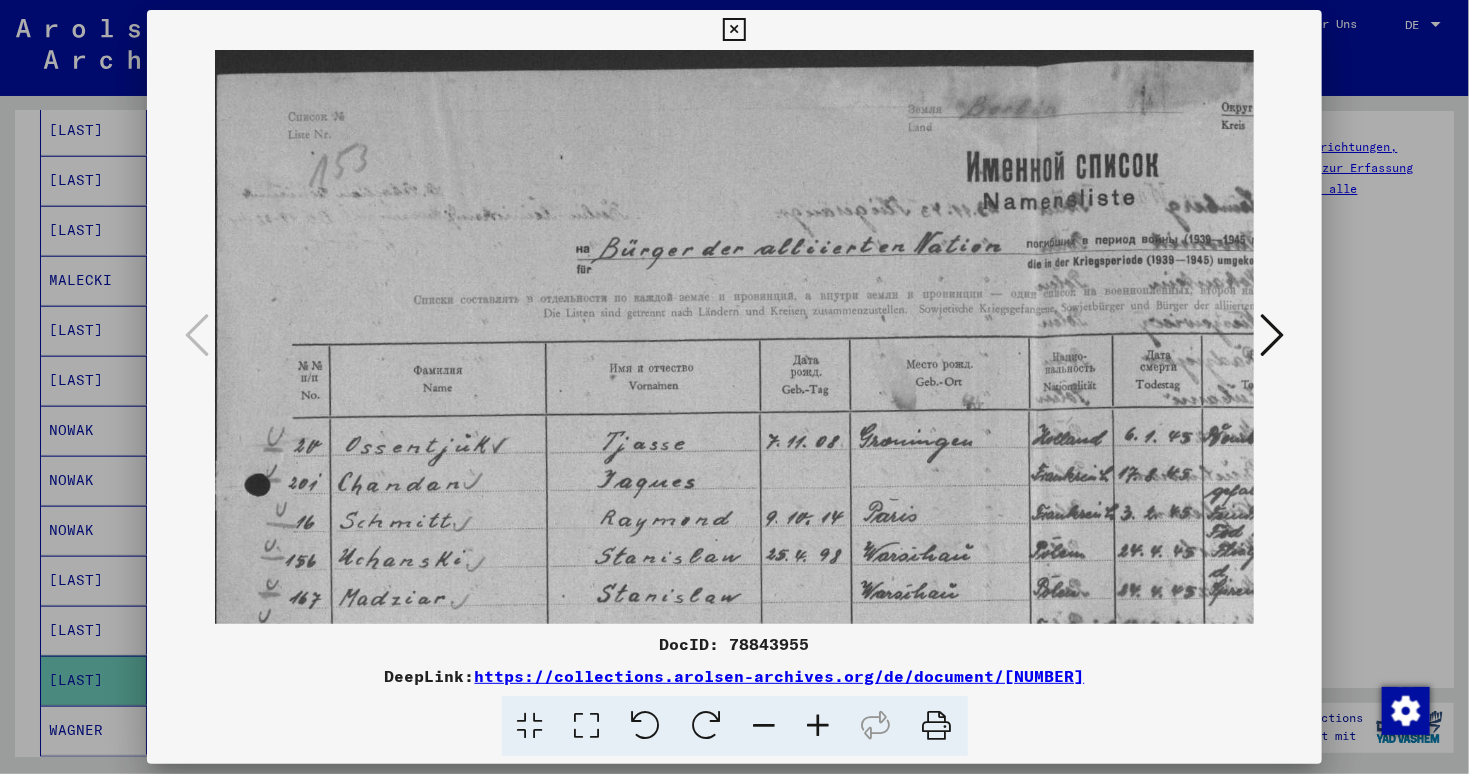 click at bounding box center [819, 726] 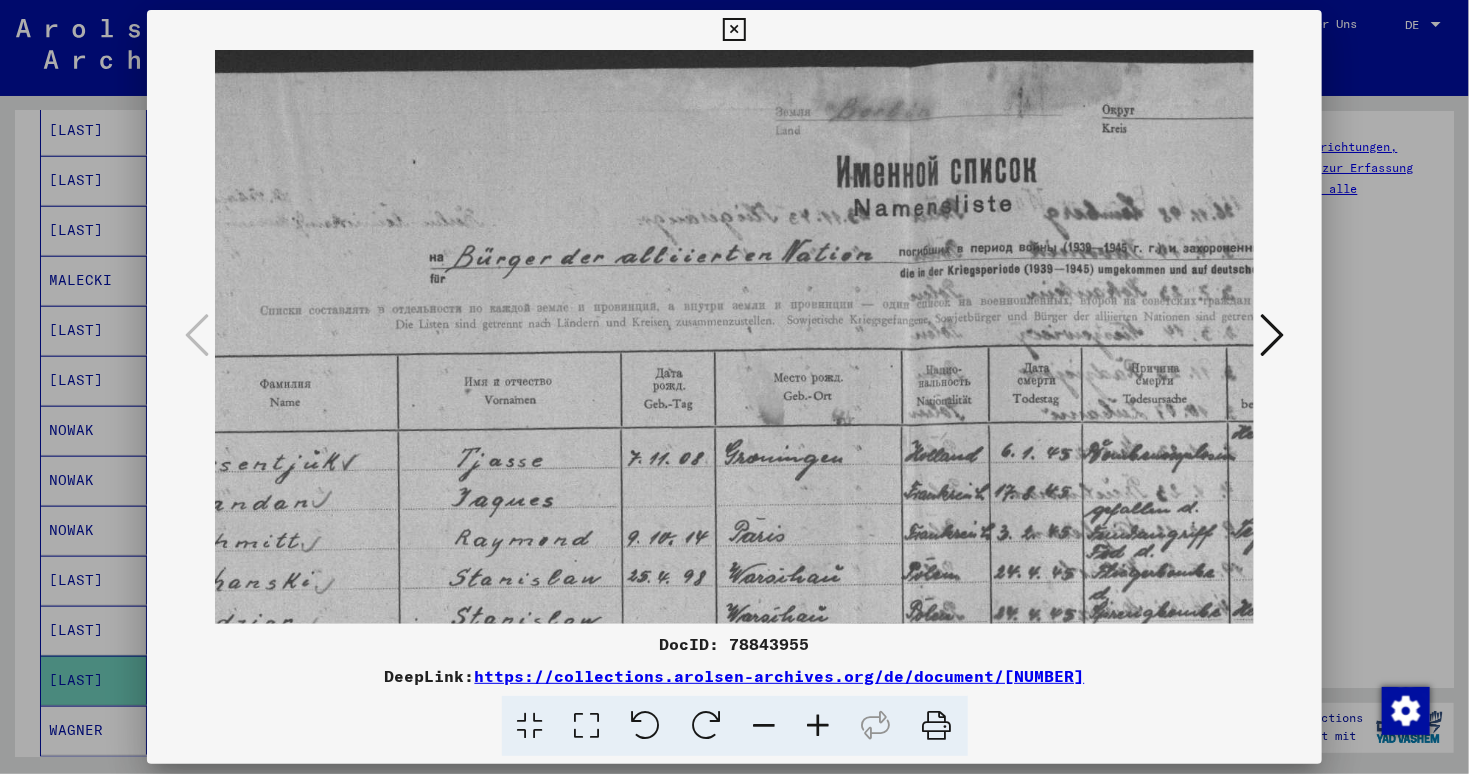 scroll, scrollTop: 0, scrollLeft: 166, axis: horizontal 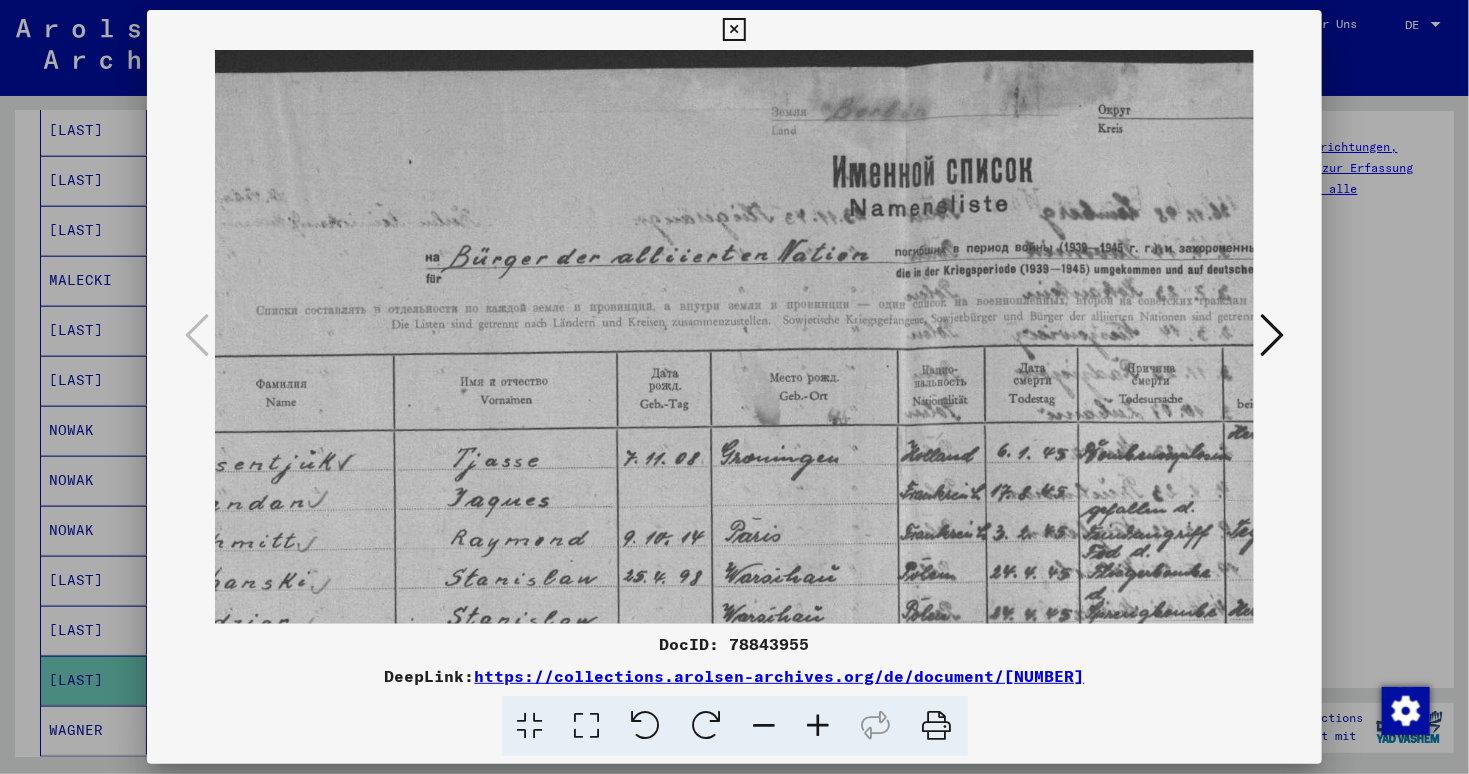drag, startPoint x: 1035, startPoint y: 575, endPoint x: 887, endPoint y: 580, distance: 148.08444 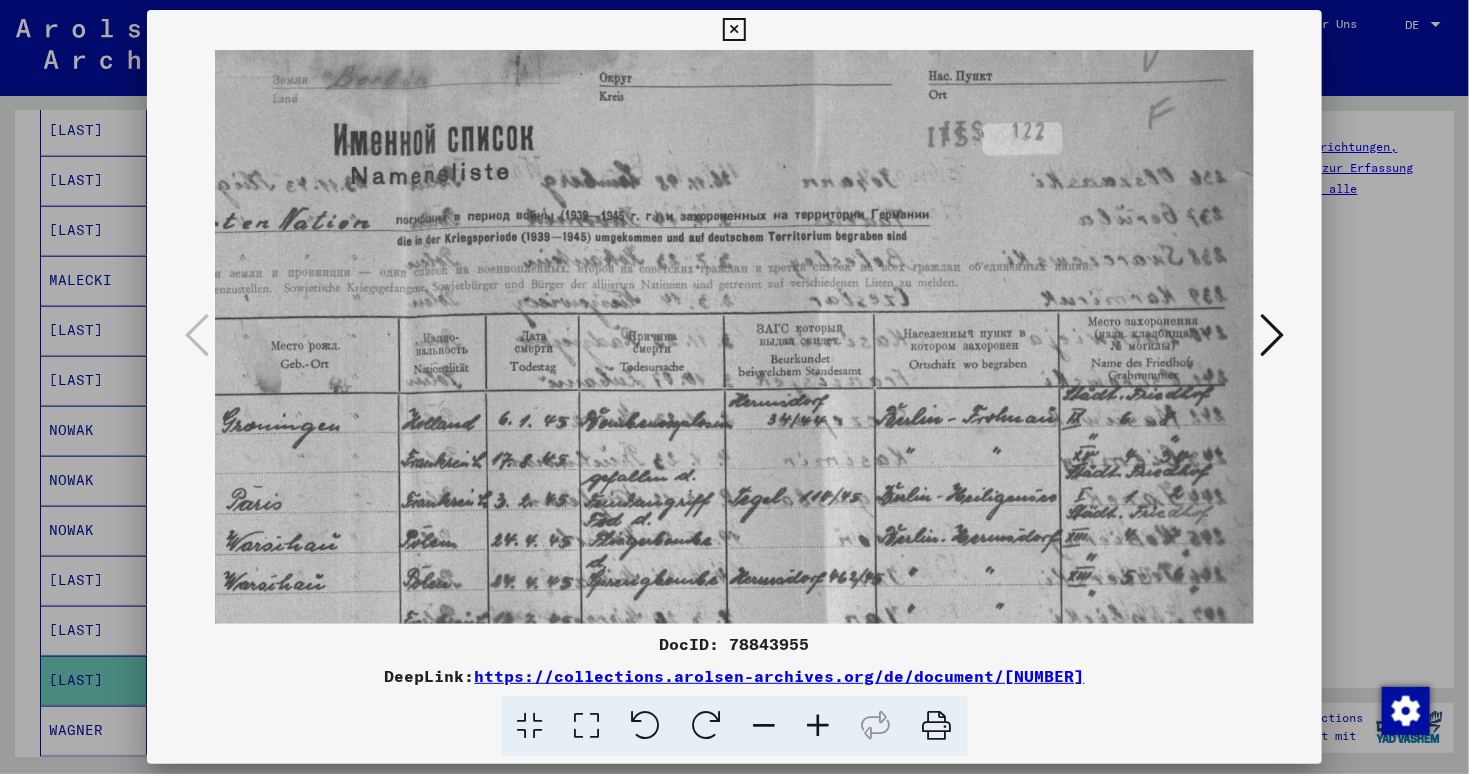 scroll, scrollTop: 33, scrollLeft: 671, axis: both 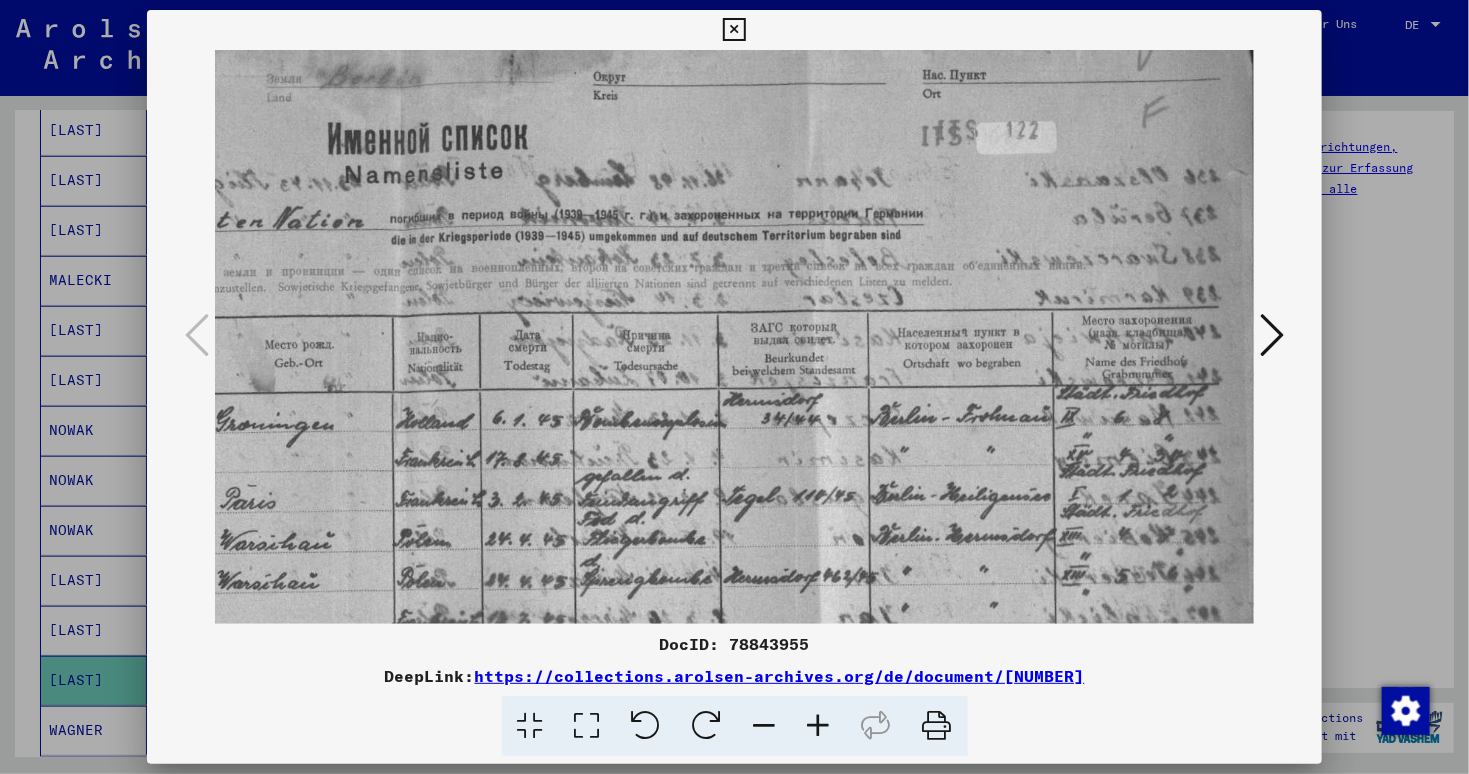 drag, startPoint x: 1037, startPoint y: 598, endPoint x: 533, endPoint y: 560, distance: 505.4305 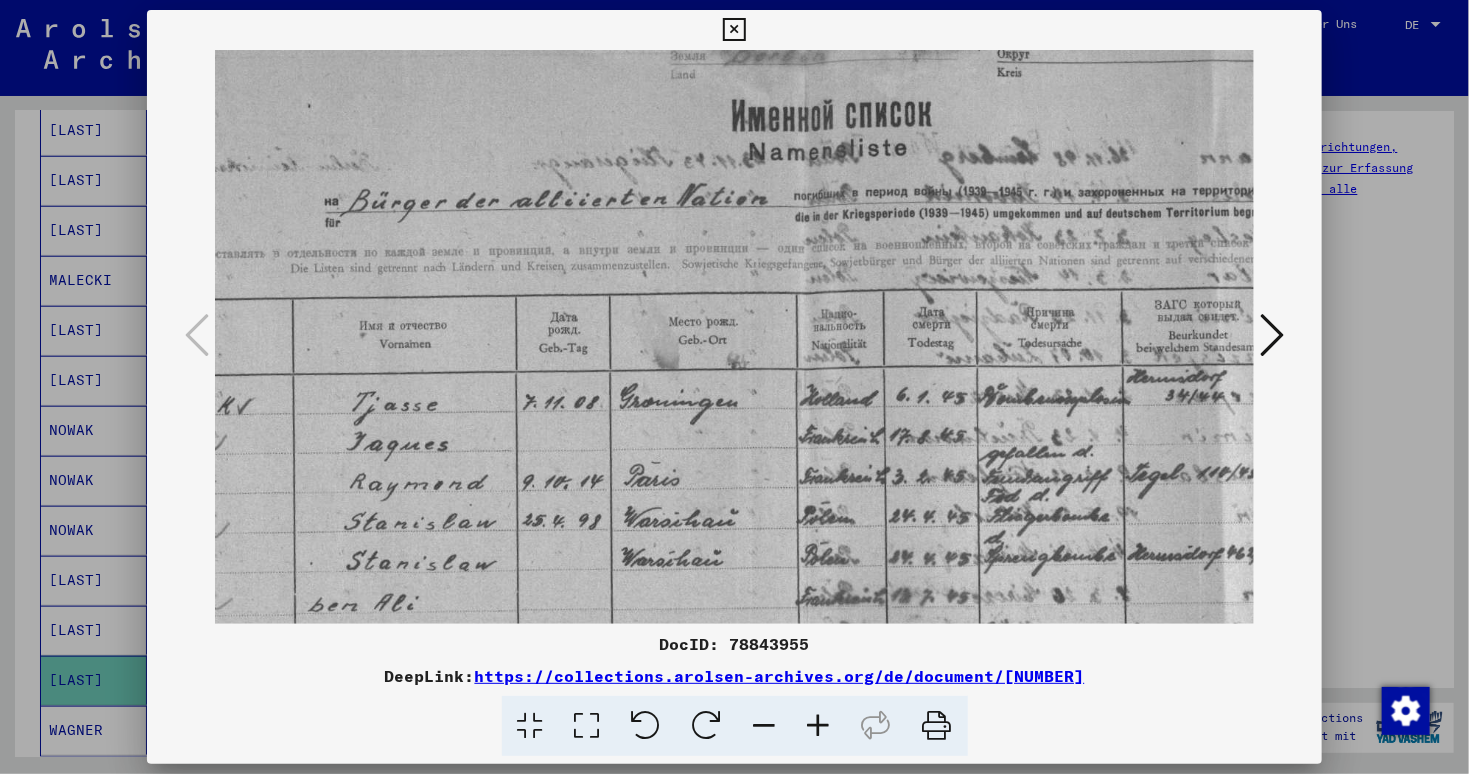 scroll, scrollTop: 56, scrollLeft: 0, axis: vertical 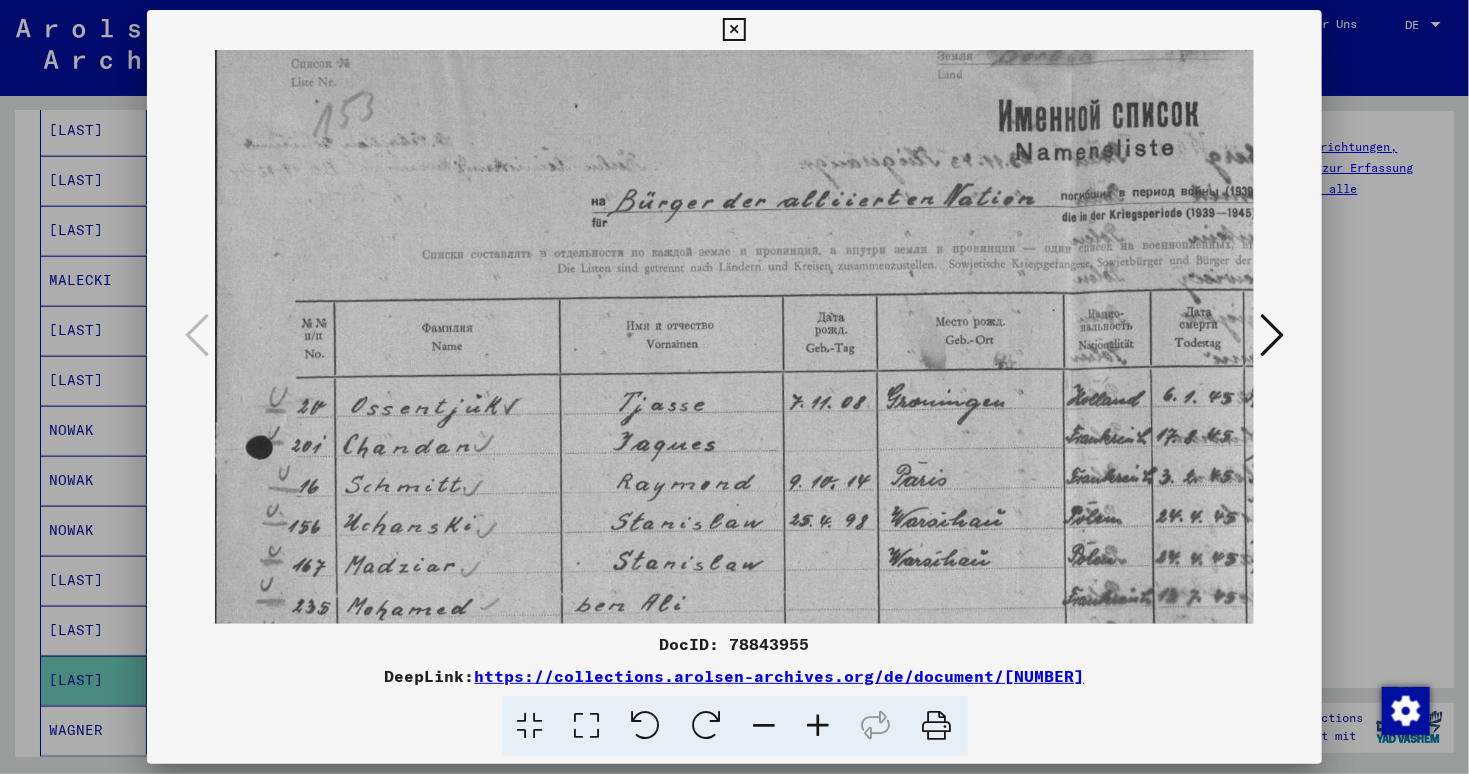drag, startPoint x: 329, startPoint y: 499, endPoint x: 988, endPoint y: 487, distance: 659.10925 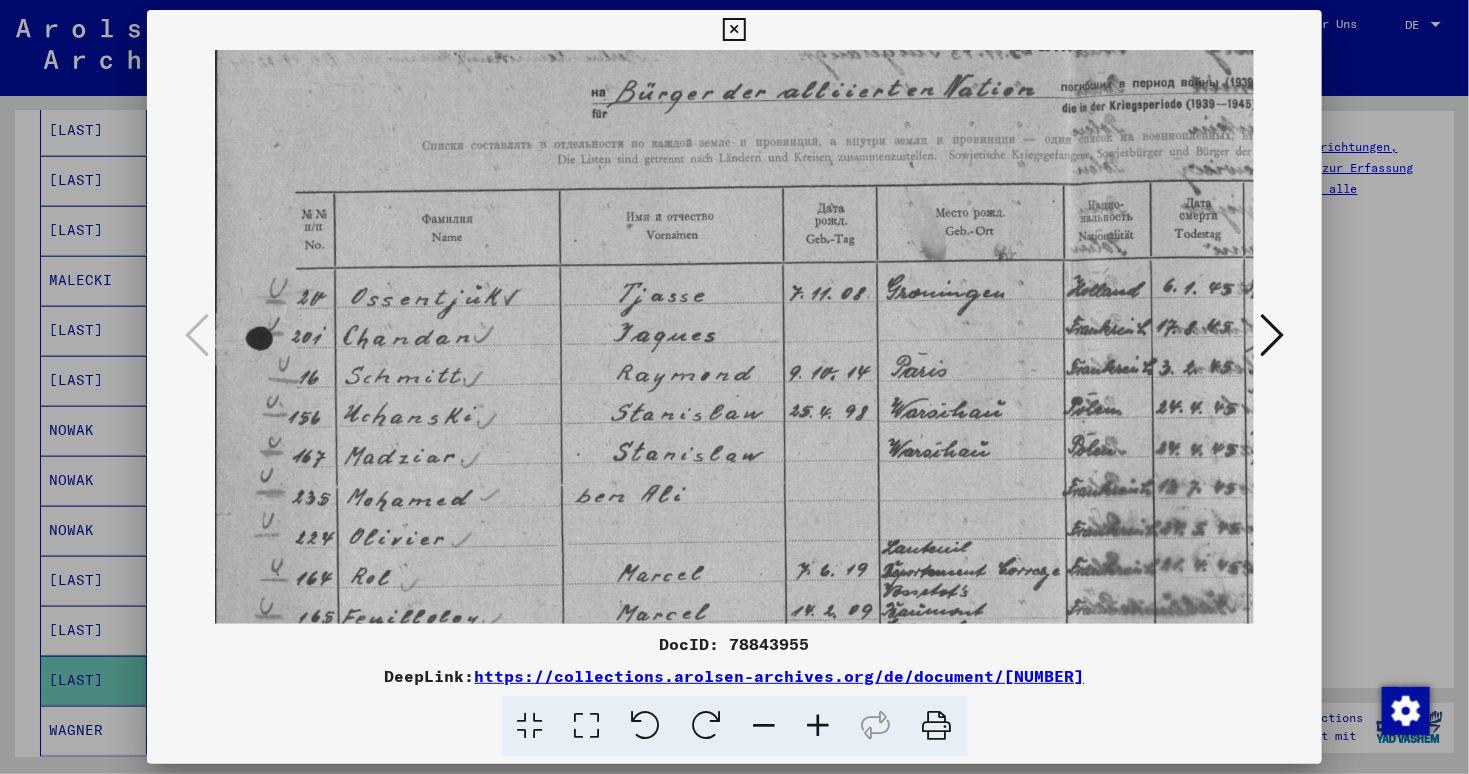 drag, startPoint x: 692, startPoint y: 540, endPoint x: 699, endPoint y: 431, distance: 109.22454 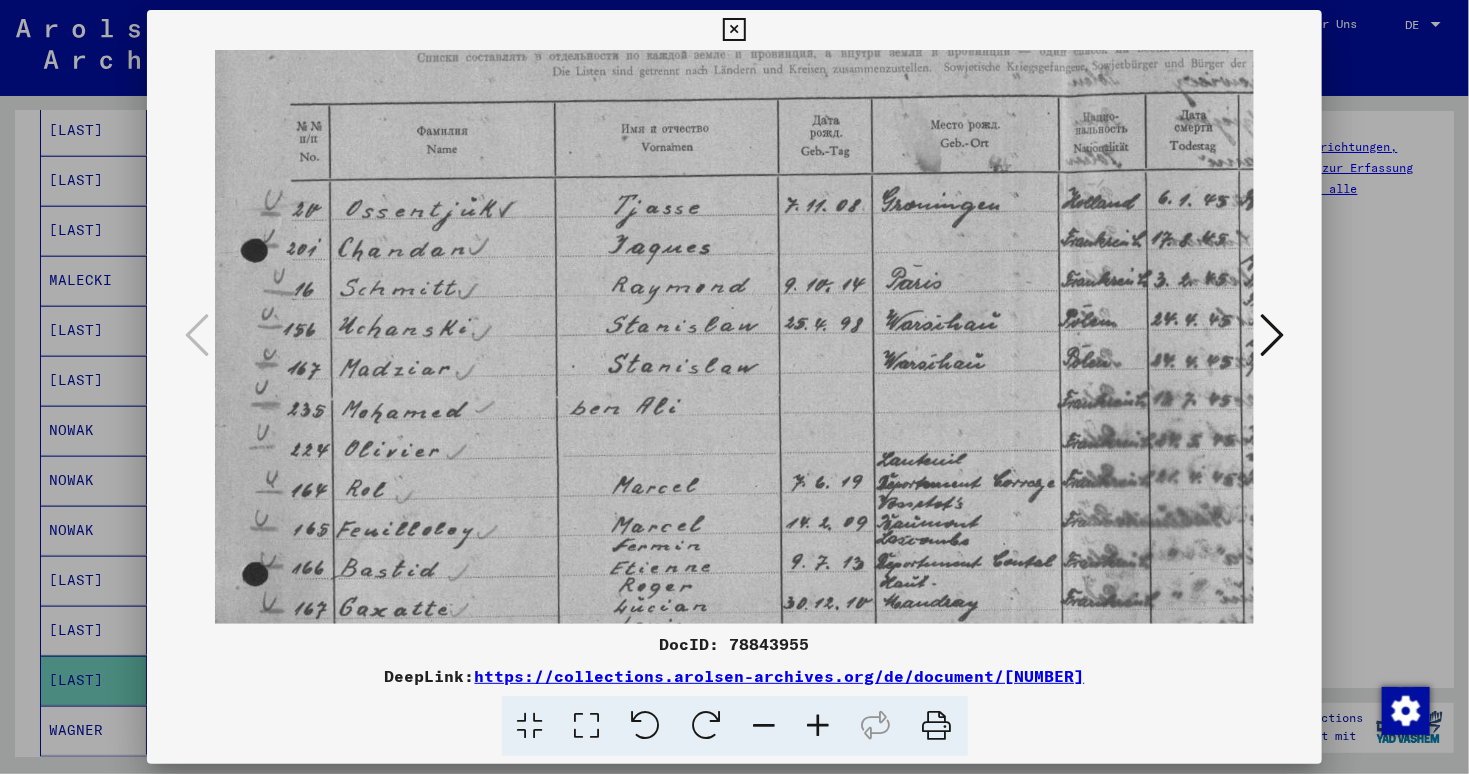 drag, startPoint x: 707, startPoint y: 483, endPoint x: 701, endPoint y: 395, distance: 88.20431 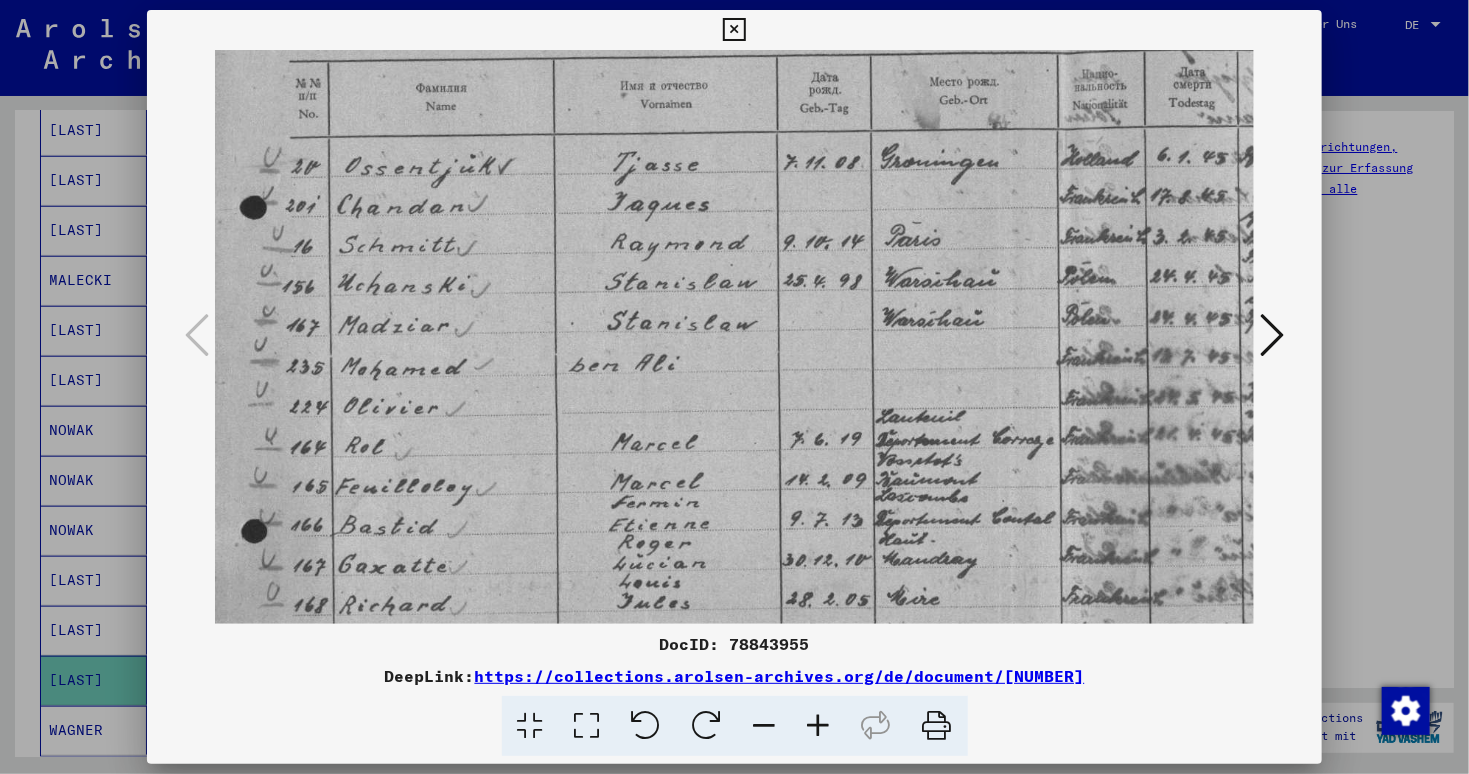 drag, startPoint x: 699, startPoint y: 440, endPoint x: 697, endPoint y: 402, distance: 38.052597 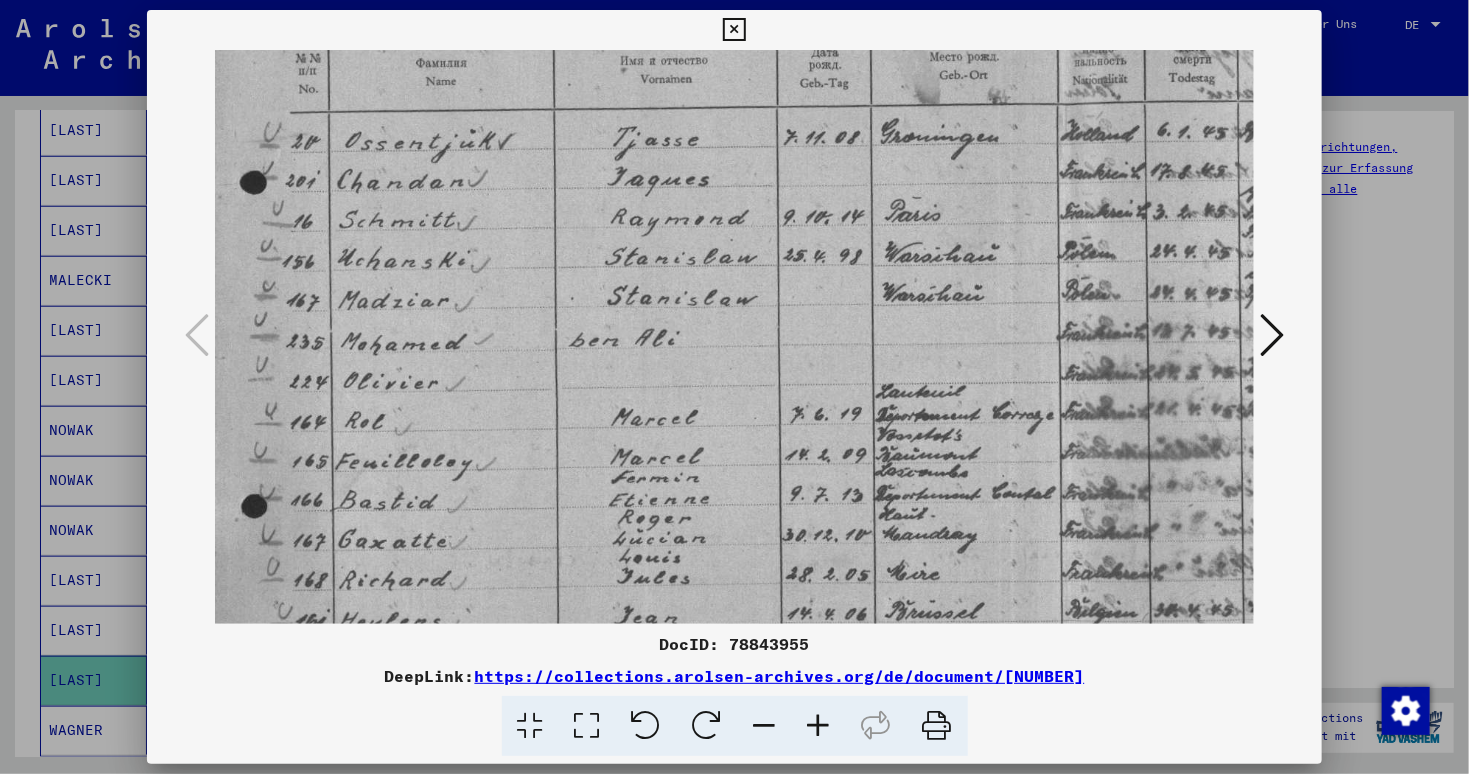 drag, startPoint x: 704, startPoint y: 435, endPoint x: 704, endPoint y: 410, distance: 25 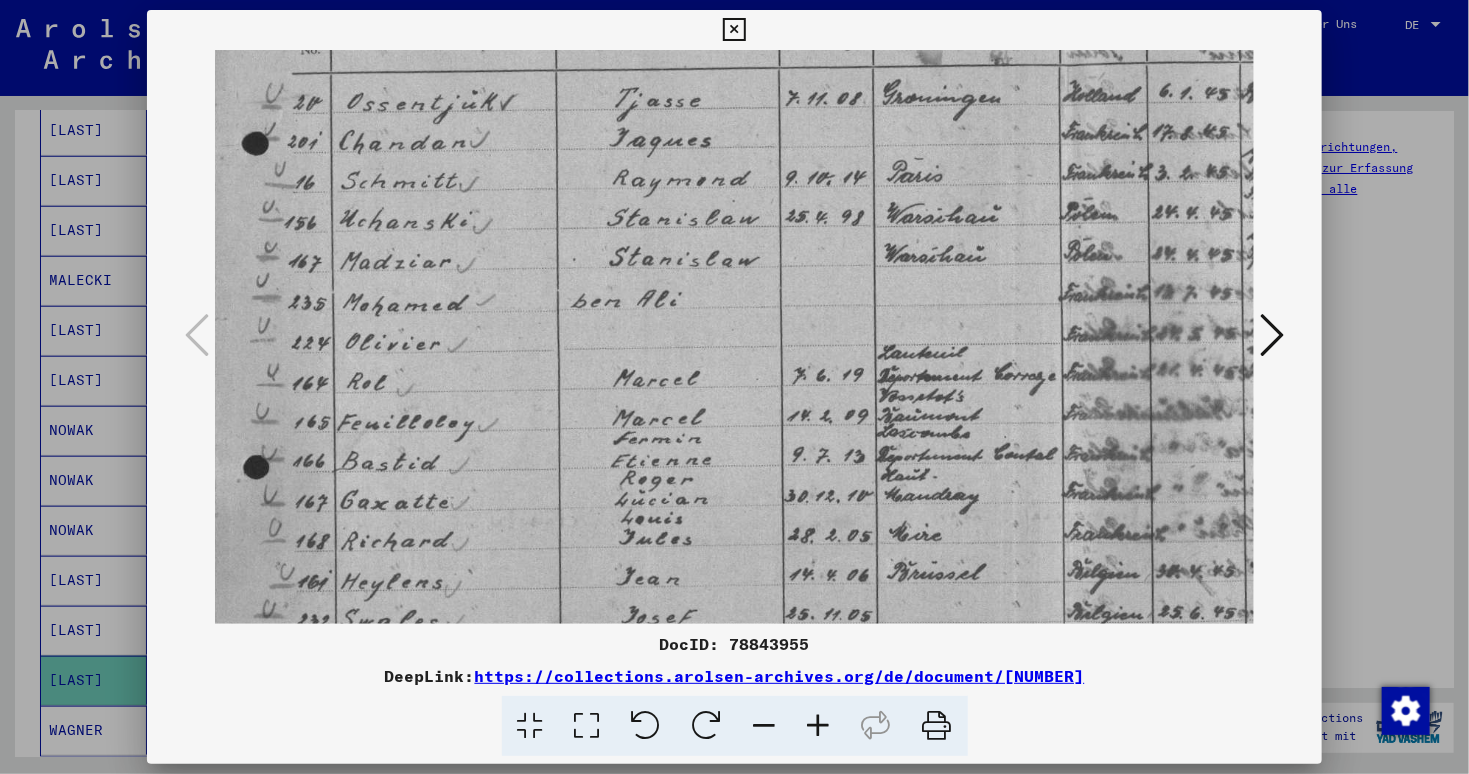drag, startPoint x: 703, startPoint y: 460, endPoint x: 706, endPoint y: 422, distance: 38.118237 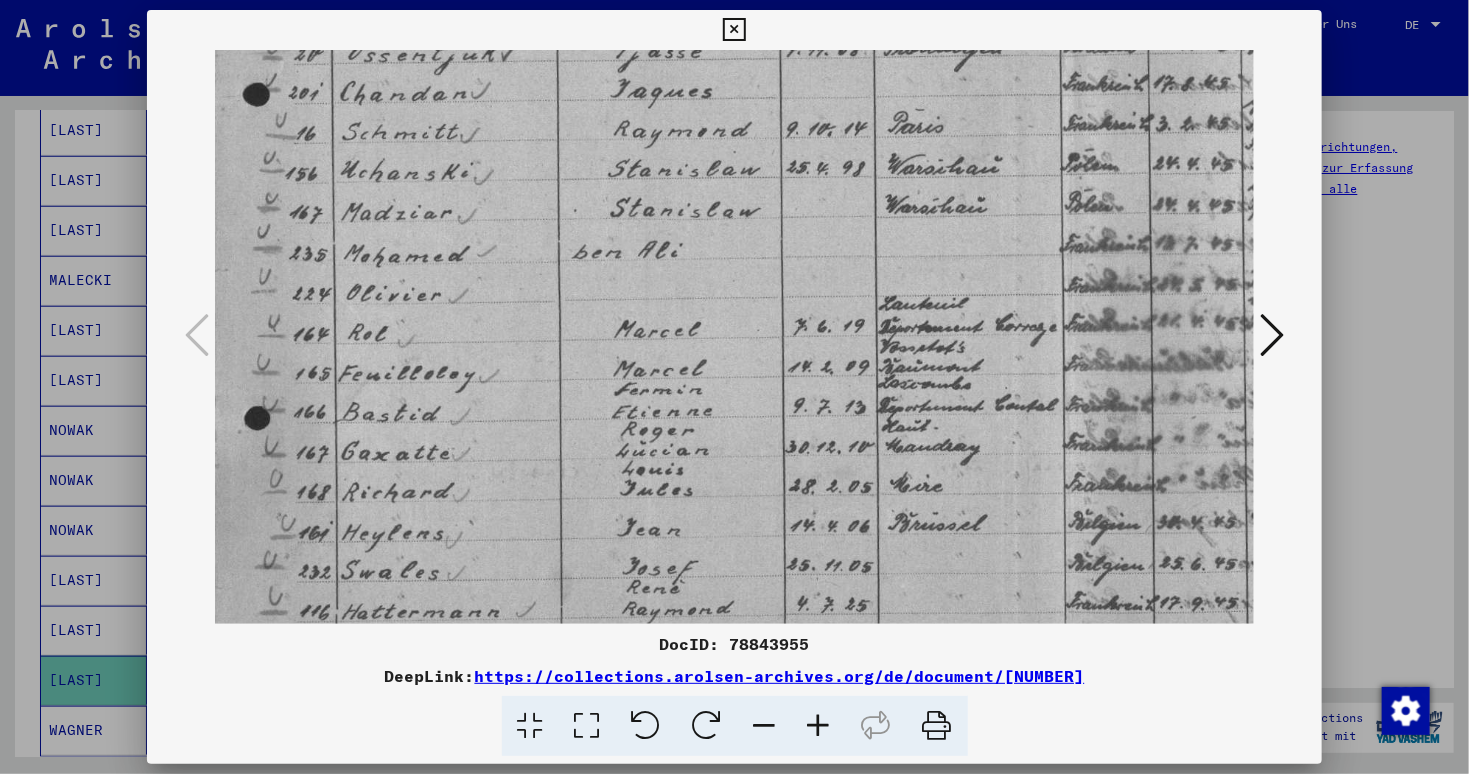 click at bounding box center [1073, 253] 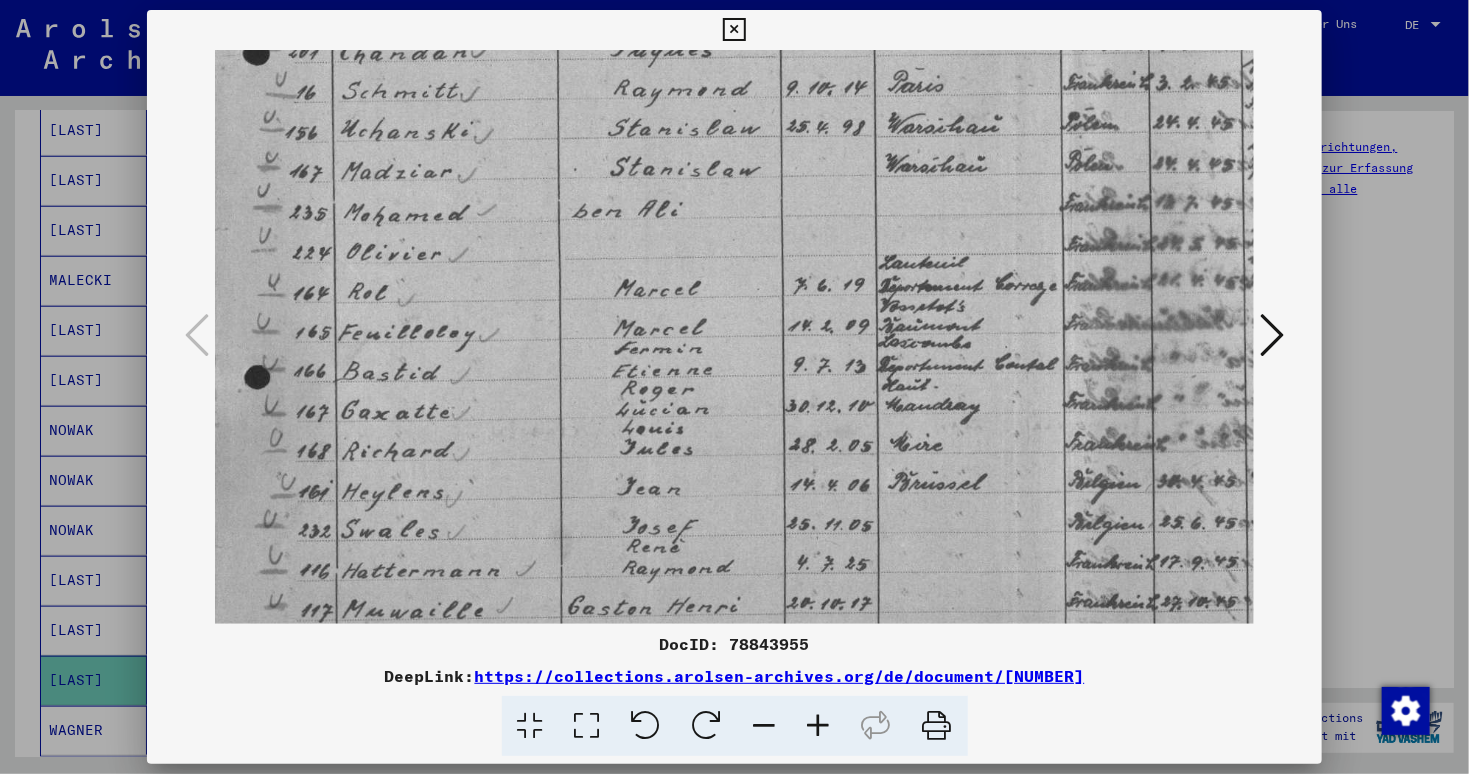 click at bounding box center [1073, 212] 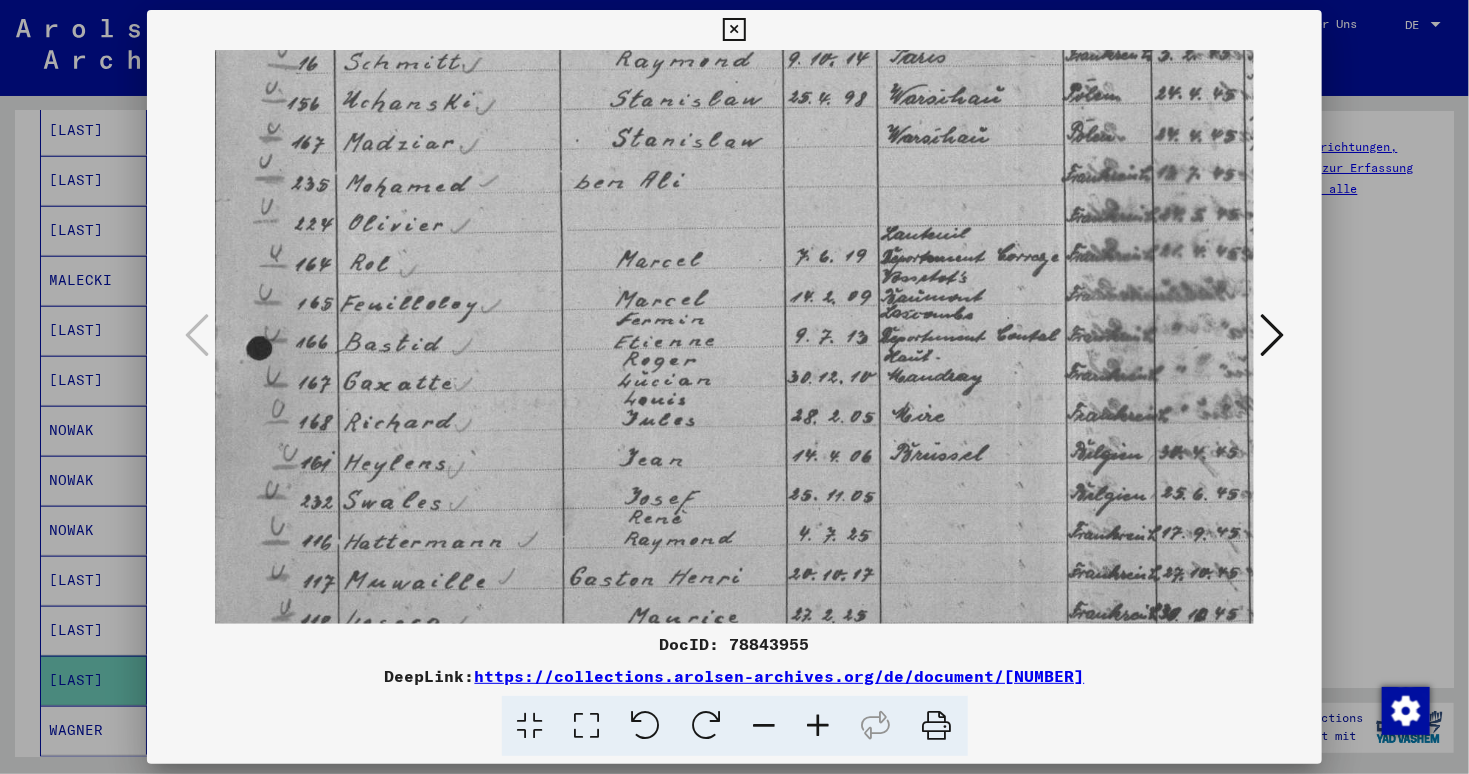 drag, startPoint x: 703, startPoint y: 453, endPoint x: 705, endPoint y: 425, distance: 28.071337 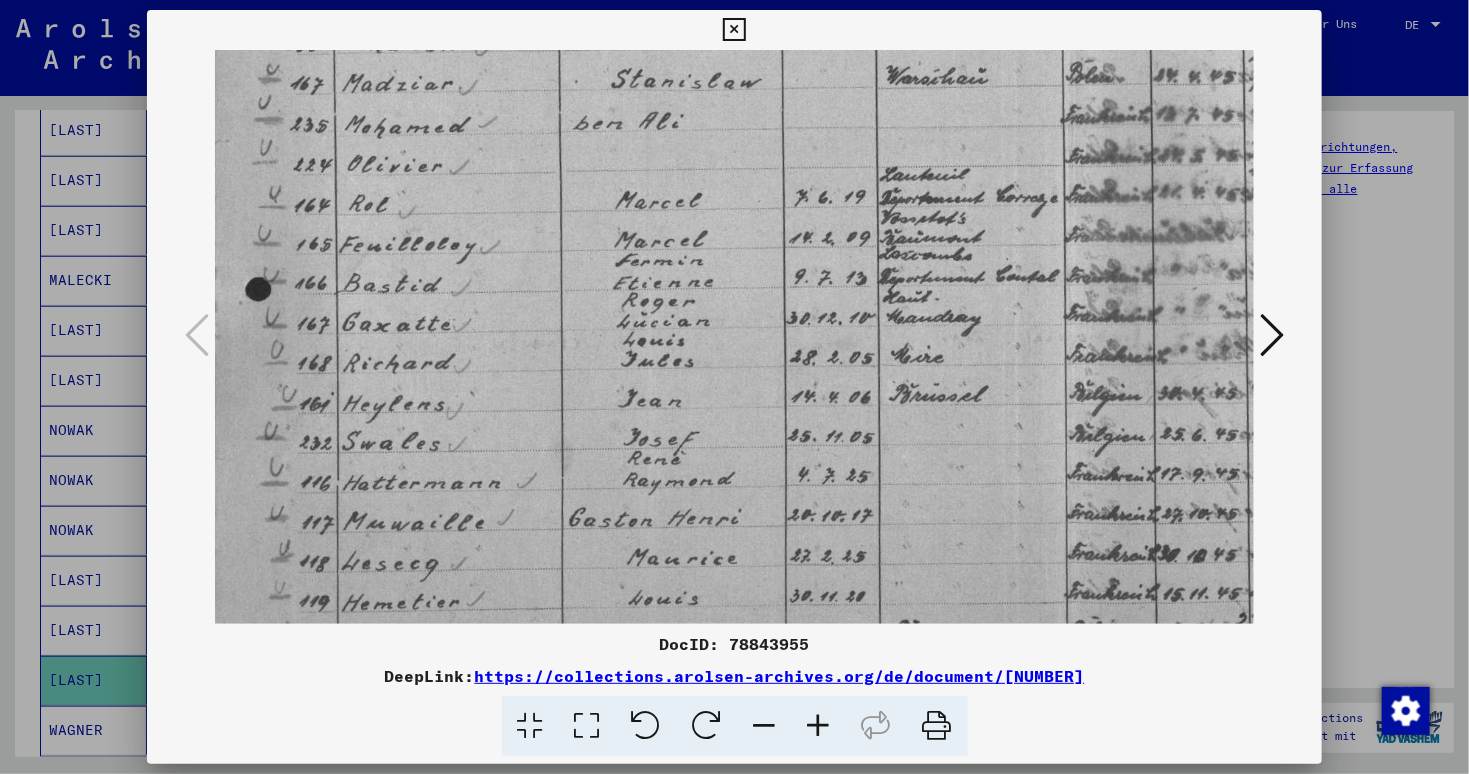 drag, startPoint x: 704, startPoint y: 417, endPoint x: 702, endPoint y: 397, distance: 20.09975 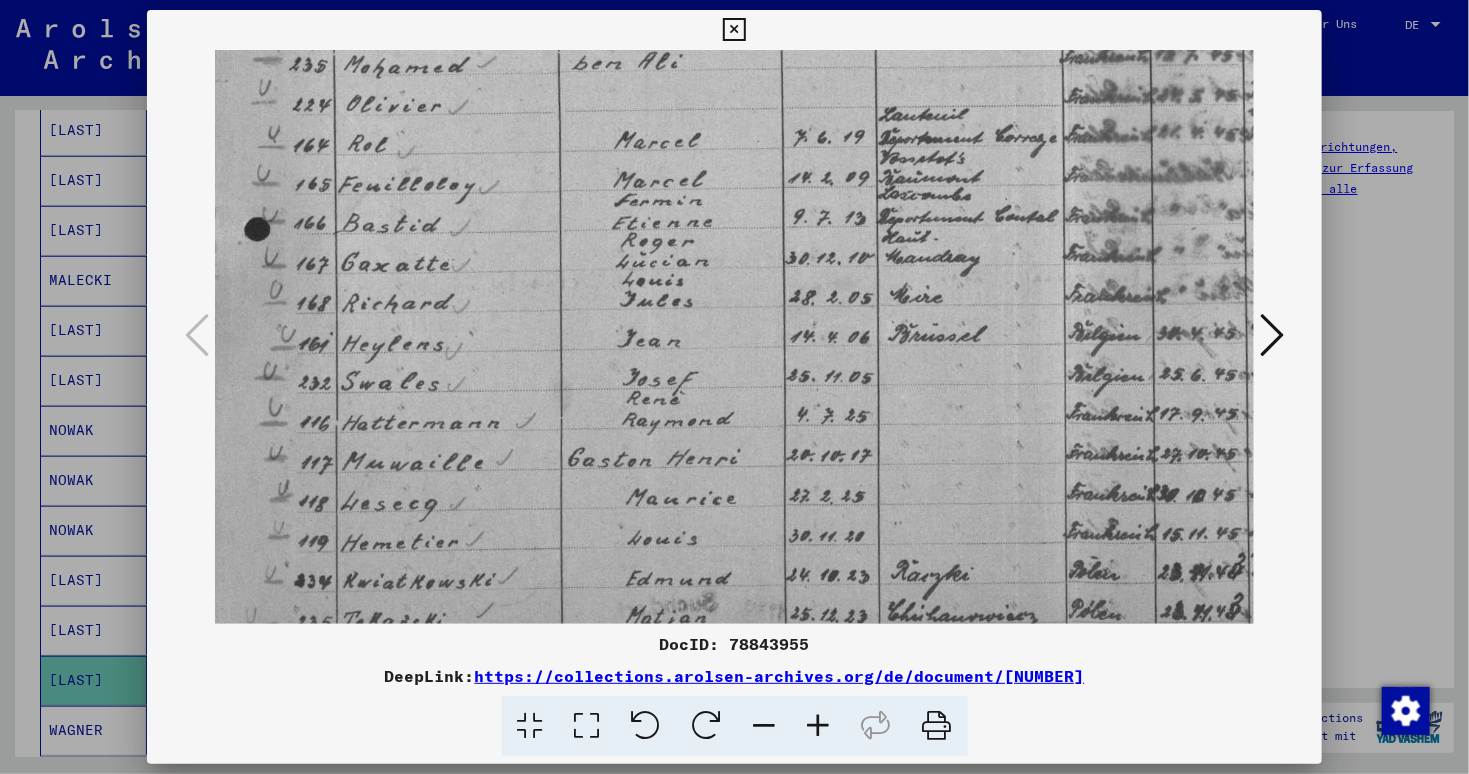 drag, startPoint x: 697, startPoint y: 435, endPoint x: 695, endPoint y: 376, distance: 59.03389 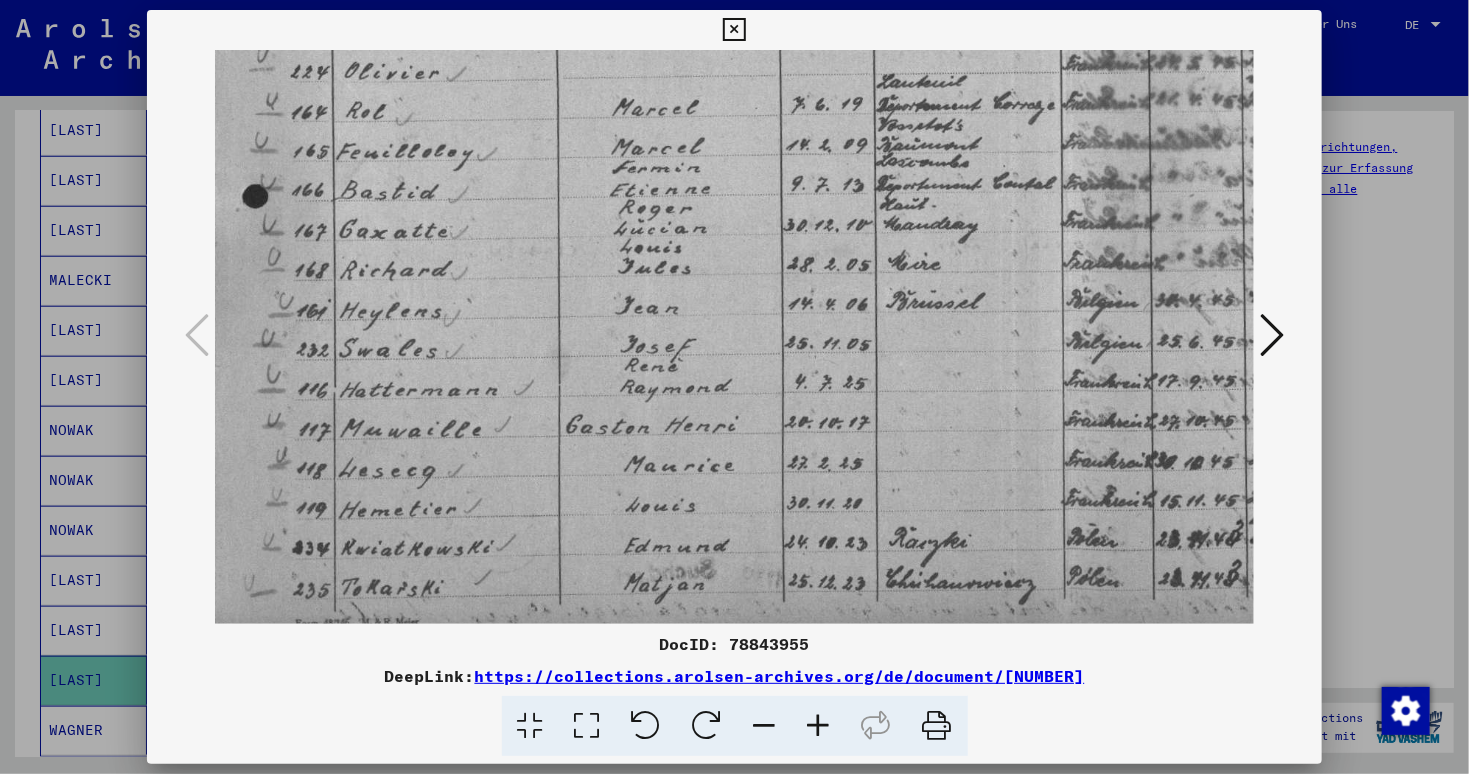 scroll, scrollTop: 644, scrollLeft: 6, axis: both 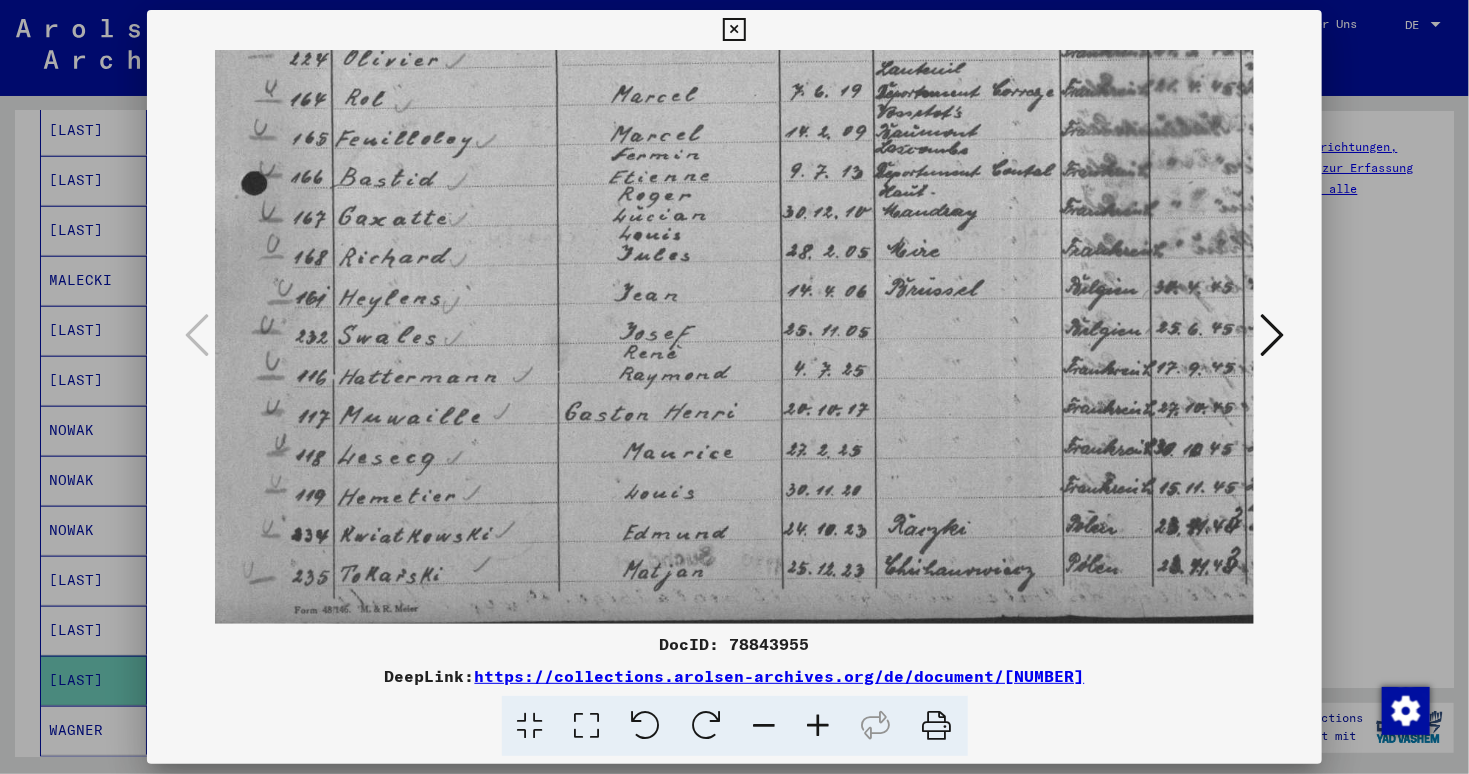 drag, startPoint x: 704, startPoint y: 439, endPoint x: 702, endPoint y: 396, distance: 43.046486 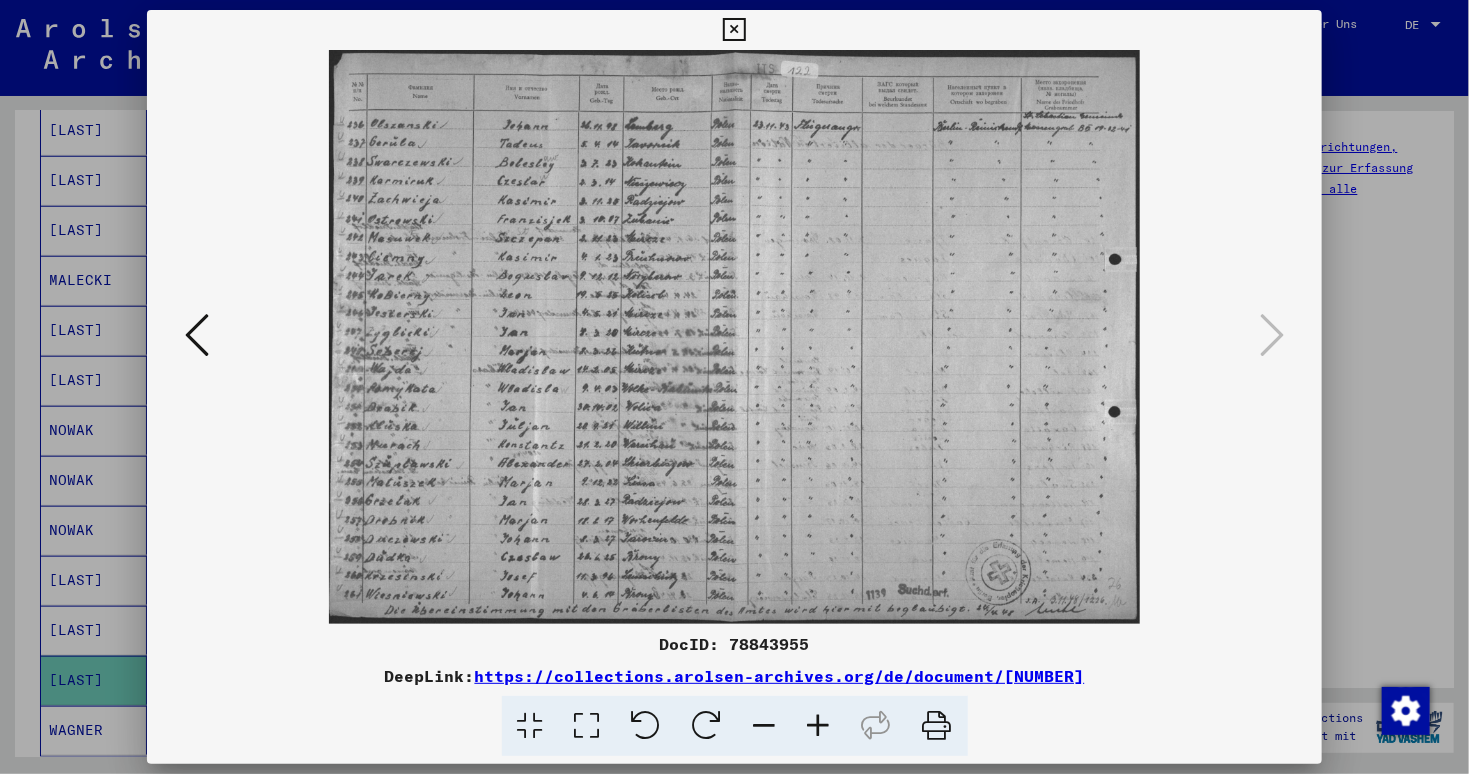 click at bounding box center (819, 726) 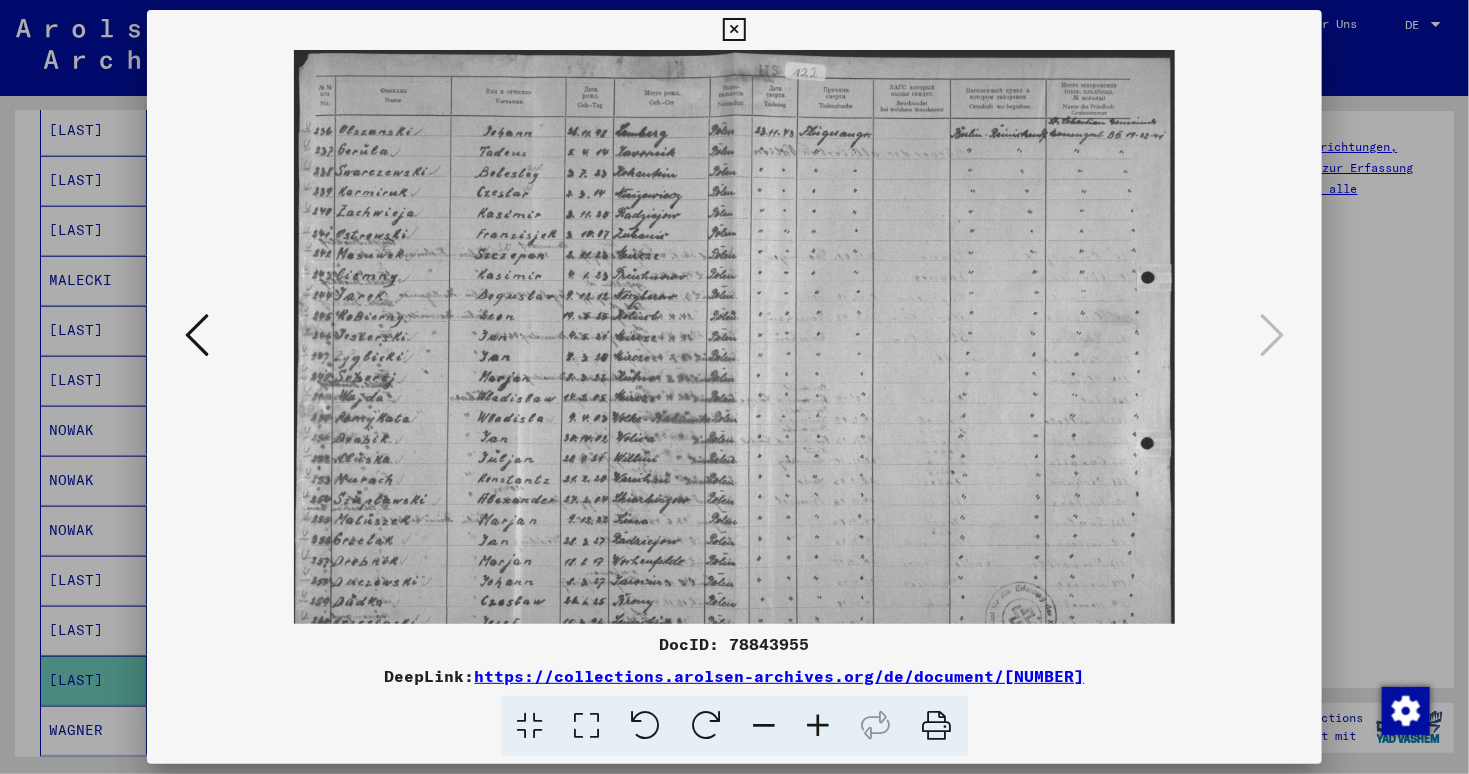click at bounding box center (819, 726) 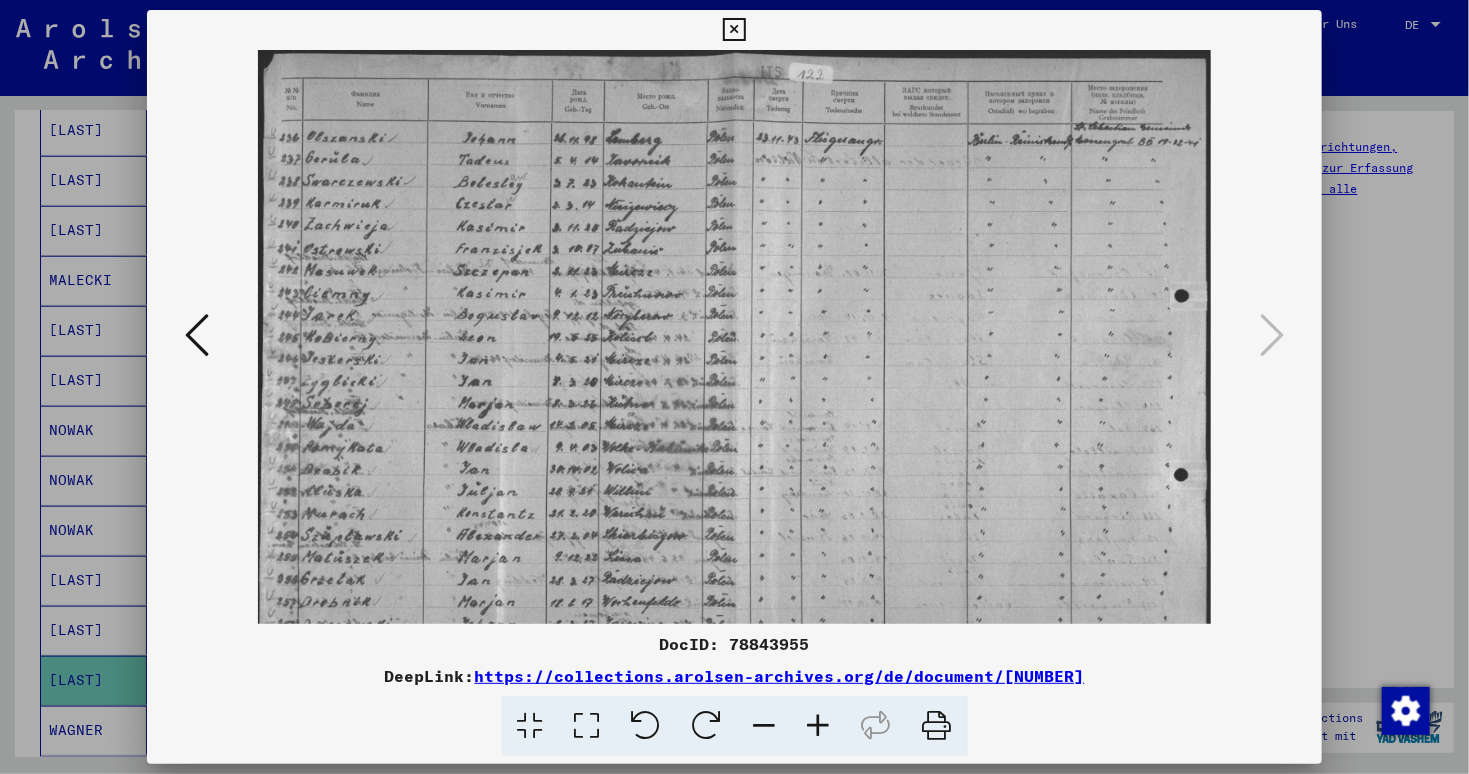 click at bounding box center [819, 726] 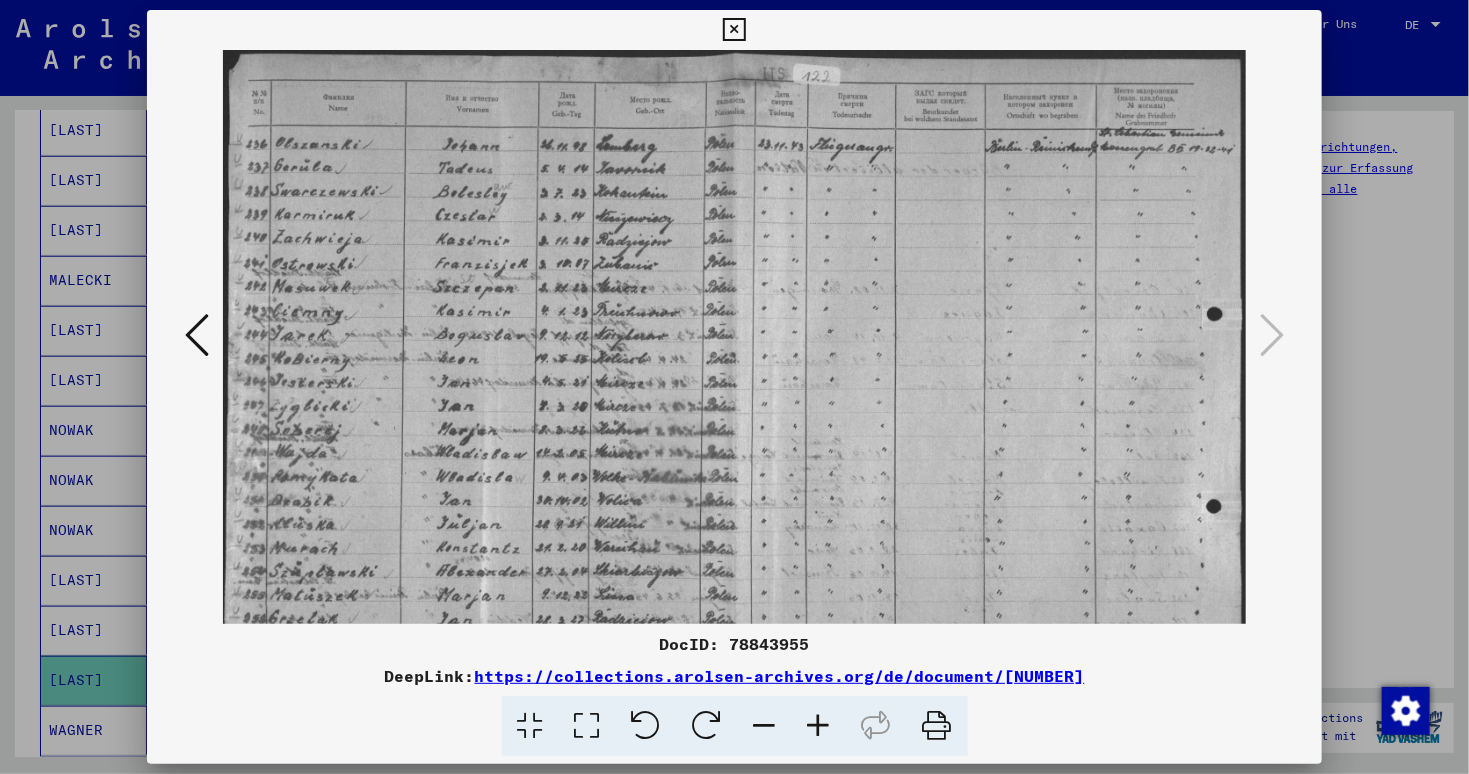 click at bounding box center [819, 726] 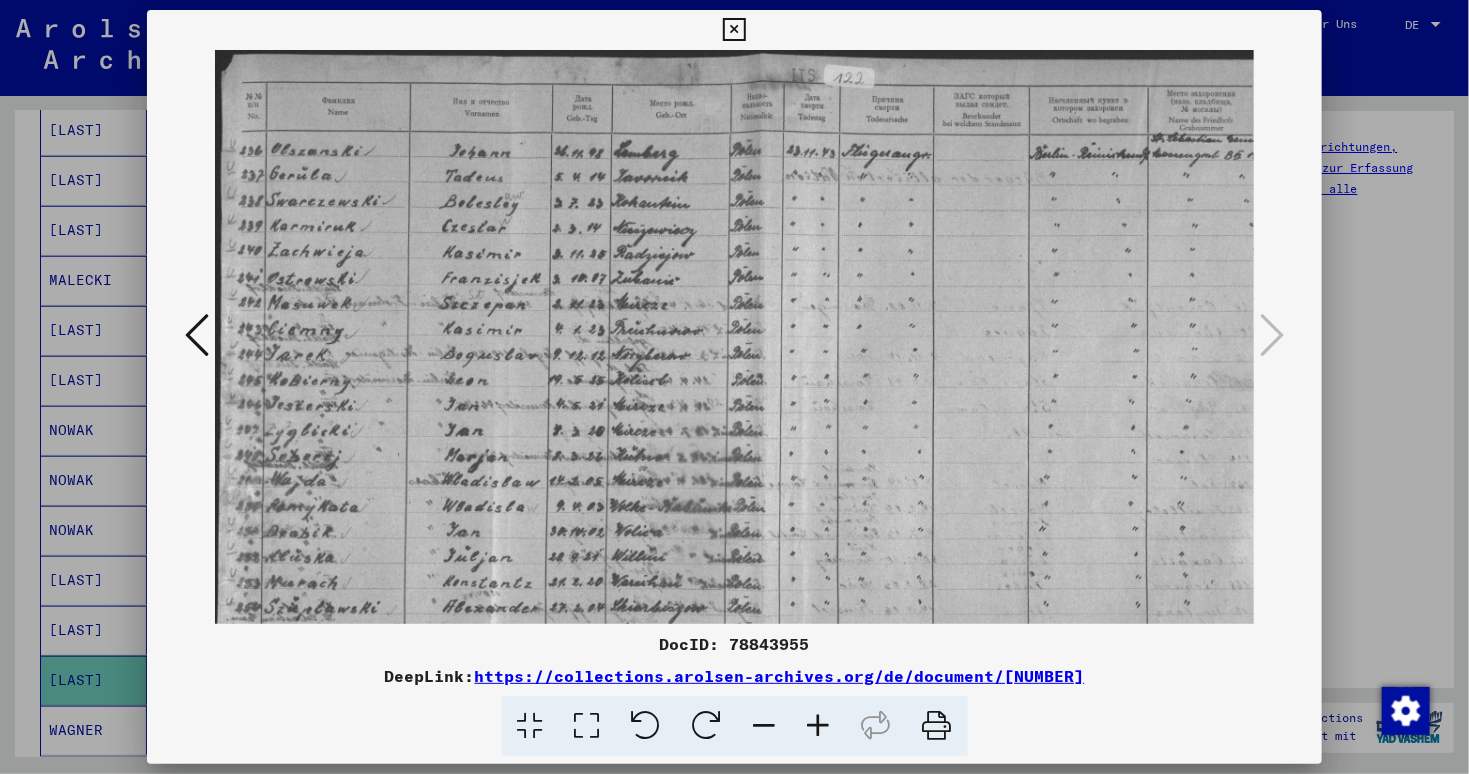 click at bounding box center (819, 726) 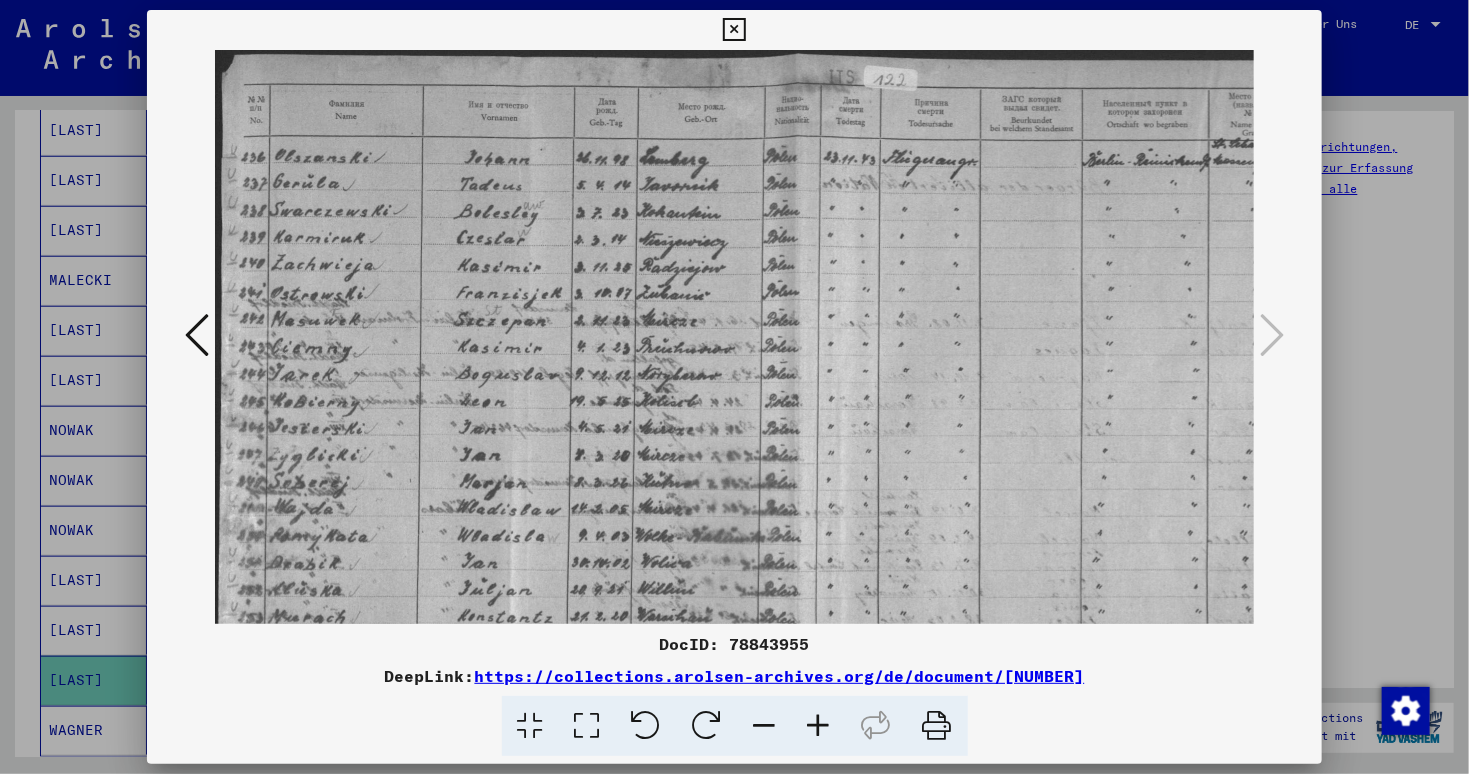 click at bounding box center (819, 726) 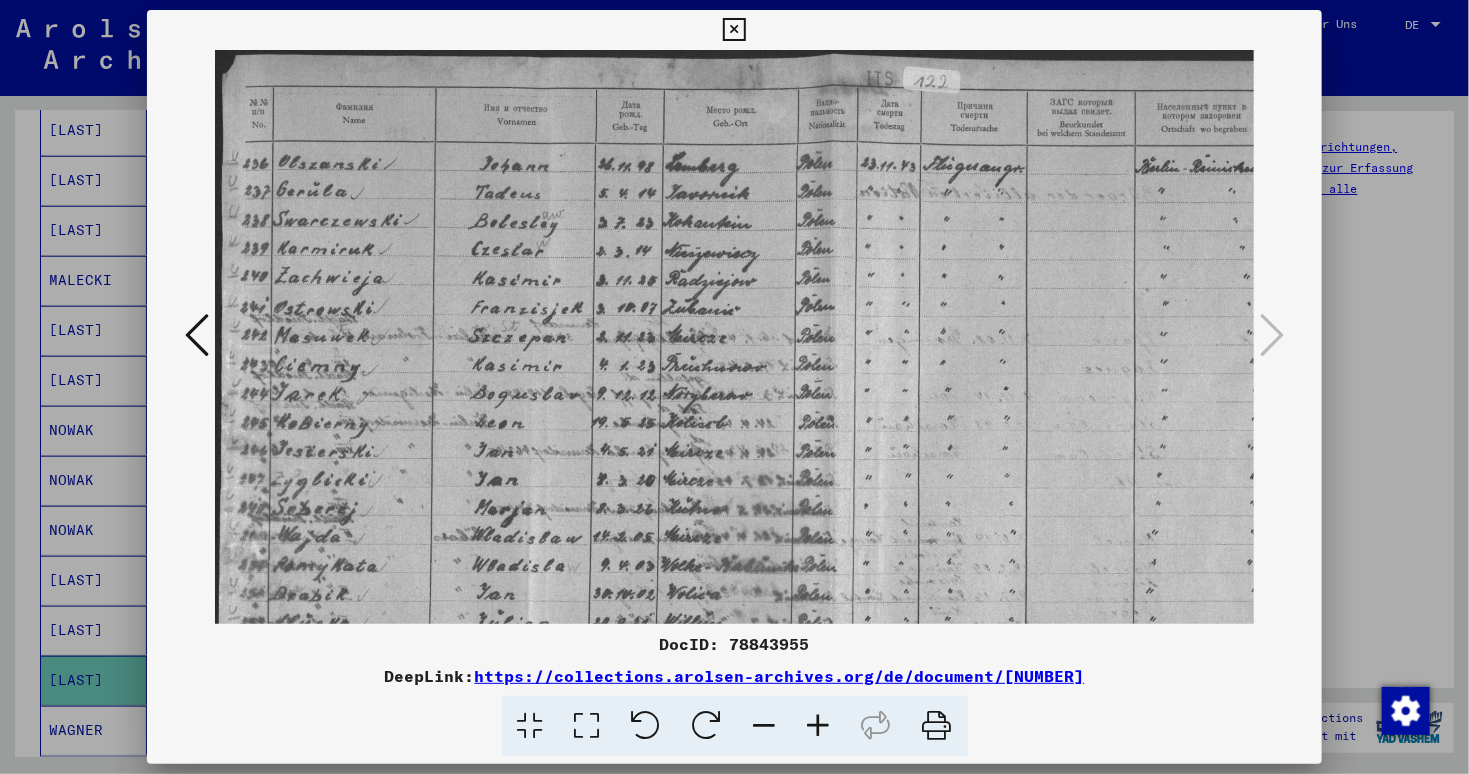 click at bounding box center (819, 726) 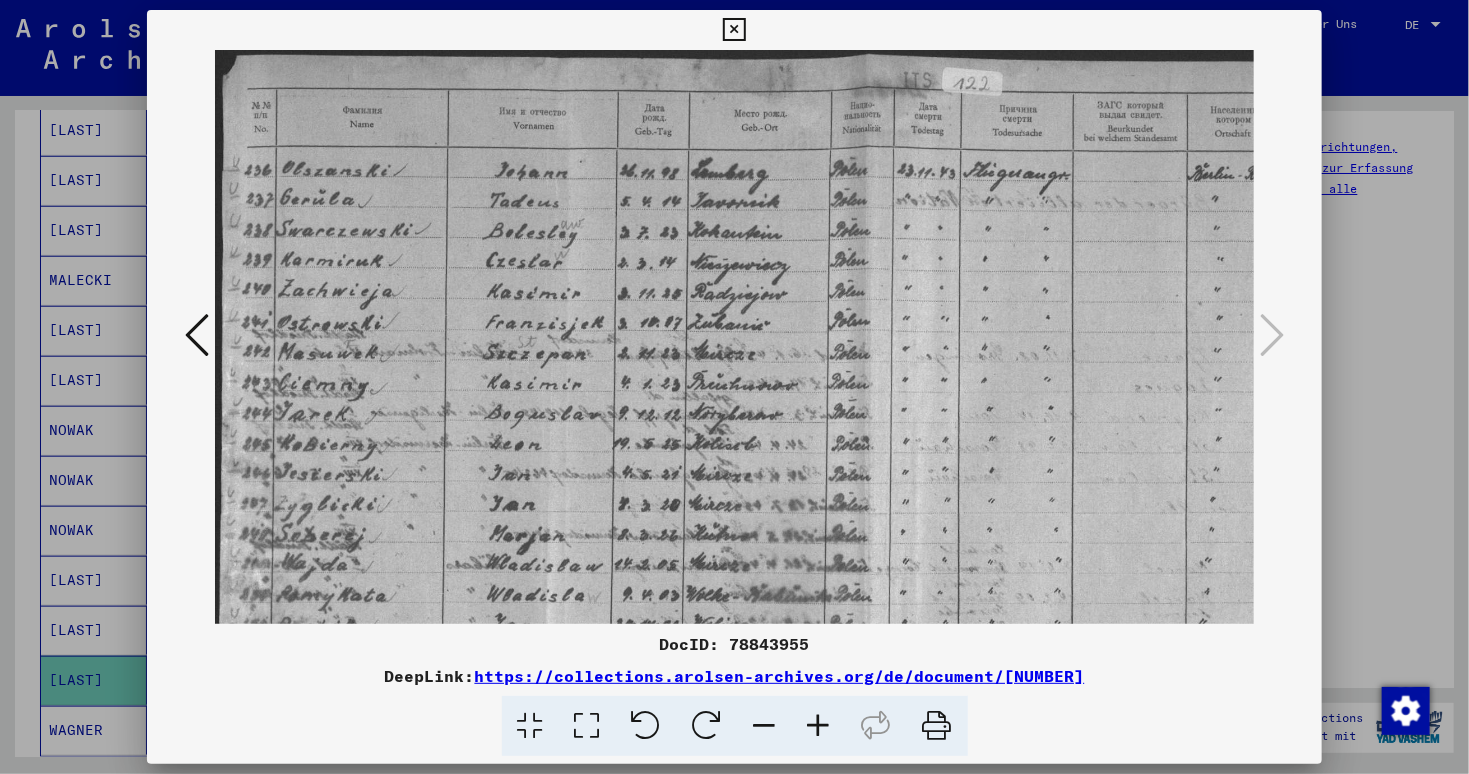 click at bounding box center [819, 726] 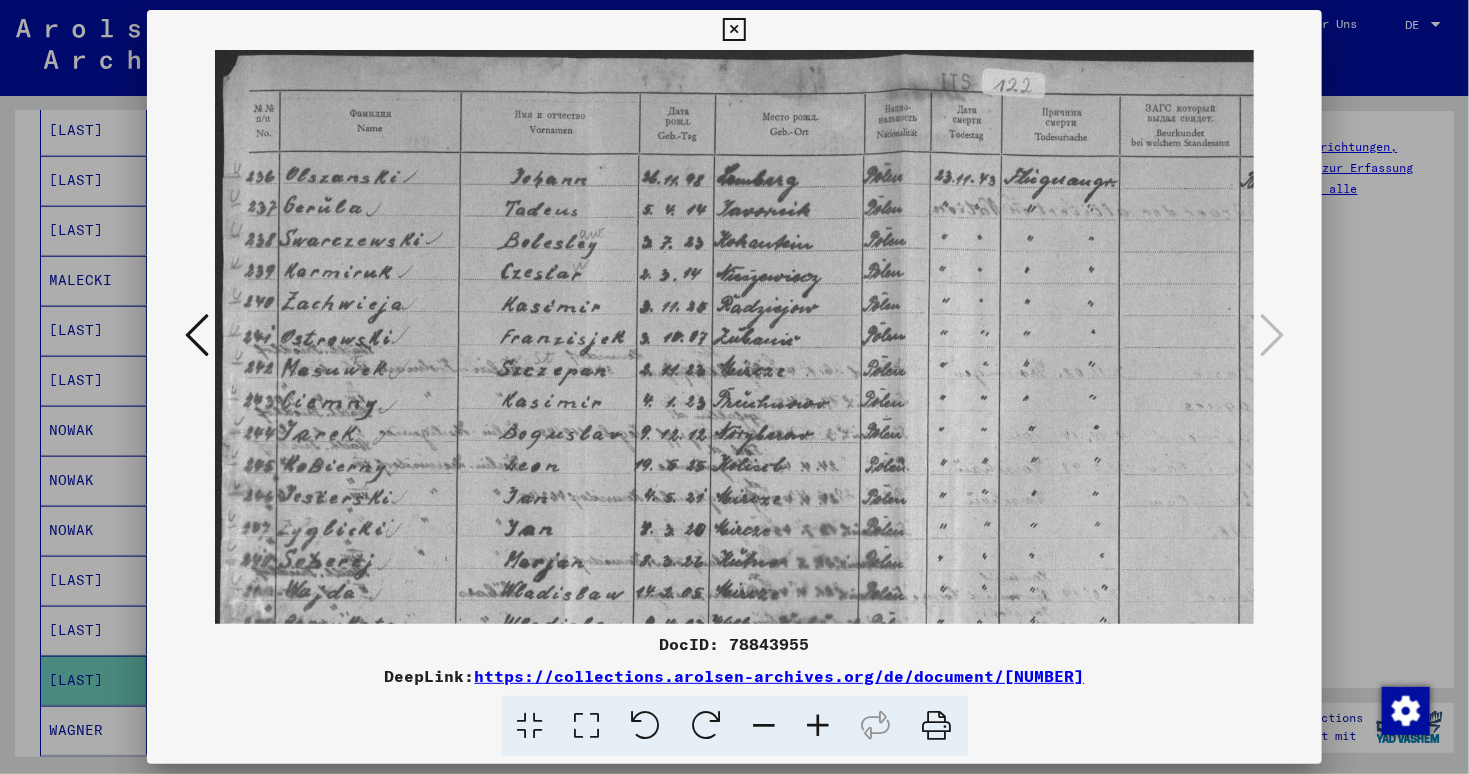 click at bounding box center (819, 726) 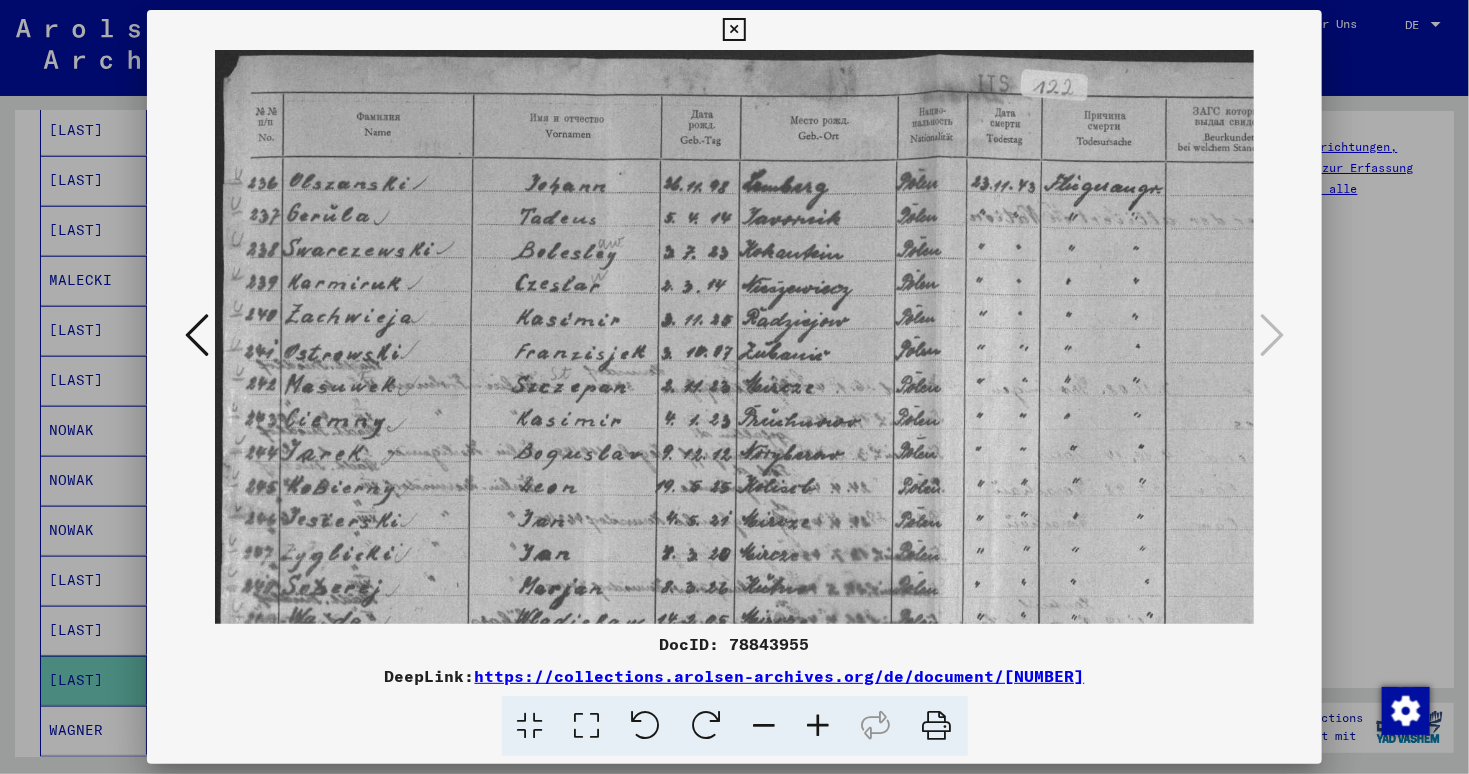 click at bounding box center [819, 726] 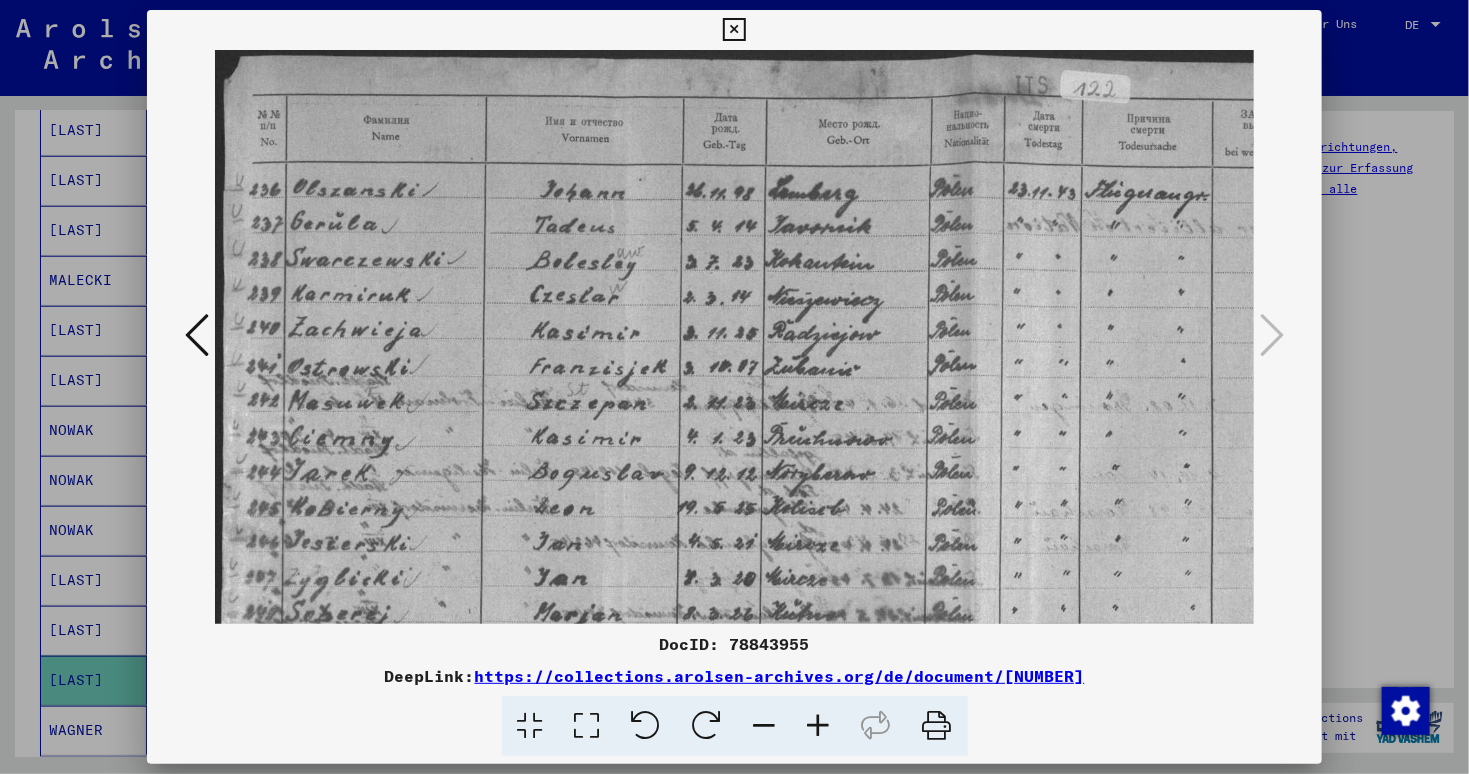 click at bounding box center [819, 726] 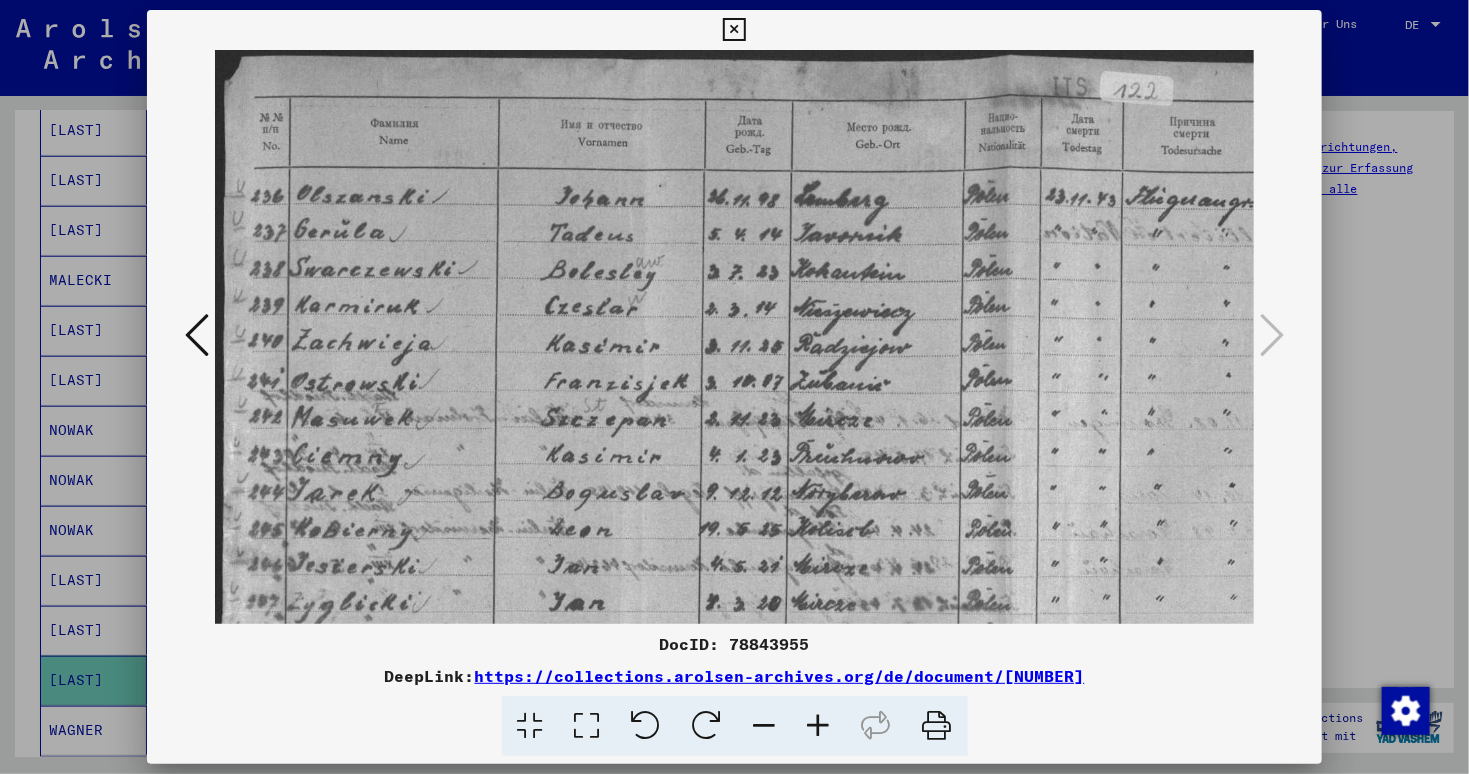 click at bounding box center (819, 726) 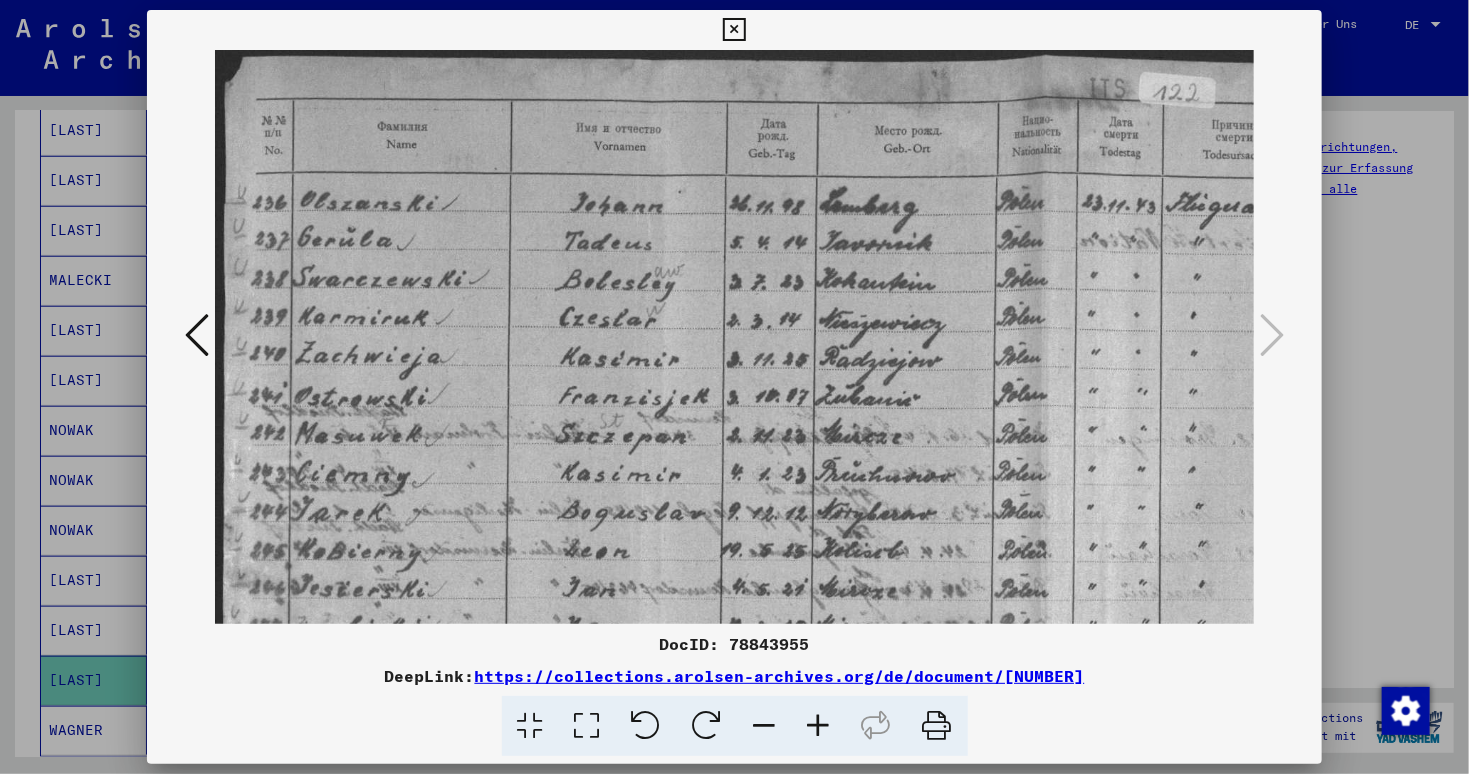click at bounding box center [819, 726] 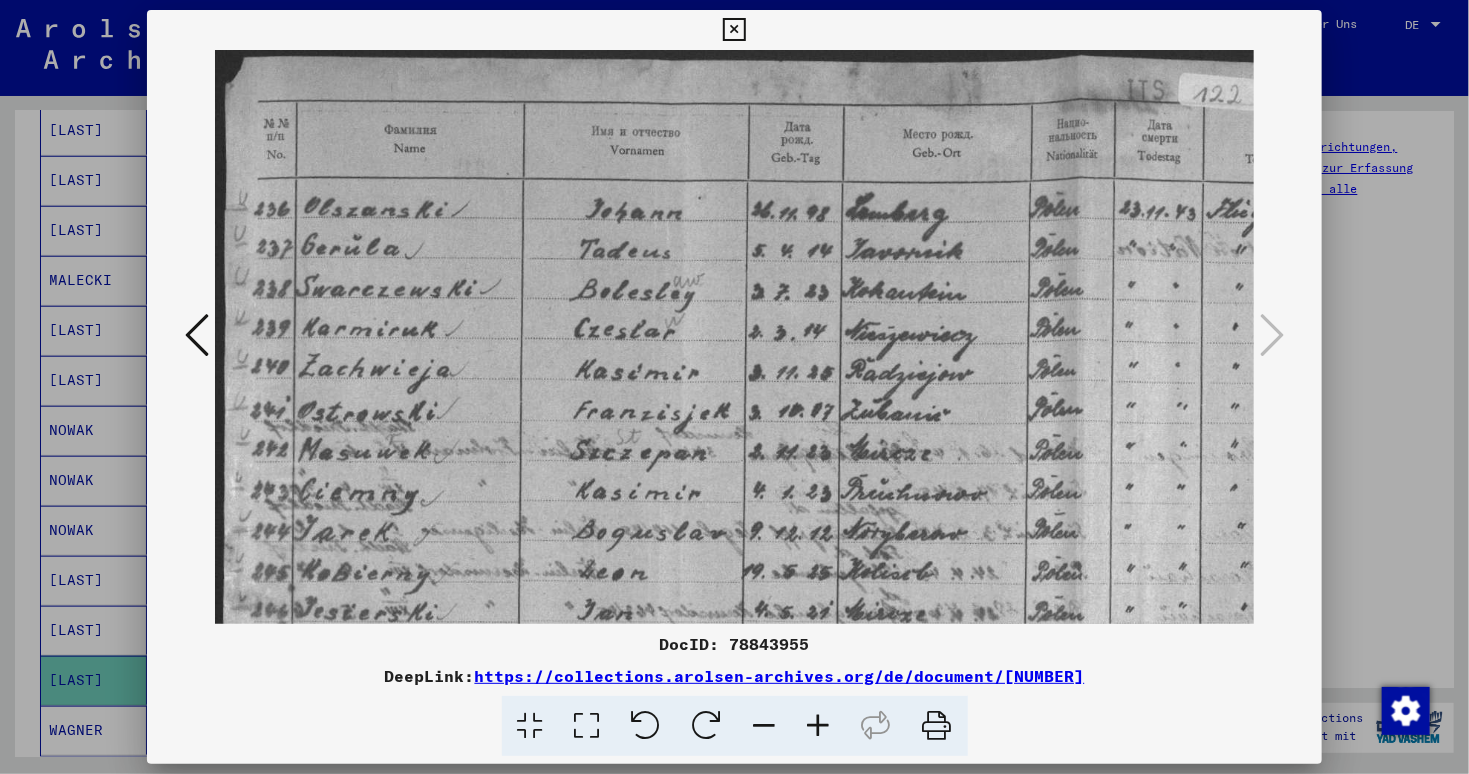 click at bounding box center (819, 726) 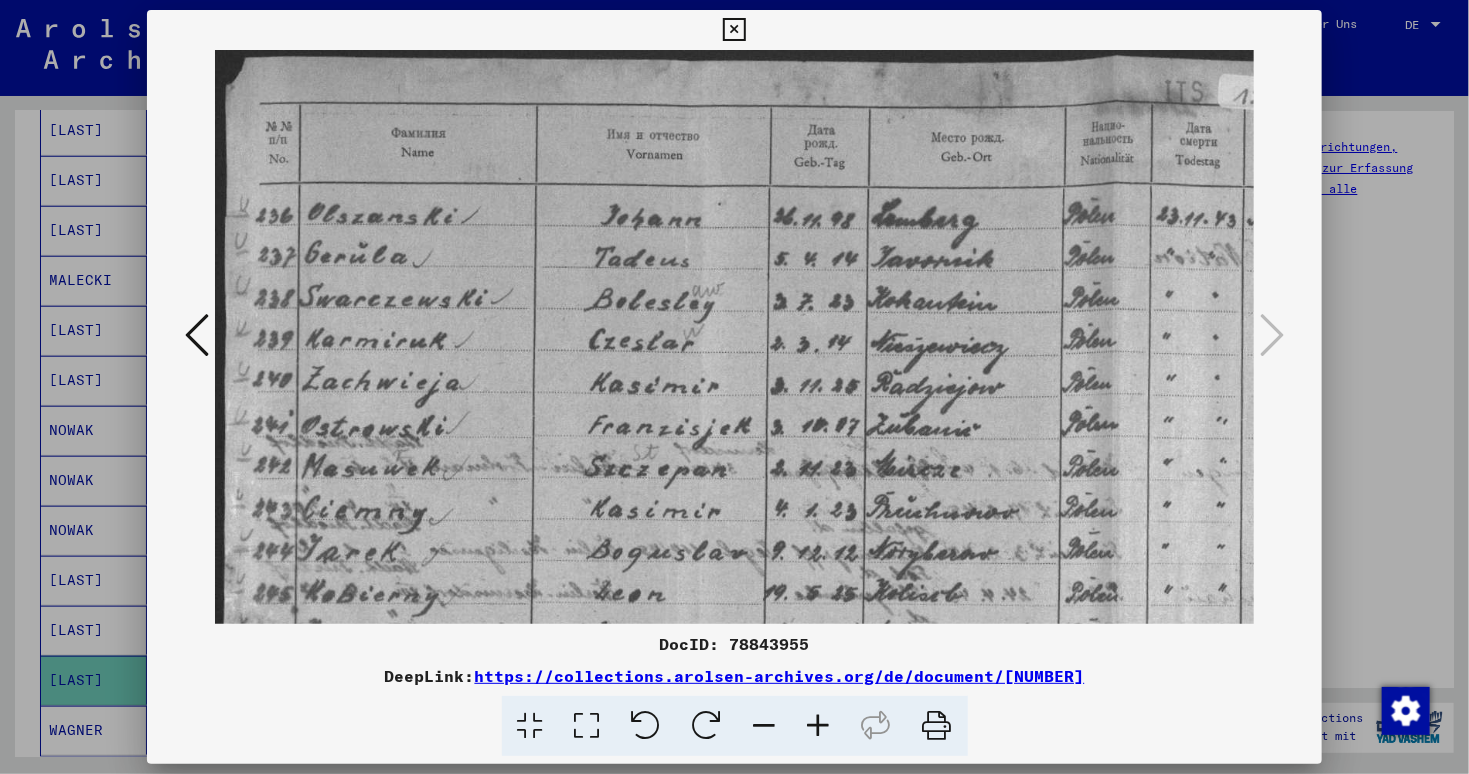 click at bounding box center [819, 726] 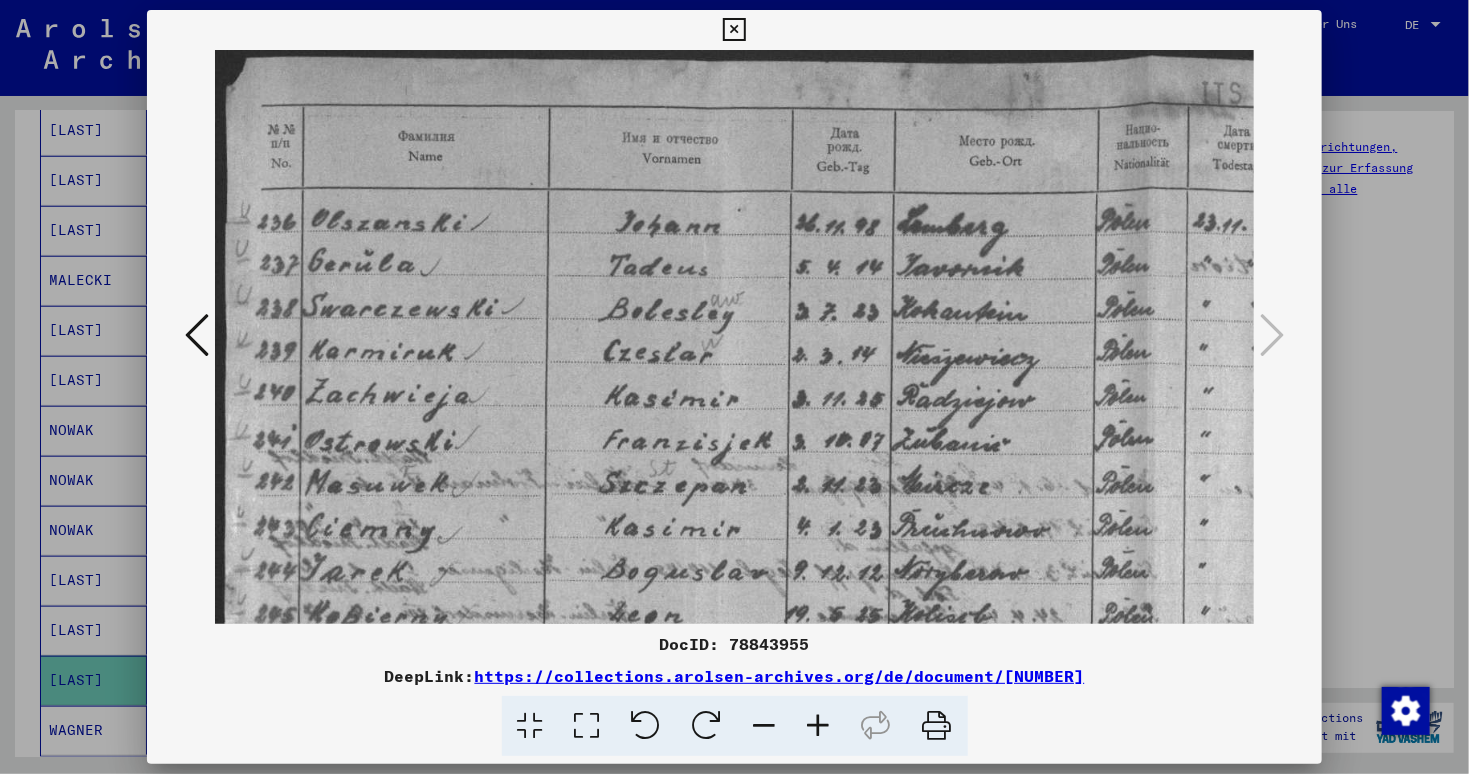 click at bounding box center (819, 726) 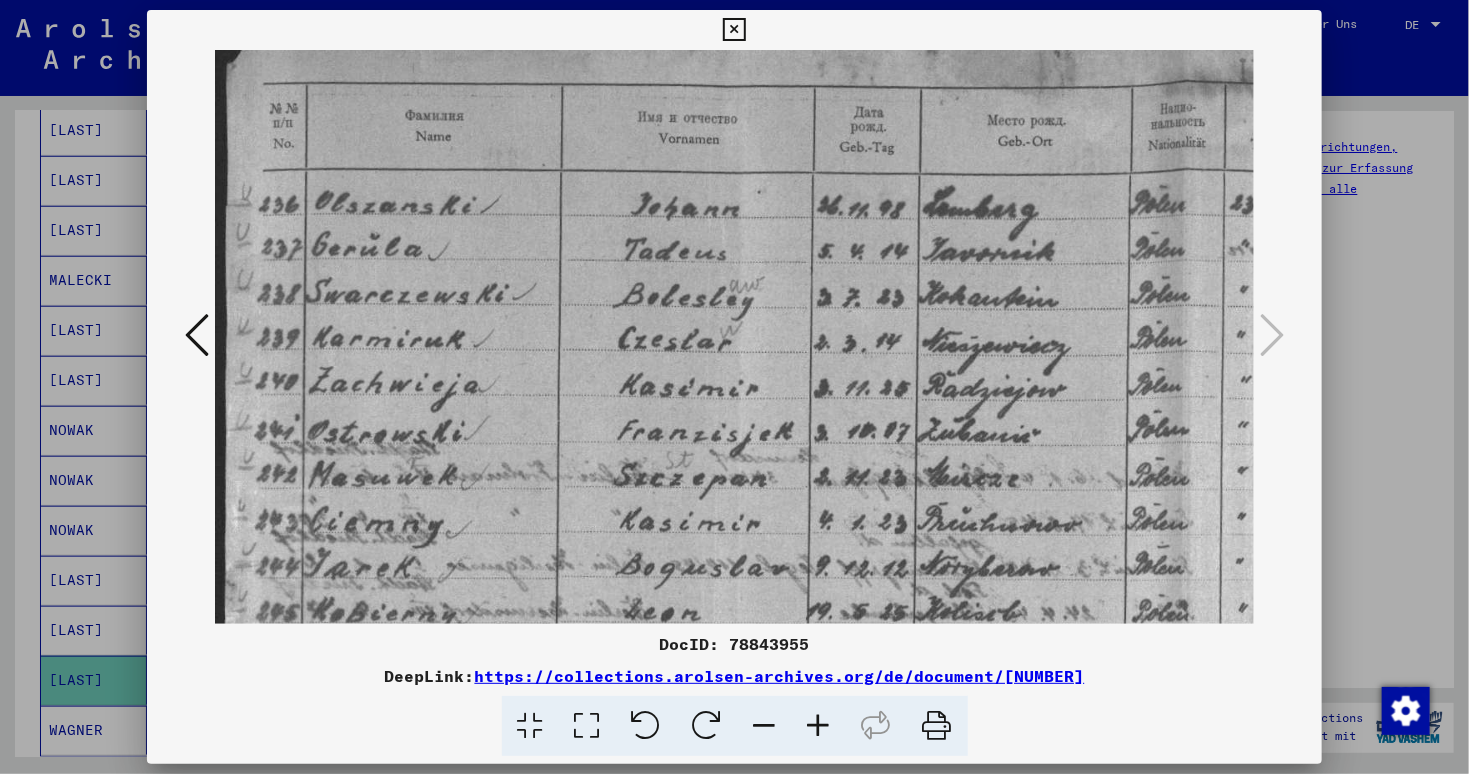 scroll, scrollTop: 32, scrollLeft: 0, axis: vertical 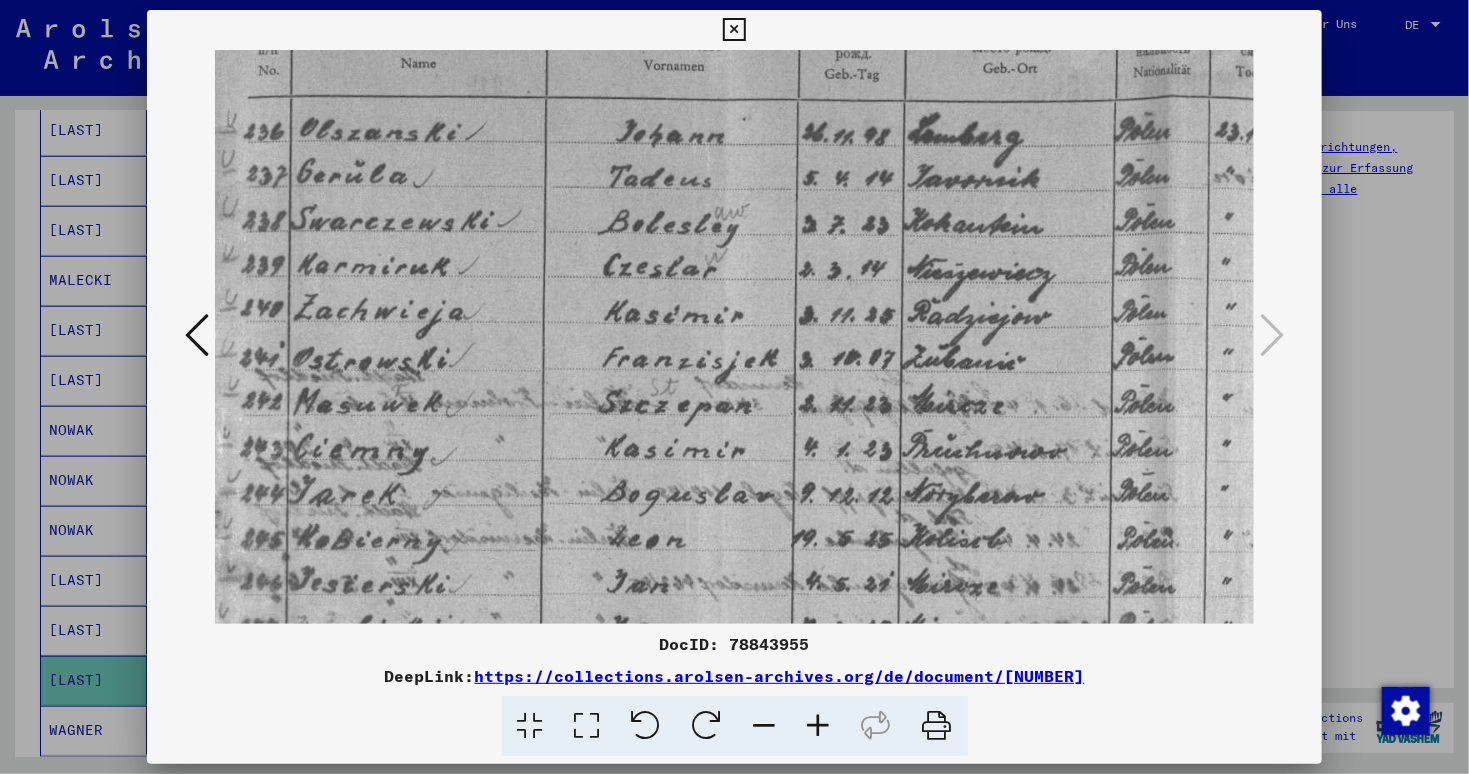 drag, startPoint x: 770, startPoint y: 549, endPoint x: 756, endPoint y: 445, distance: 104.93808 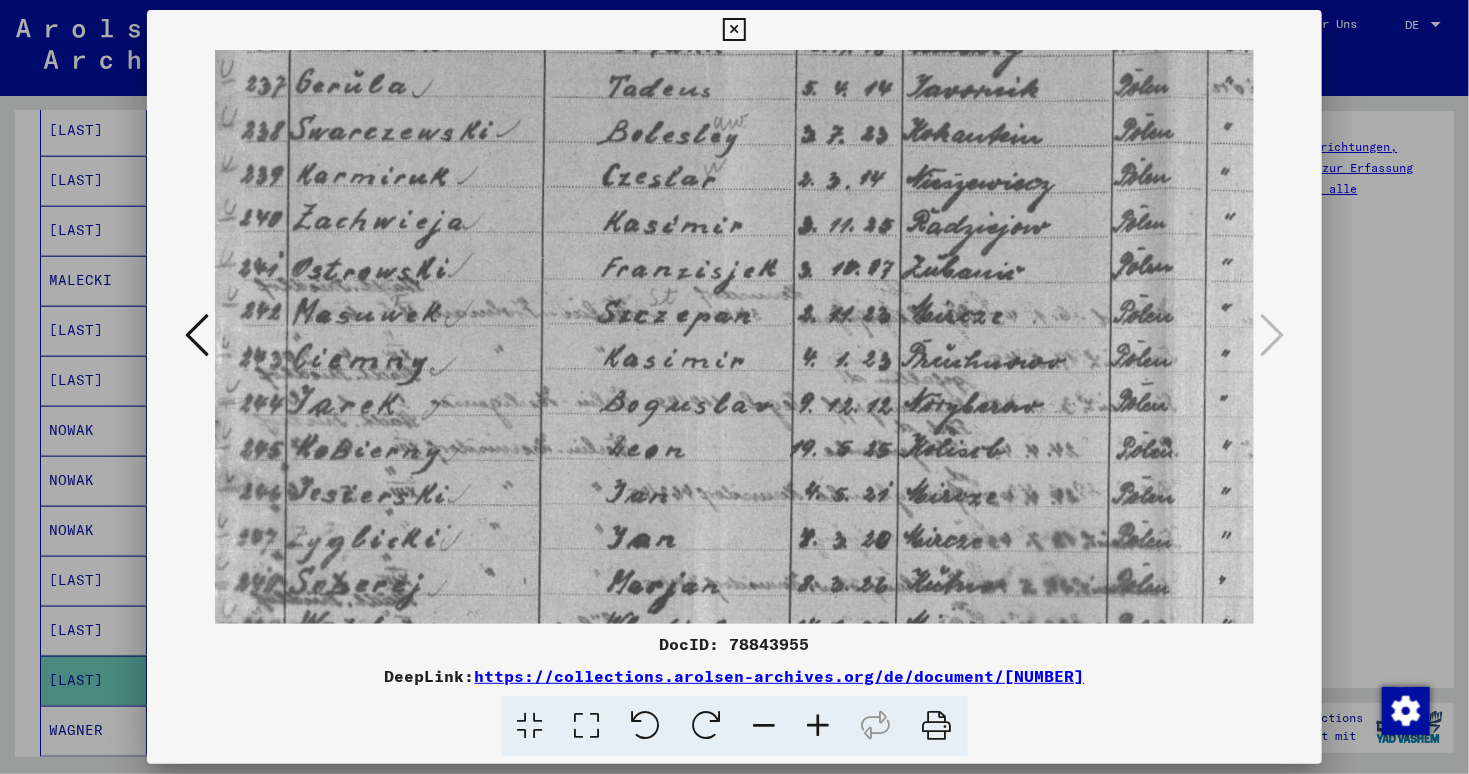 drag, startPoint x: 756, startPoint y: 459, endPoint x: 755, endPoint y: 404, distance: 55.00909 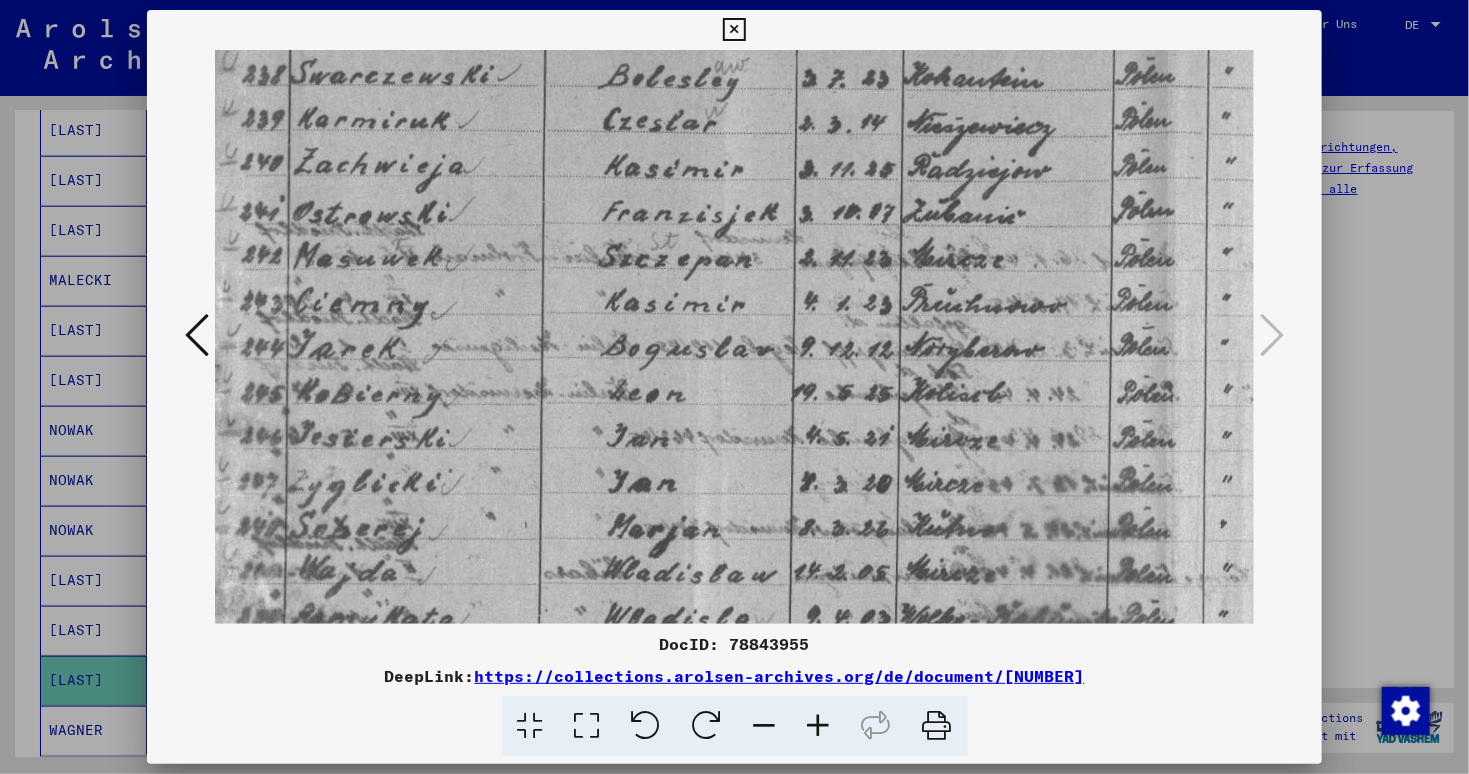 drag, startPoint x: 755, startPoint y: 458, endPoint x: 756, endPoint y: 398, distance: 60.00833 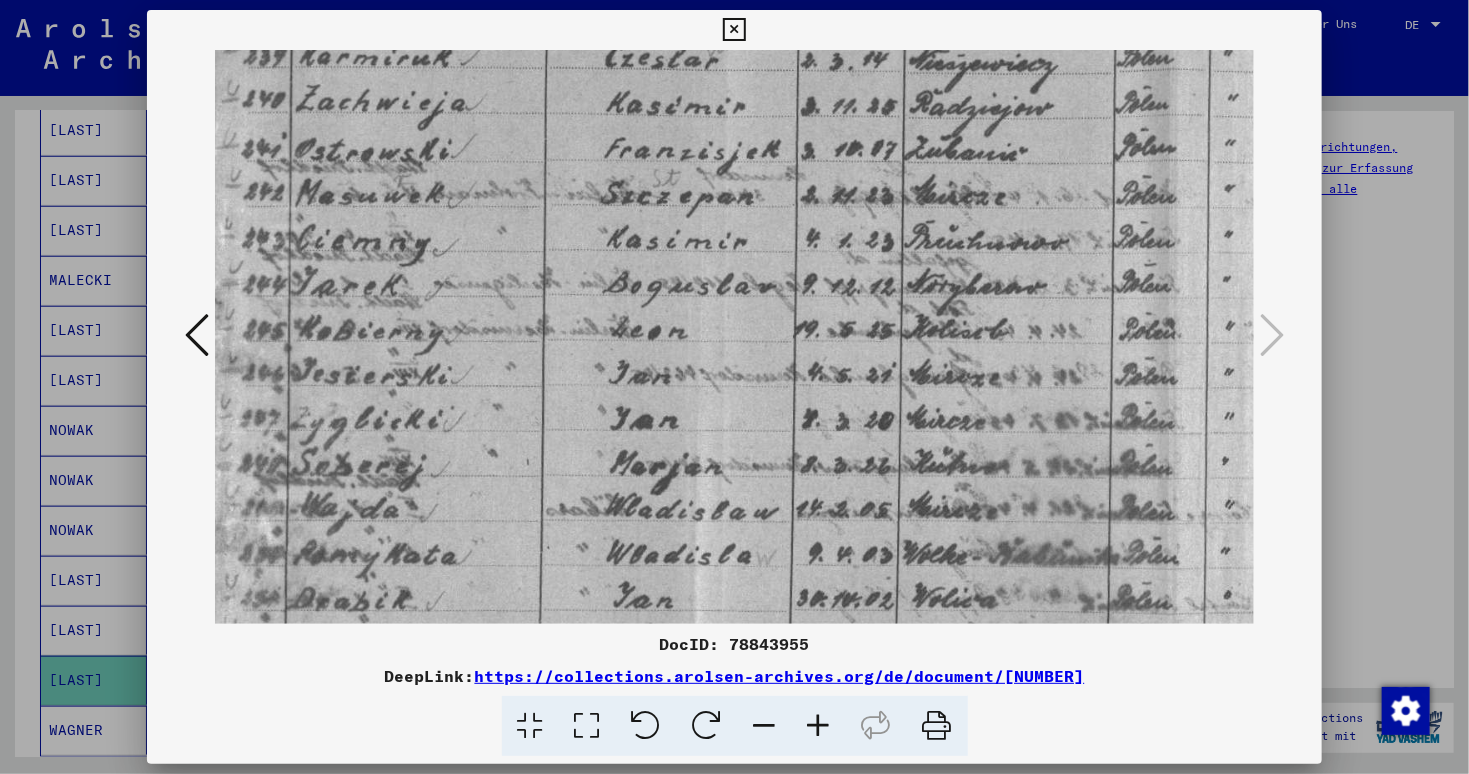 drag, startPoint x: 747, startPoint y: 398, endPoint x: 747, endPoint y: 387, distance: 11 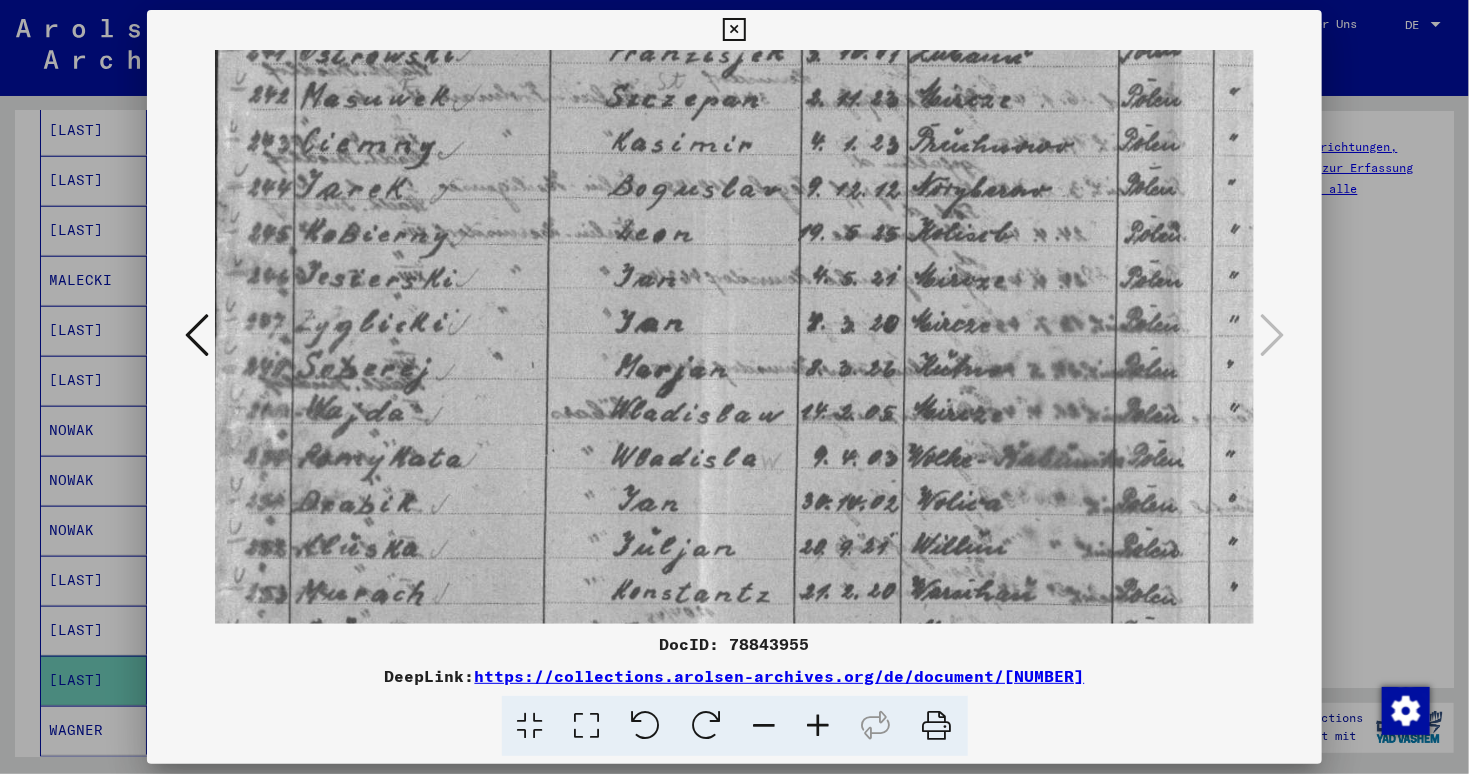 click at bounding box center (1177, 334) 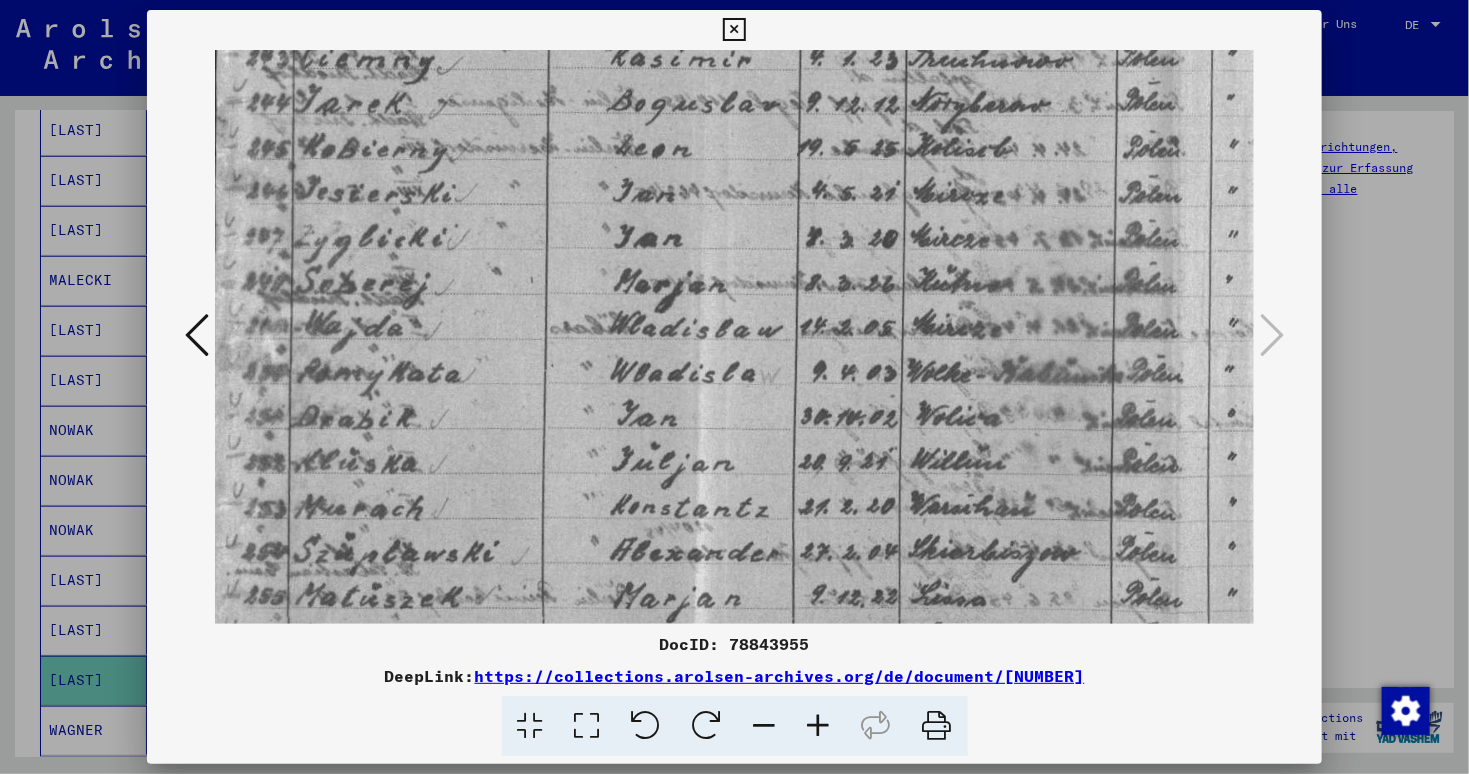 drag, startPoint x: 743, startPoint y: 430, endPoint x: 743, endPoint y: 346, distance: 84 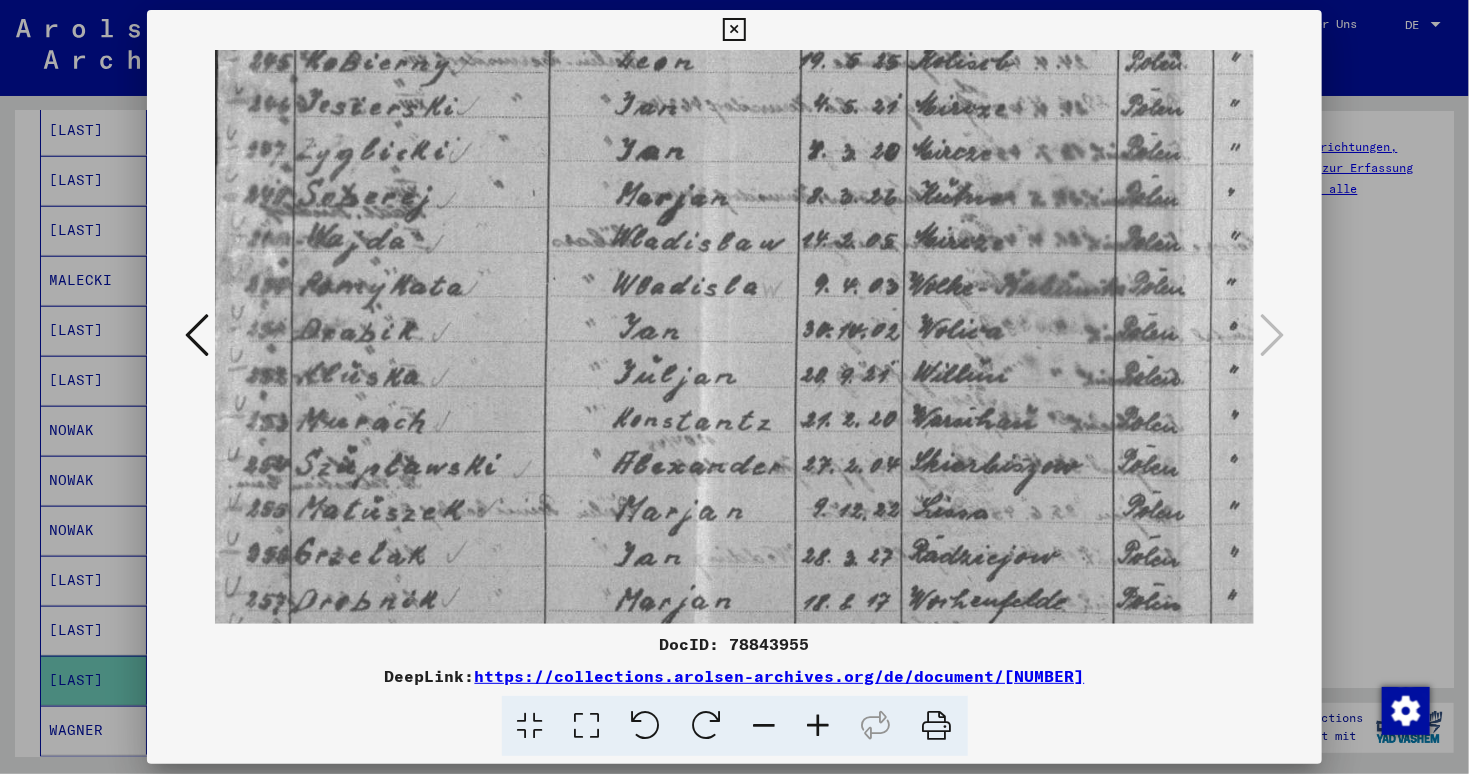 drag, startPoint x: 737, startPoint y: 425, endPoint x: 739, endPoint y: 337, distance: 88.02273 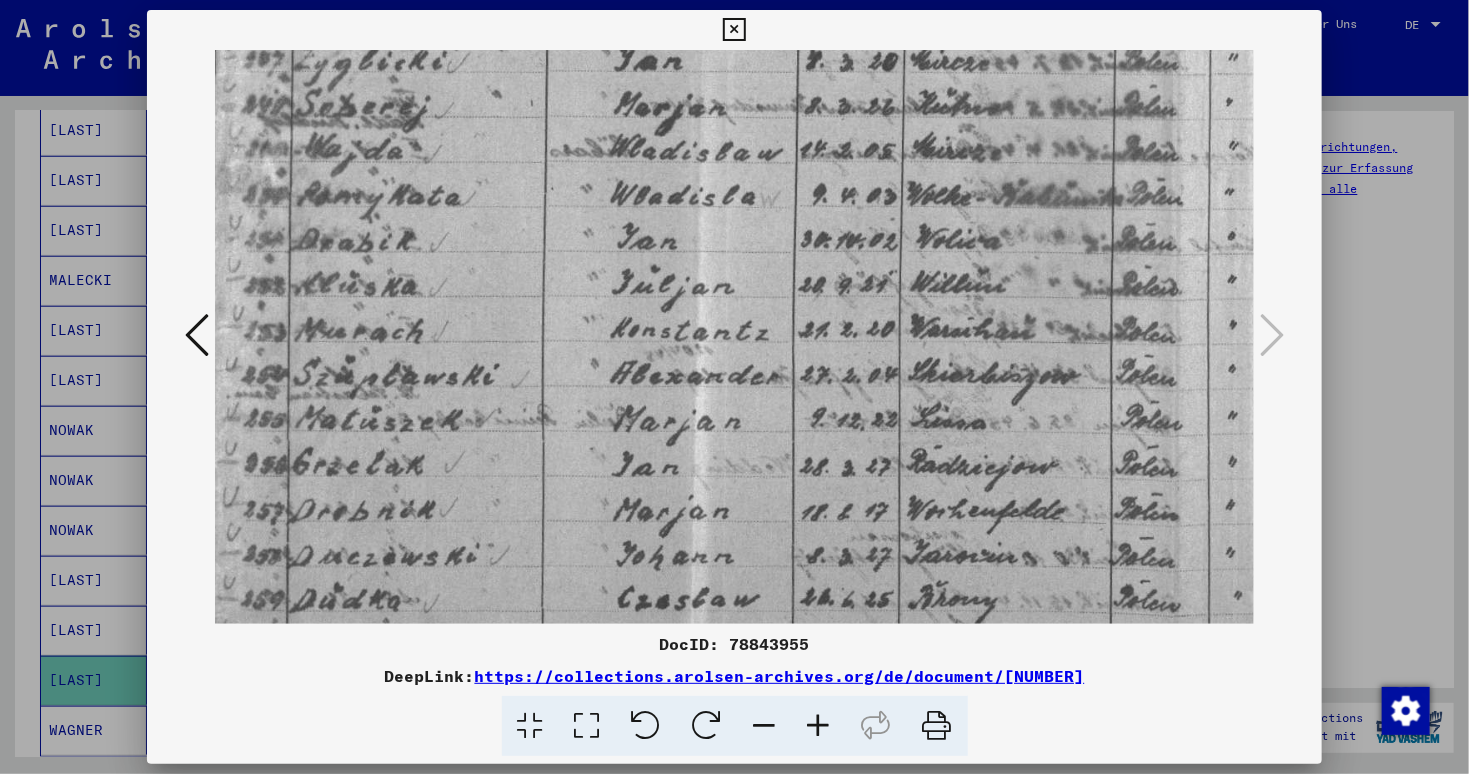 drag, startPoint x: 743, startPoint y: 413, endPoint x: 740, endPoint y: 323, distance: 90.04999 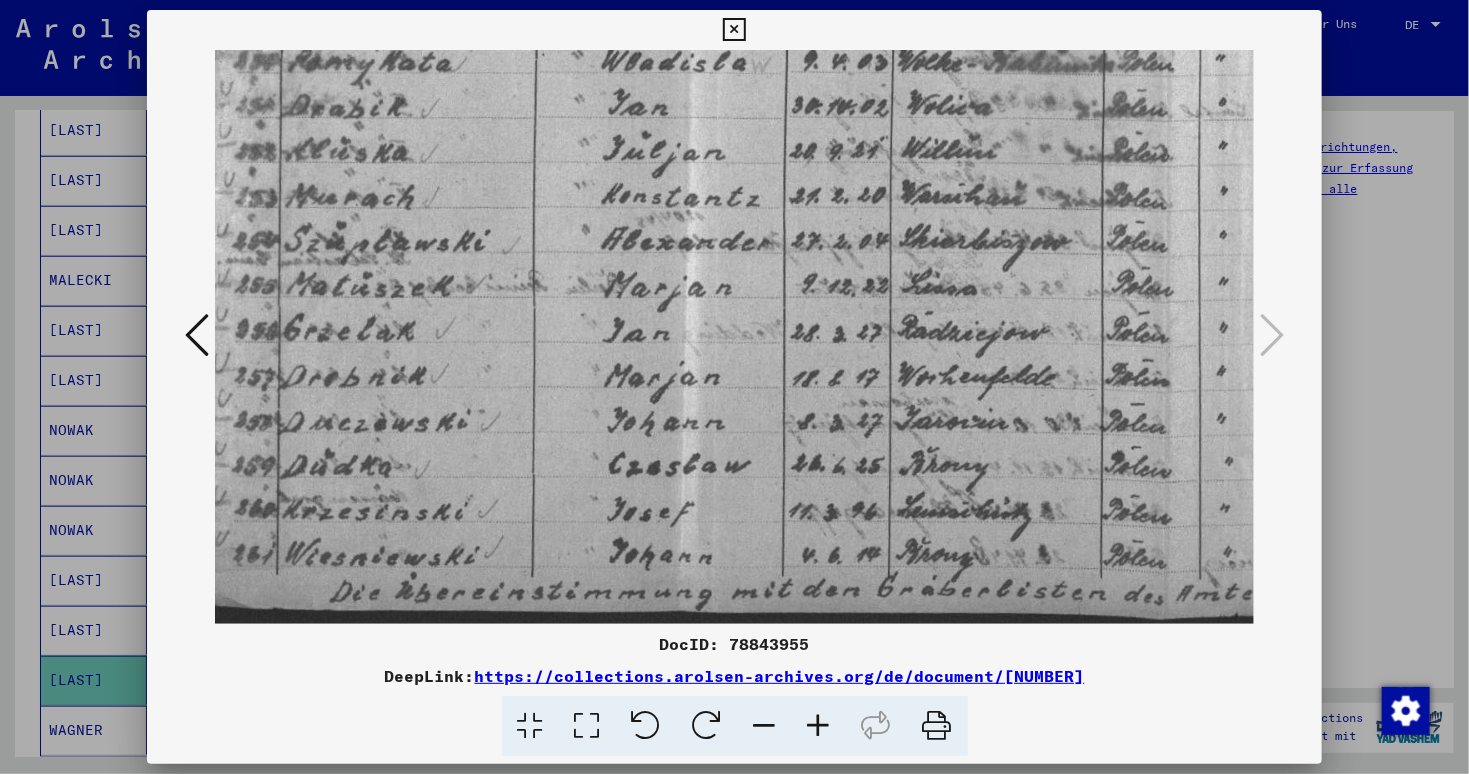 scroll, scrollTop: 799, scrollLeft: 20, axis: both 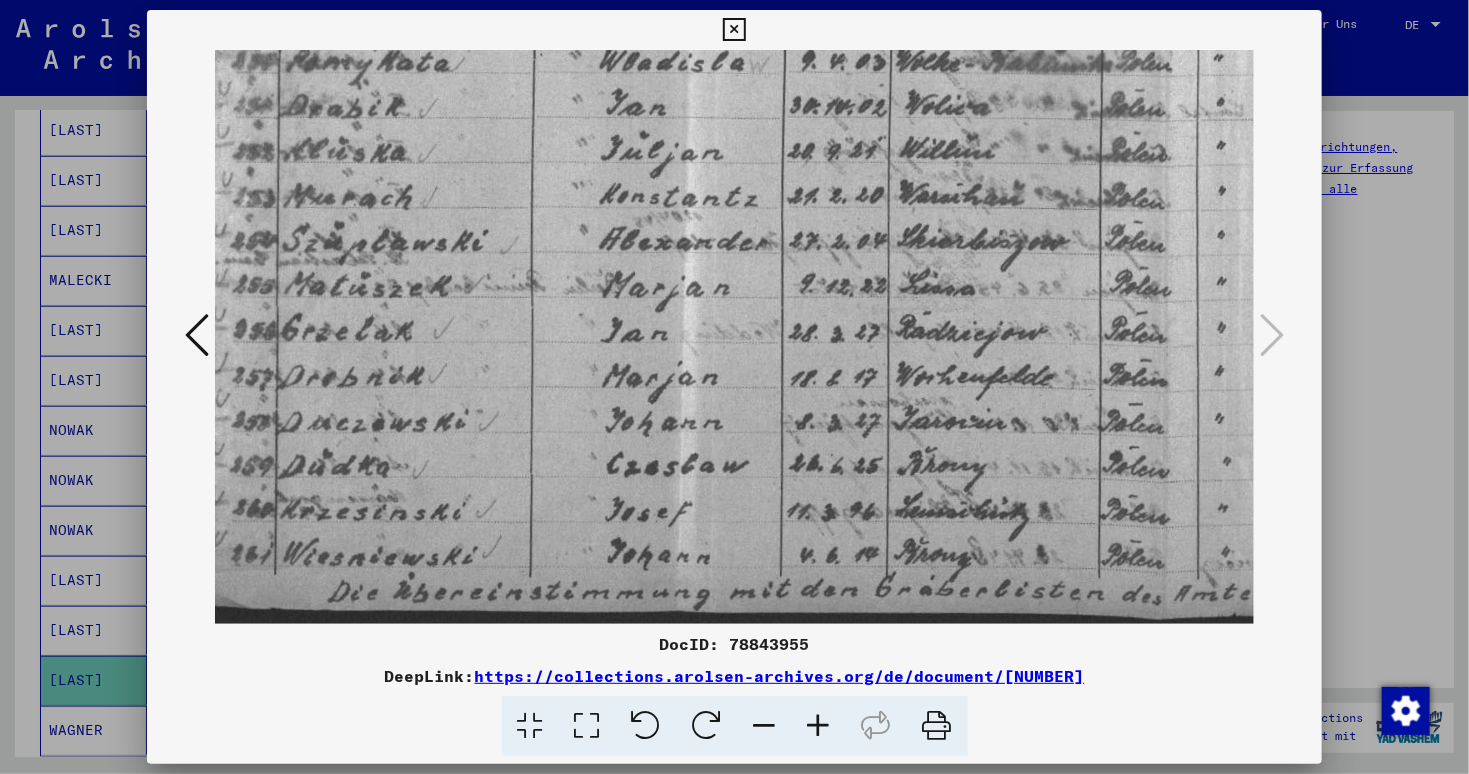 drag, startPoint x: 740, startPoint y: 390, endPoint x: 726, endPoint y: 268, distance: 122.80065 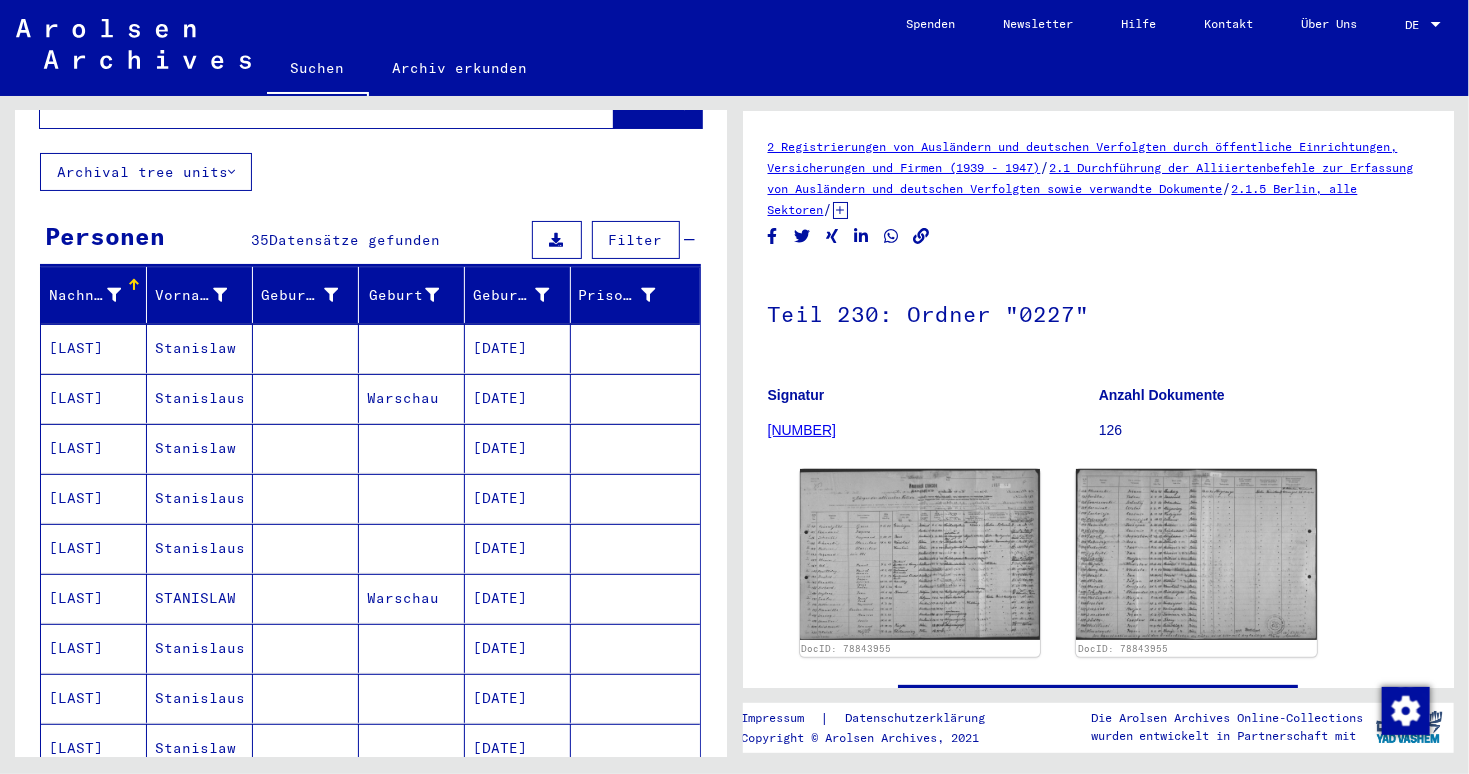 scroll, scrollTop: 0, scrollLeft: 0, axis: both 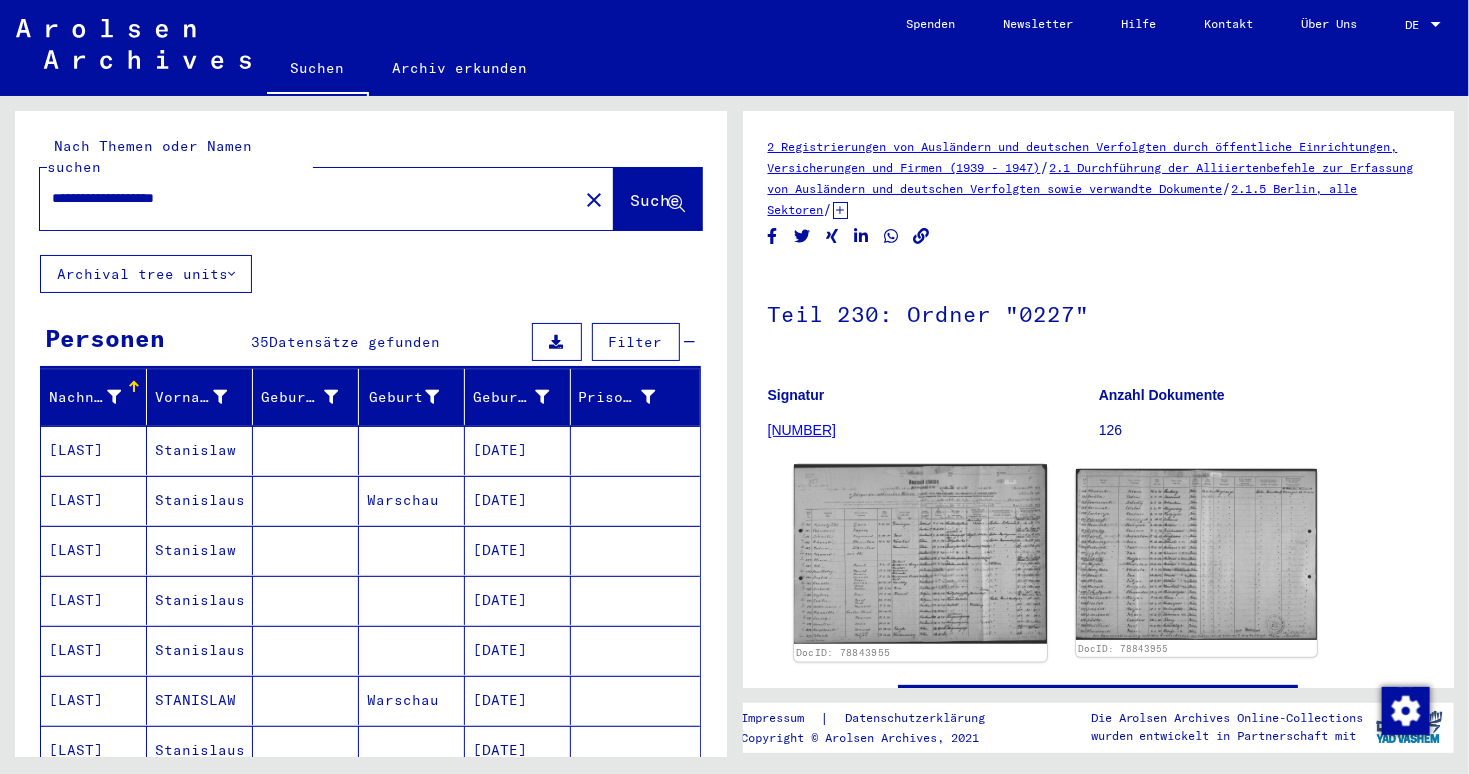 click 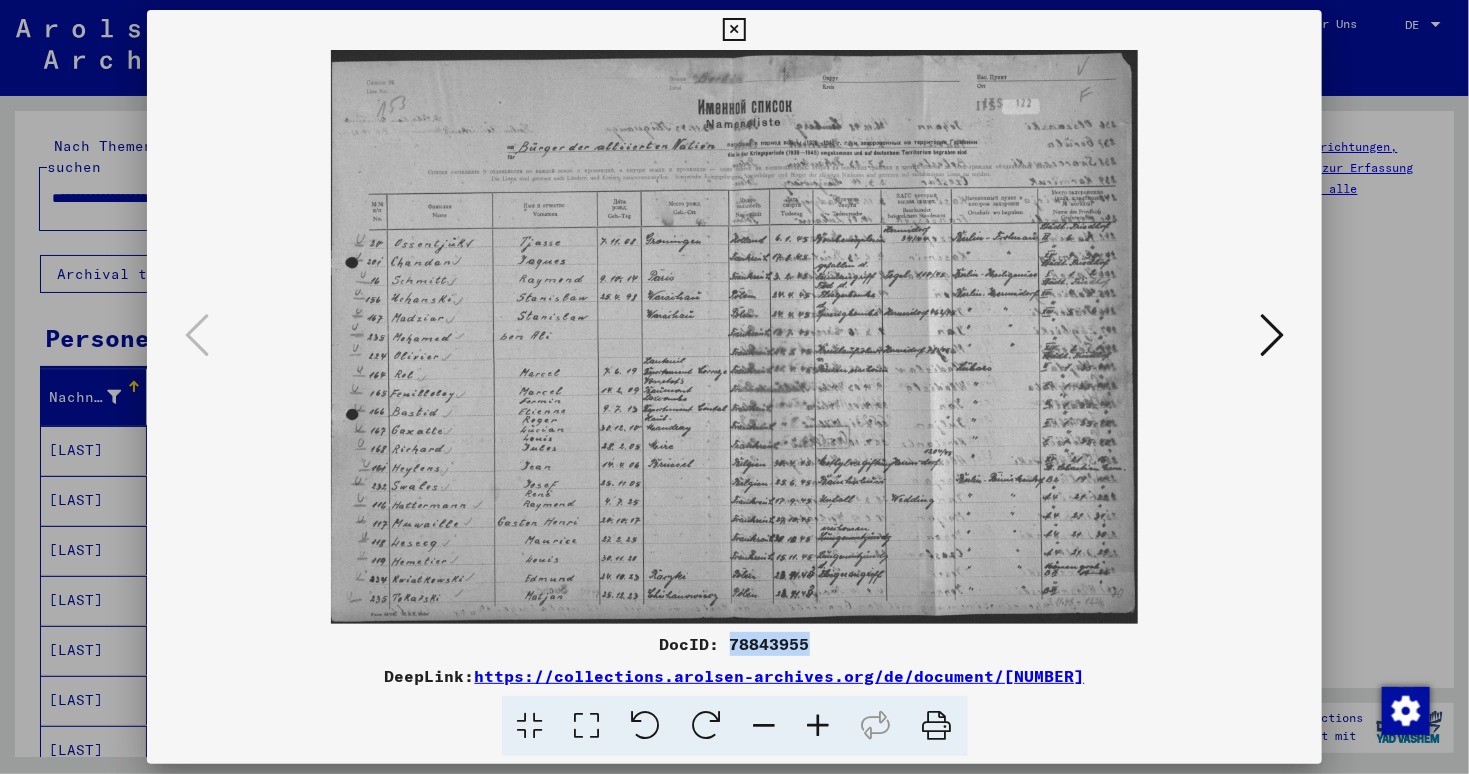 drag, startPoint x: 730, startPoint y: 645, endPoint x: 812, endPoint y: 642, distance: 82.05486 